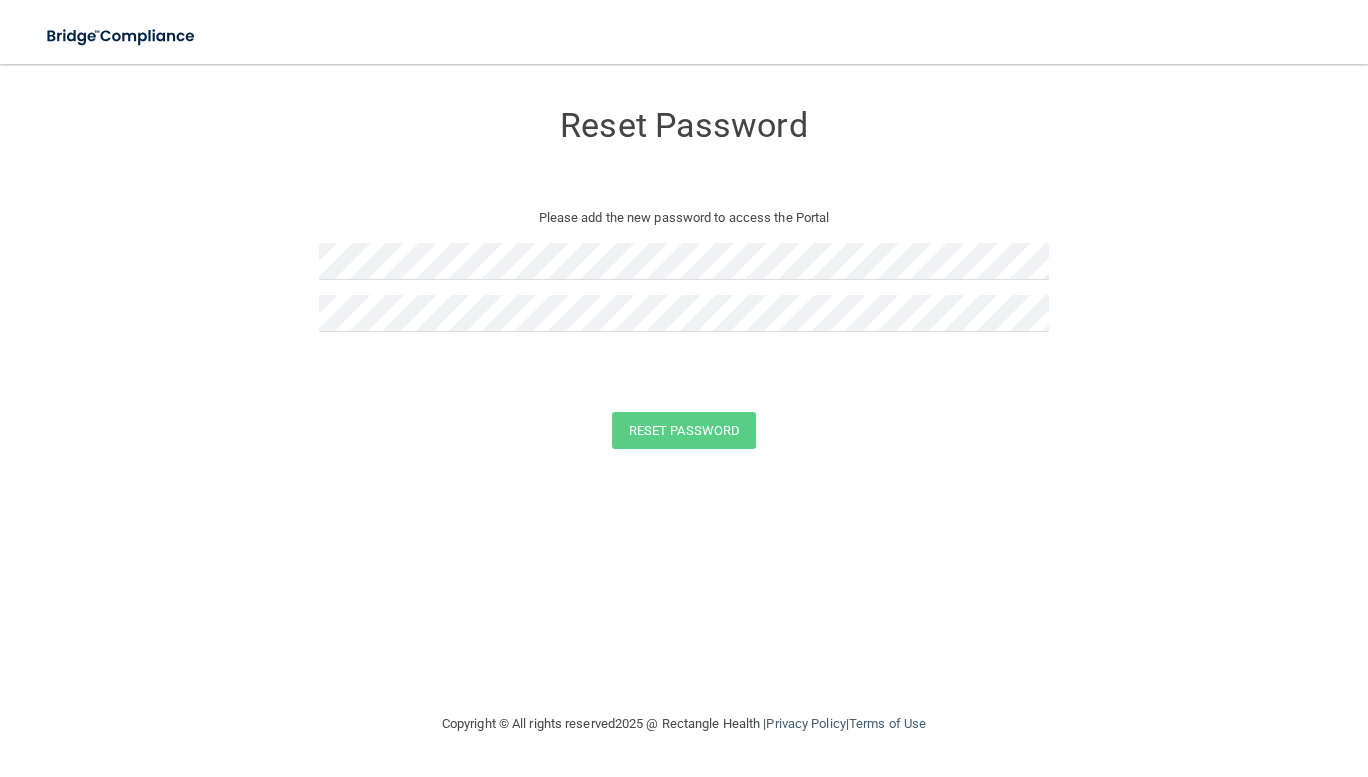 scroll, scrollTop: 0, scrollLeft: 0, axis: both 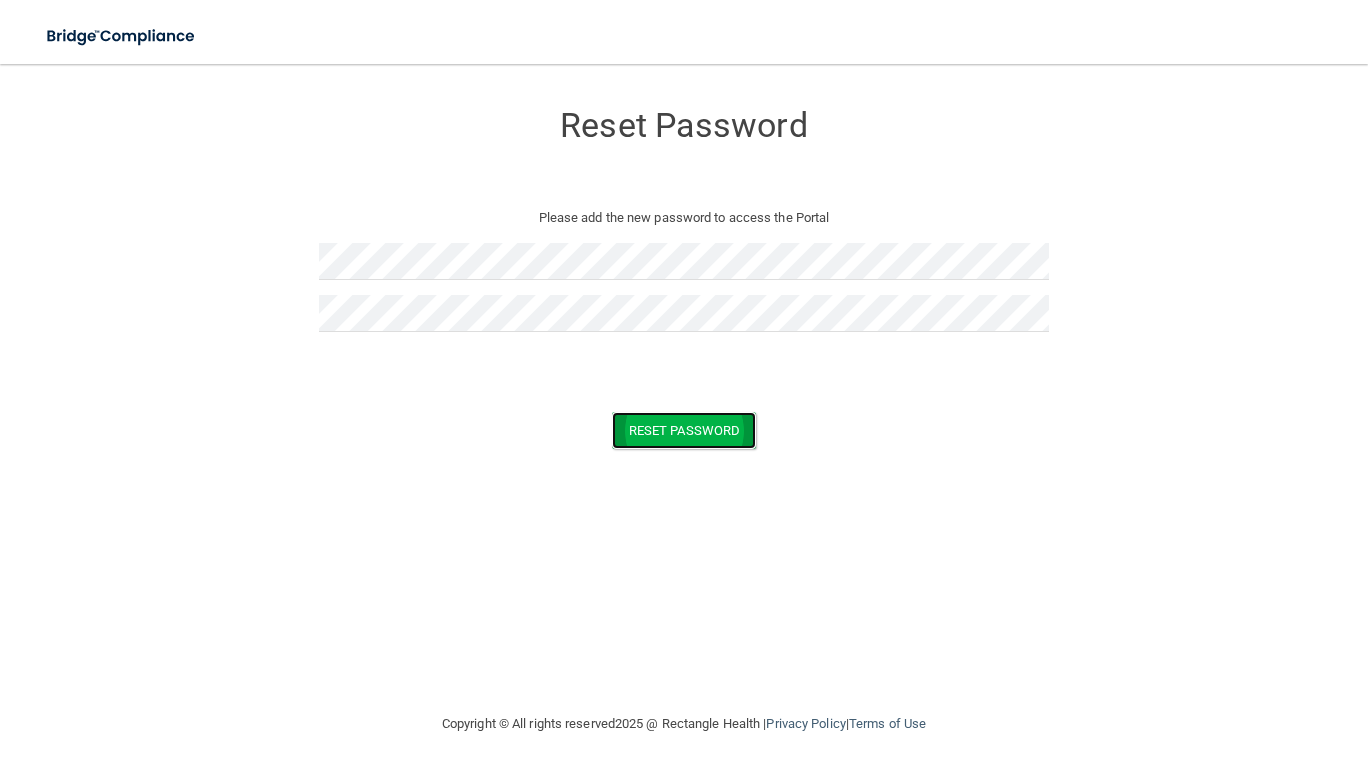 click on "Reset Password" at bounding box center (684, 430) 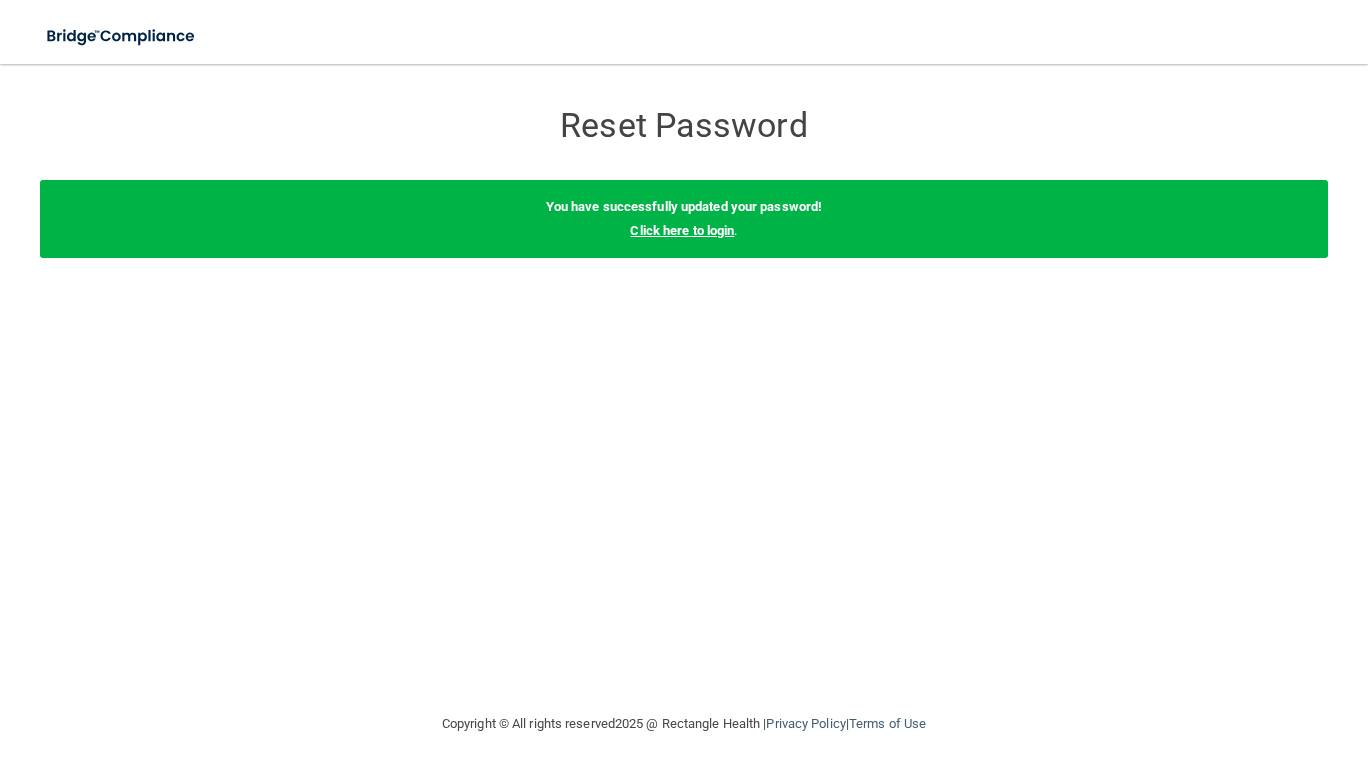 click on "Click here to login" at bounding box center [682, 230] 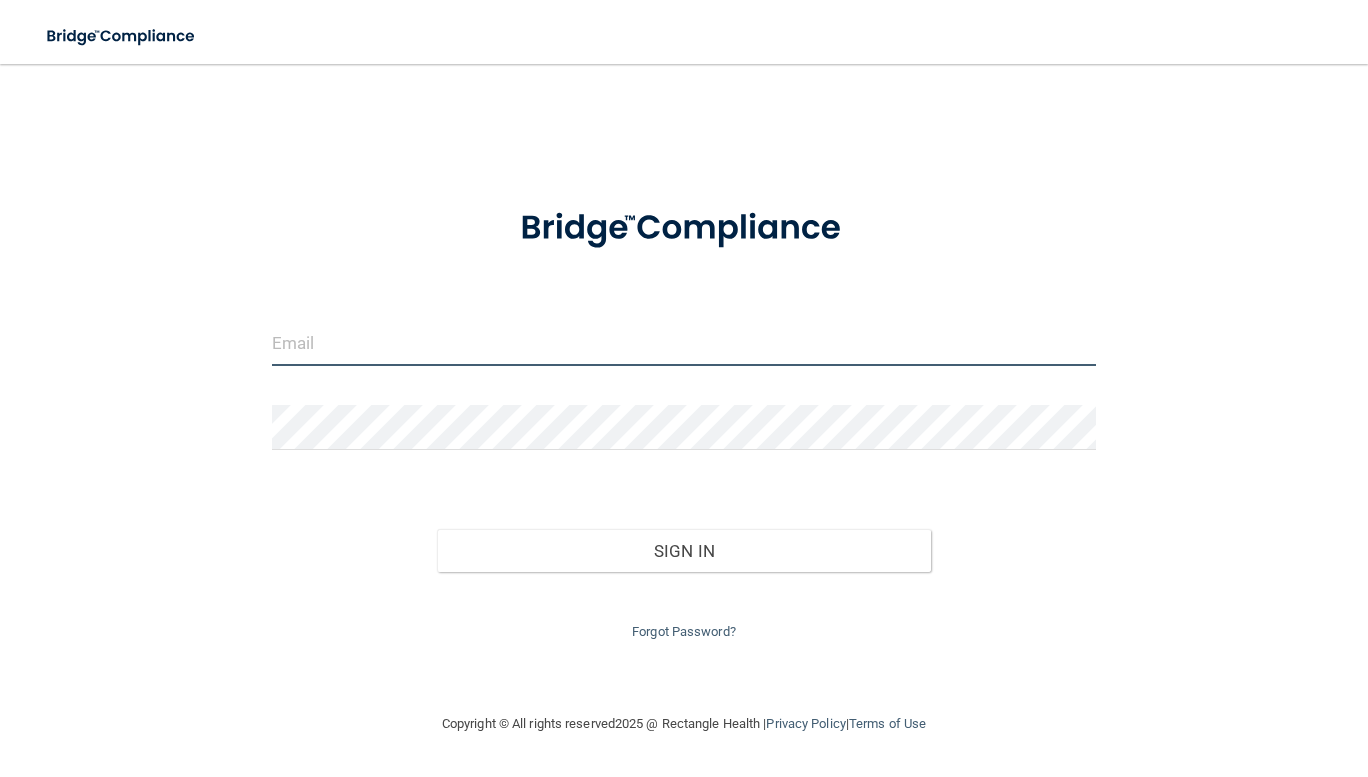click at bounding box center (684, 343) 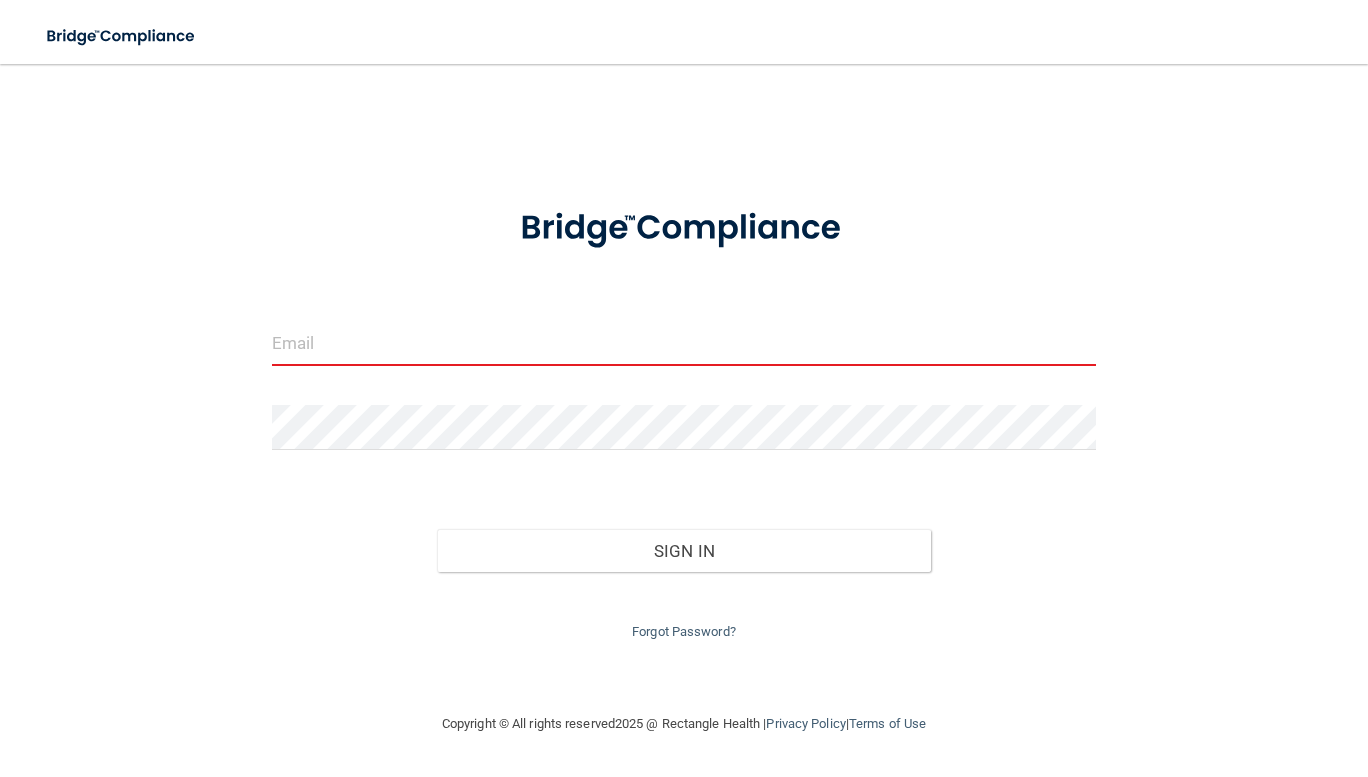 type on "[EMAIL]" 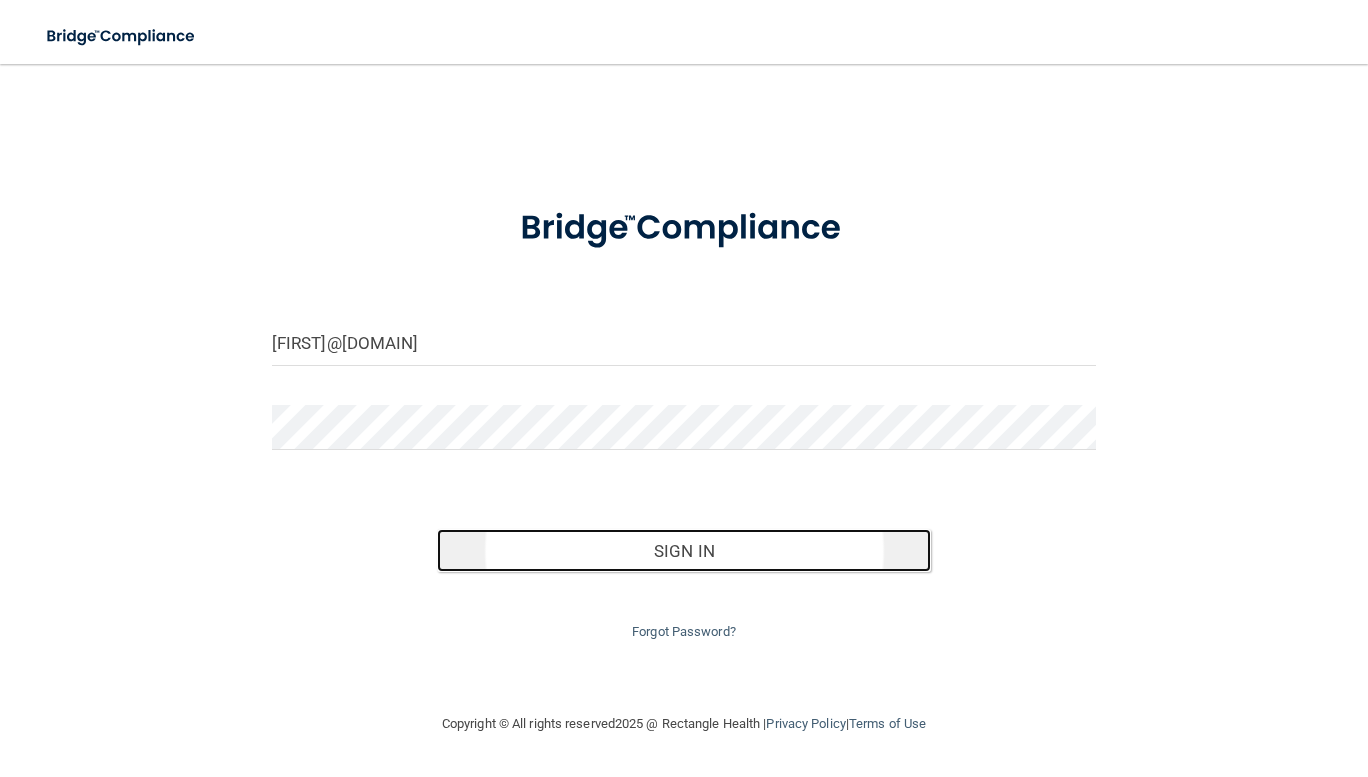 click on "Sign In" at bounding box center [684, 551] 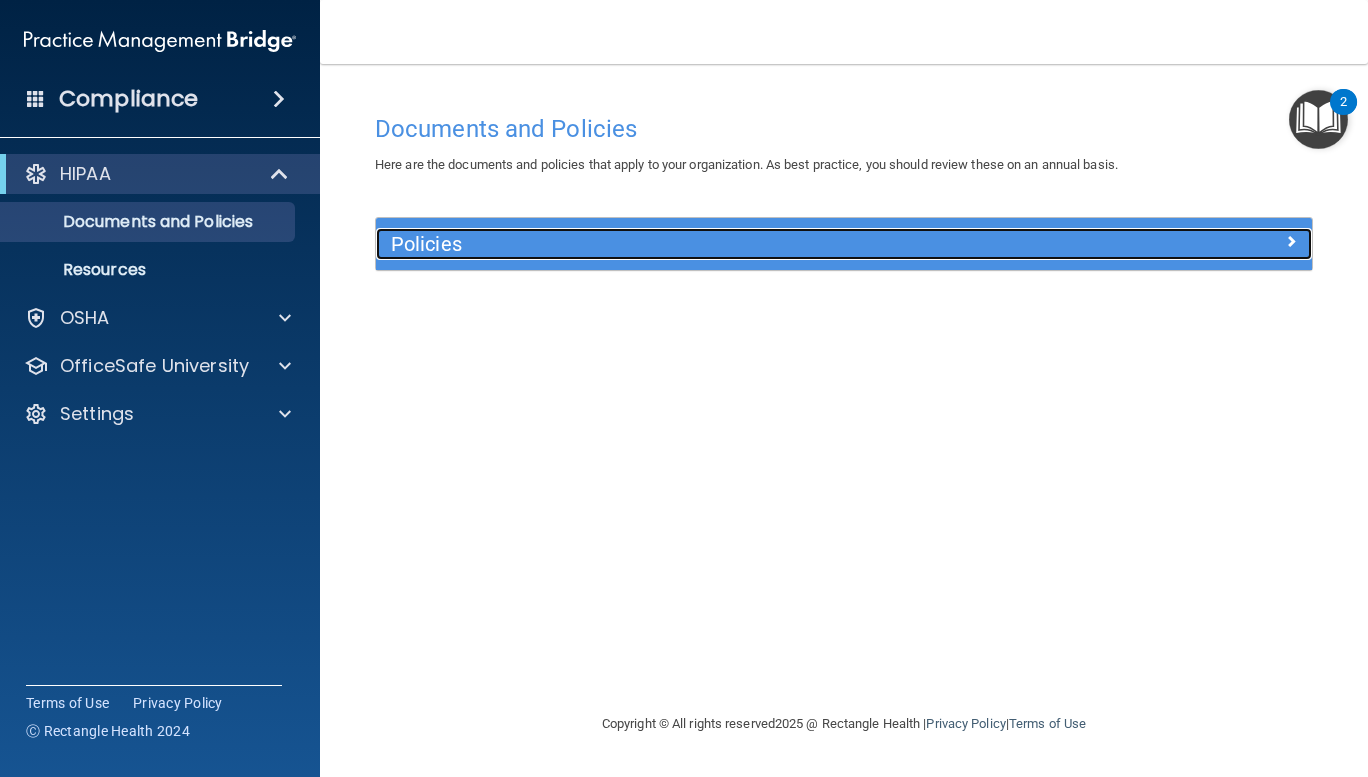 click on "Policies" at bounding box center [727, 244] 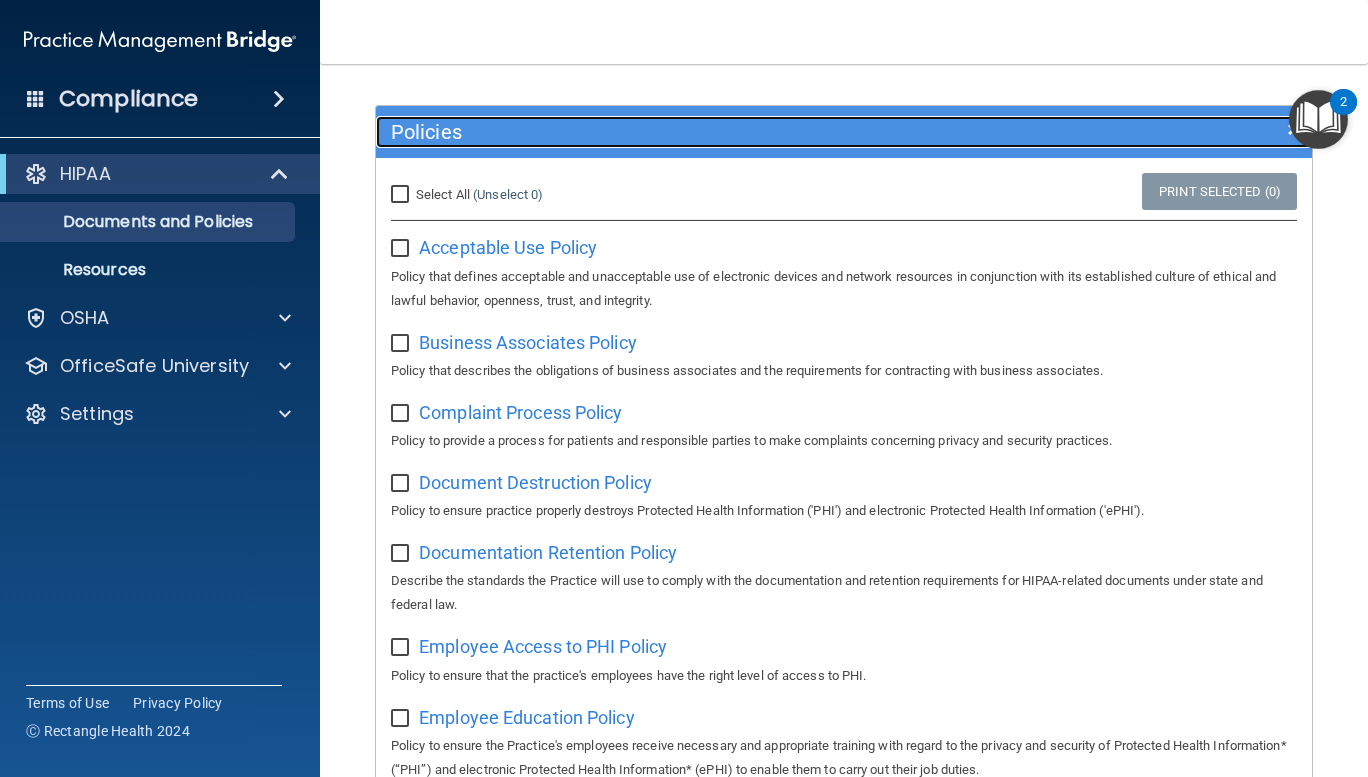 scroll, scrollTop: 111, scrollLeft: 0, axis: vertical 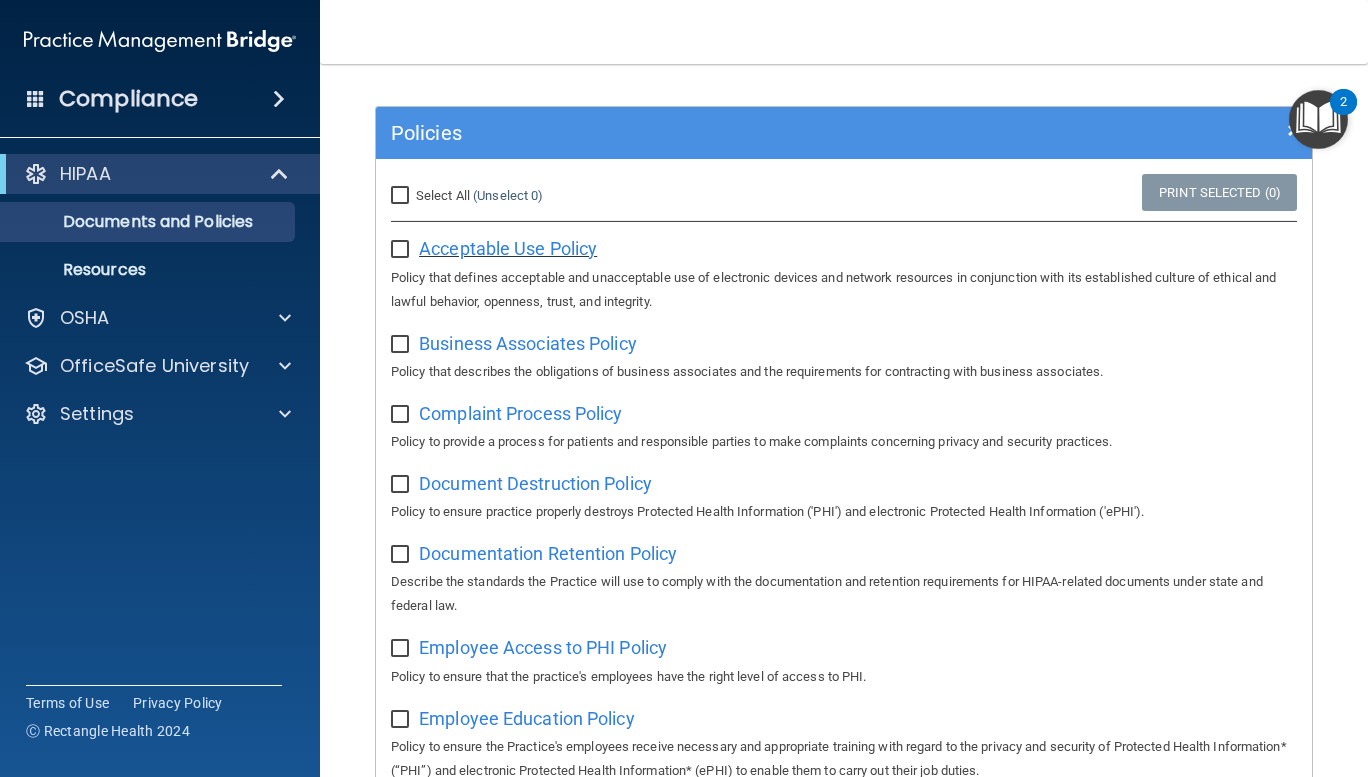 click on "Acceptable Use Policy" at bounding box center (508, 248) 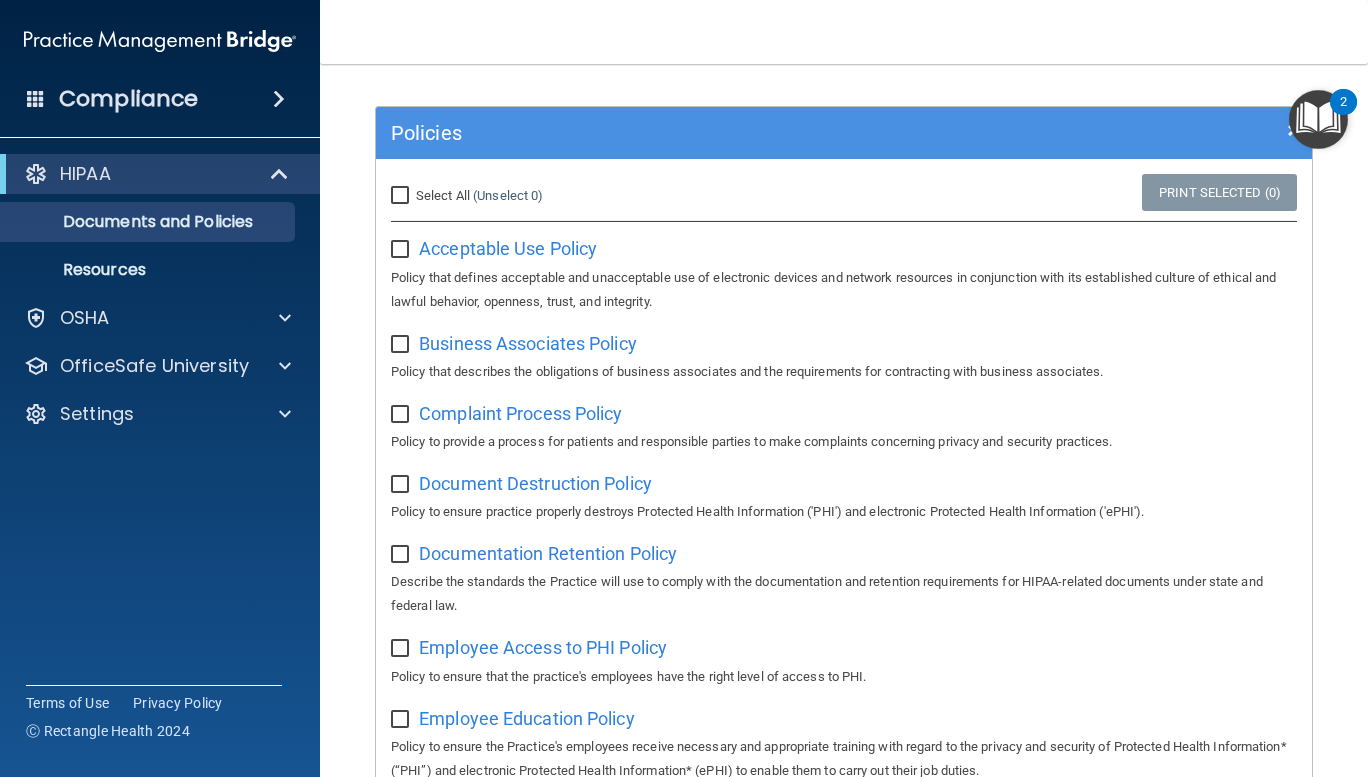 click at bounding box center (402, 250) 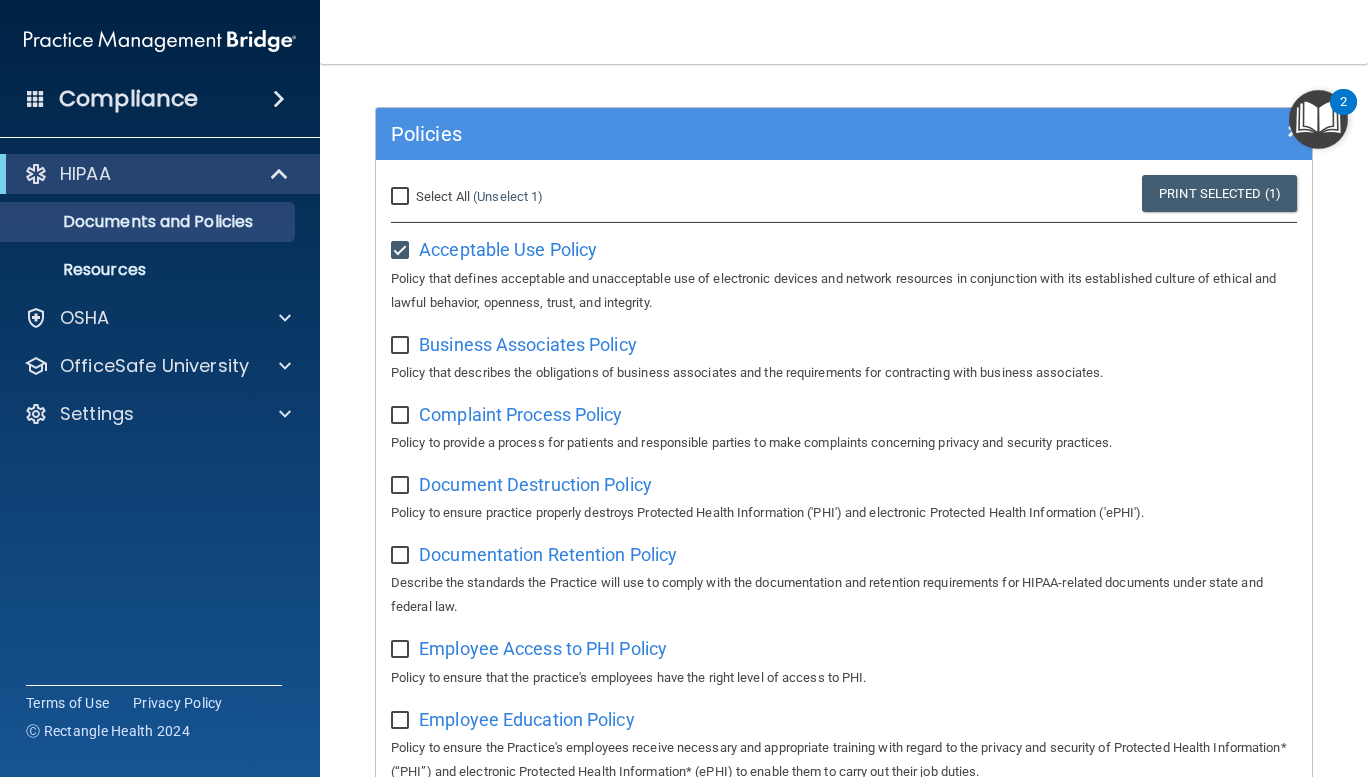 scroll, scrollTop: 0, scrollLeft: 0, axis: both 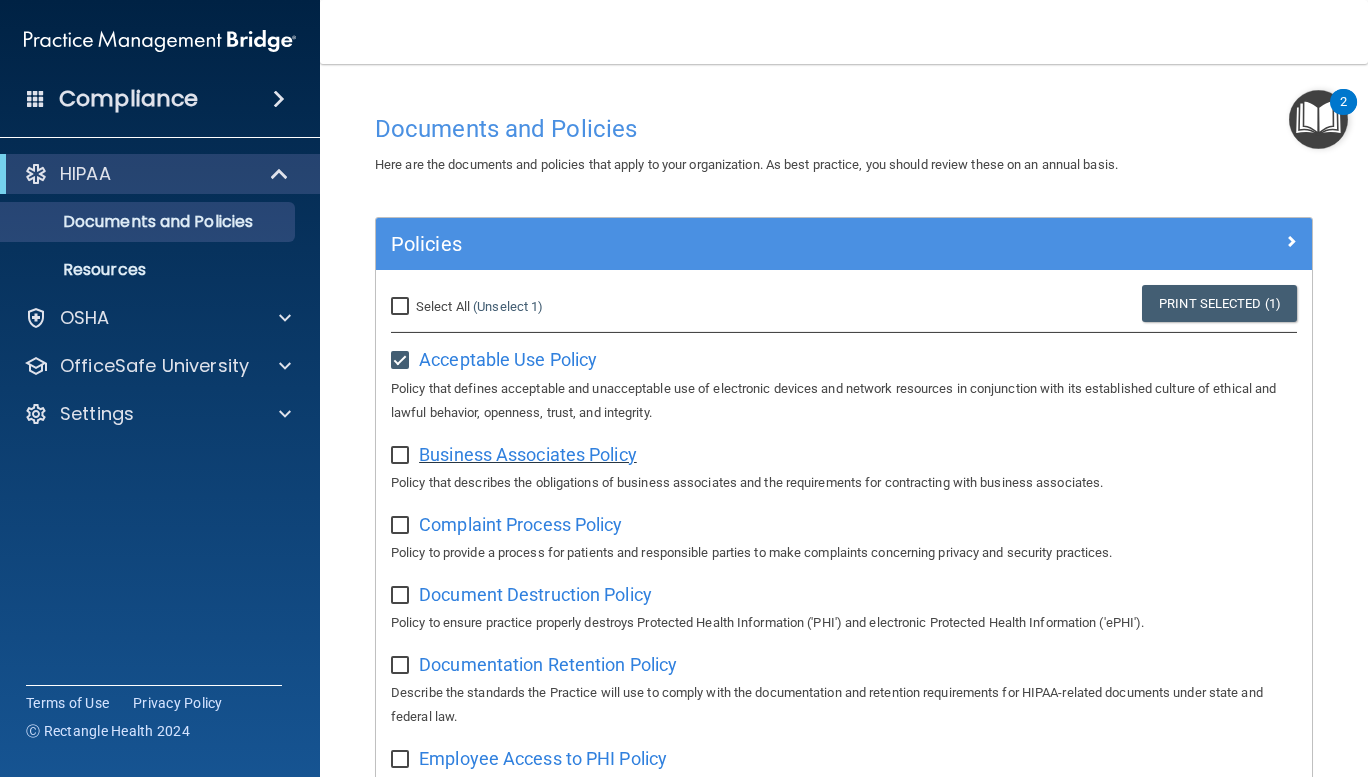 click on "Business Associates Policy" at bounding box center (528, 454) 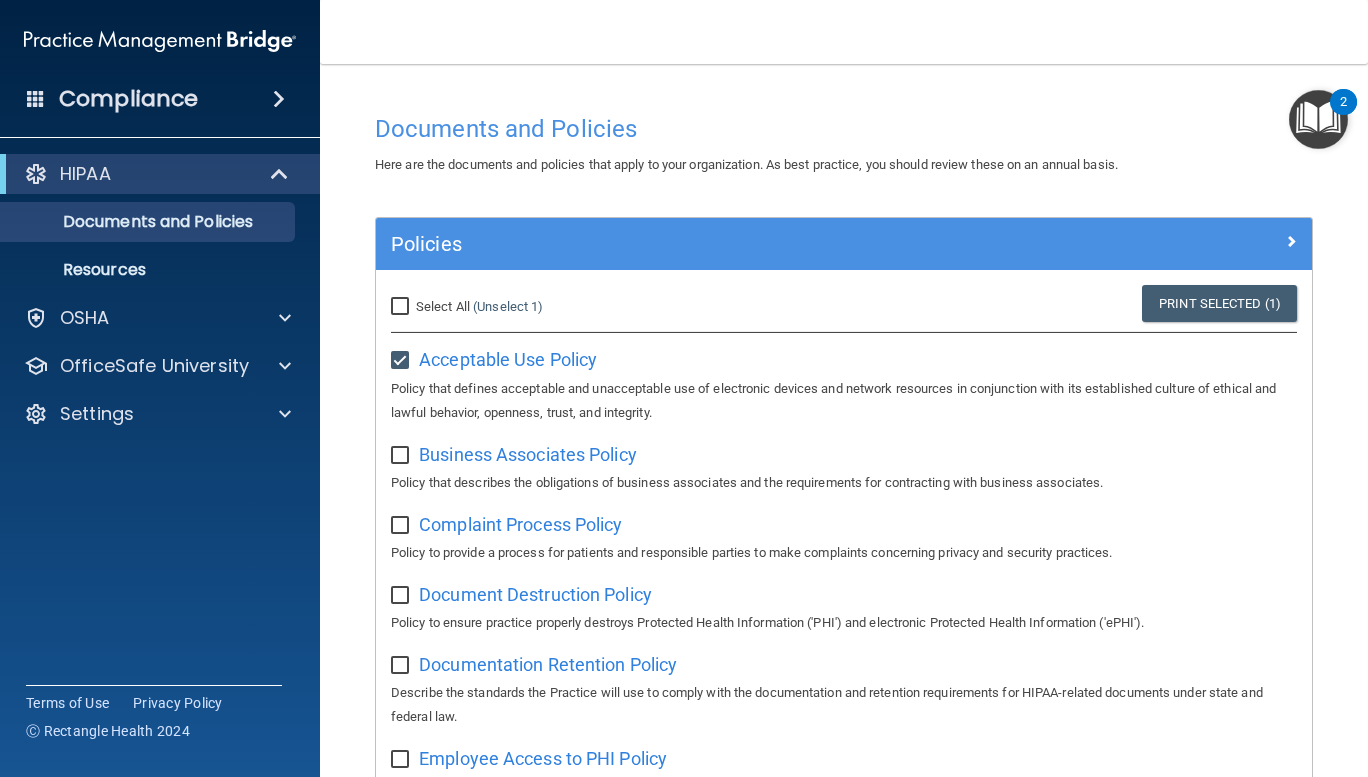 click at bounding box center (402, 456) 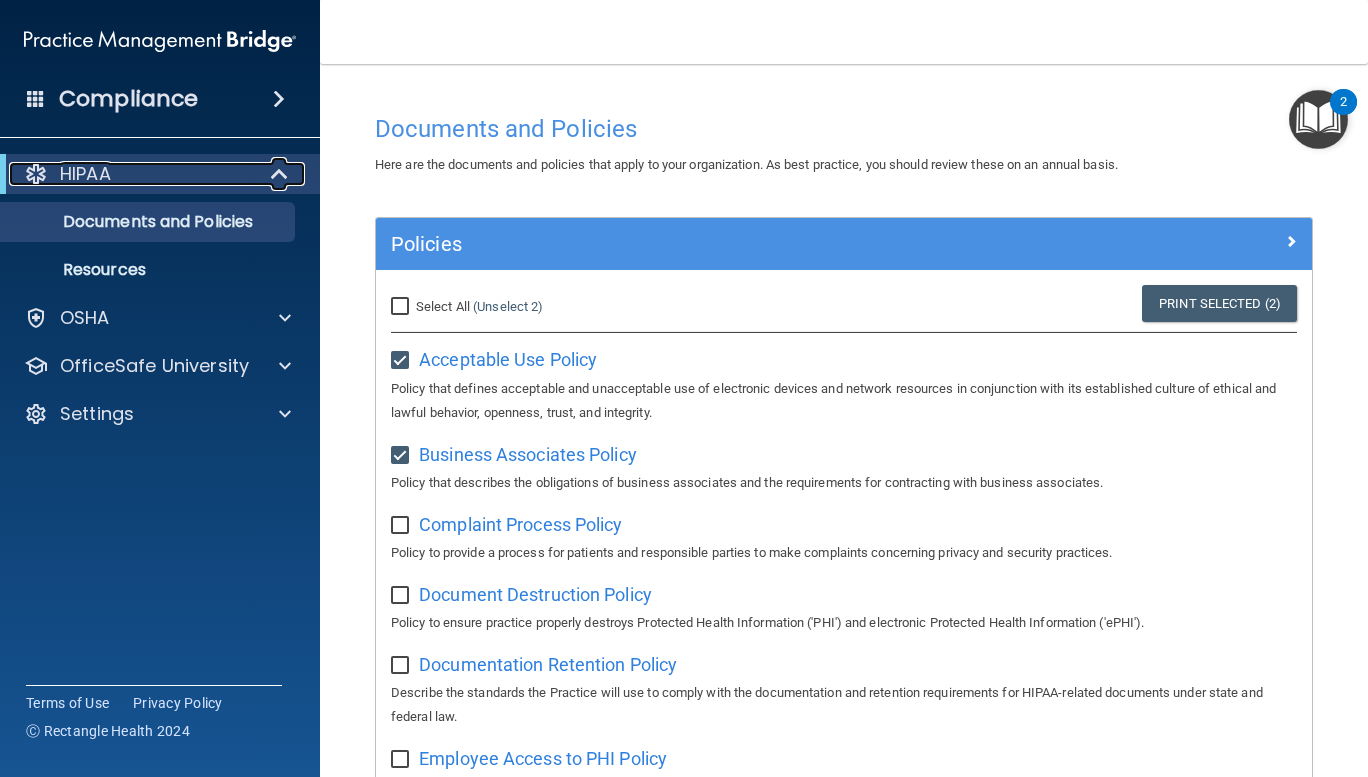 click on "HIPAA" at bounding box center (85, 174) 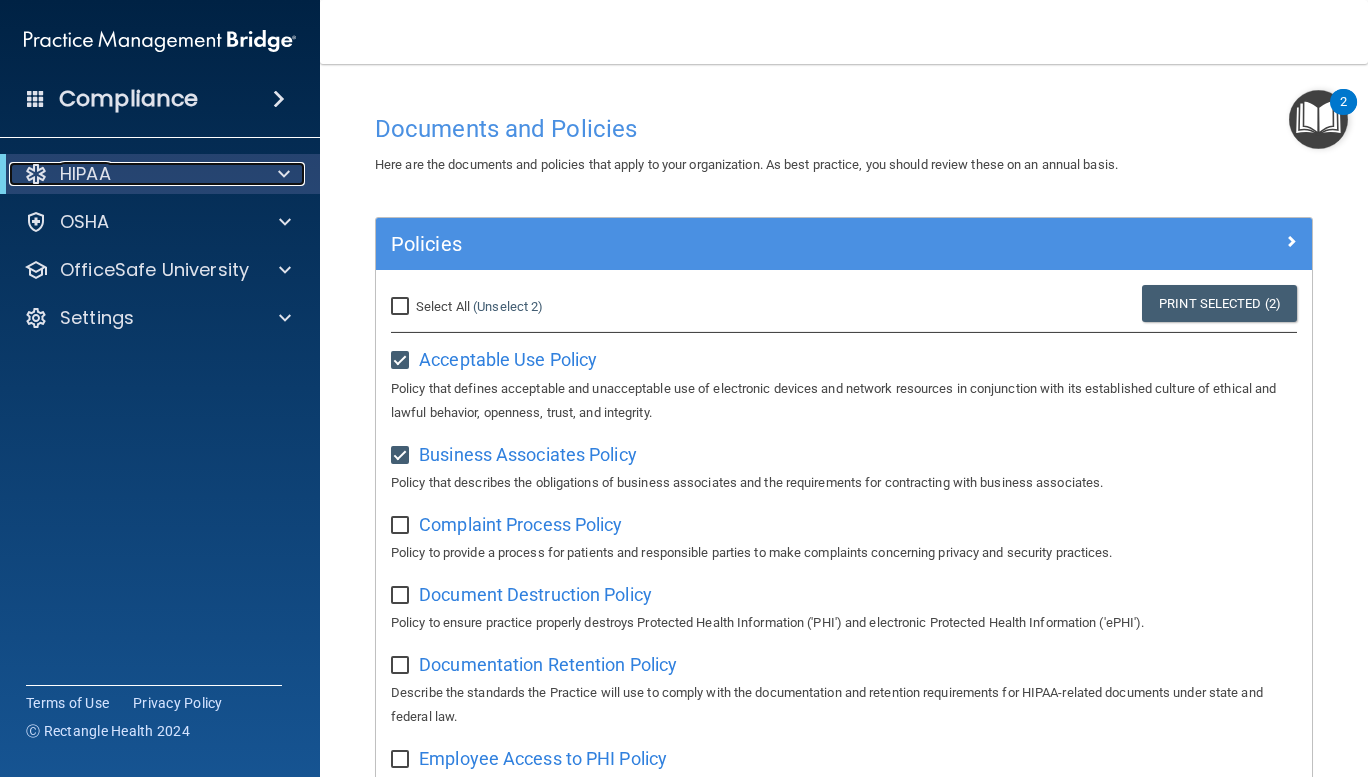 click on "HIPAA" at bounding box center (85, 174) 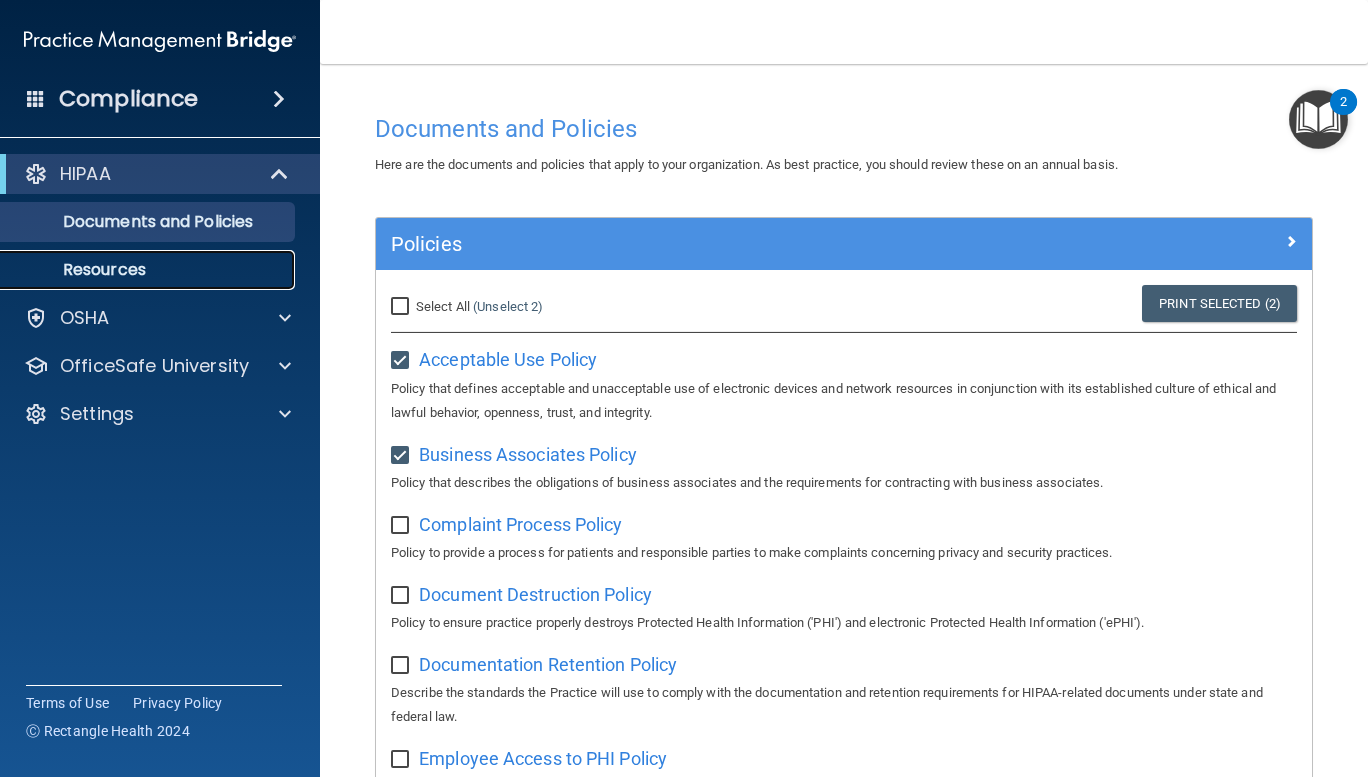 click on "Resources" at bounding box center (149, 270) 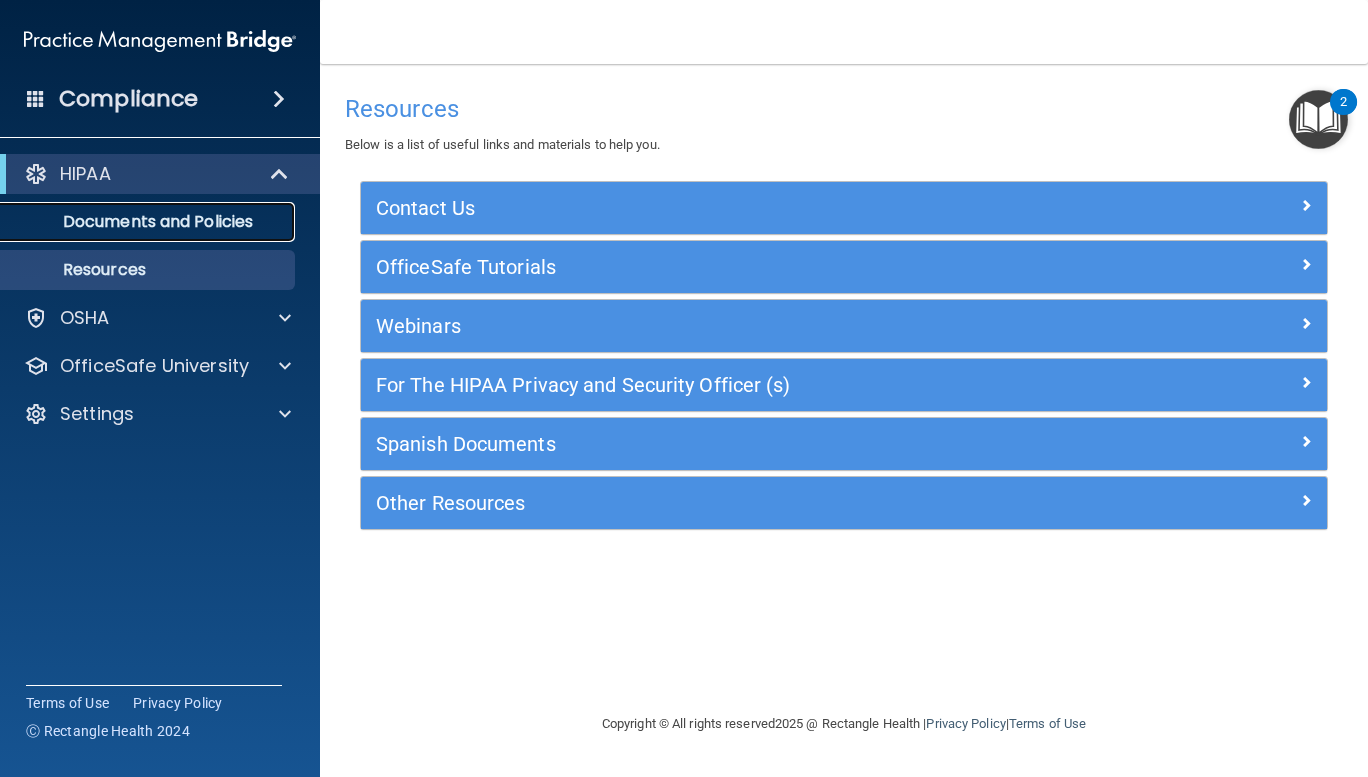 click on "Documents and Policies" at bounding box center [149, 222] 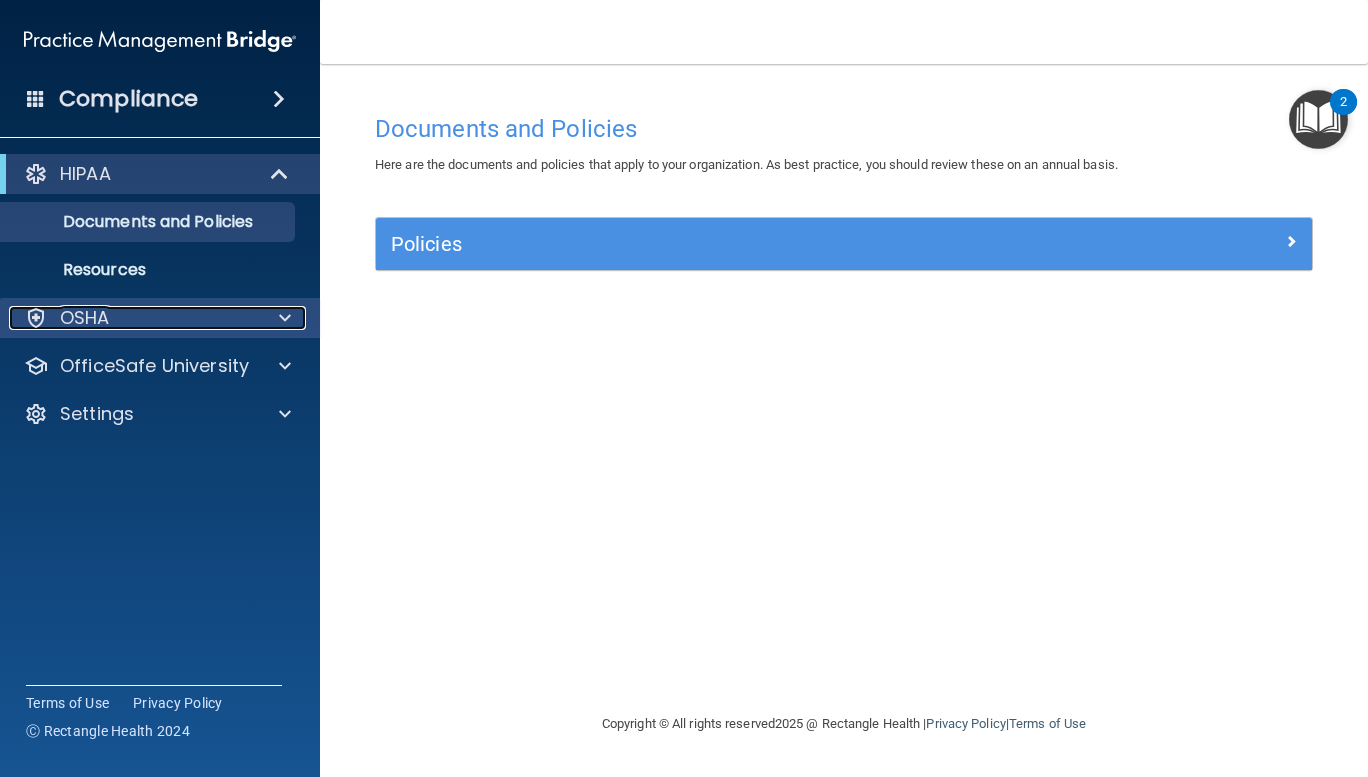 click on "OSHA" at bounding box center [85, 318] 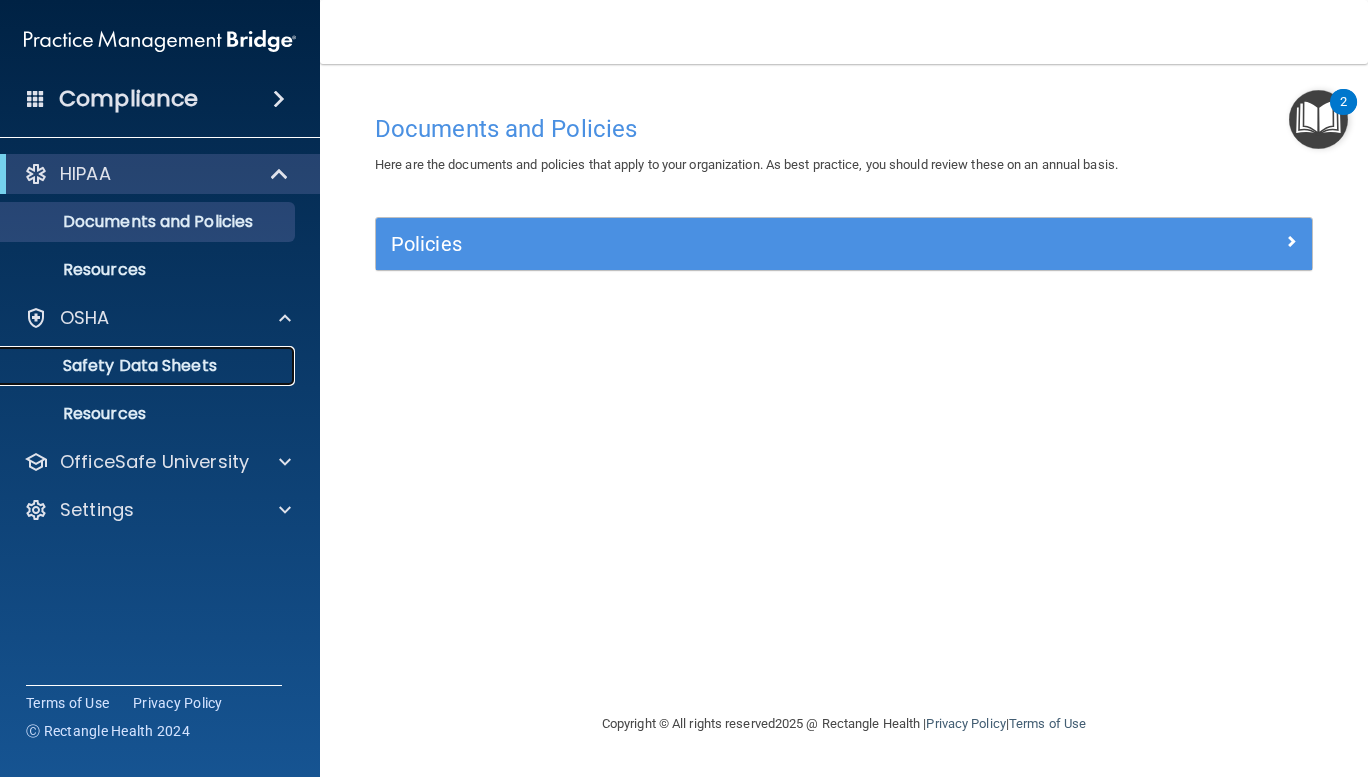 click on "Safety Data Sheets" at bounding box center [149, 366] 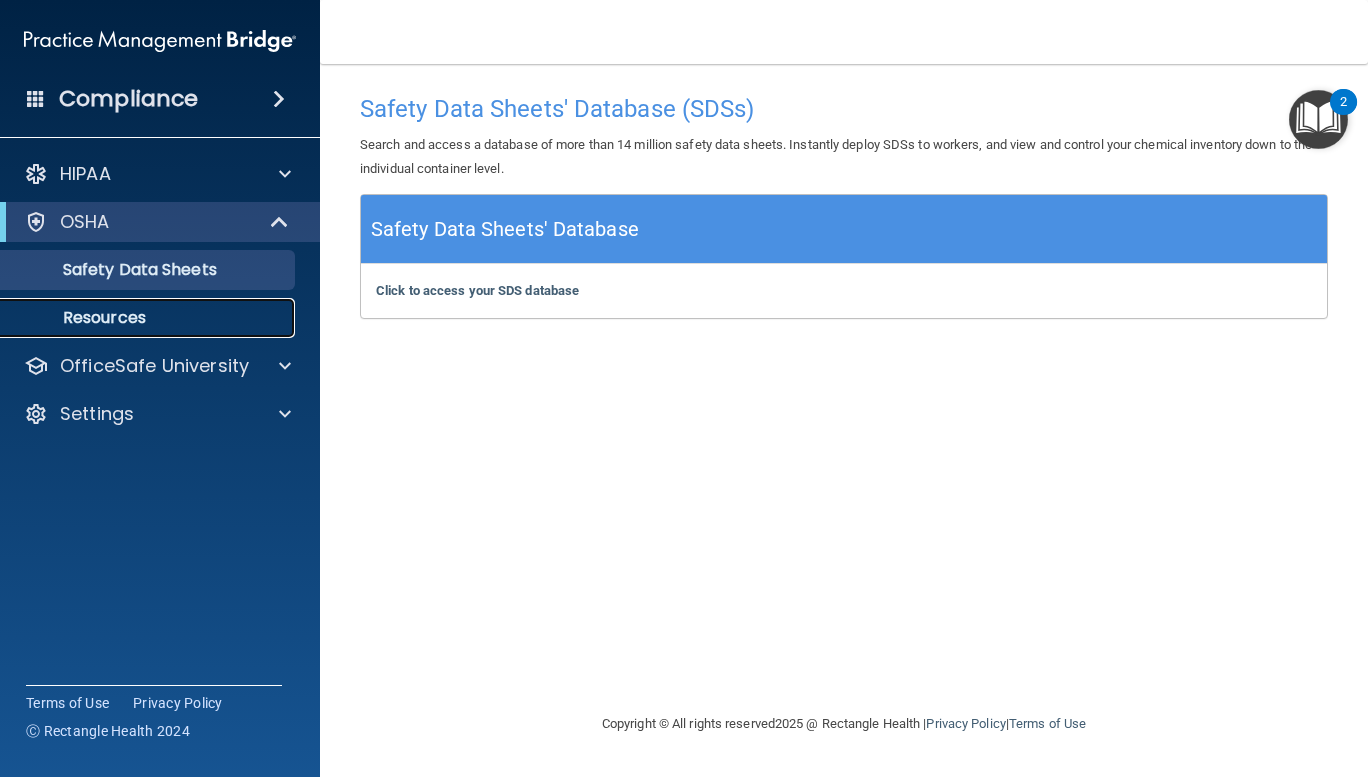 click on "Resources" at bounding box center (149, 318) 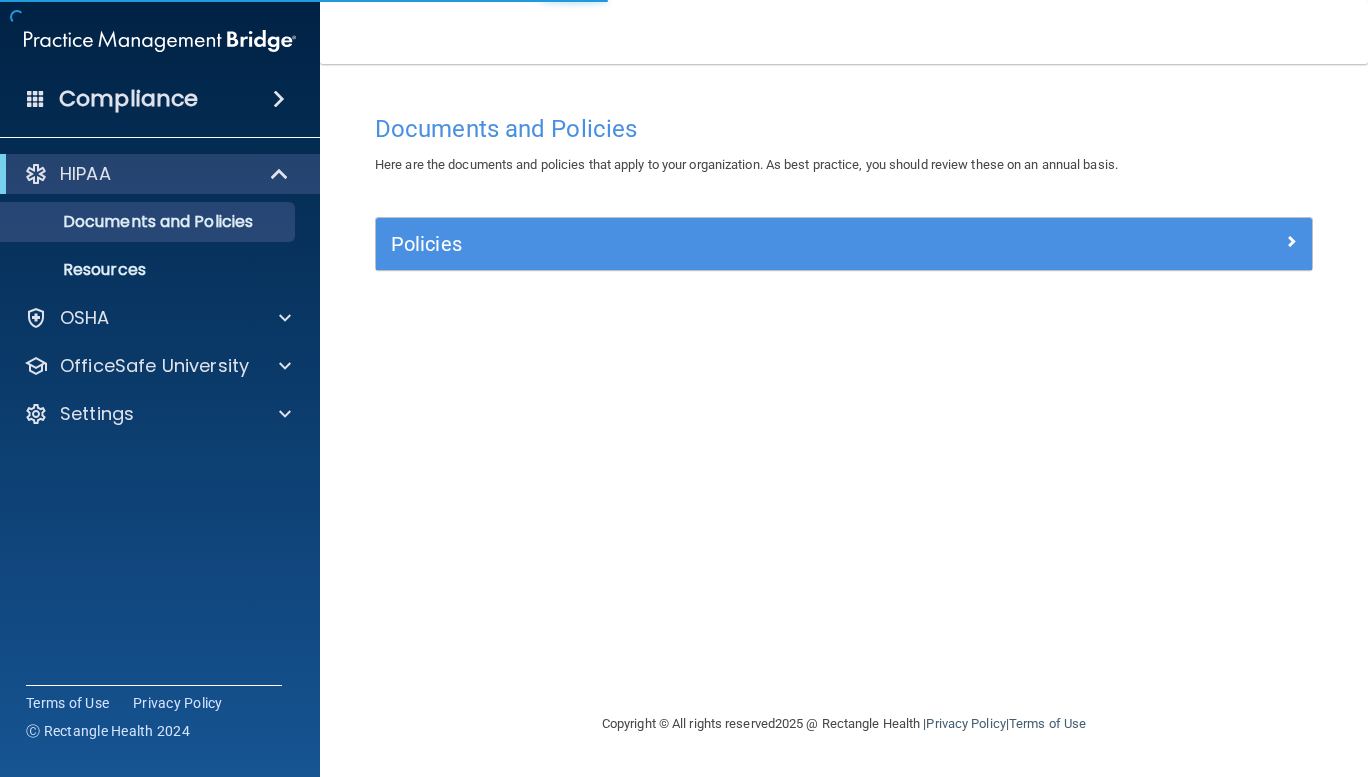 scroll, scrollTop: 0, scrollLeft: 0, axis: both 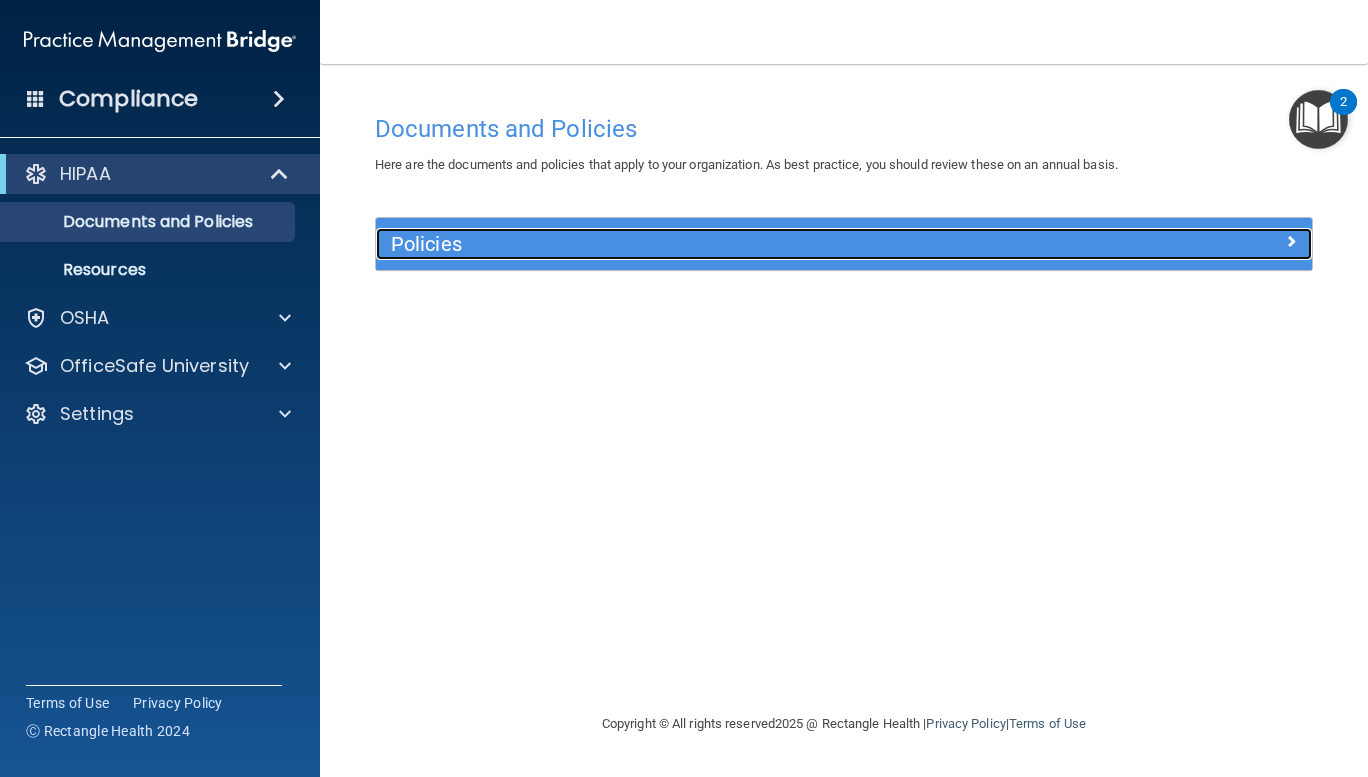 click on "Policies" at bounding box center [727, 244] 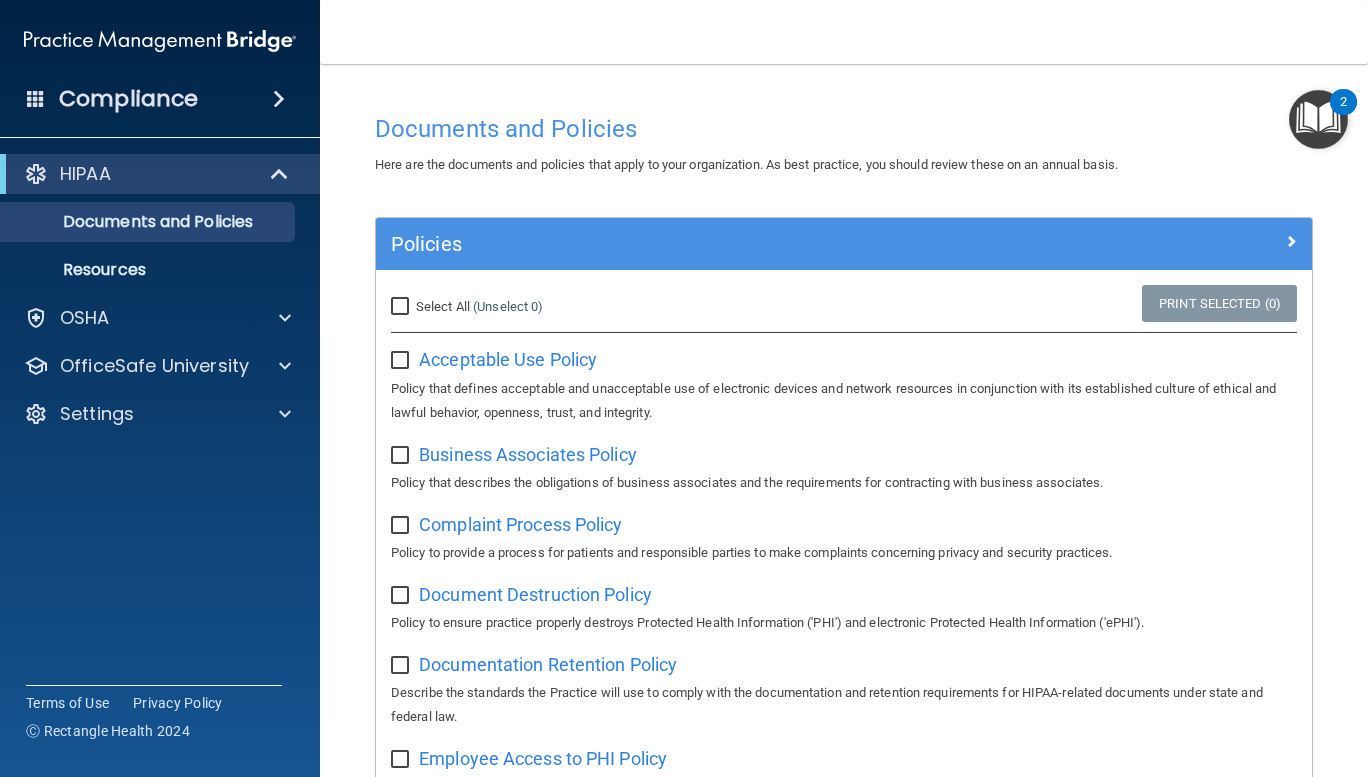 click at bounding box center (1318, 119) 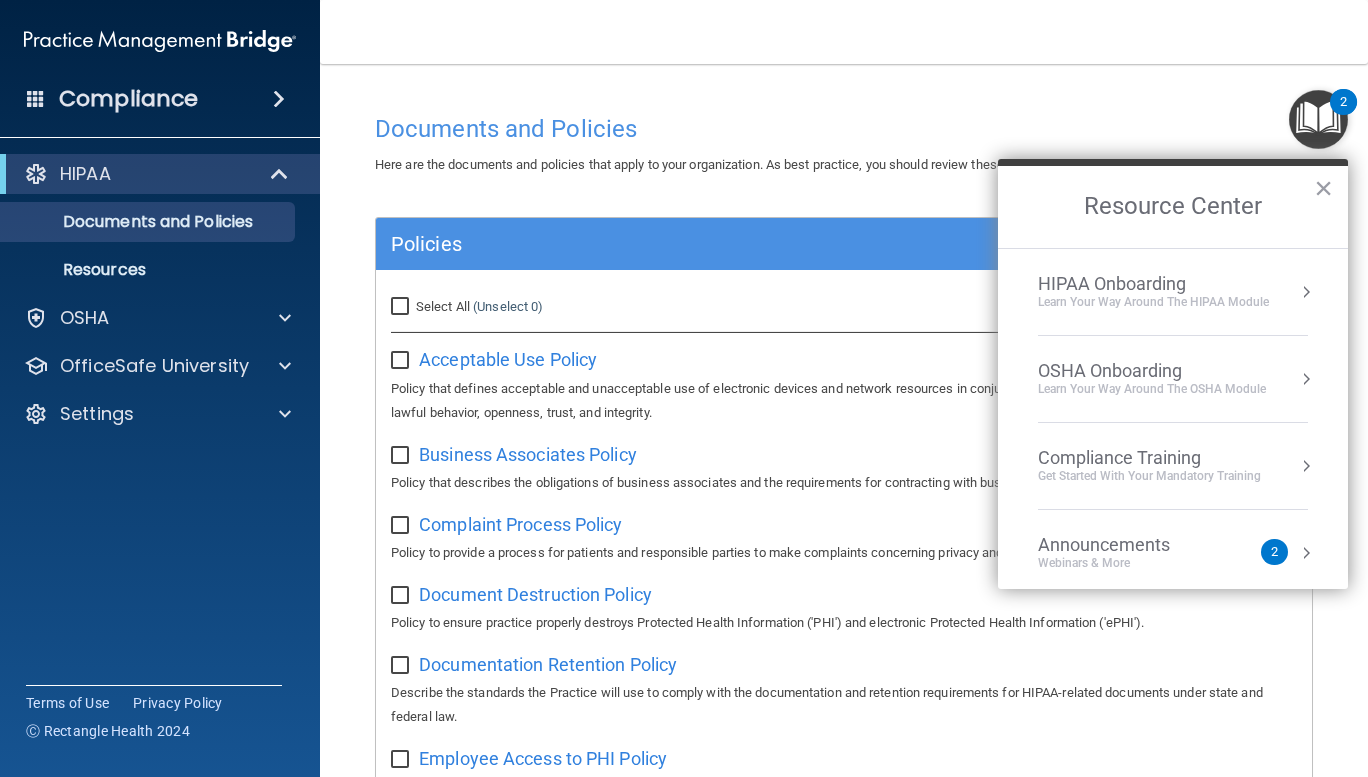 click at bounding box center [1306, 553] 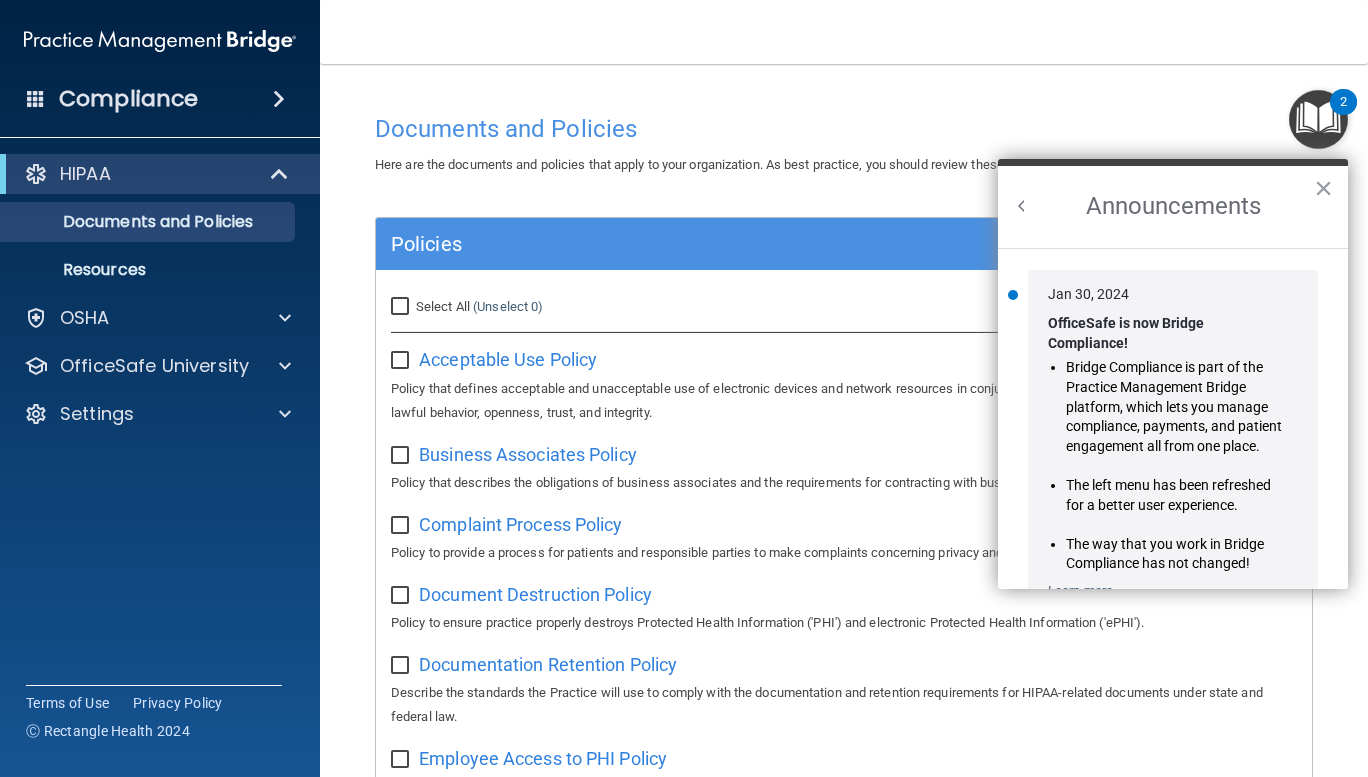 scroll, scrollTop: 0, scrollLeft: 0, axis: both 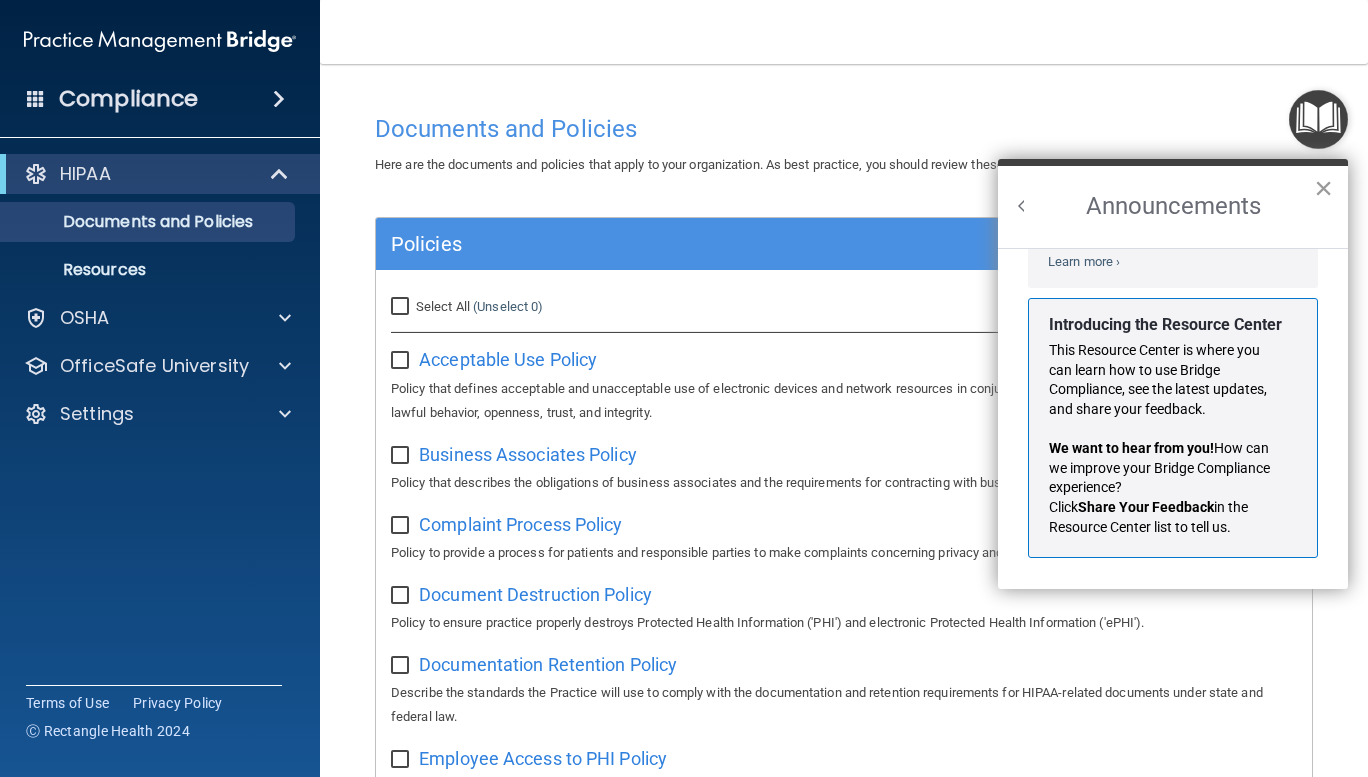 click on "×" at bounding box center (1323, 188) 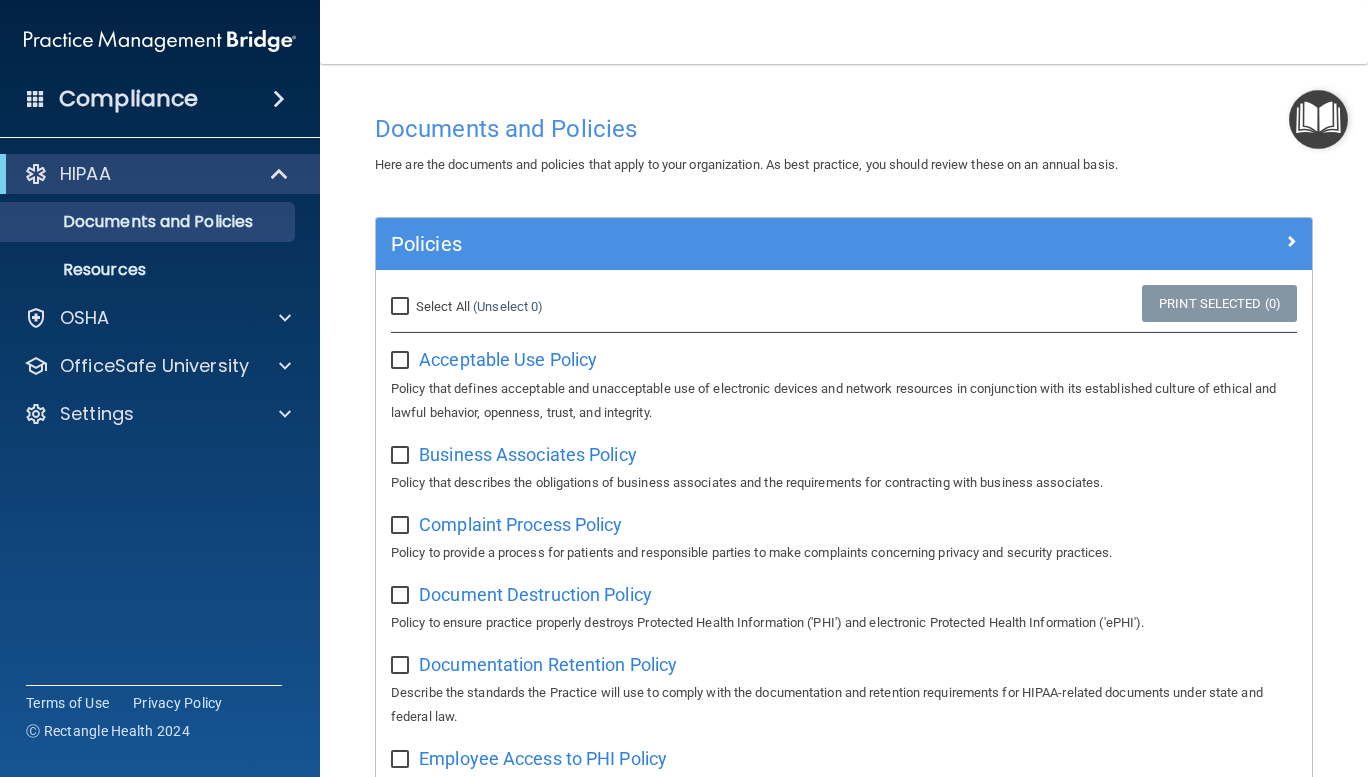 click at bounding box center (1318, 119) 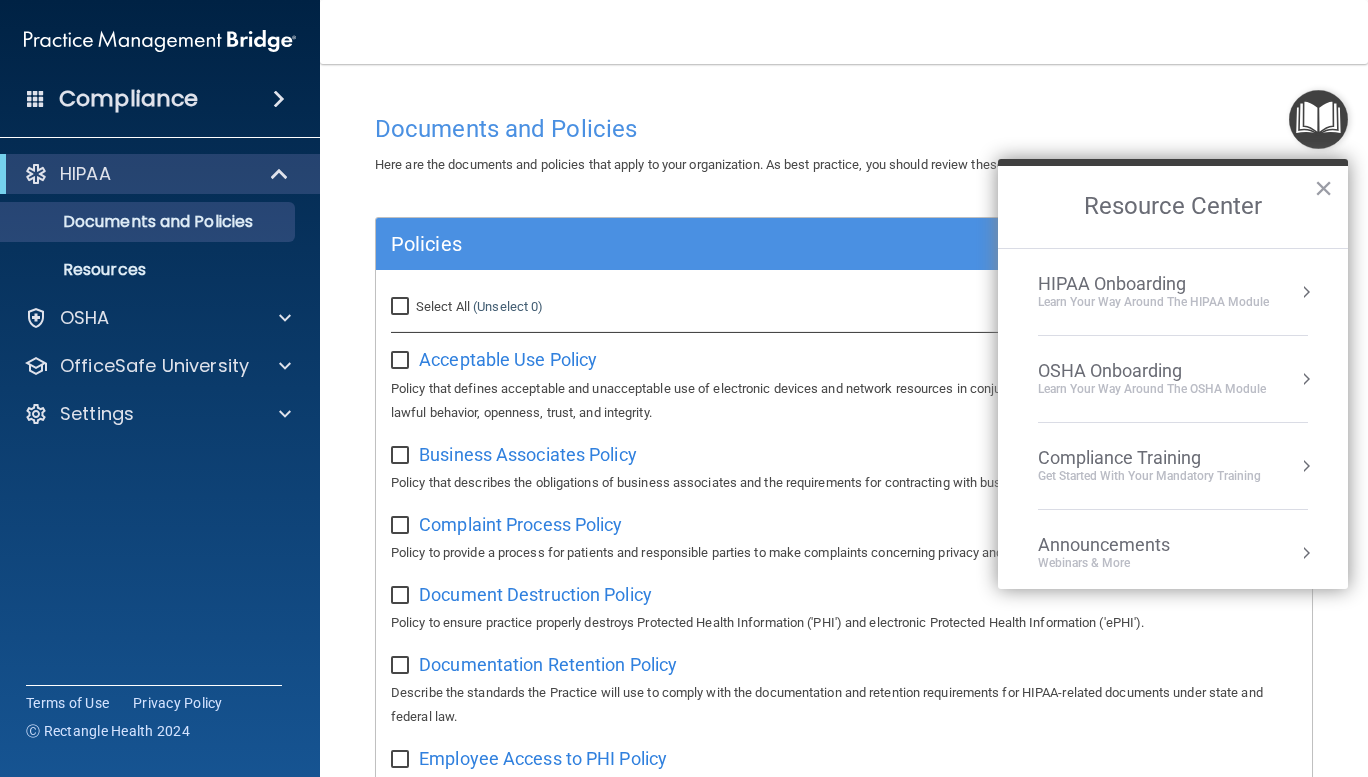 click at bounding box center (1306, 292) 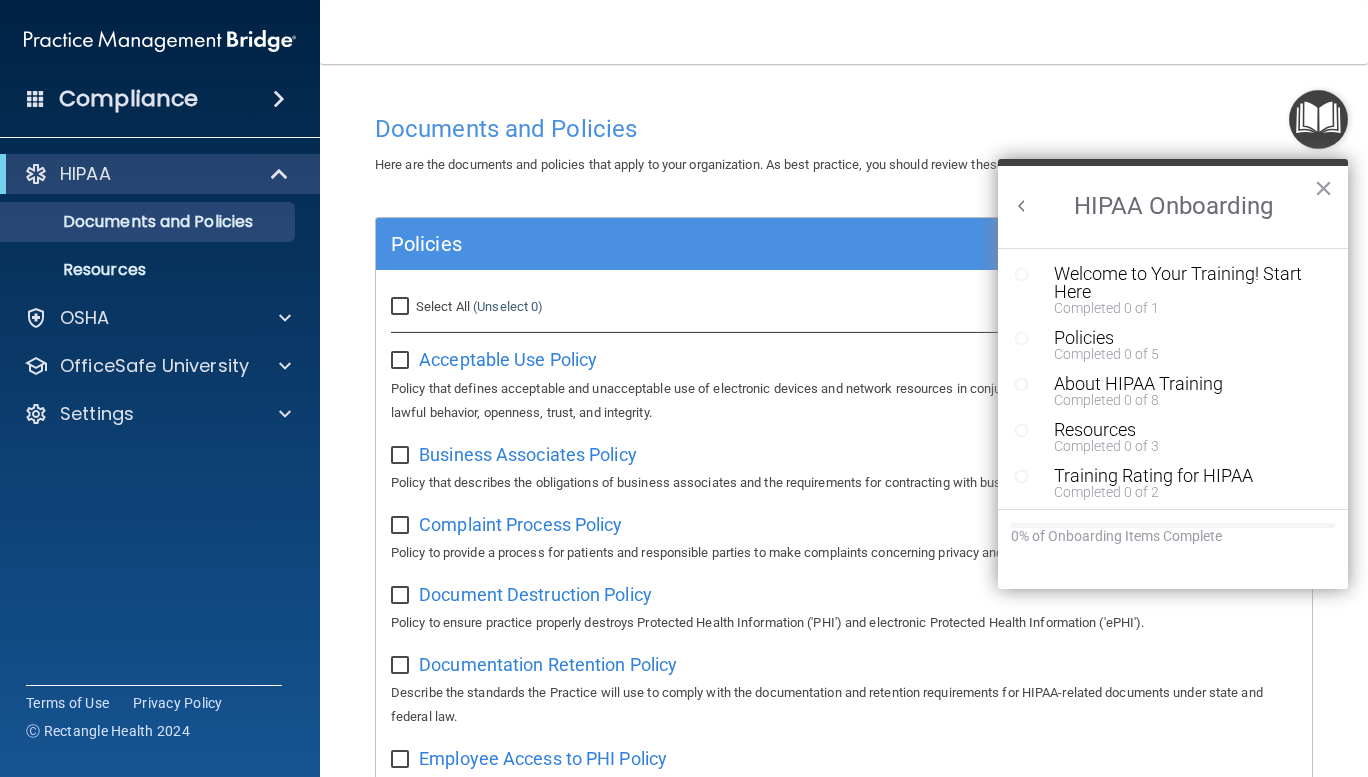 scroll, scrollTop: 0, scrollLeft: 0, axis: both 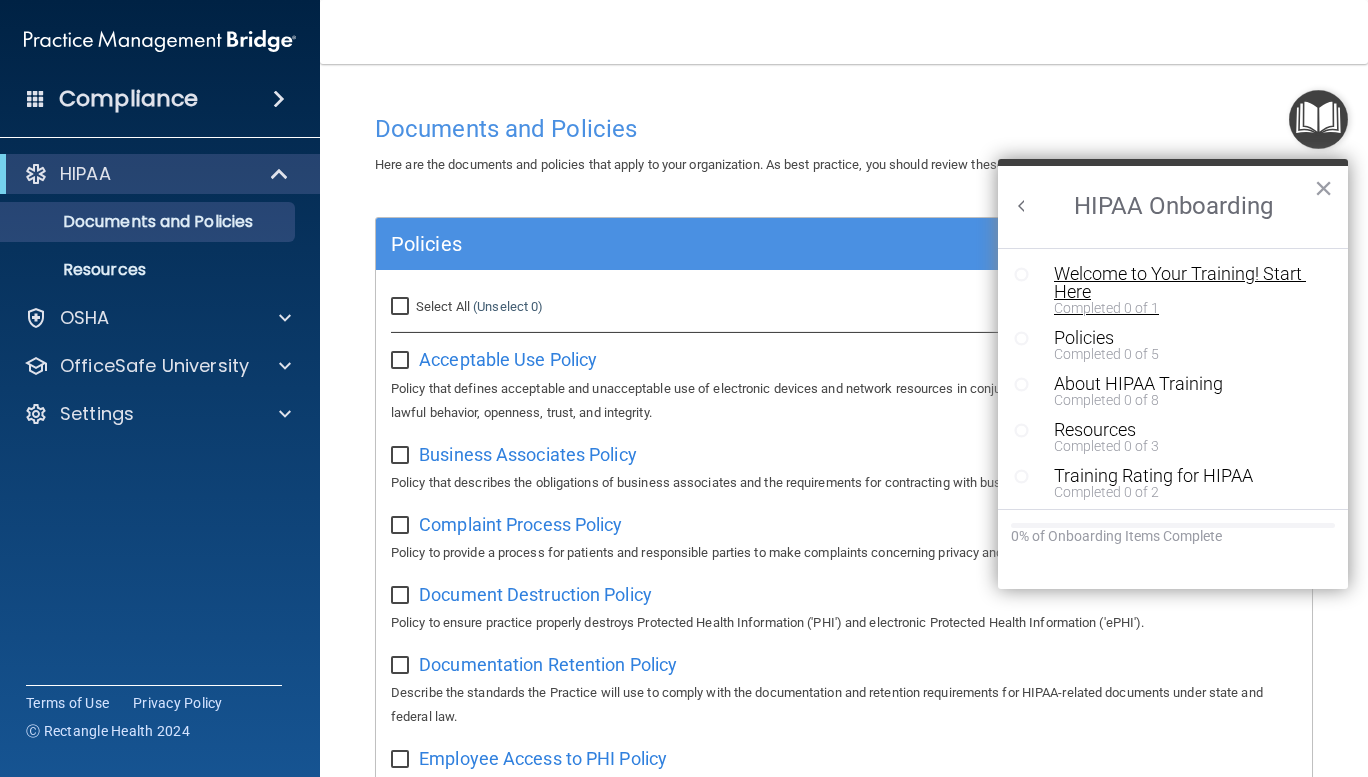 click on "Welcome to Your Training! Start Here" at bounding box center (1180, 283) 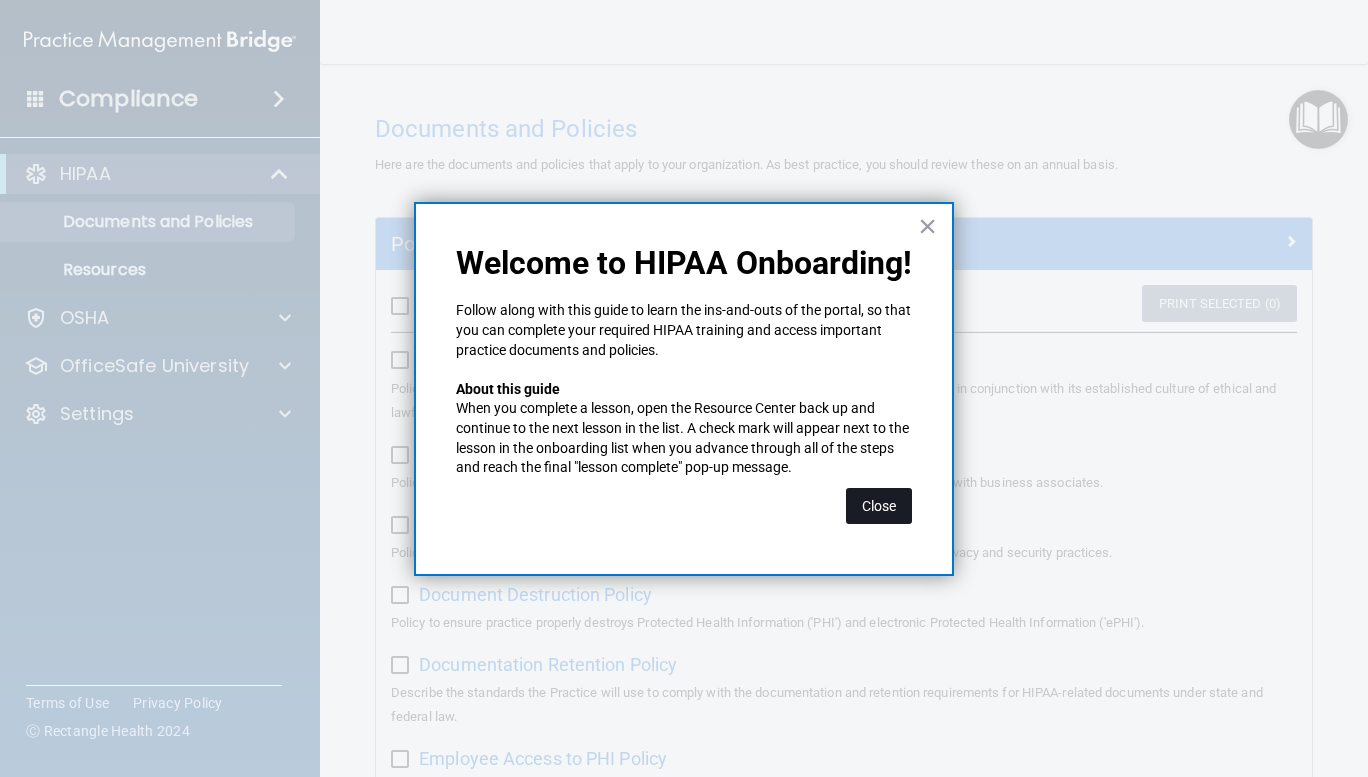 click on "Close" at bounding box center (879, 506) 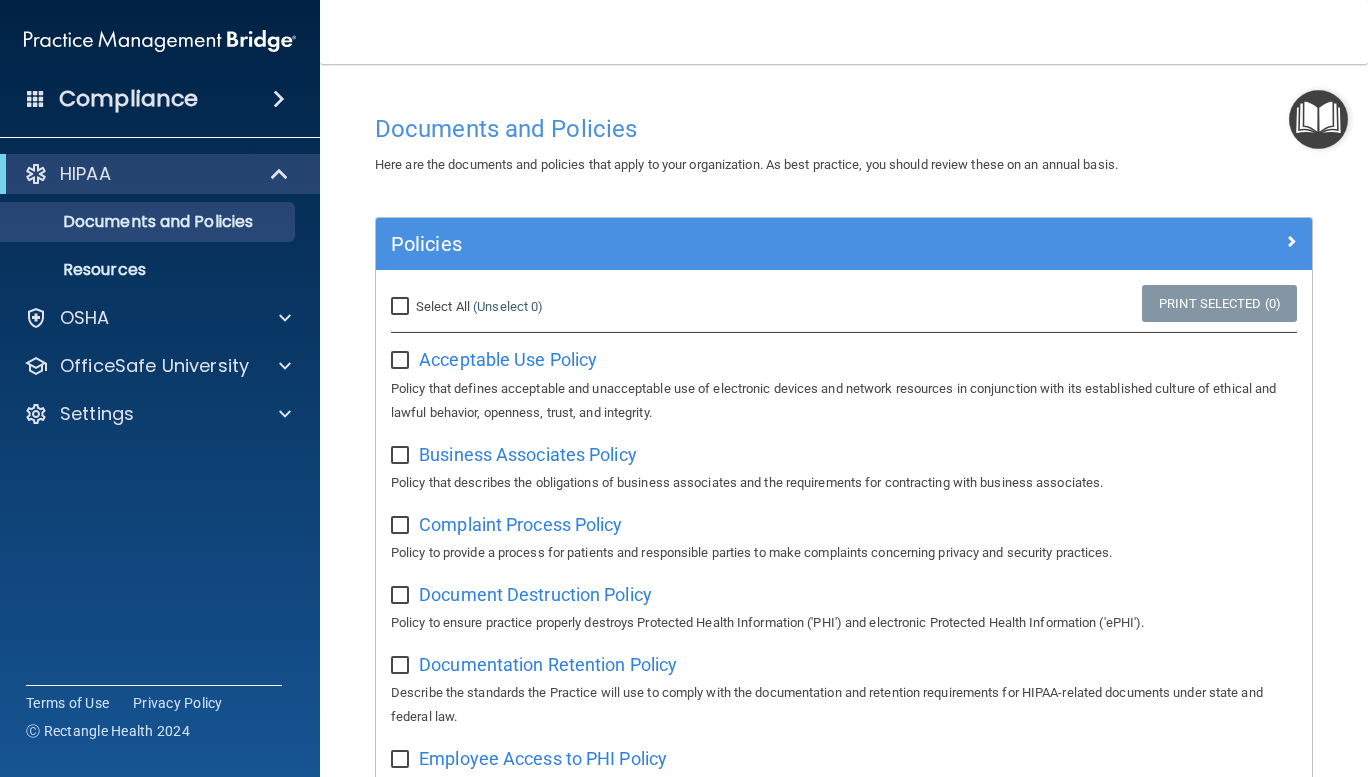 click on "Select All   (Unselect 0)    Unselect All            Print Selected (0)" at bounding box center [844, 307] 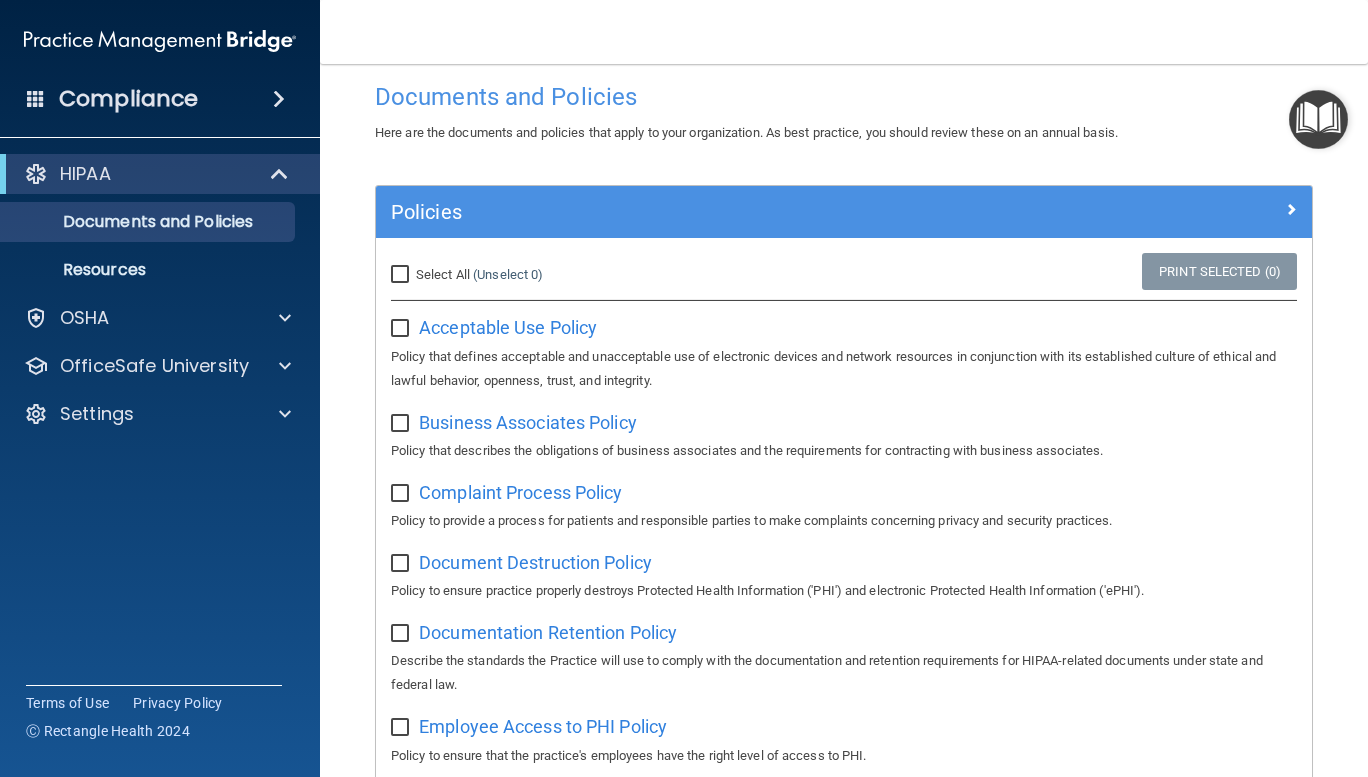 scroll, scrollTop: 0, scrollLeft: 0, axis: both 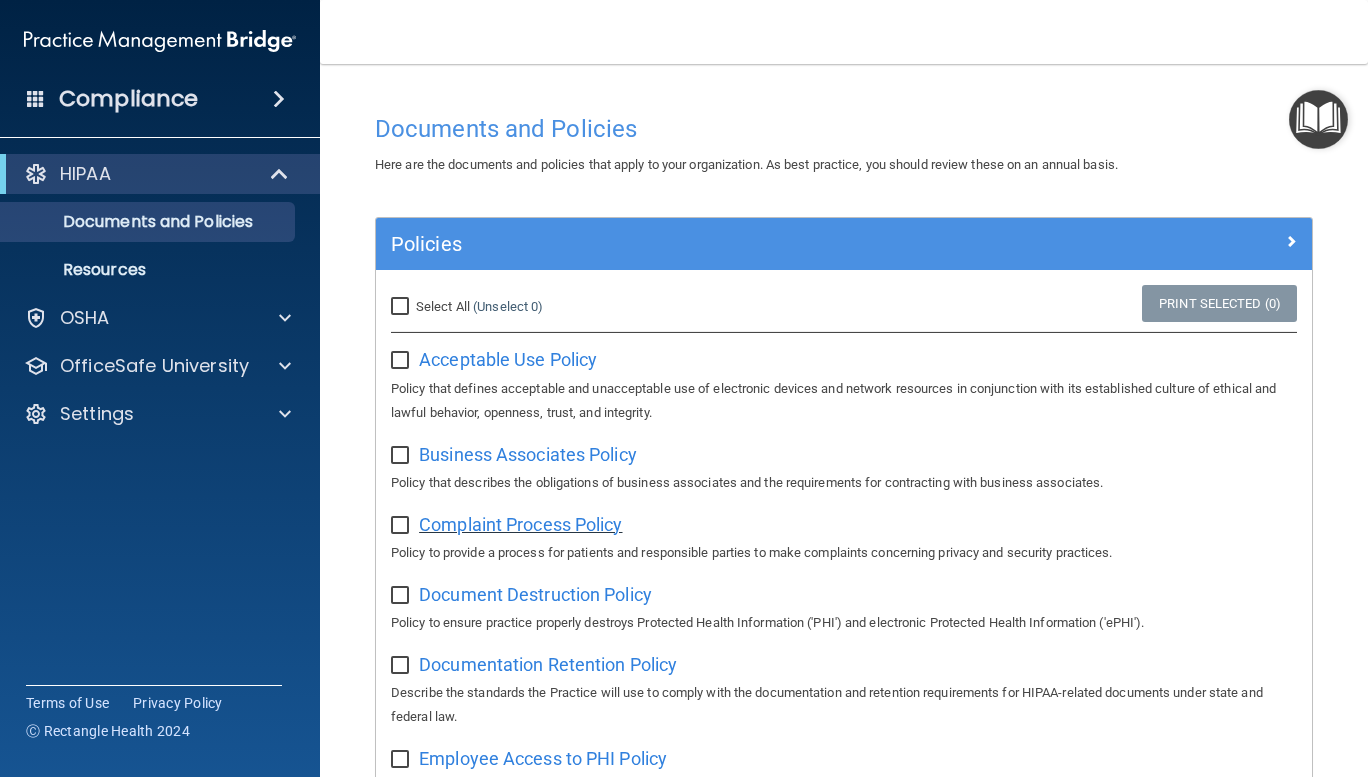 click on "Complaint Process Policy" at bounding box center [520, 524] 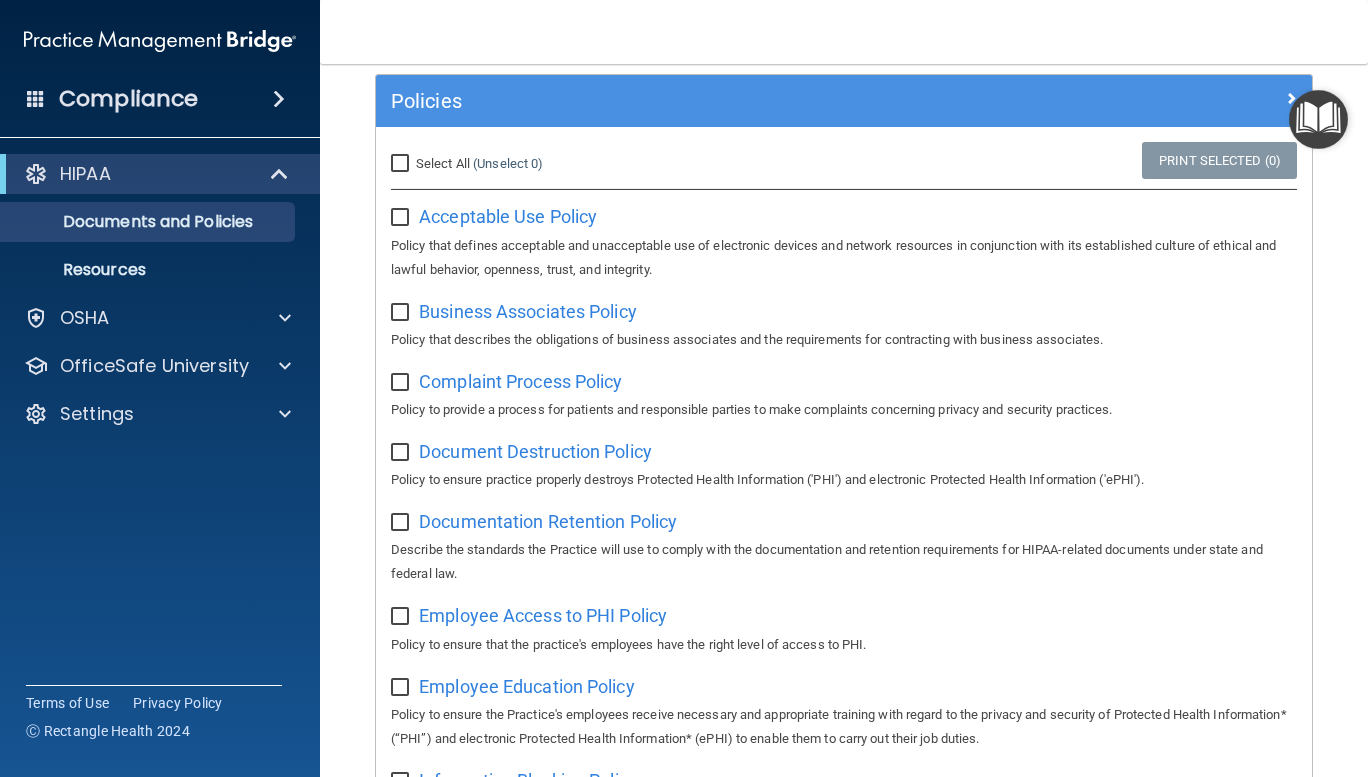 scroll, scrollTop: 144, scrollLeft: 0, axis: vertical 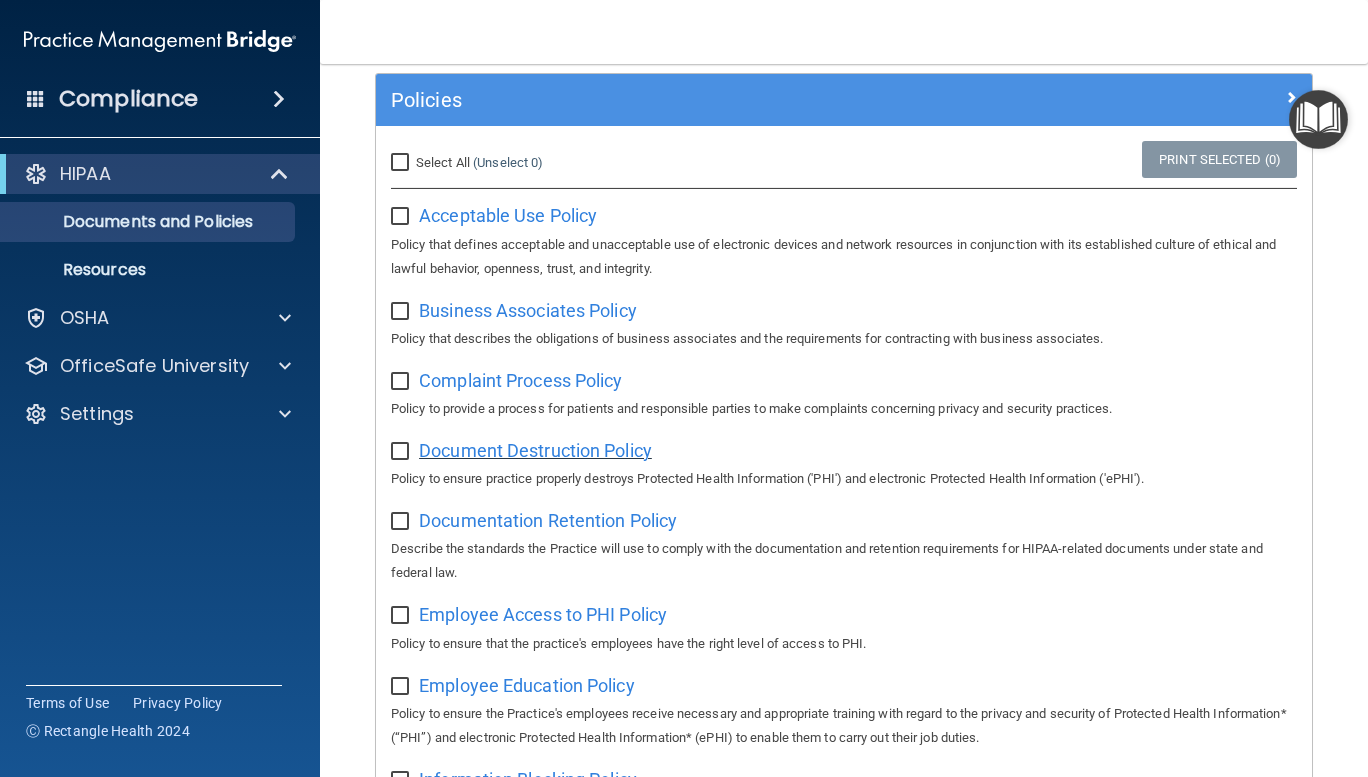 click on "Document Destruction Policy" at bounding box center [535, 450] 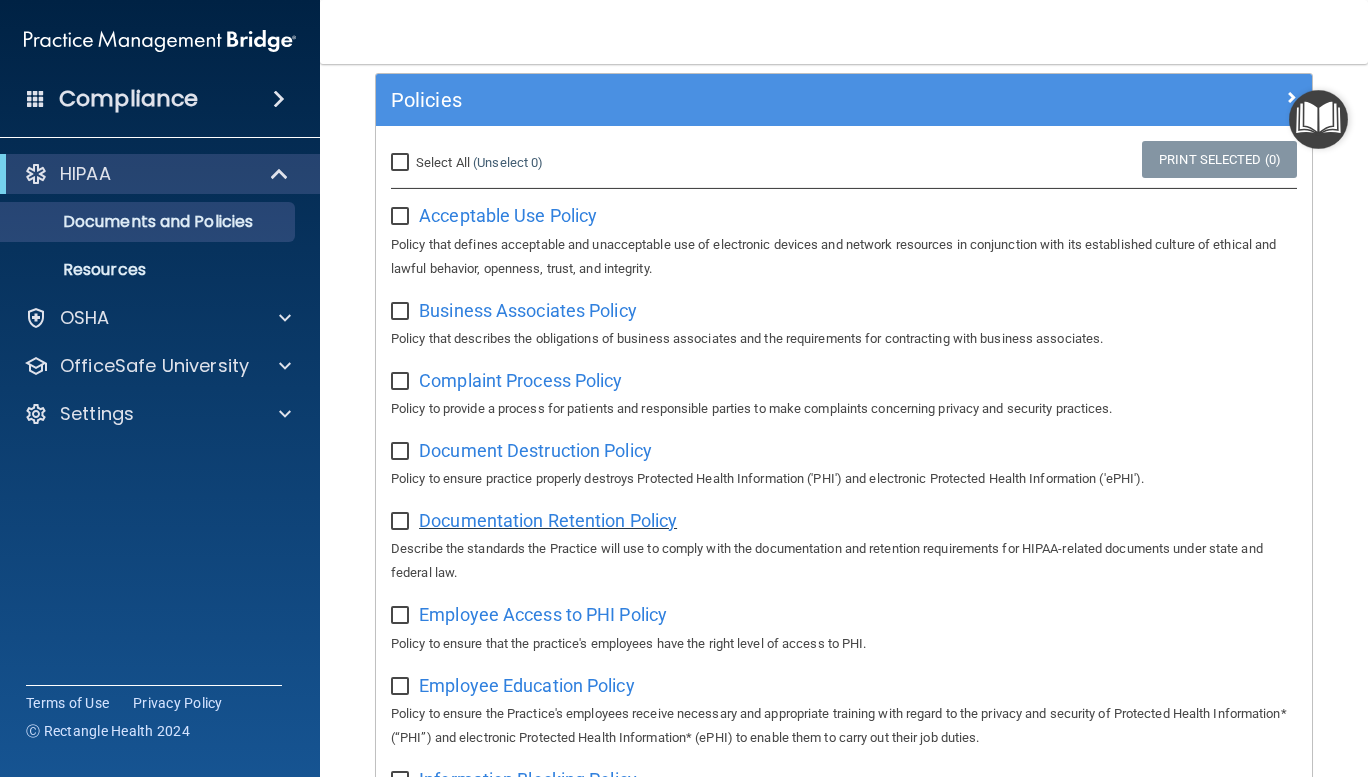 click on "Documentation Retention Policy" at bounding box center [548, 520] 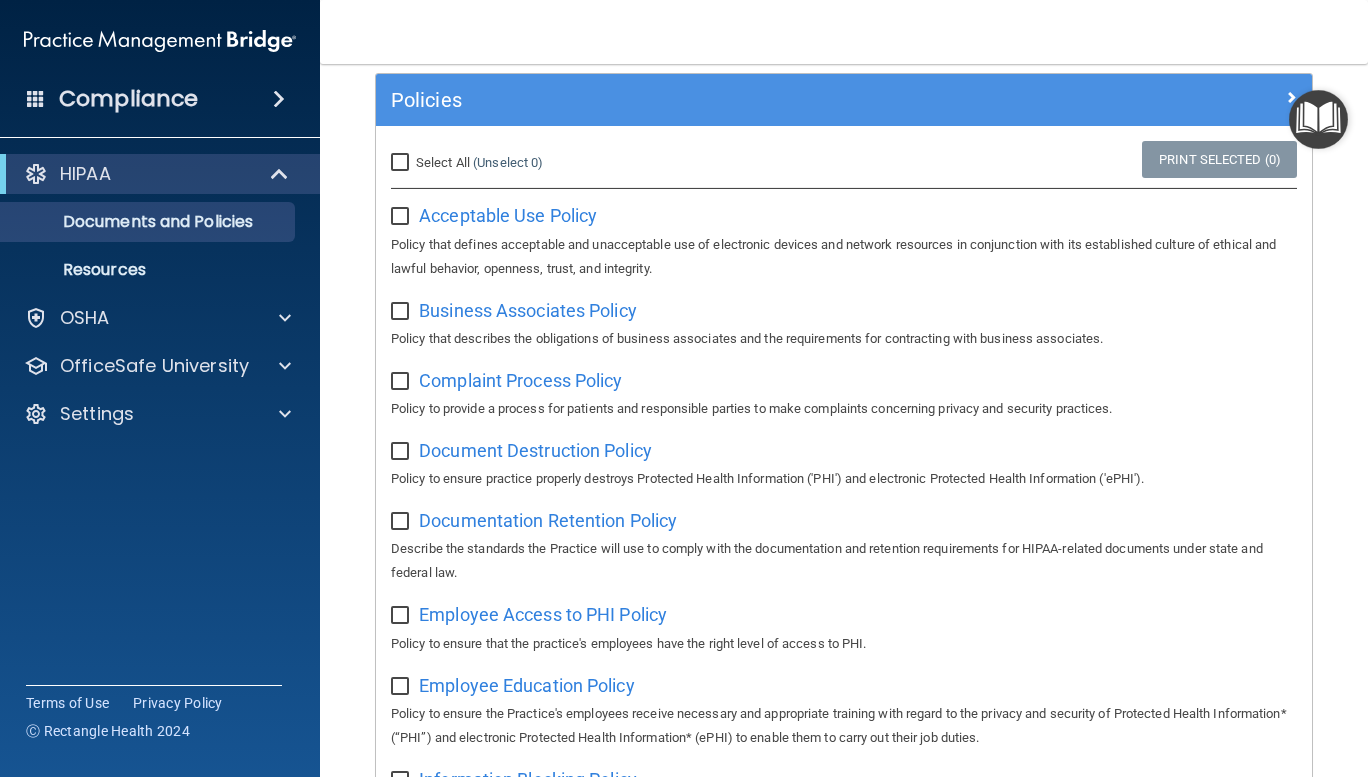 click at bounding box center [279, 99] 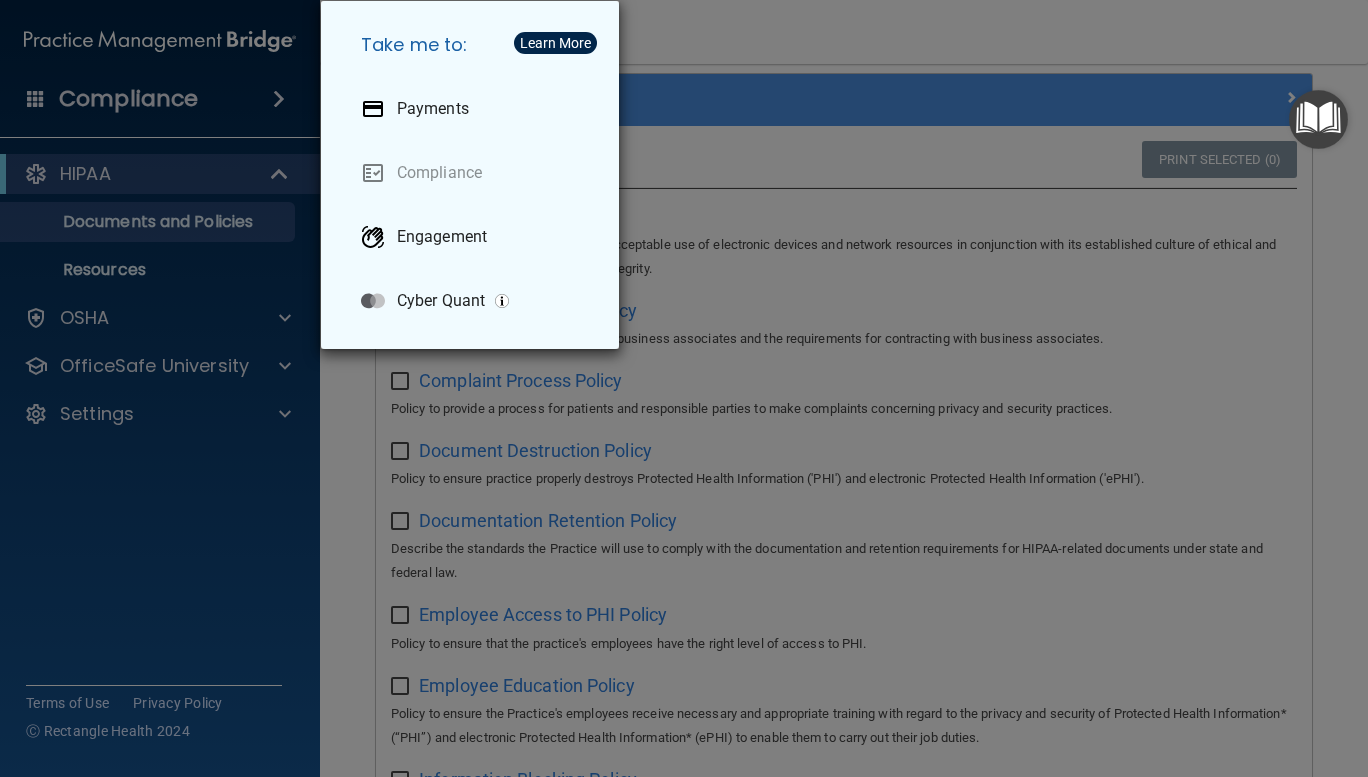 click on "Take me to:             Payments                   Compliance                     Engagement                     Cyber Quant" at bounding box center (684, 388) 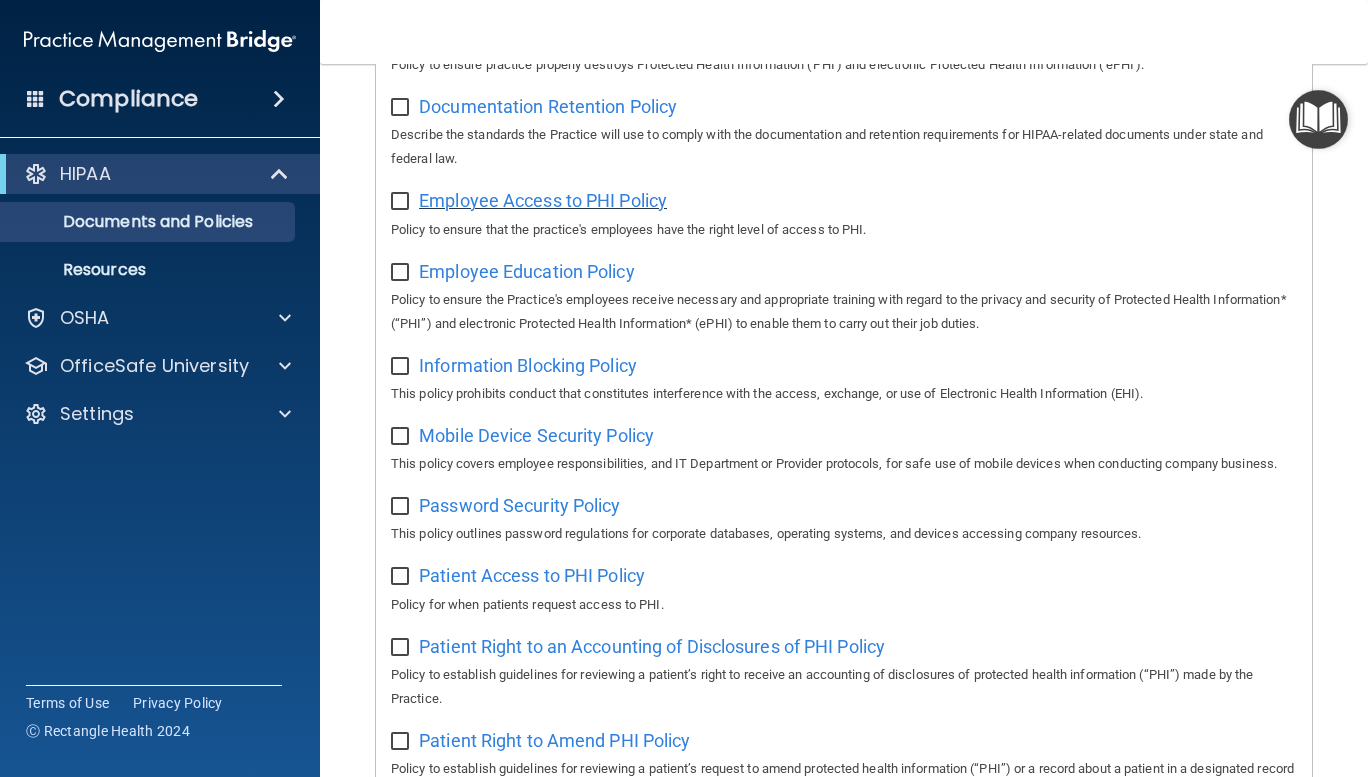 scroll, scrollTop: 564, scrollLeft: 0, axis: vertical 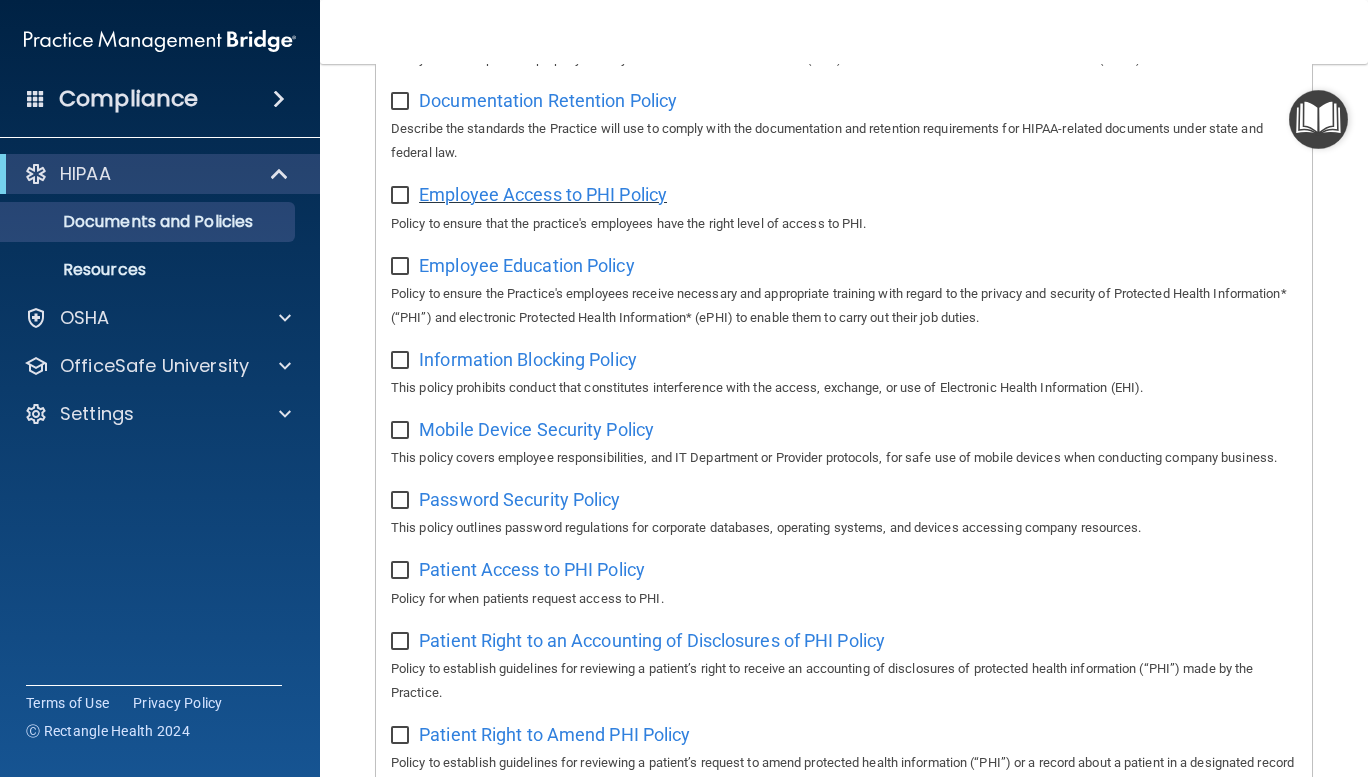 click on "Employee Access to PHI Policy" at bounding box center (543, 194) 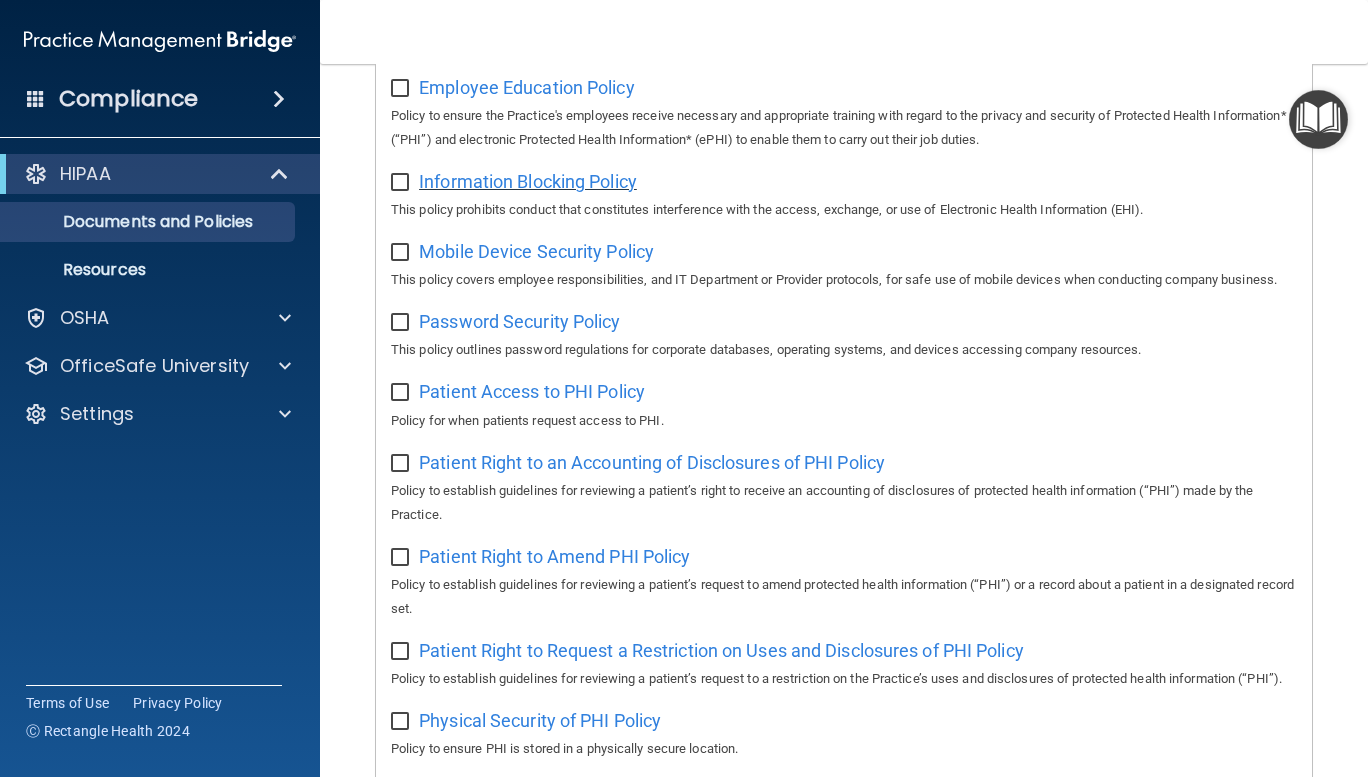 scroll, scrollTop: 743, scrollLeft: 0, axis: vertical 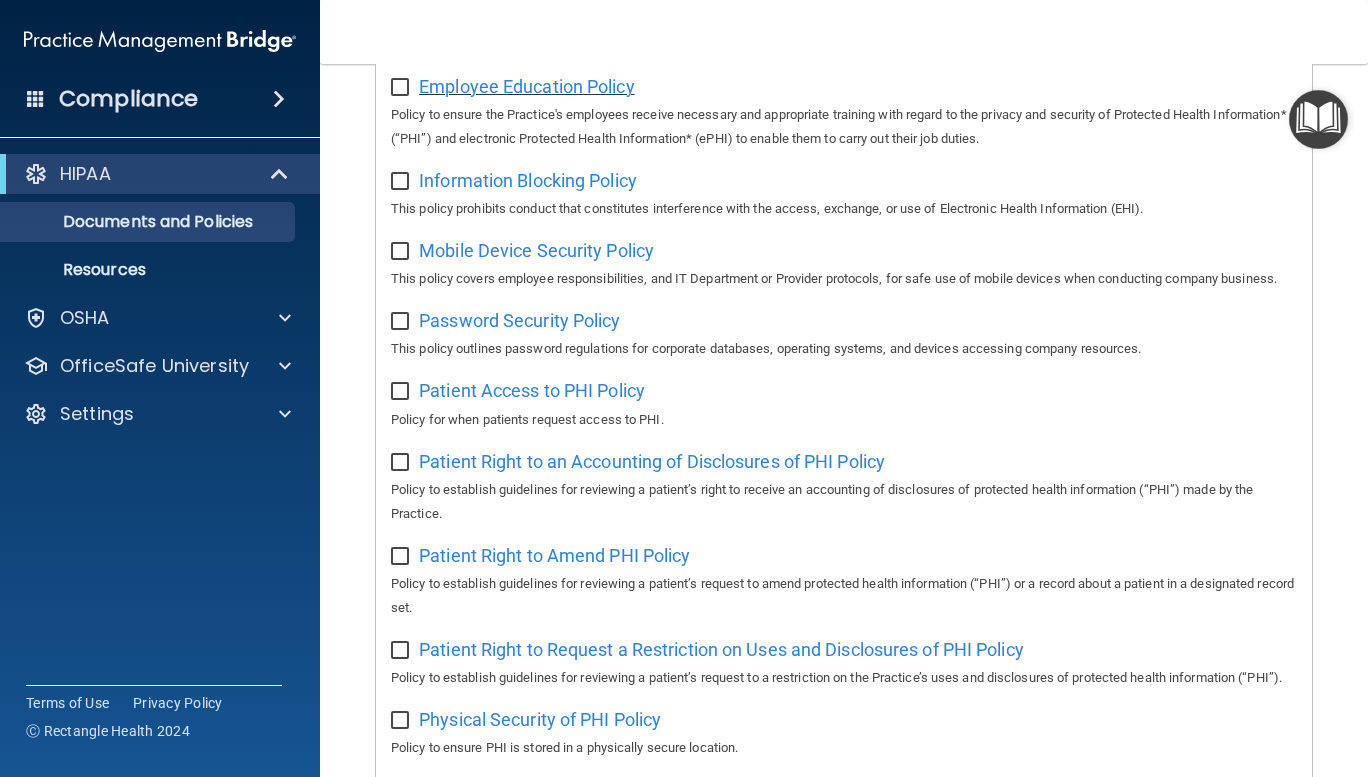 click on "Employee Education Policy" at bounding box center (527, 86) 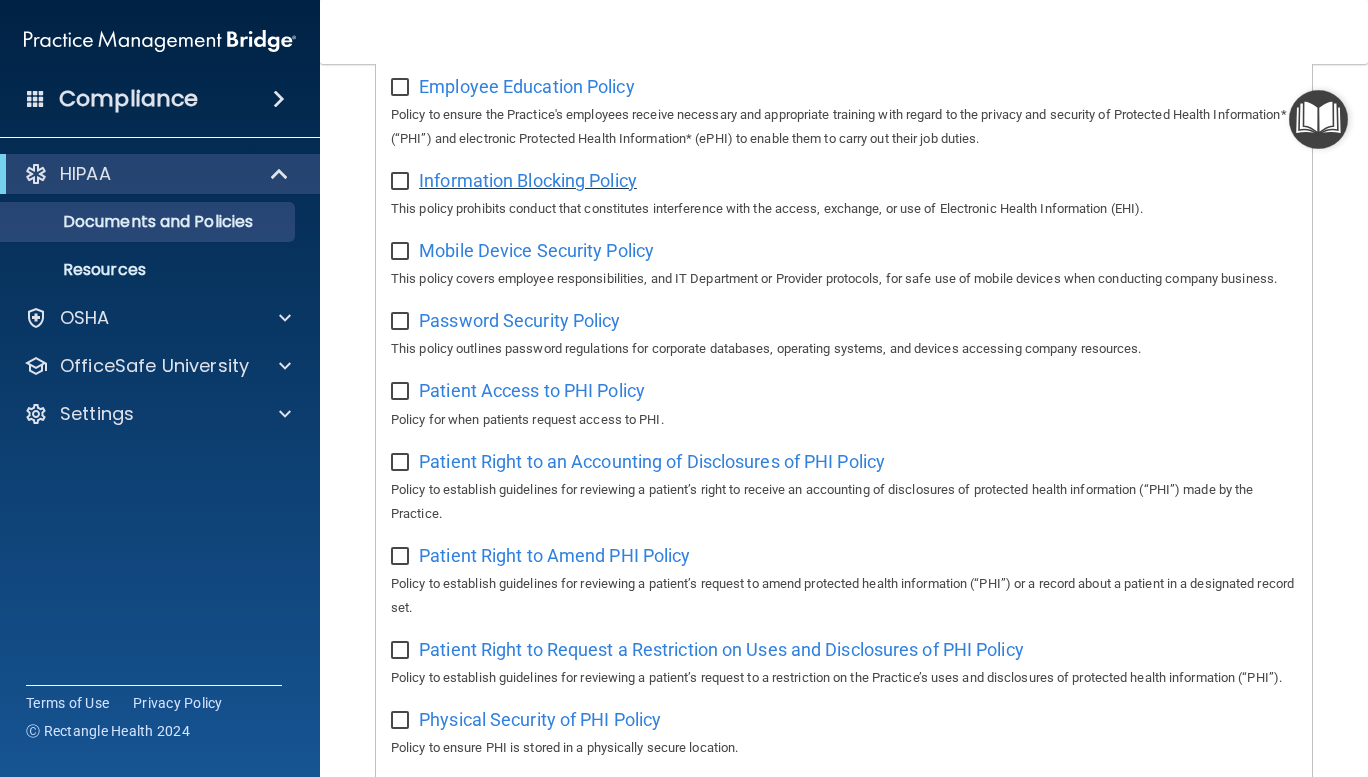 click on "Information Blocking Policy" at bounding box center (528, 180) 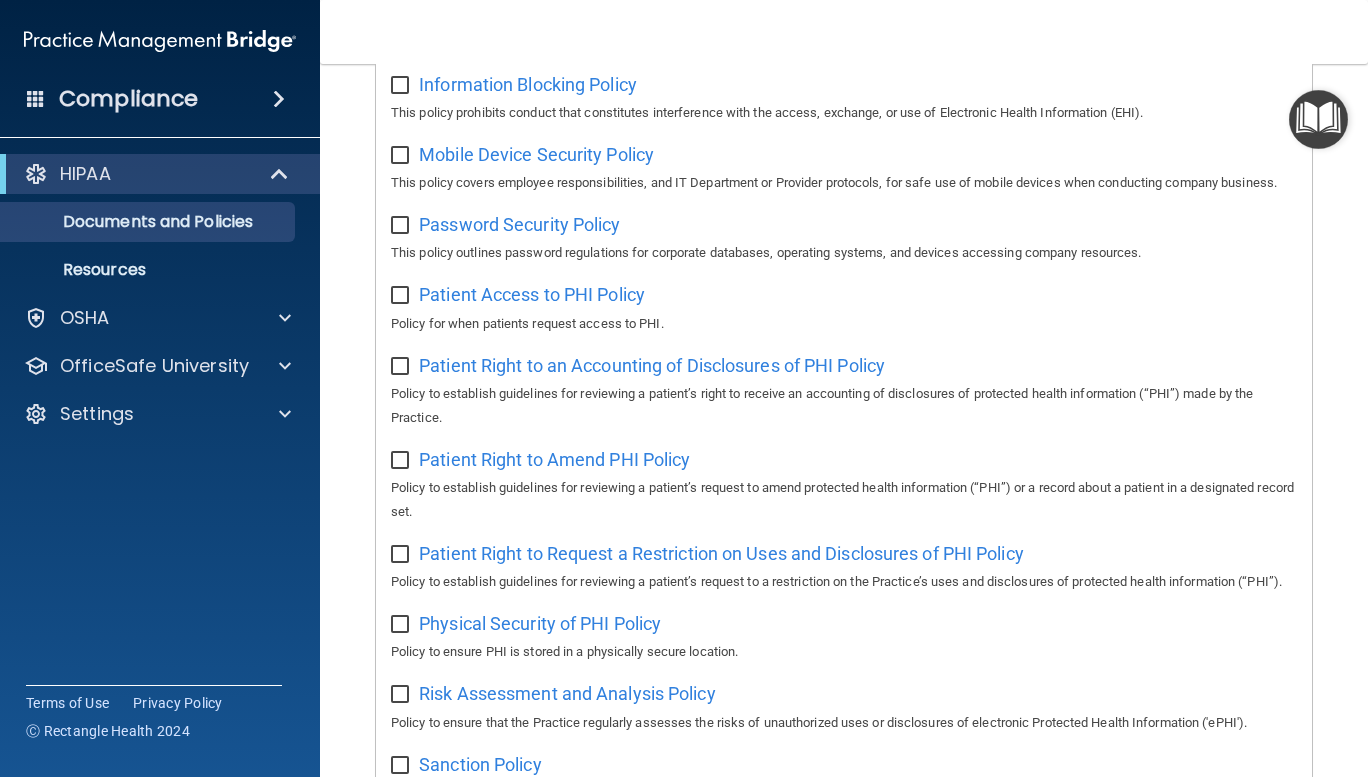 scroll, scrollTop: 838, scrollLeft: 0, axis: vertical 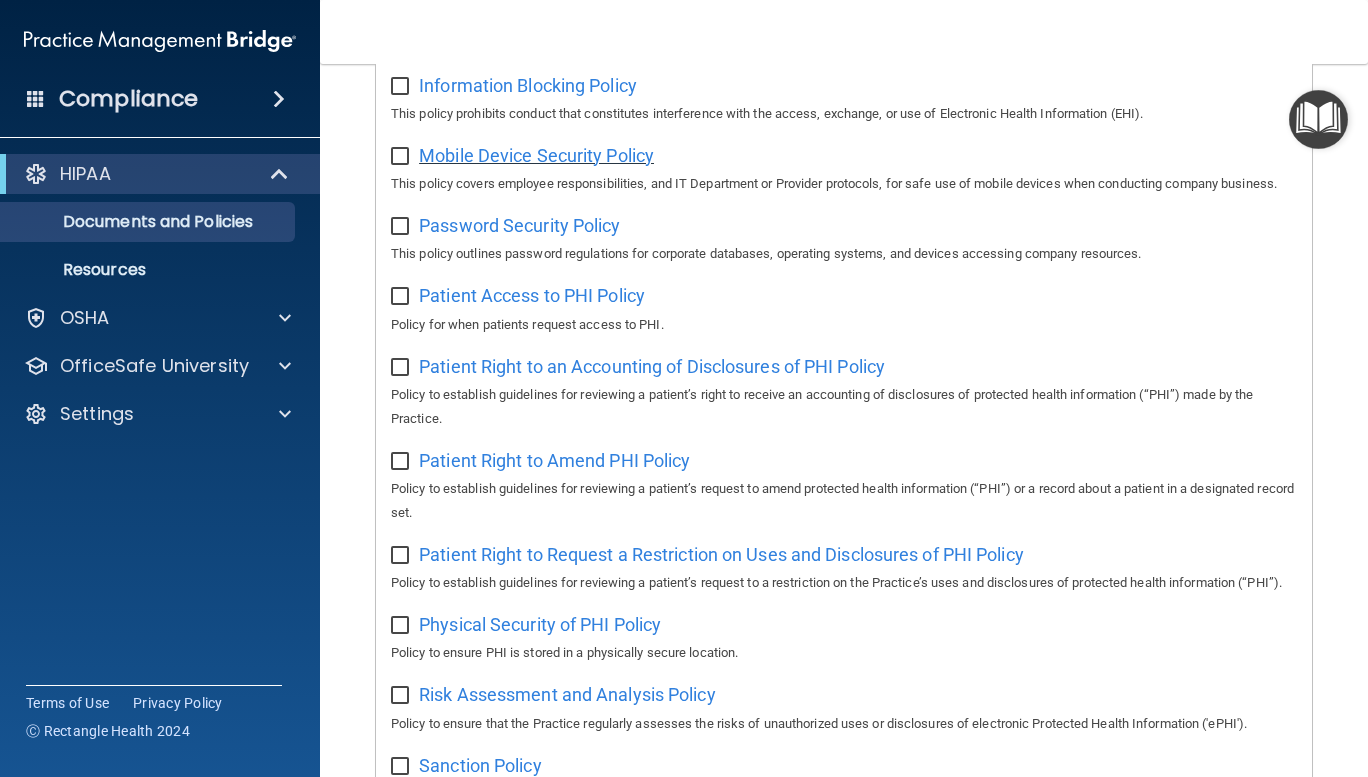 click on "Mobile Device Security Policy" at bounding box center (536, 155) 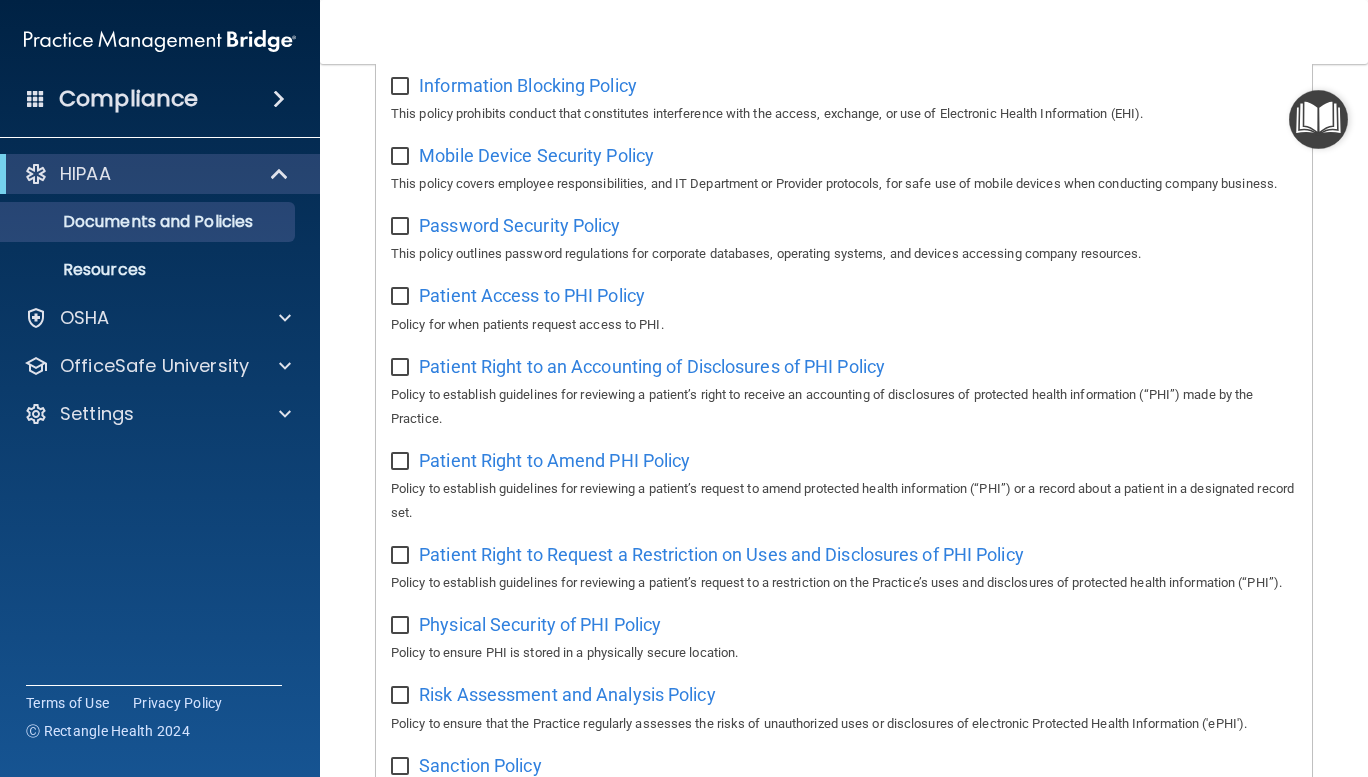 click on "Compliance" at bounding box center (160, 99) 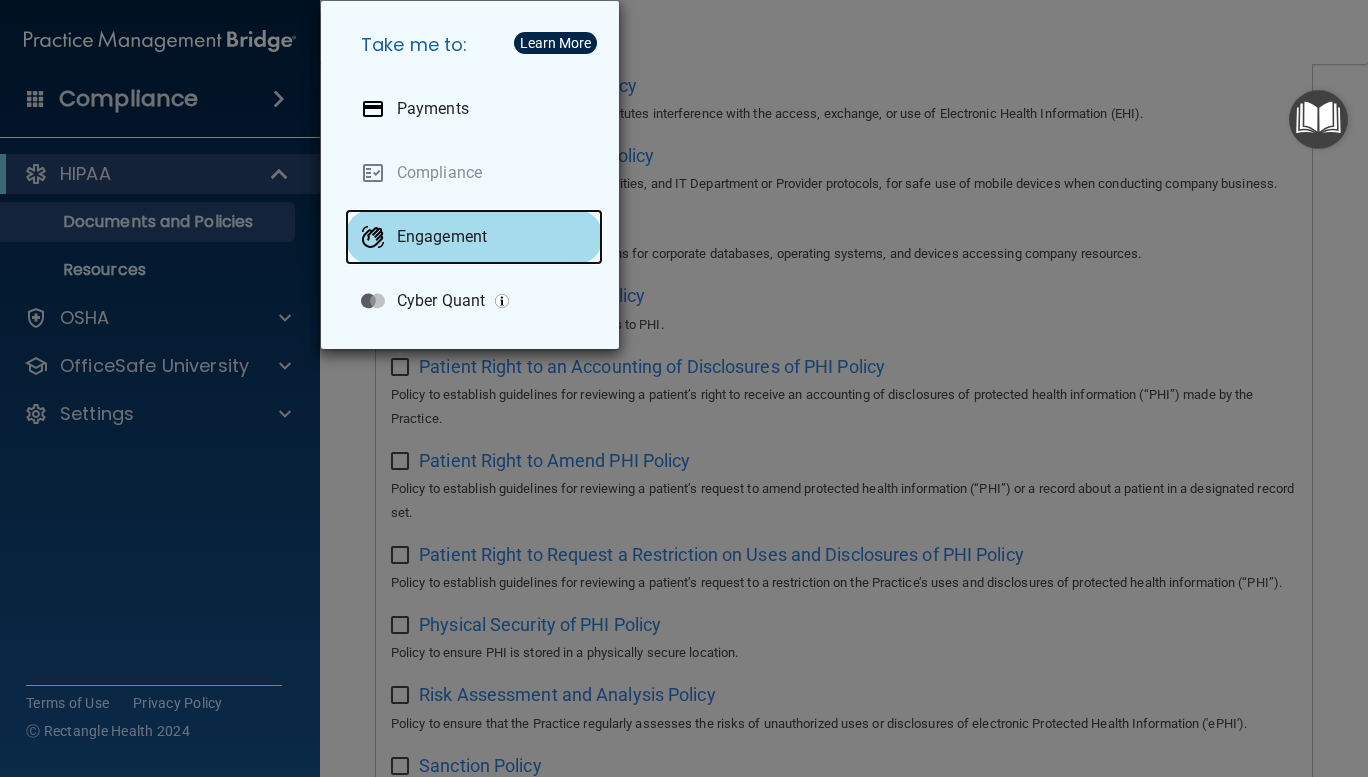 click on "Engagement" at bounding box center [442, 237] 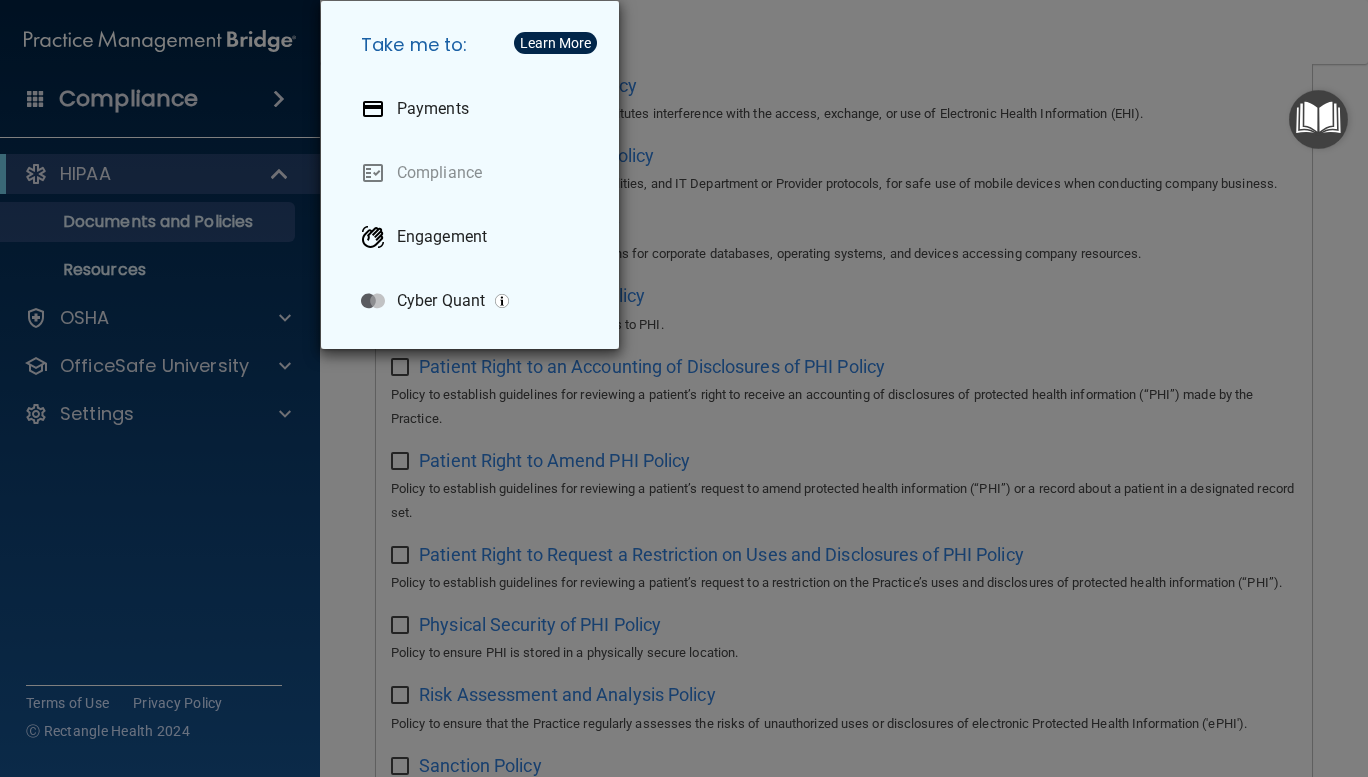 click on "Take me to:             Payments                   Compliance                     Engagement                     Cyber Quant" at bounding box center [684, 388] 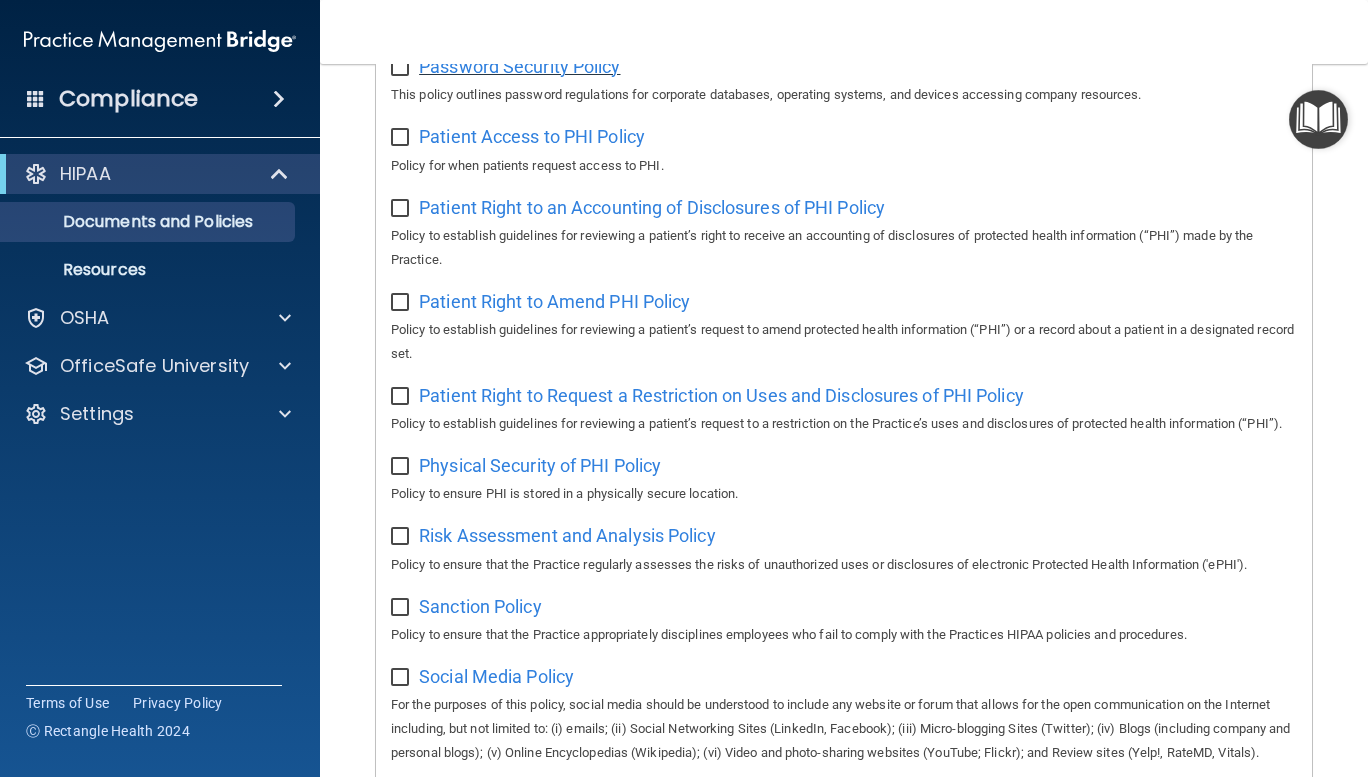 scroll, scrollTop: 998, scrollLeft: 0, axis: vertical 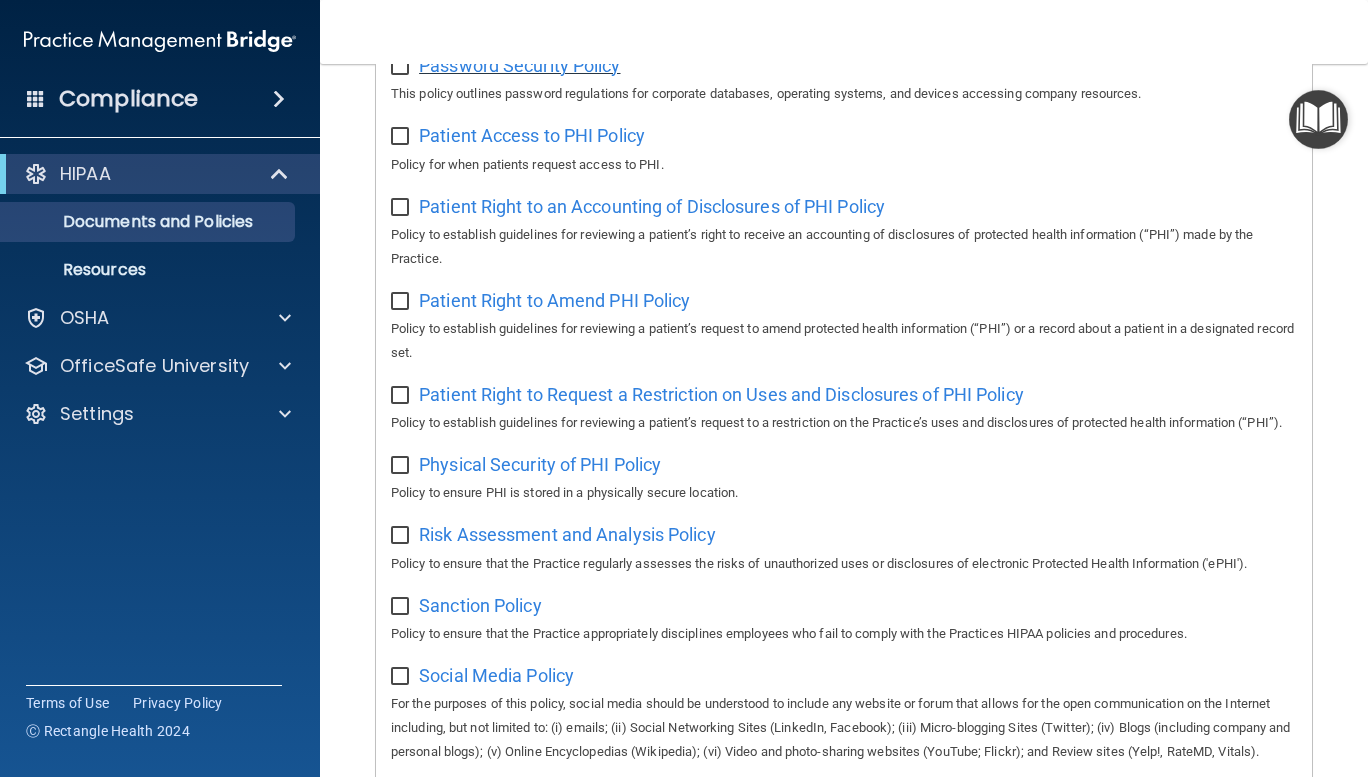 click on "Password Security Policy" at bounding box center (519, 65) 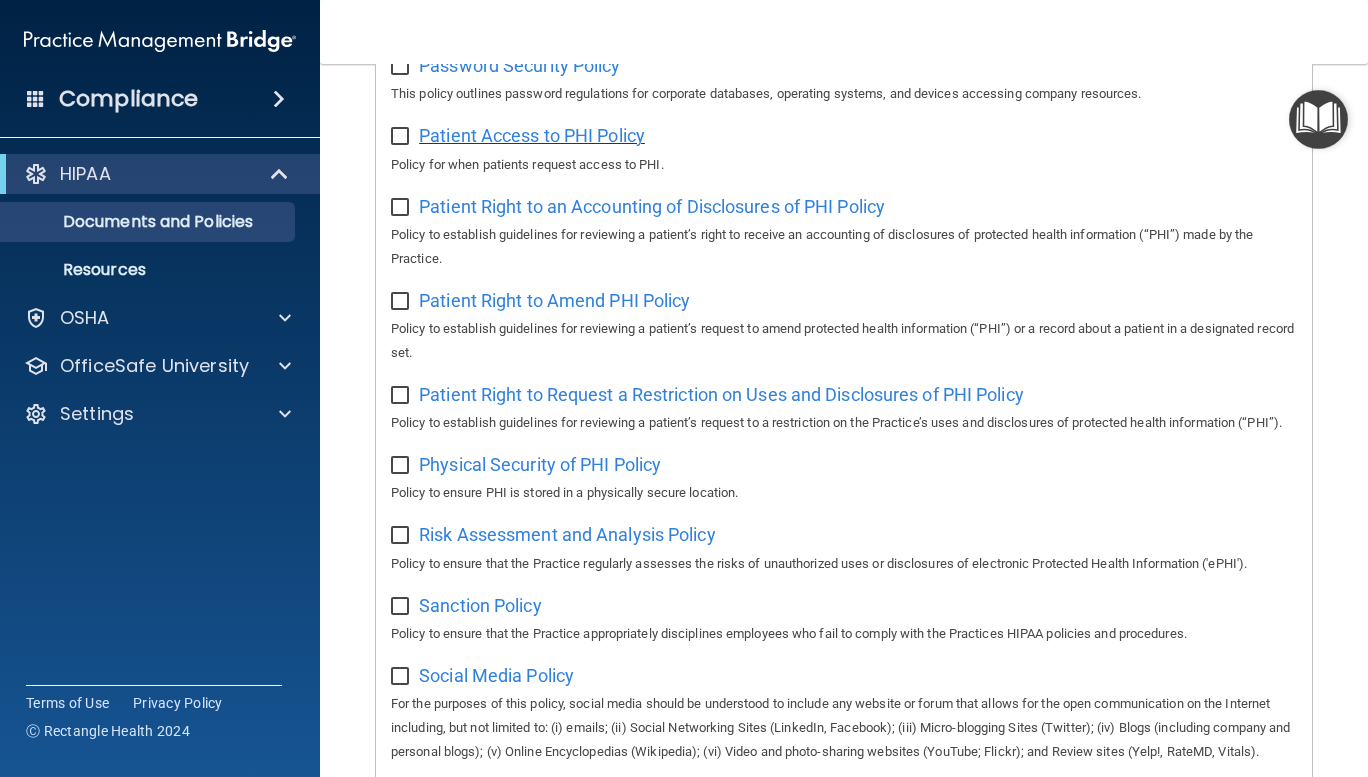 click on "Patient Access to PHI Policy" at bounding box center (532, 135) 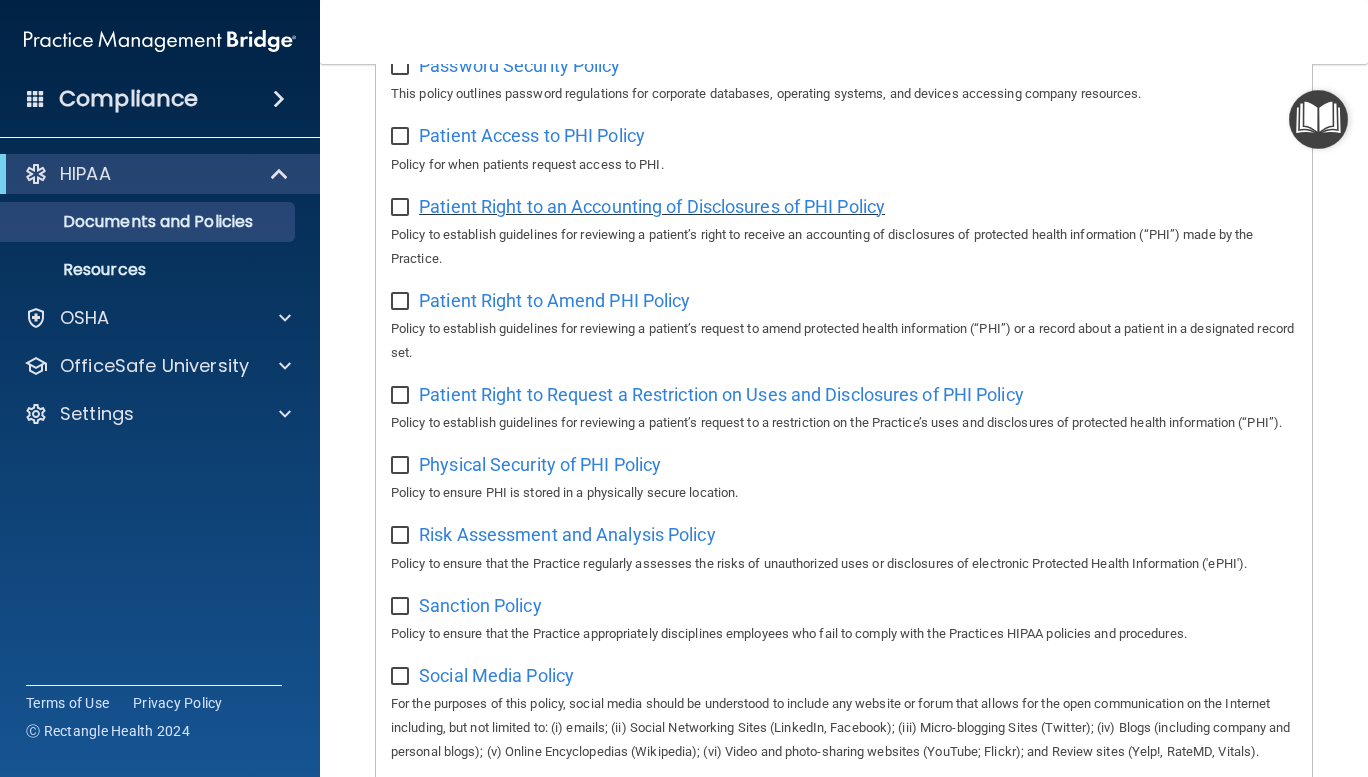 click on "Patient Right to an Accounting of Disclosures of PHI Policy" at bounding box center [652, 206] 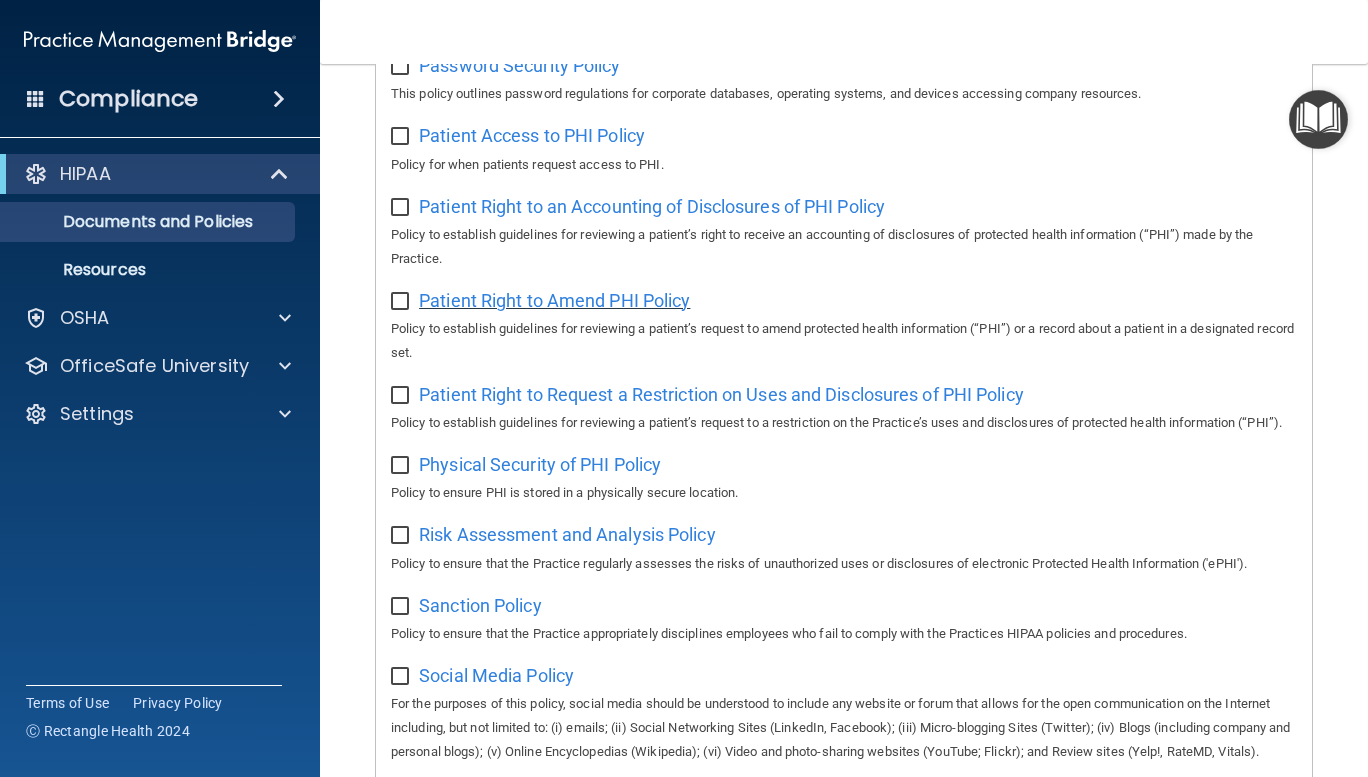 click on "Patient Right to Amend PHI Policy" at bounding box center (554, 300) 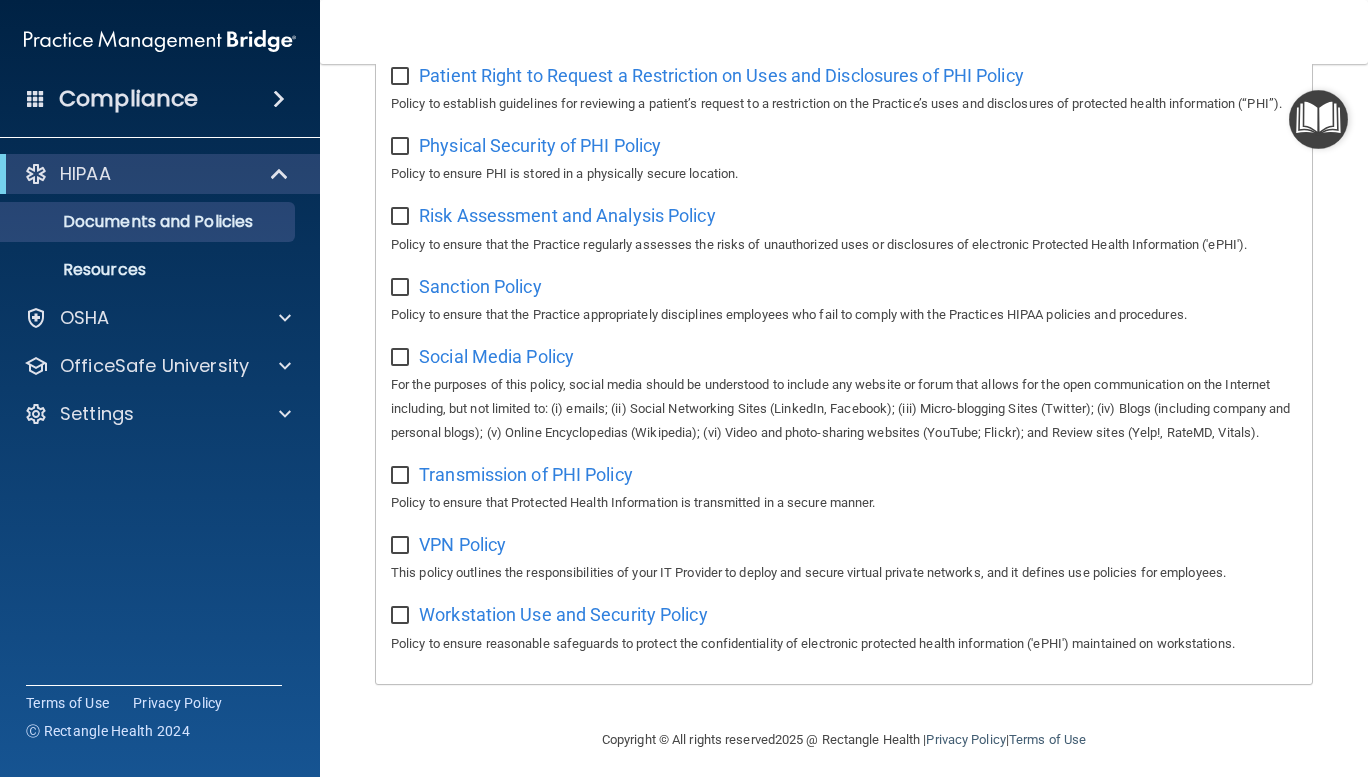 scroll, scrollTop: 1318, scrollLeft: 0, axis: vertical 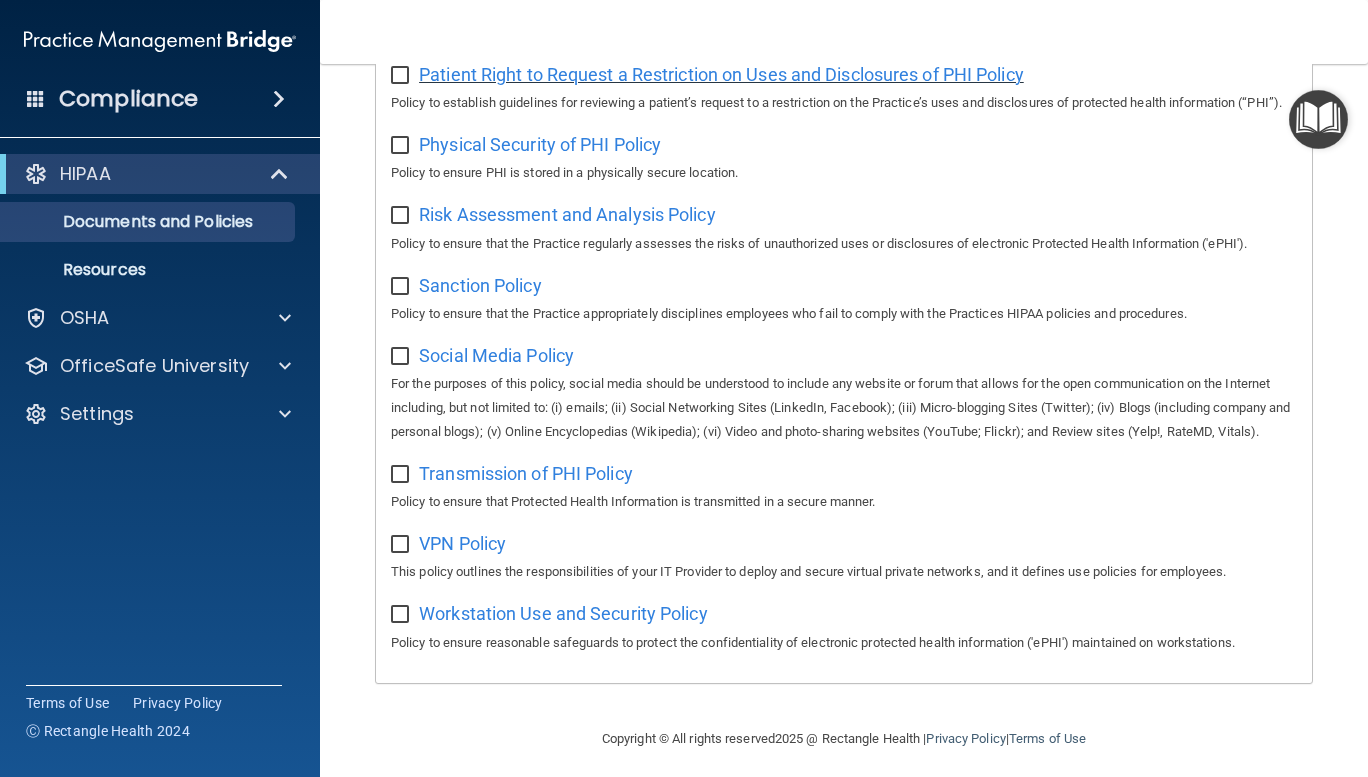 click on "Patient Right to Request a Restriction on Uses and Disclosures of PHI Policy" at bounding box center (721, 74) 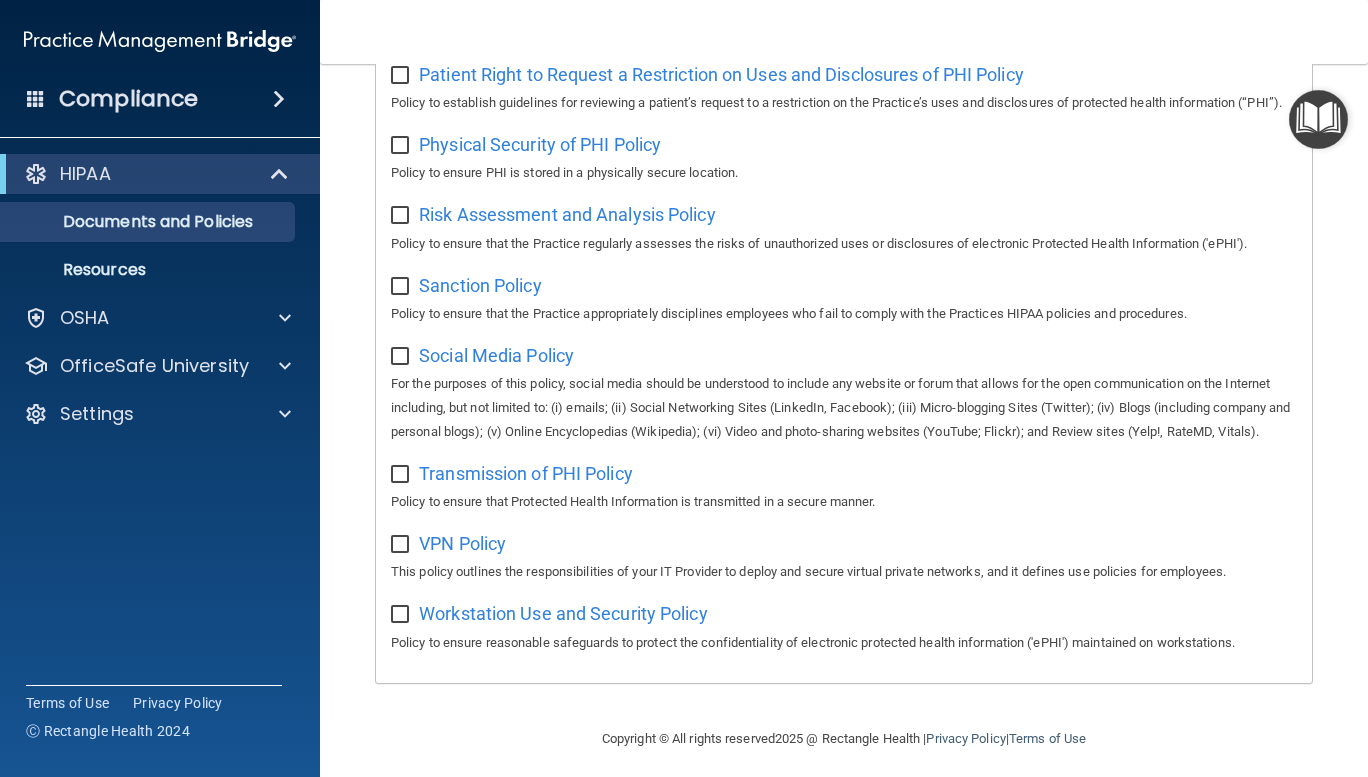scroll, scrollTop: 1410, scrollLeft: 0, axis: vertical 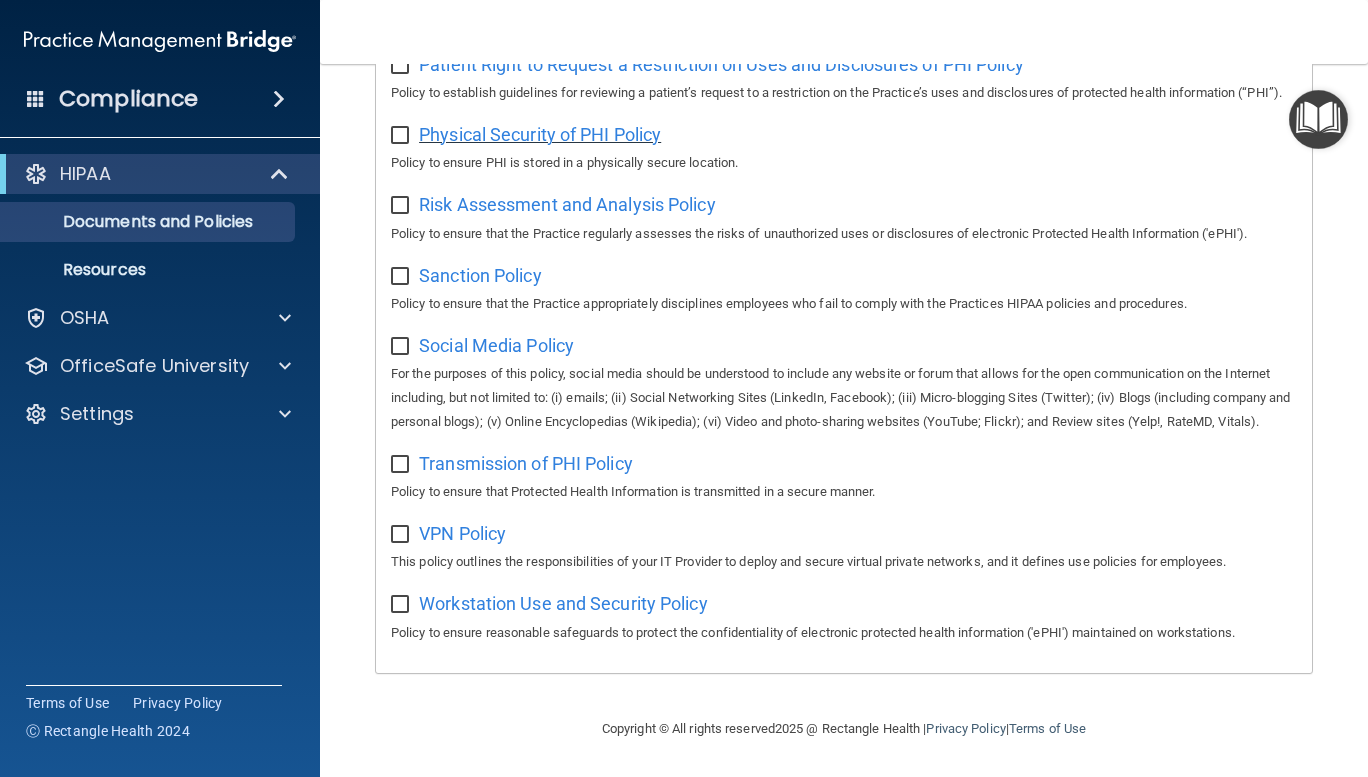 click on "Physical Security of PHI Policy" at bounding box center [540, 134] 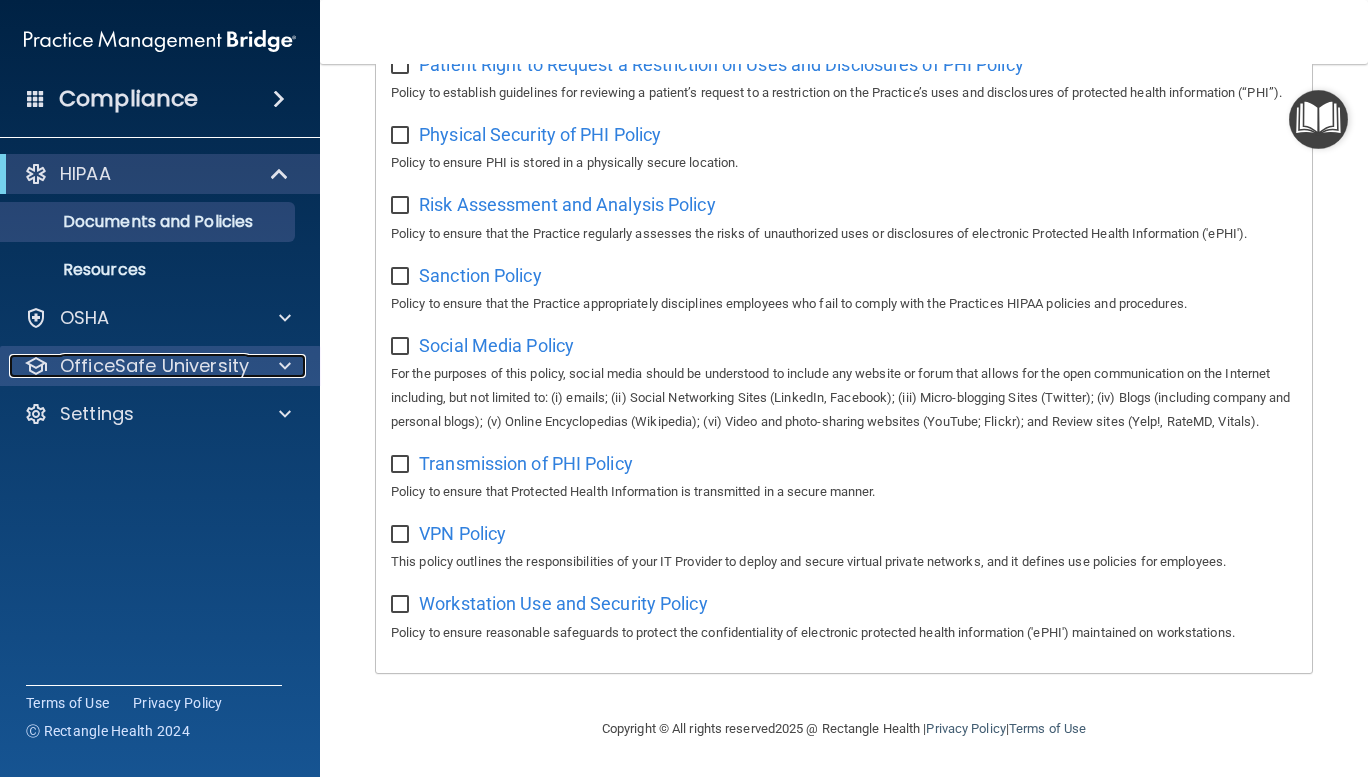 click at bounding box center [285, 366] 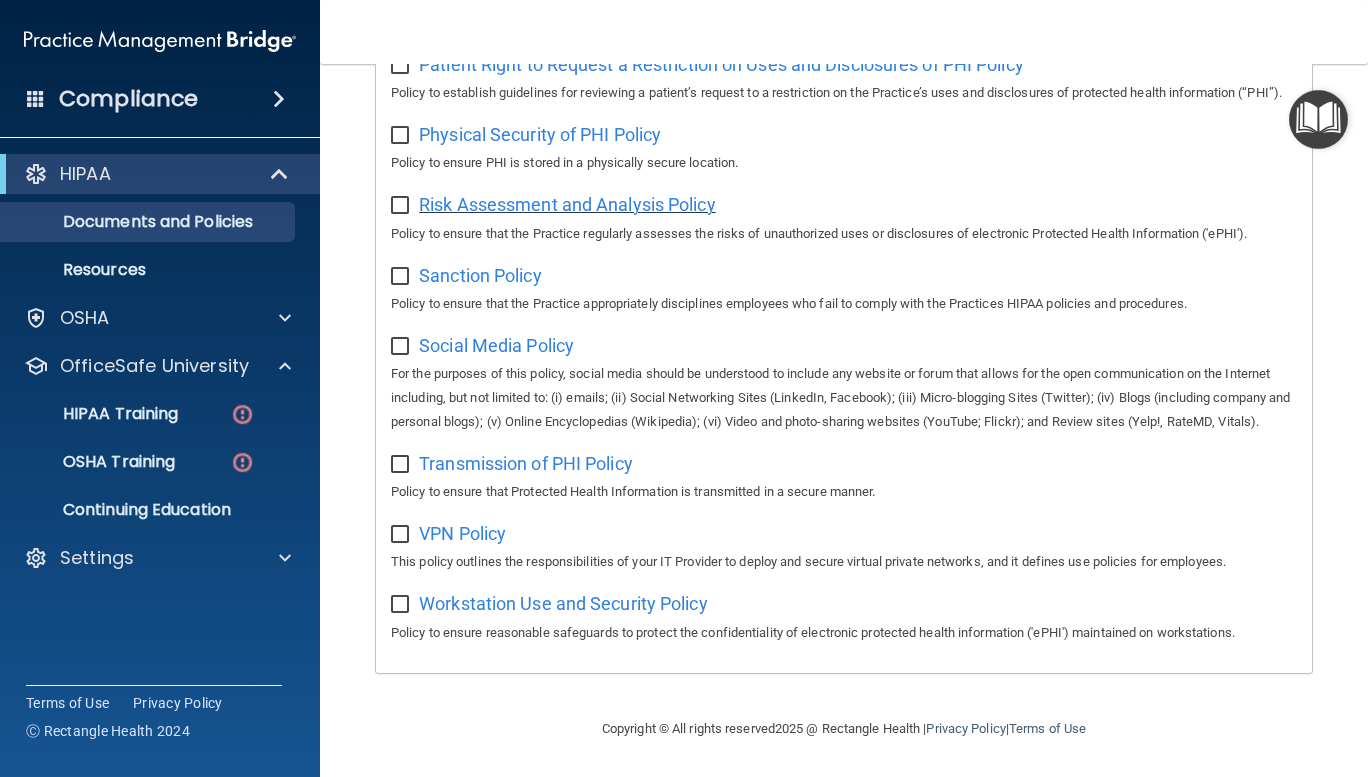 click on "Risk Assessment and Analysis Policy" at bounding box center (567, 204) 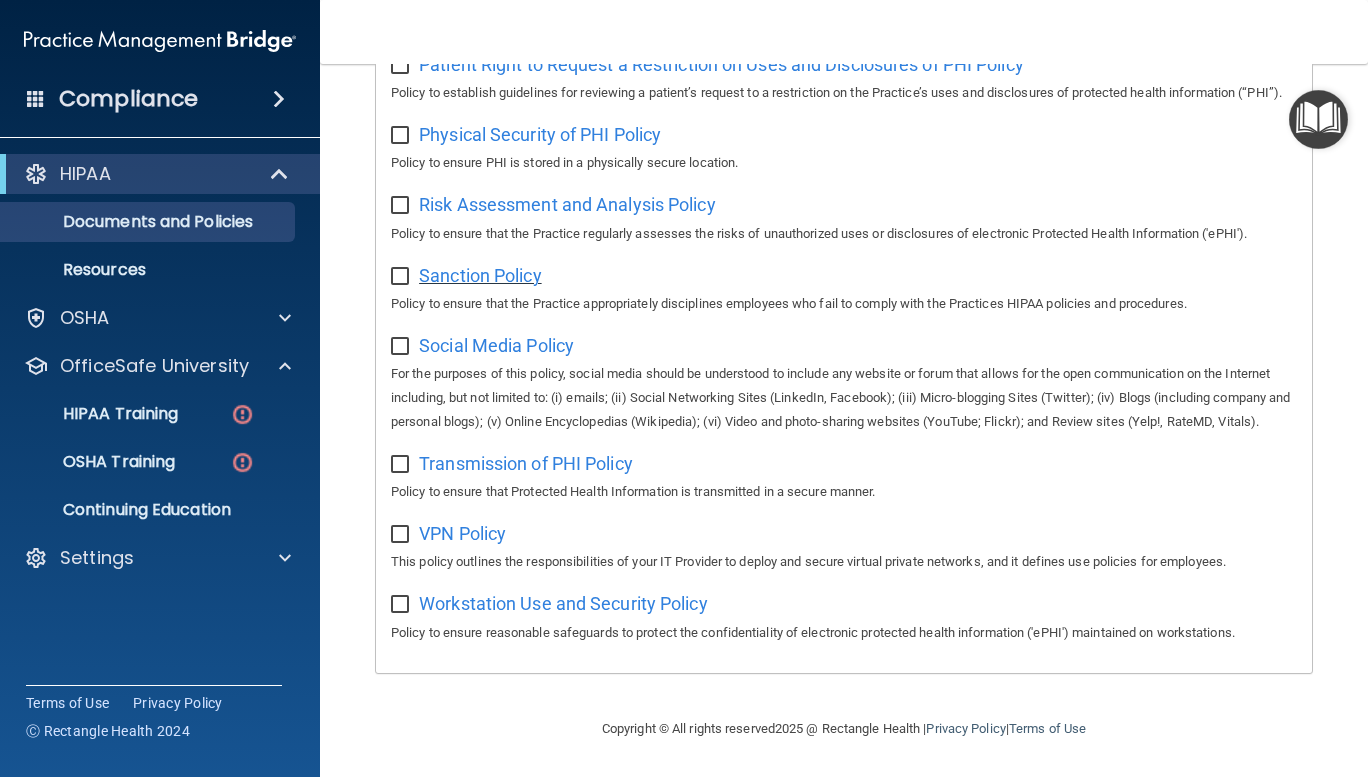 click on "Sanction Policy" at bounding box center [480, 275] 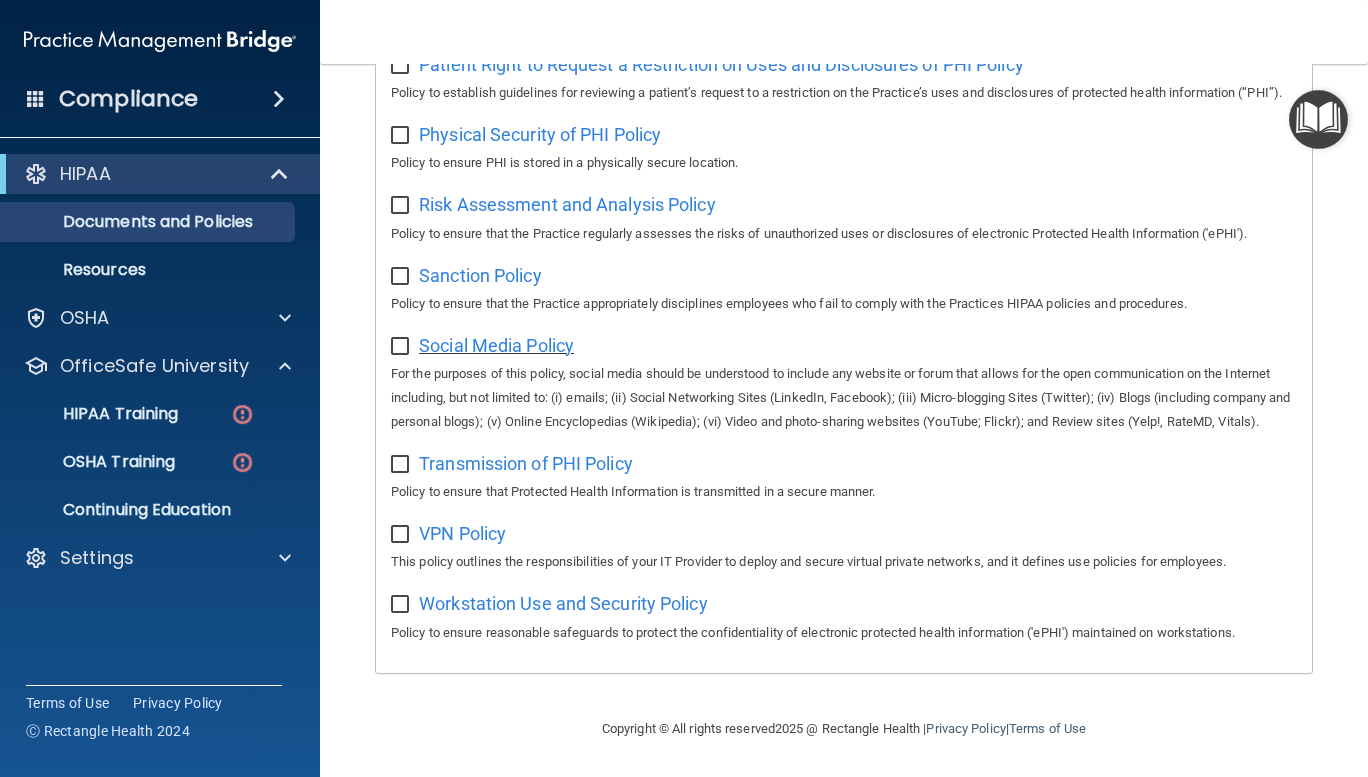click on "Social Media Policy" at bounding box center (496, 345) 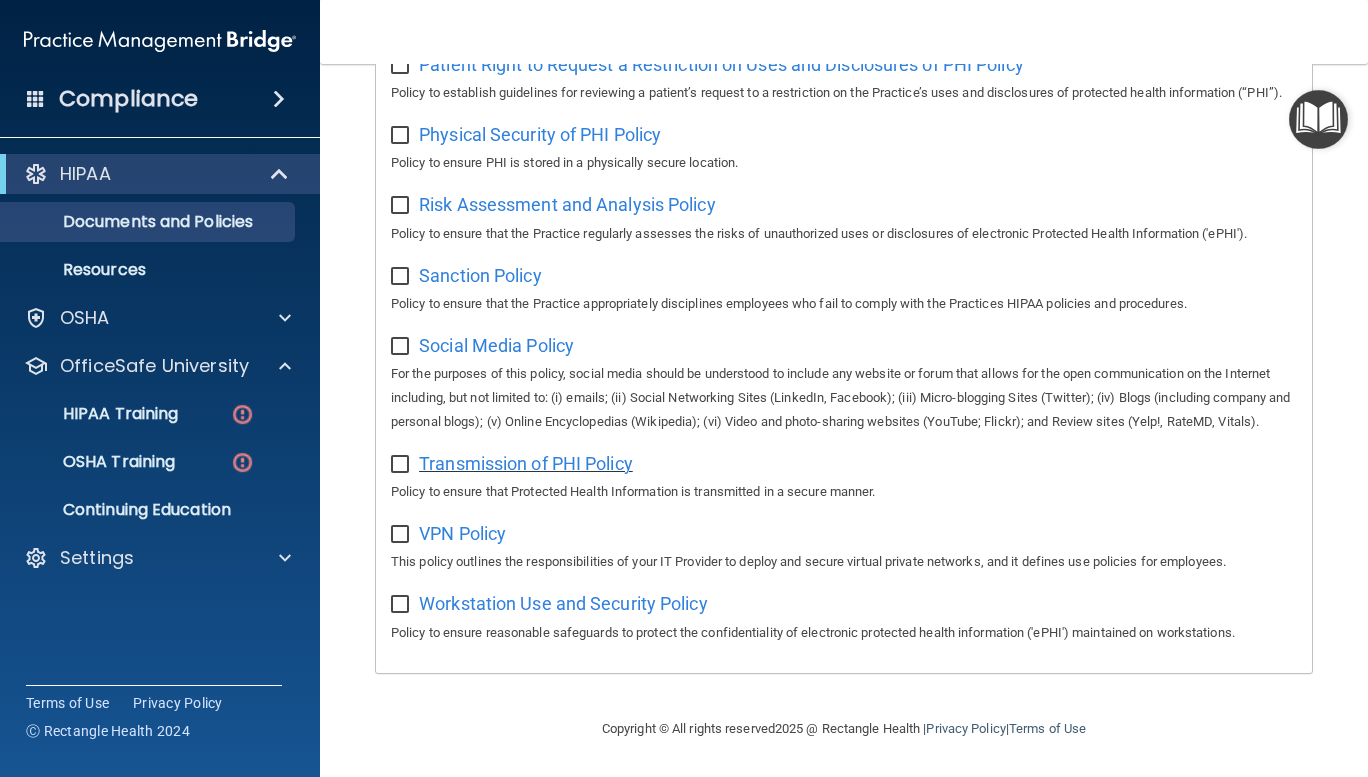 click on "Transmission of PHI Policy" at bounding box center (526, 463) 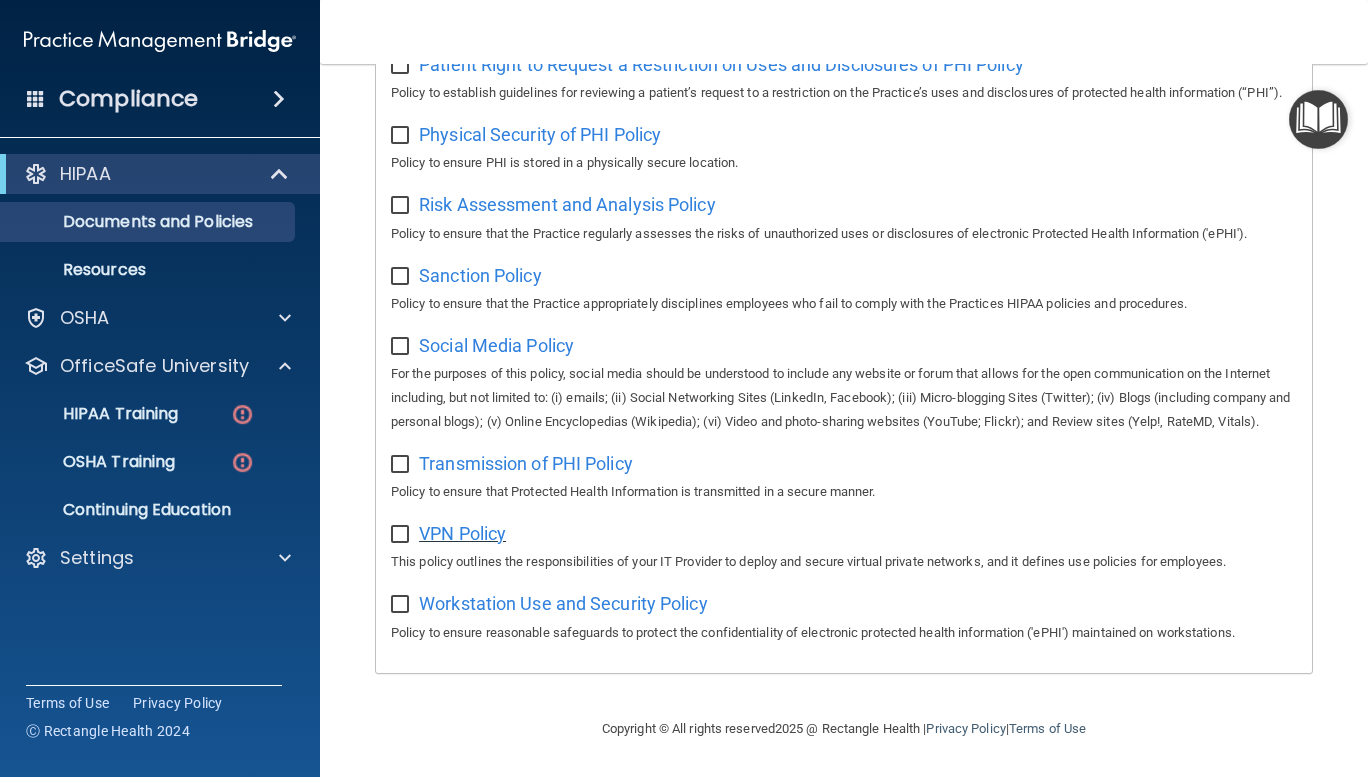 click on "VPN Policy" at bounding box center (462, 533) 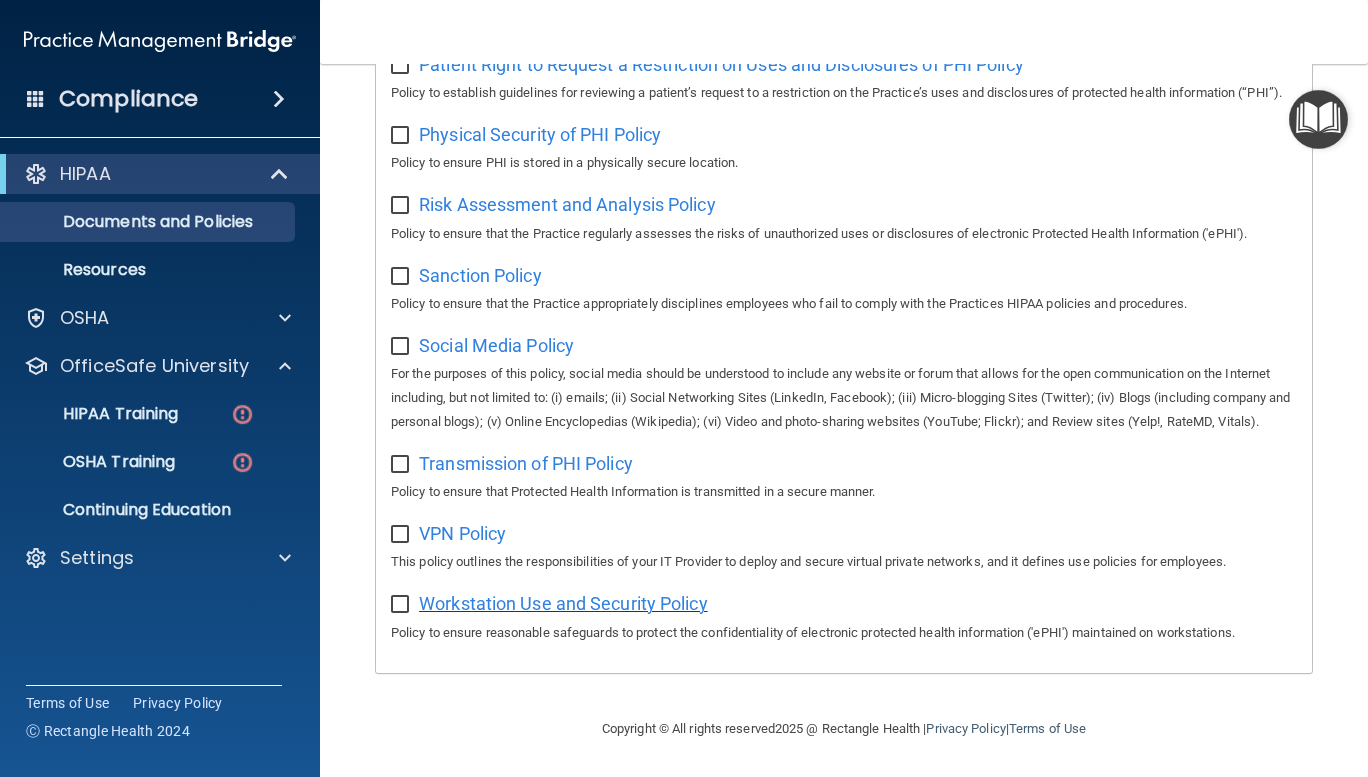 click on "Workstation Use and Security Policy" at bounding box center [563, 603] 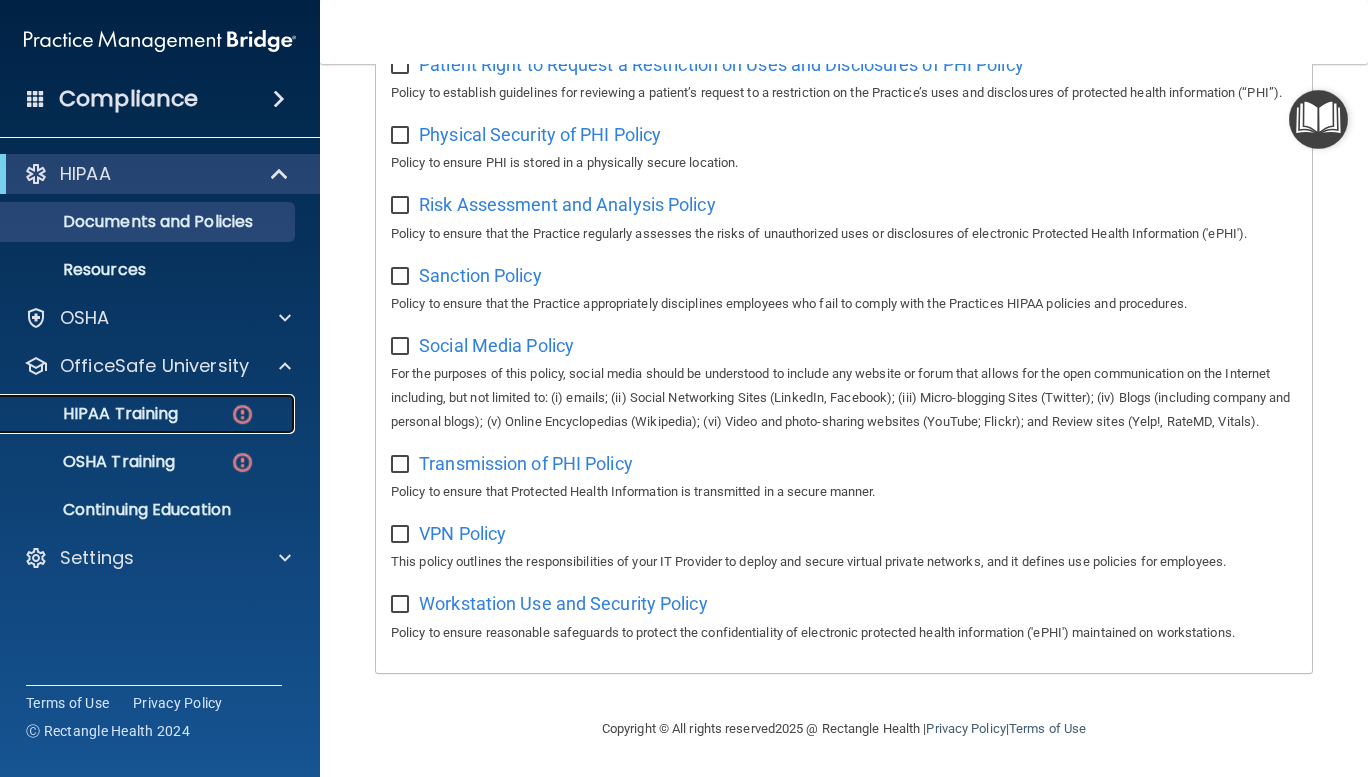 click on "HIPAA Training" at bounding box center (95, 414) 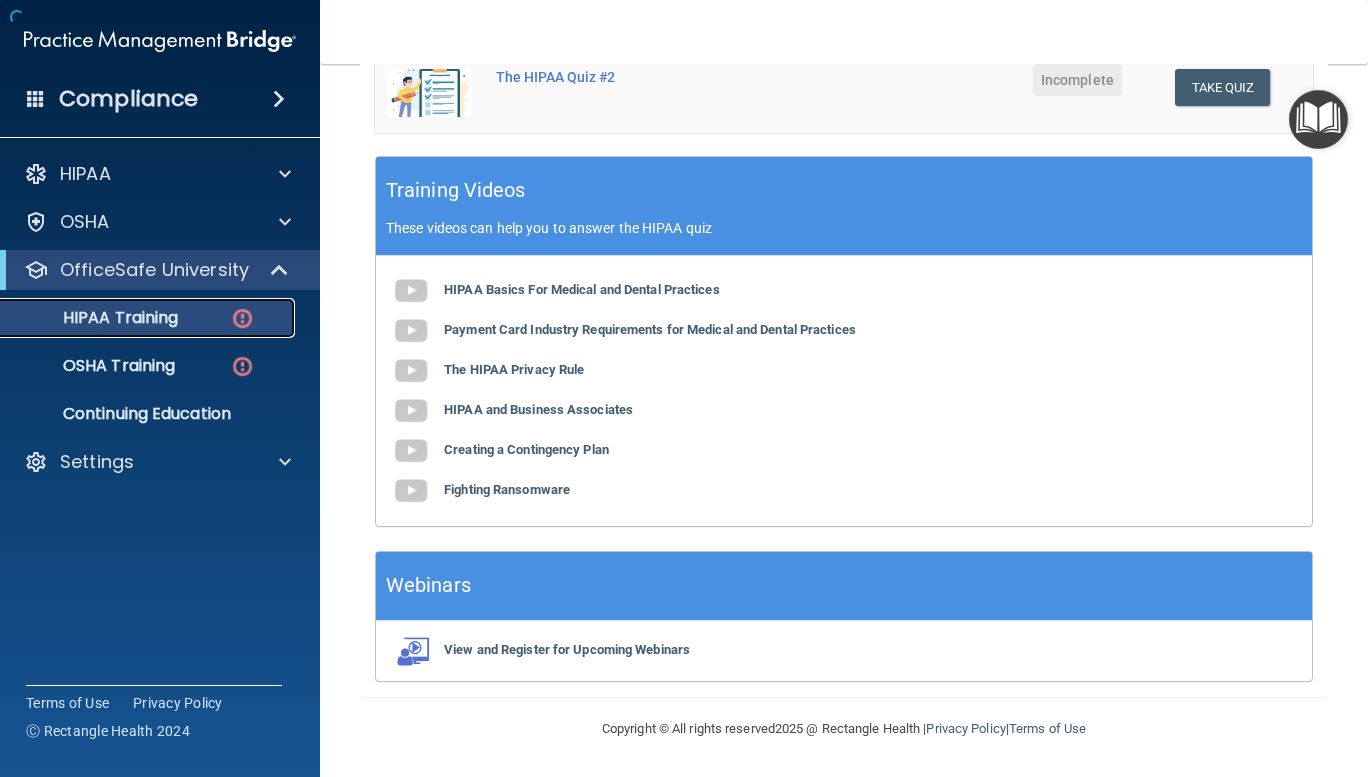 scroll, scrollTop: 681, scrollLeft: 0, axis: vertical 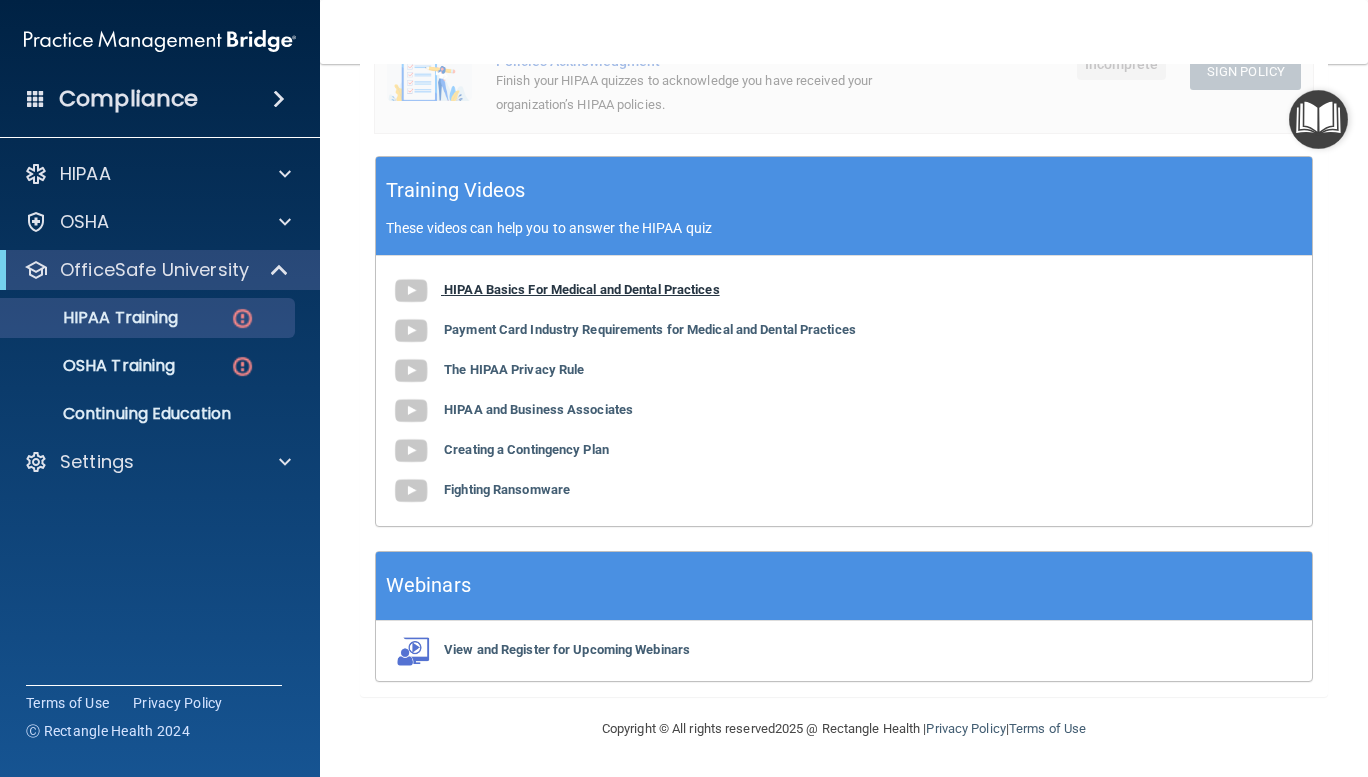 click on "HIPAA Basics For Medical and Dental Practices" at bounding box center [582, 289] 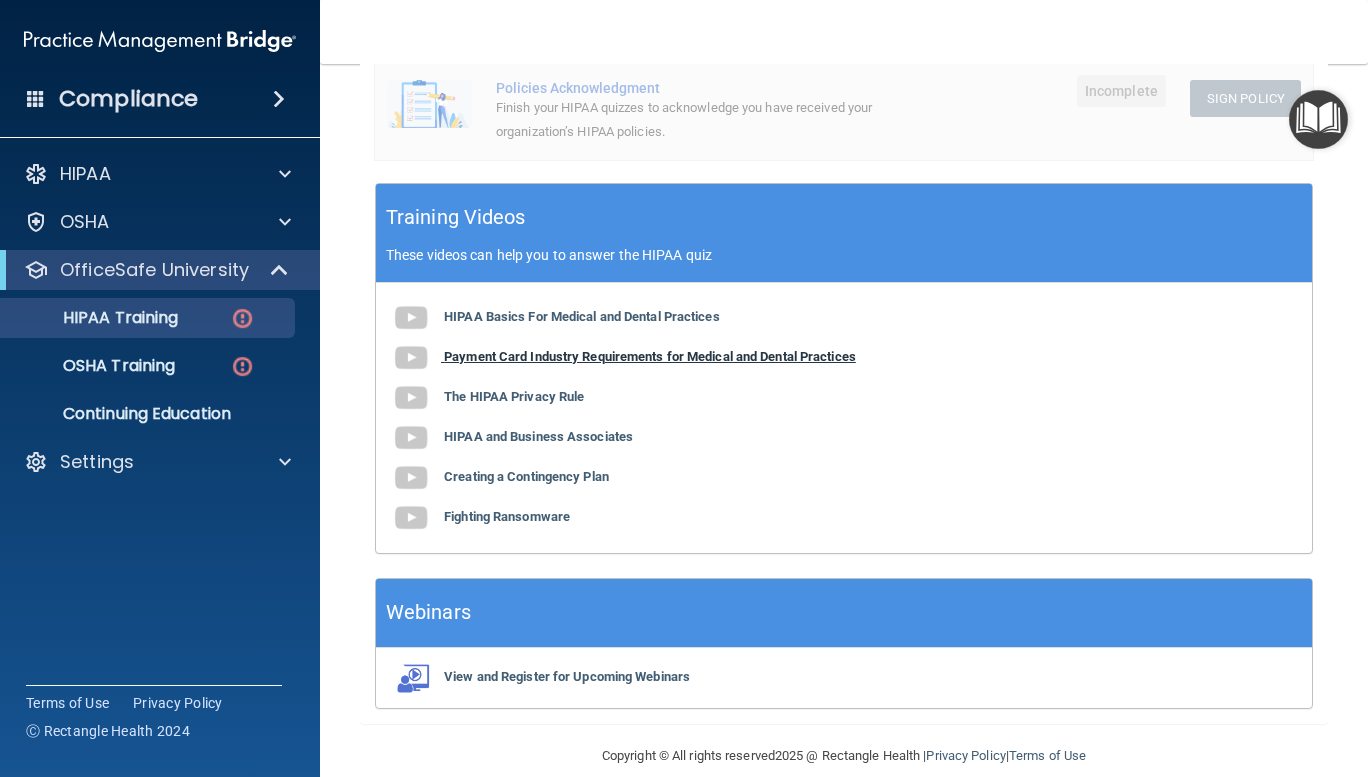 scroll, scrollTop: 652, scrollLeft: 0, axis: vertical 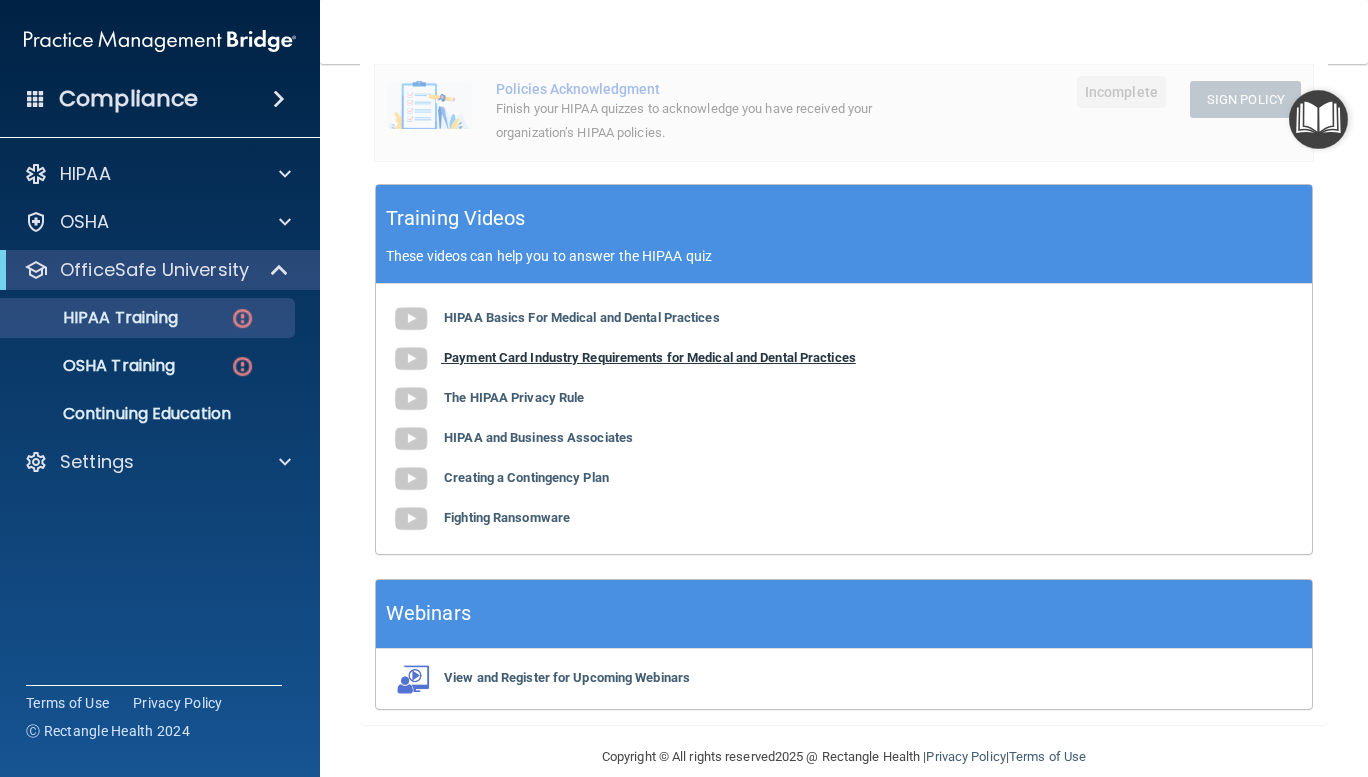 click on "Payment Card Industry Requirements for Medical and Dental Practices" at bounding box center (650, 357) 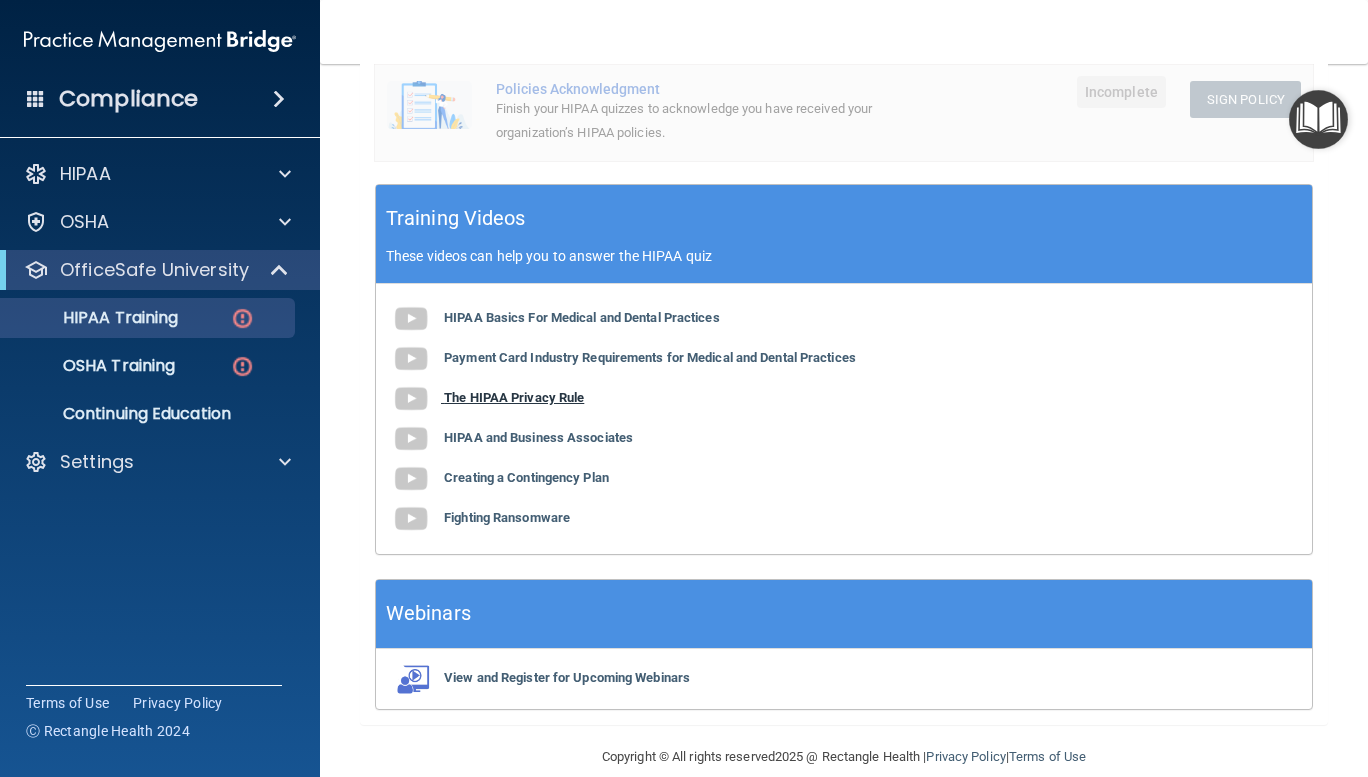 click on "The HIPAA Privacy Rule" at bounding box center (514, 397) 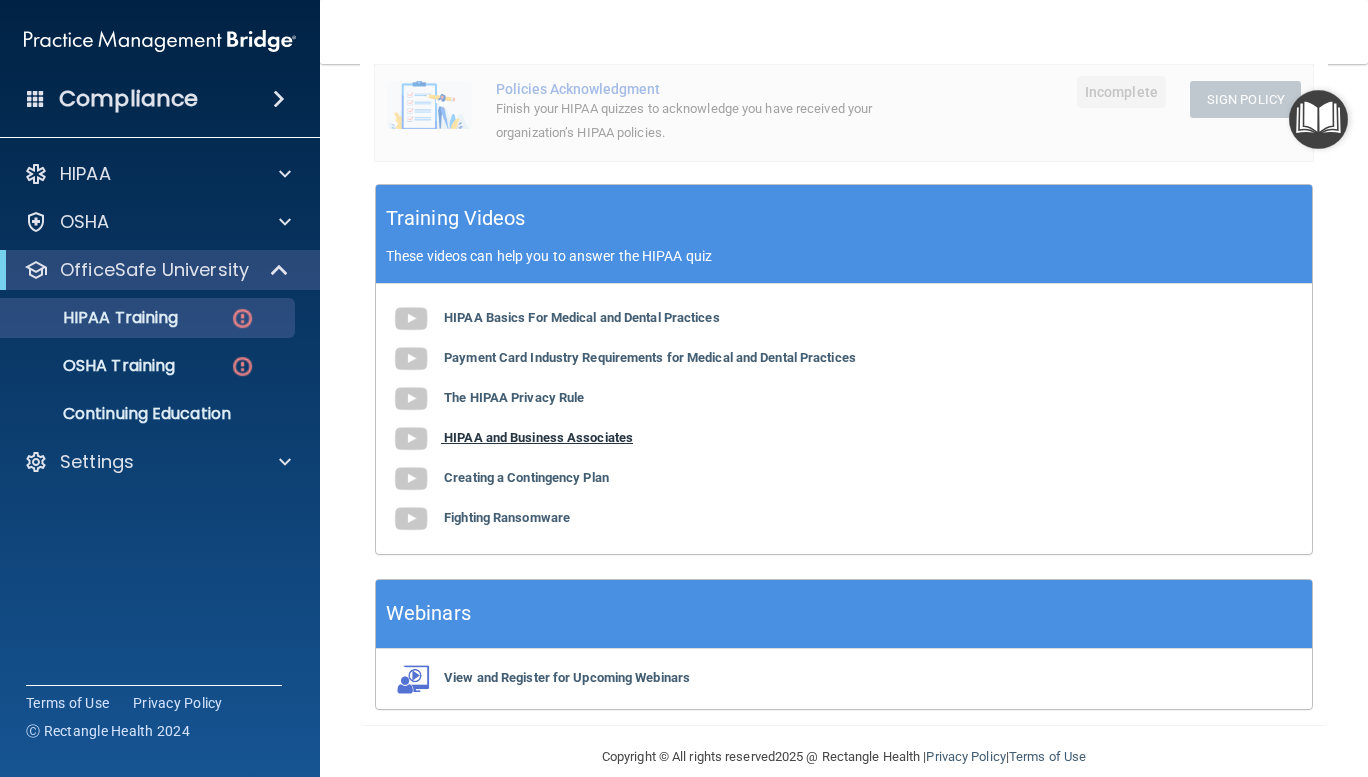 click on "HIPAA and Business Associates" at bounding box center (538, 437) 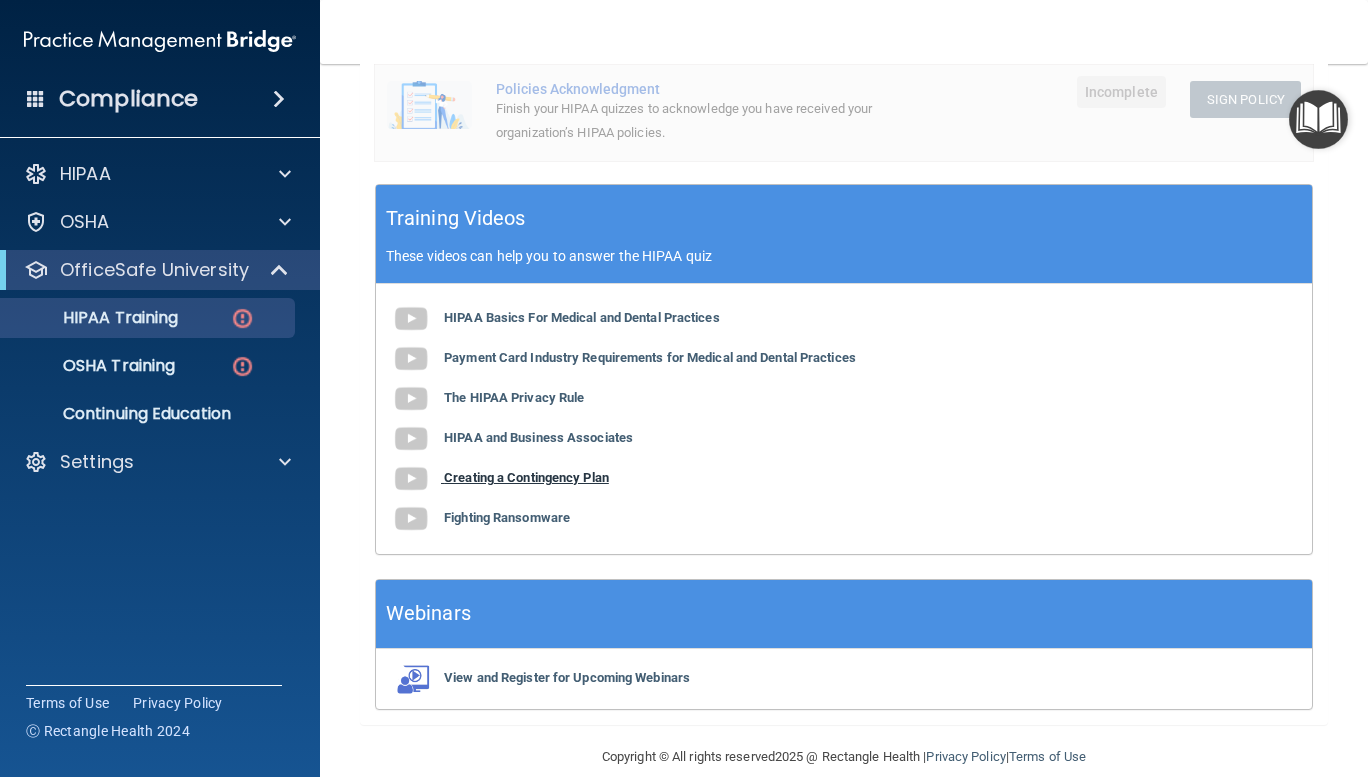 click on "Creating a Contingency Plan" at bounding box center (526, 477) 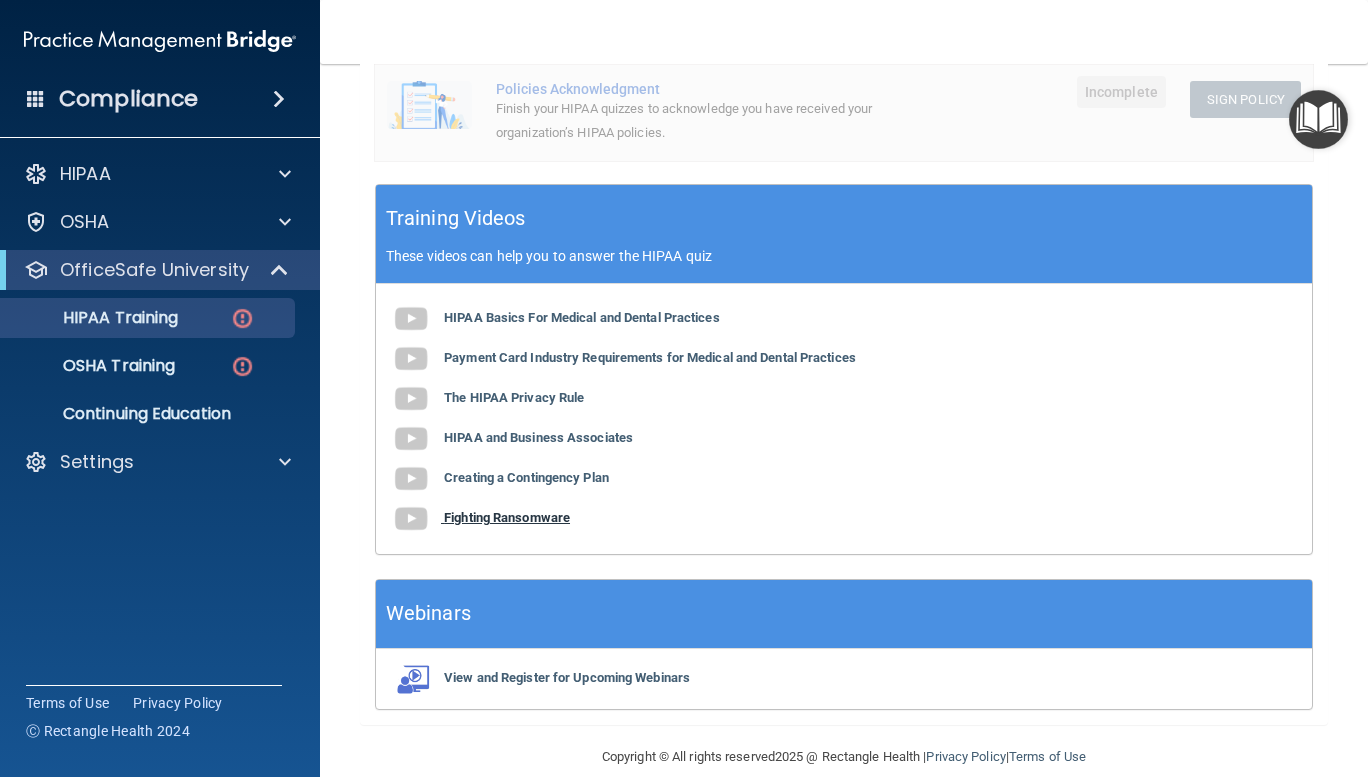 click on "Fighting Ransomware" at bounding box center (507, 517) 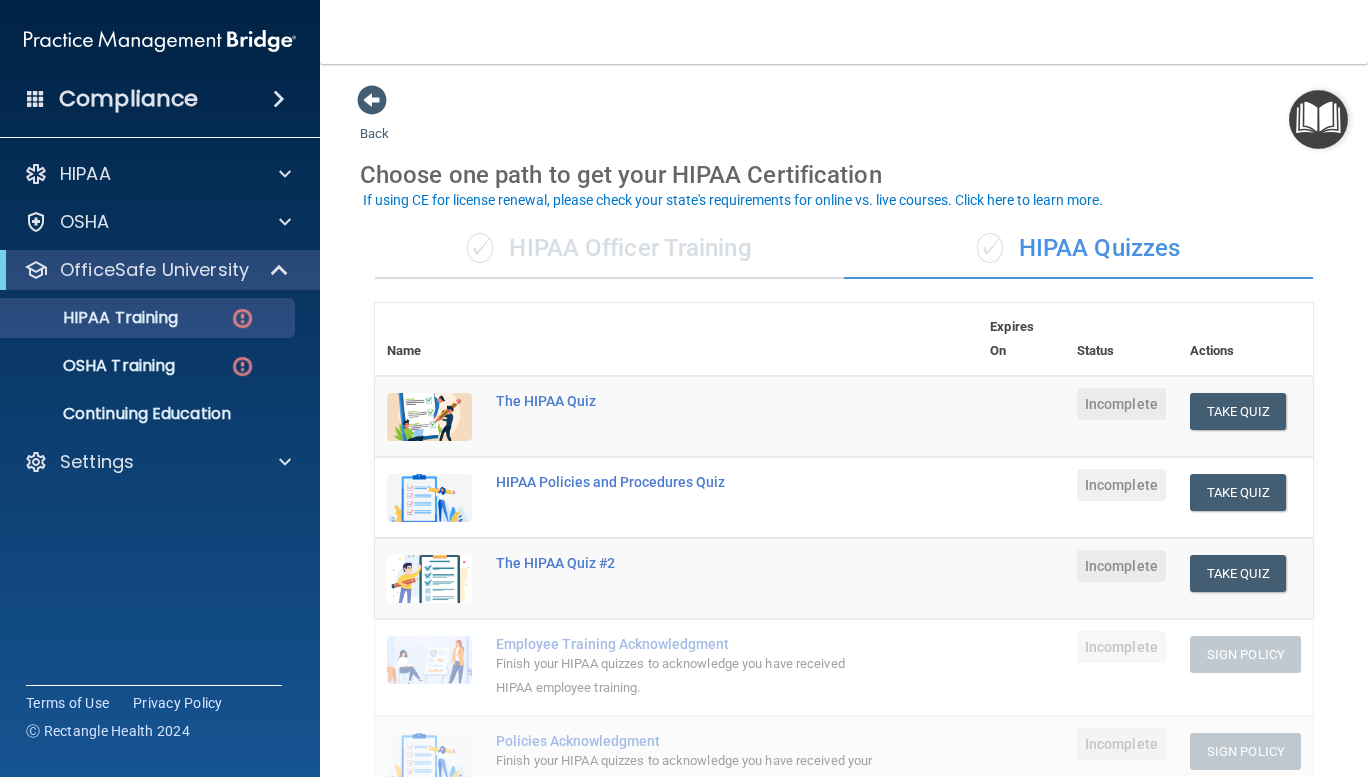 scroll, scrollTop: 12, scrollLeft: 0, axis: vertical 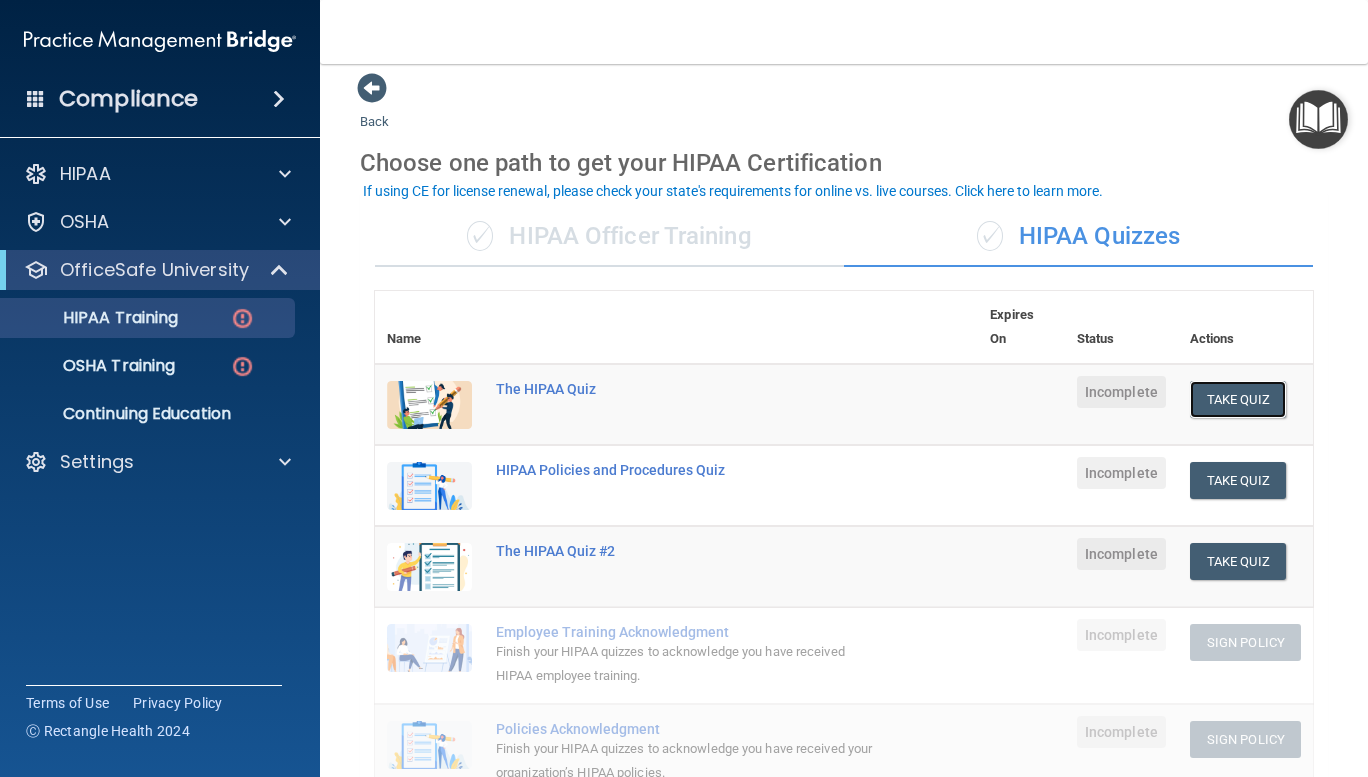 click on "Take Quiz" at bounding box center [1238, 399] 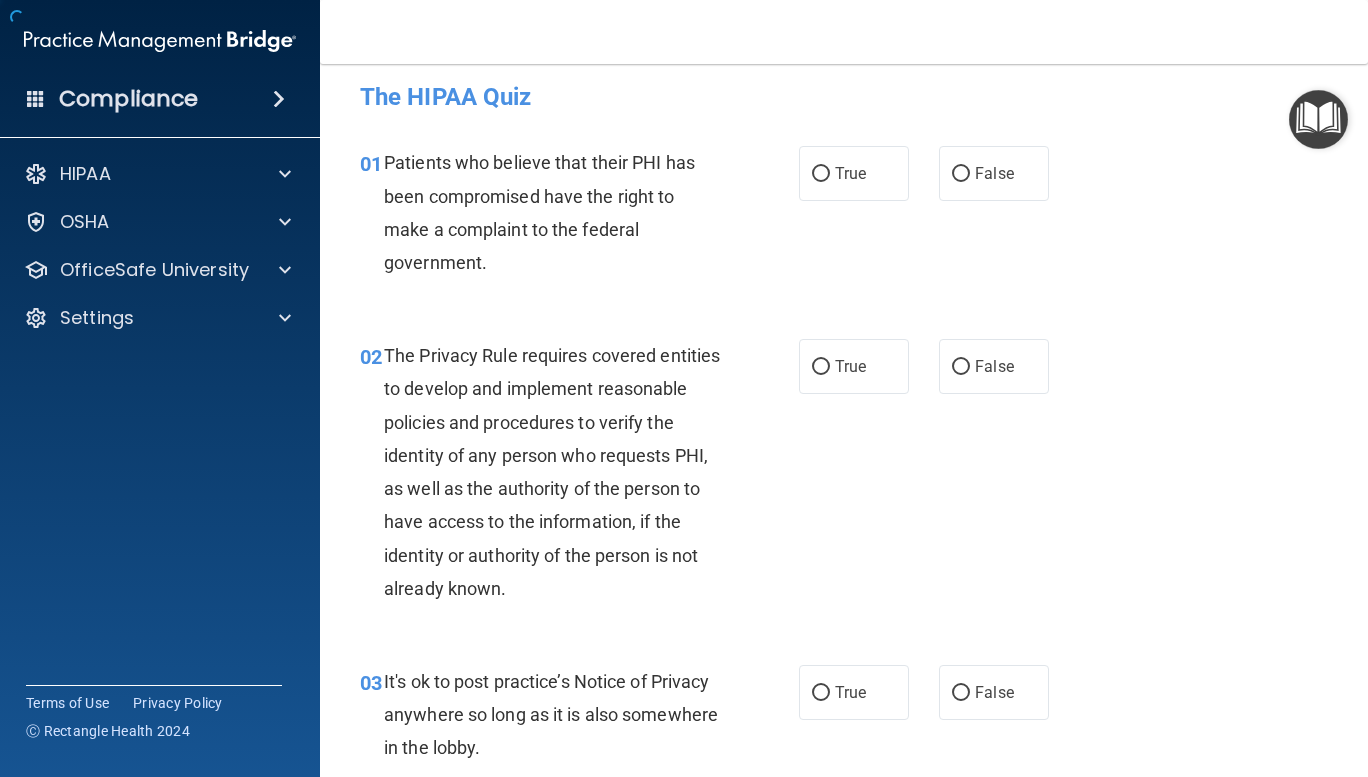 scroll, scrollTop: 0, scrollLeft: 0, axis: both 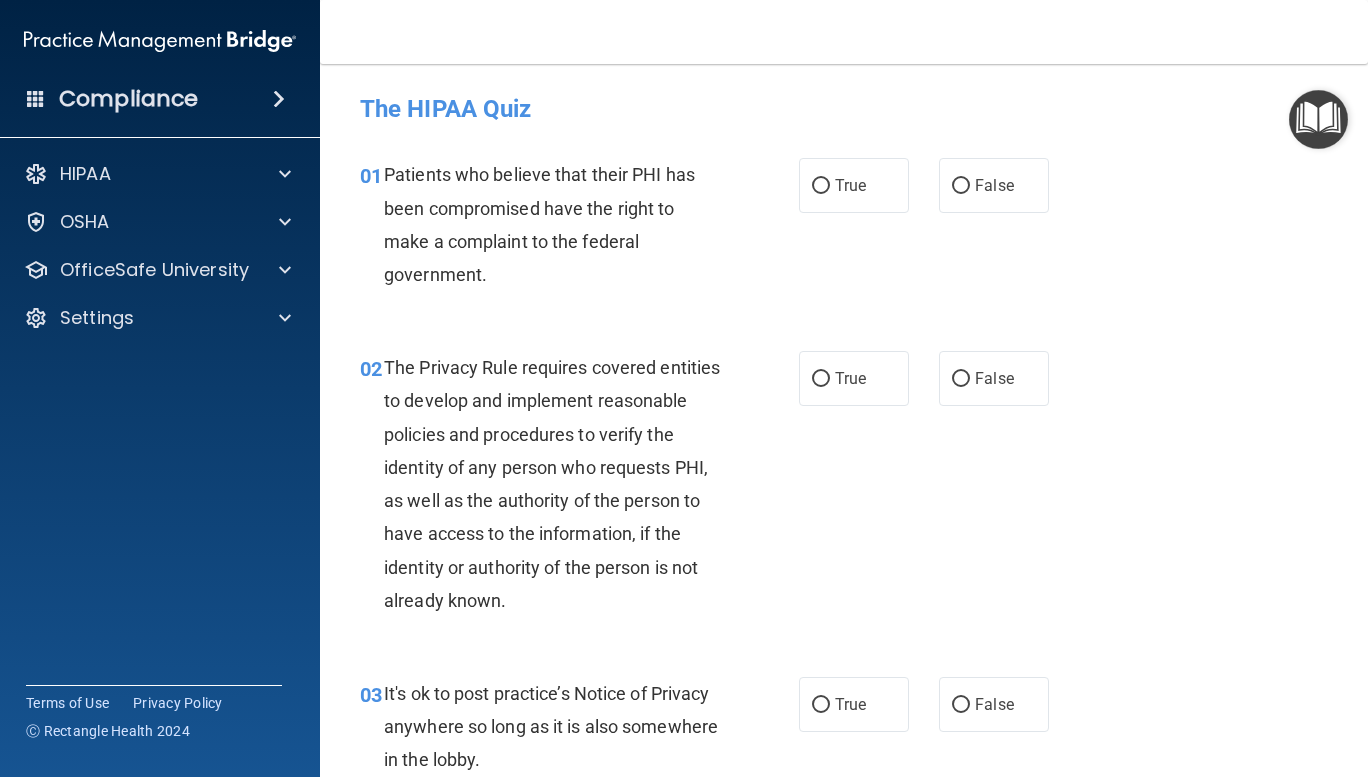 click on "False" at bounding box center (961, 186) 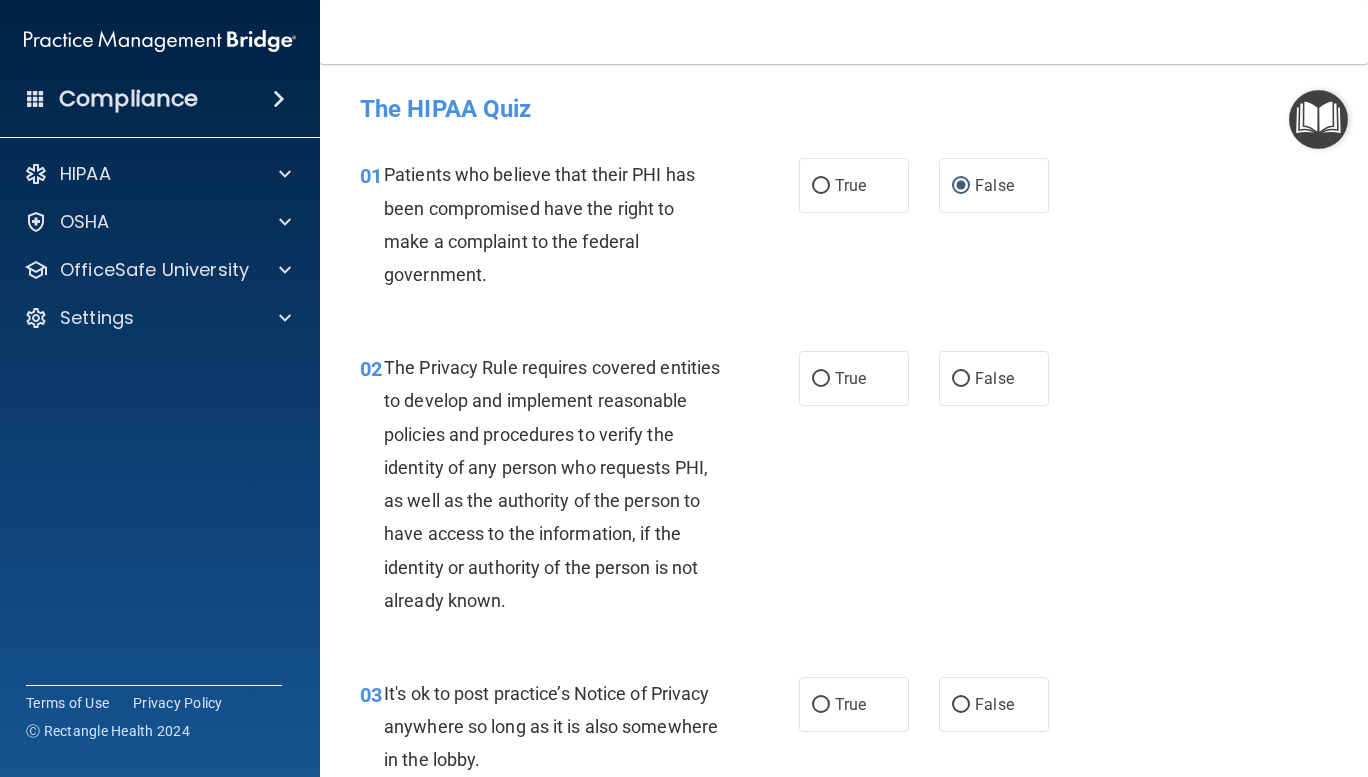 click on "True" at bounding box center [821, 379] 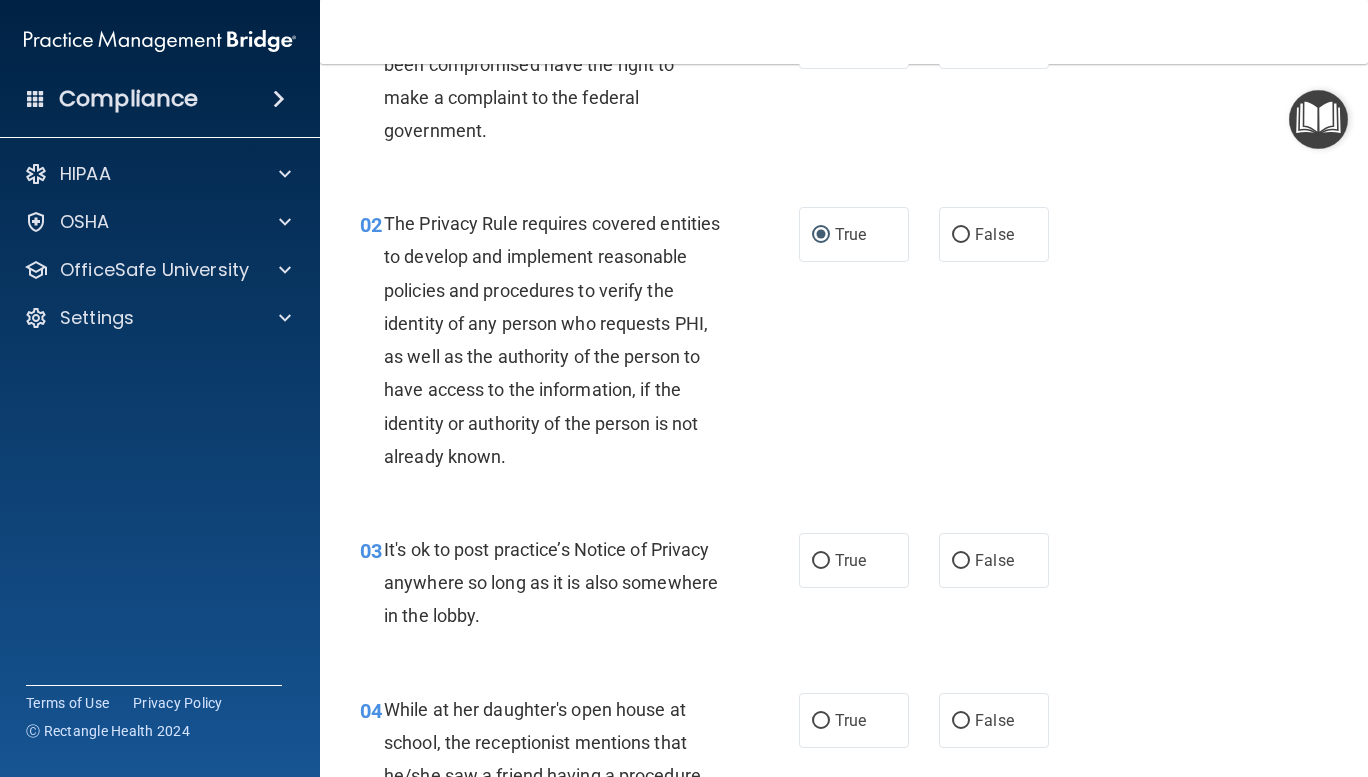 scroll, scrollTop: 148, scrollLeft: 0, axis: vertical 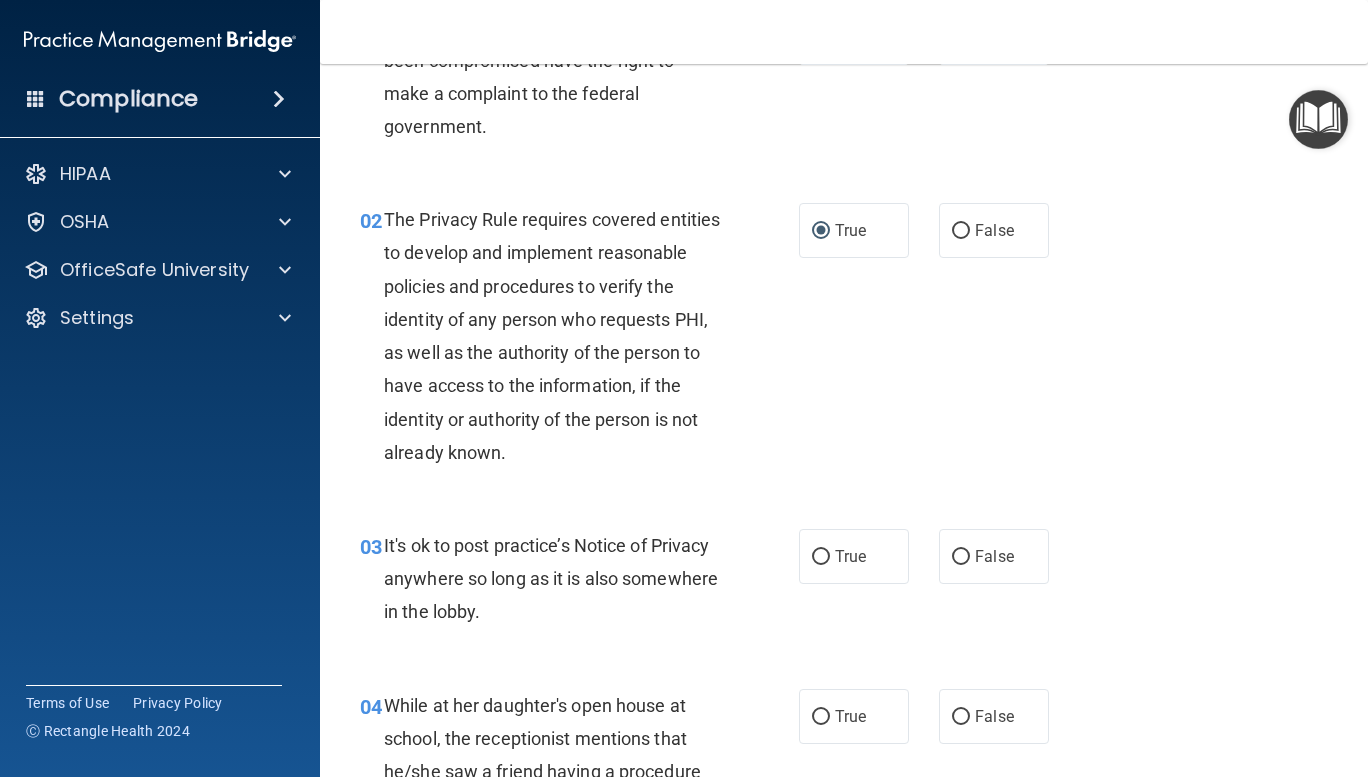 click on "False" at bounding box center [961, 557] 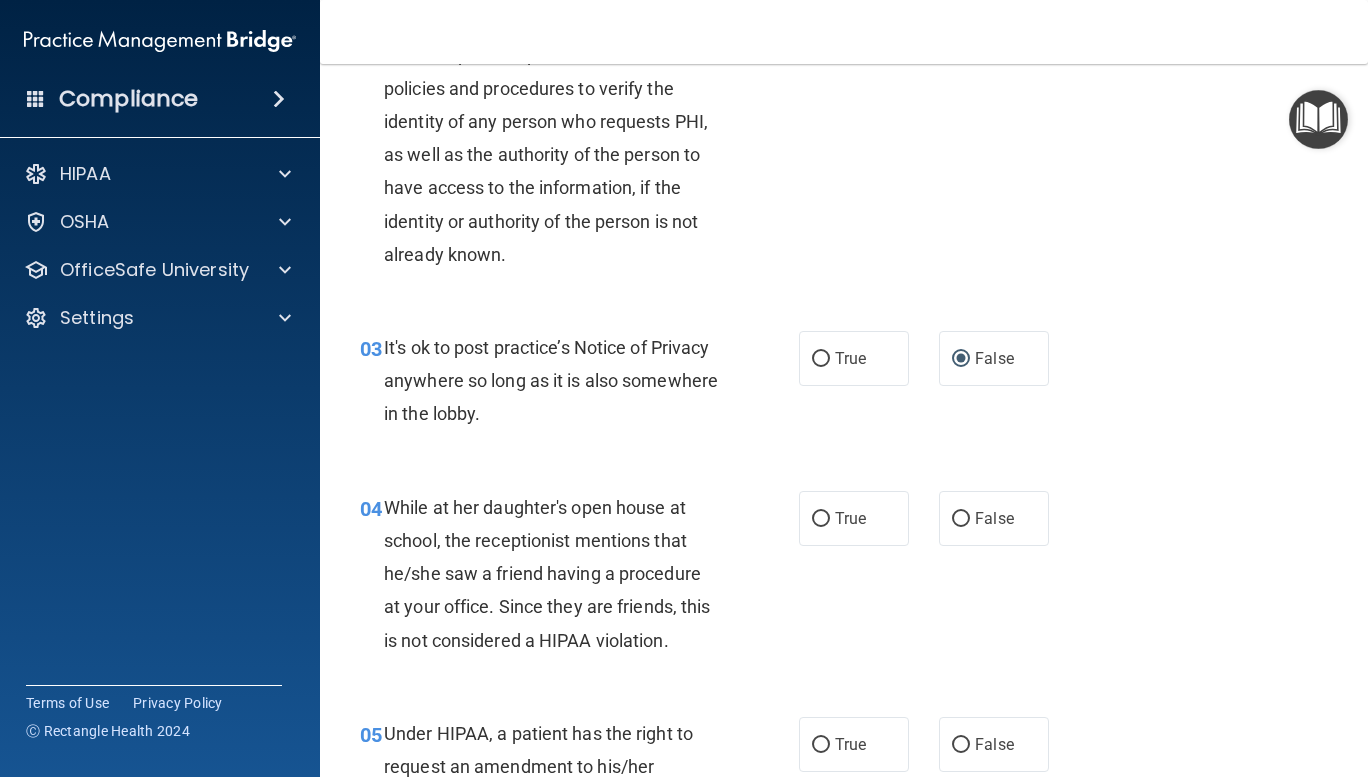 scroll, scrollTop: 347, scrollLeft: 0, axis: vertical 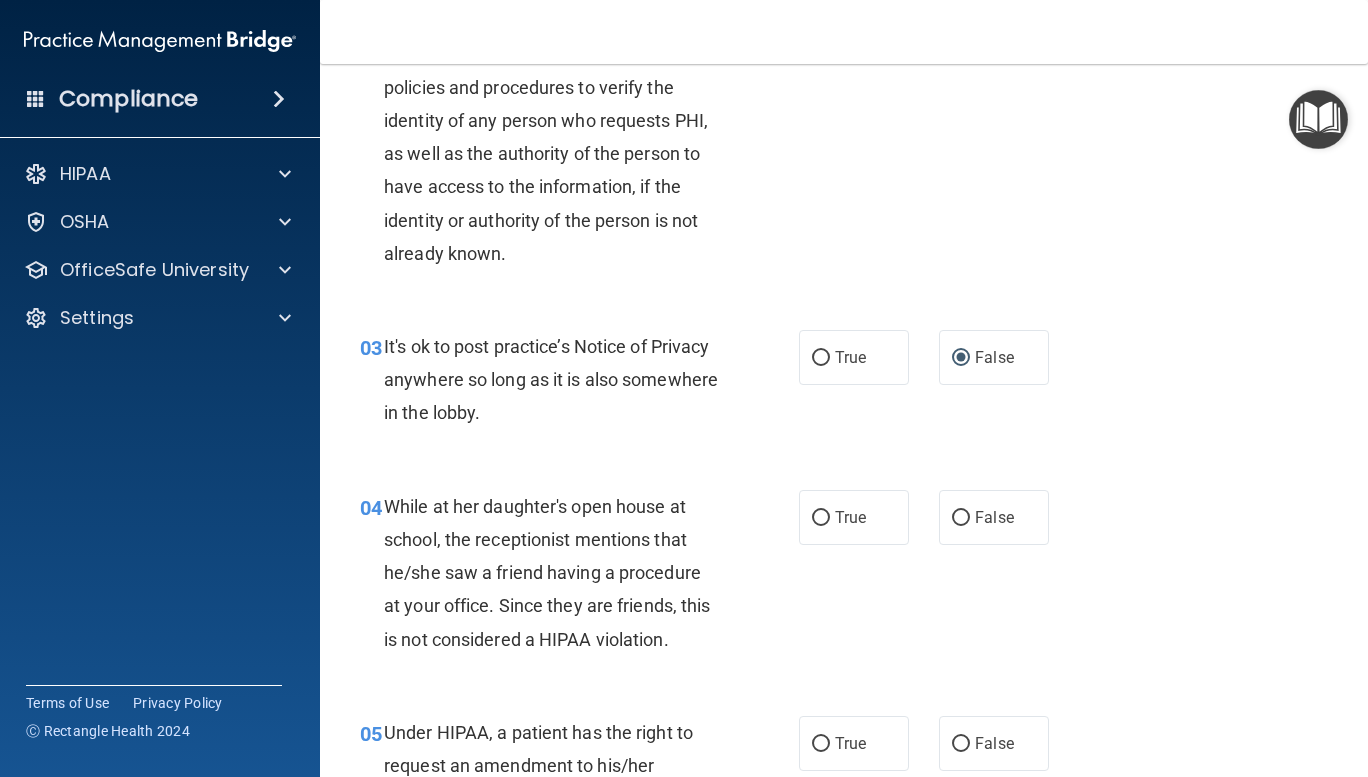 click on "False" at bounding box center [961, 518] 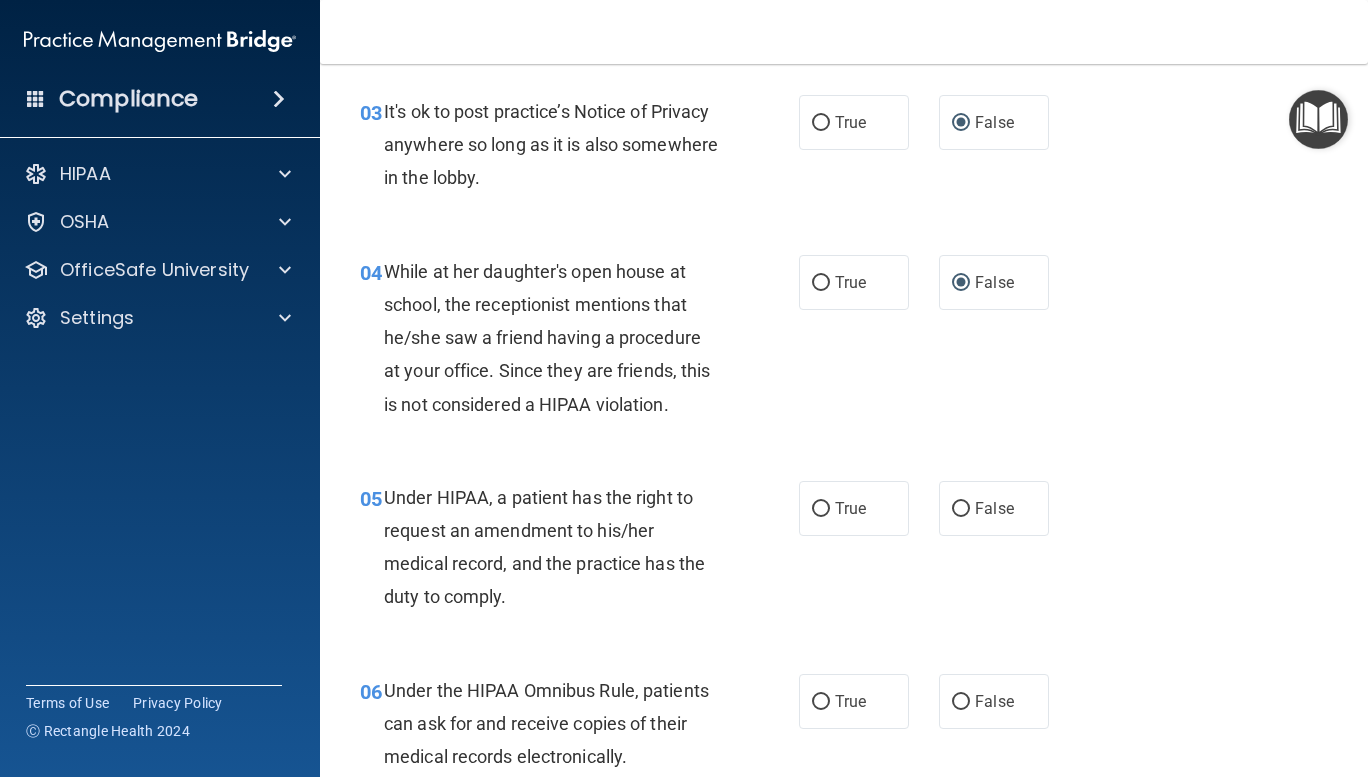 scroll, scrollTop: 597, scrollLeft: 0, axis: vertical 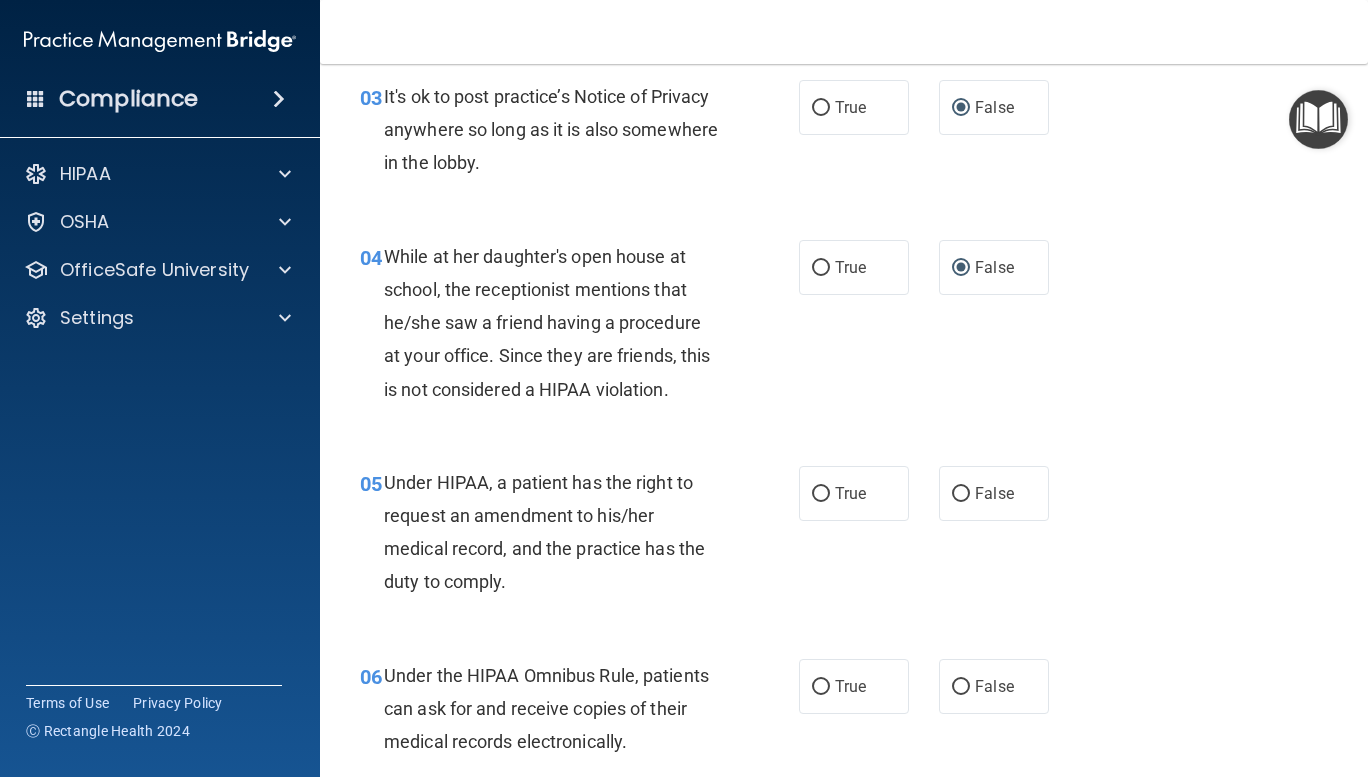 click on "True" at bounding box center [821, 494] 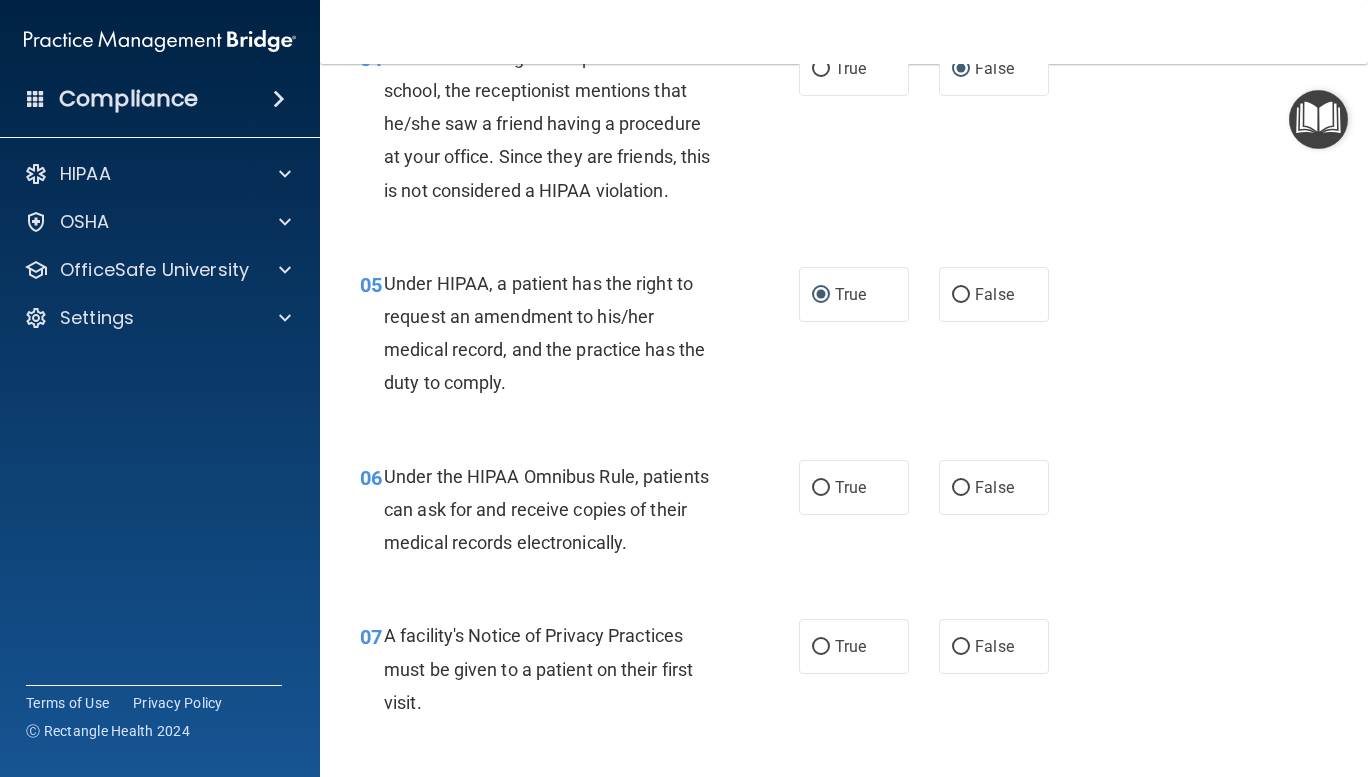 scroll, scrollTop: 797, scrollLeft: 0, axis: vertical 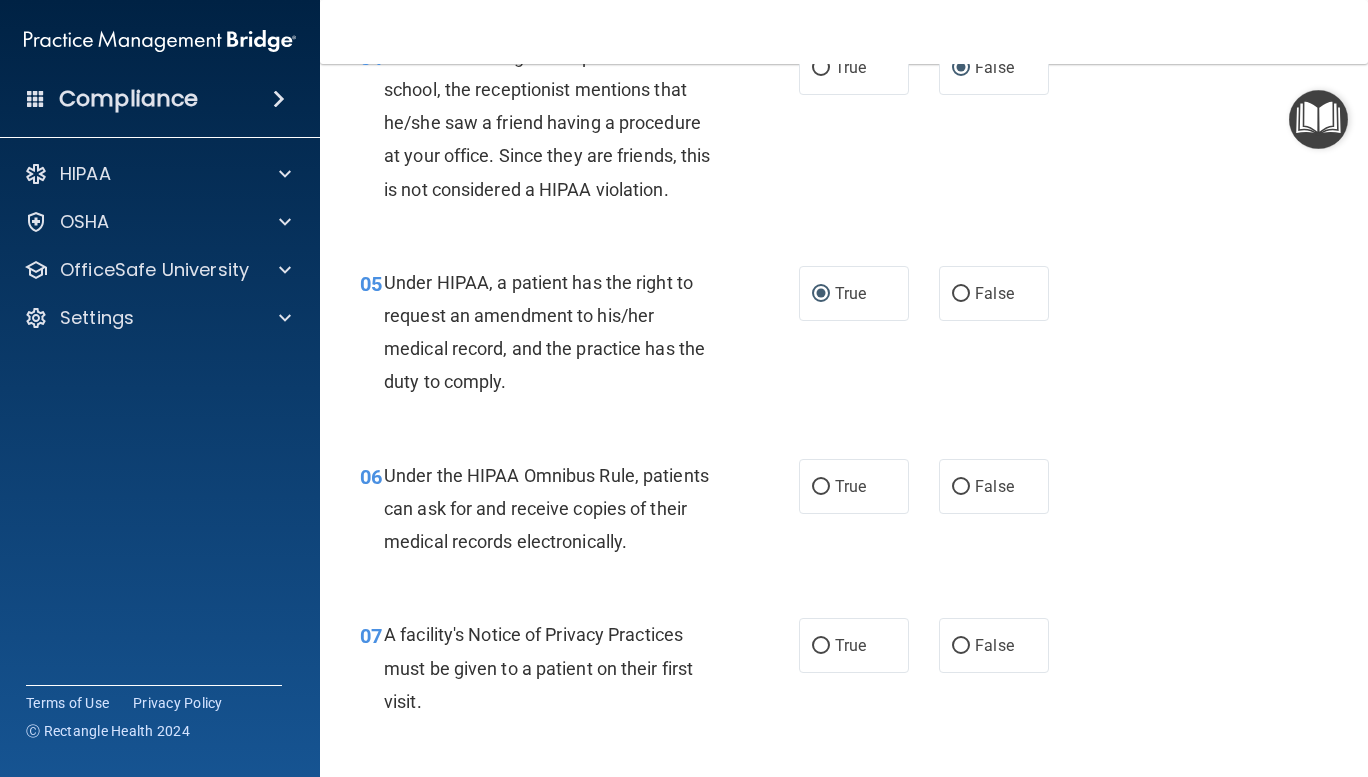 click on "True" at bounding box center (821, 646) 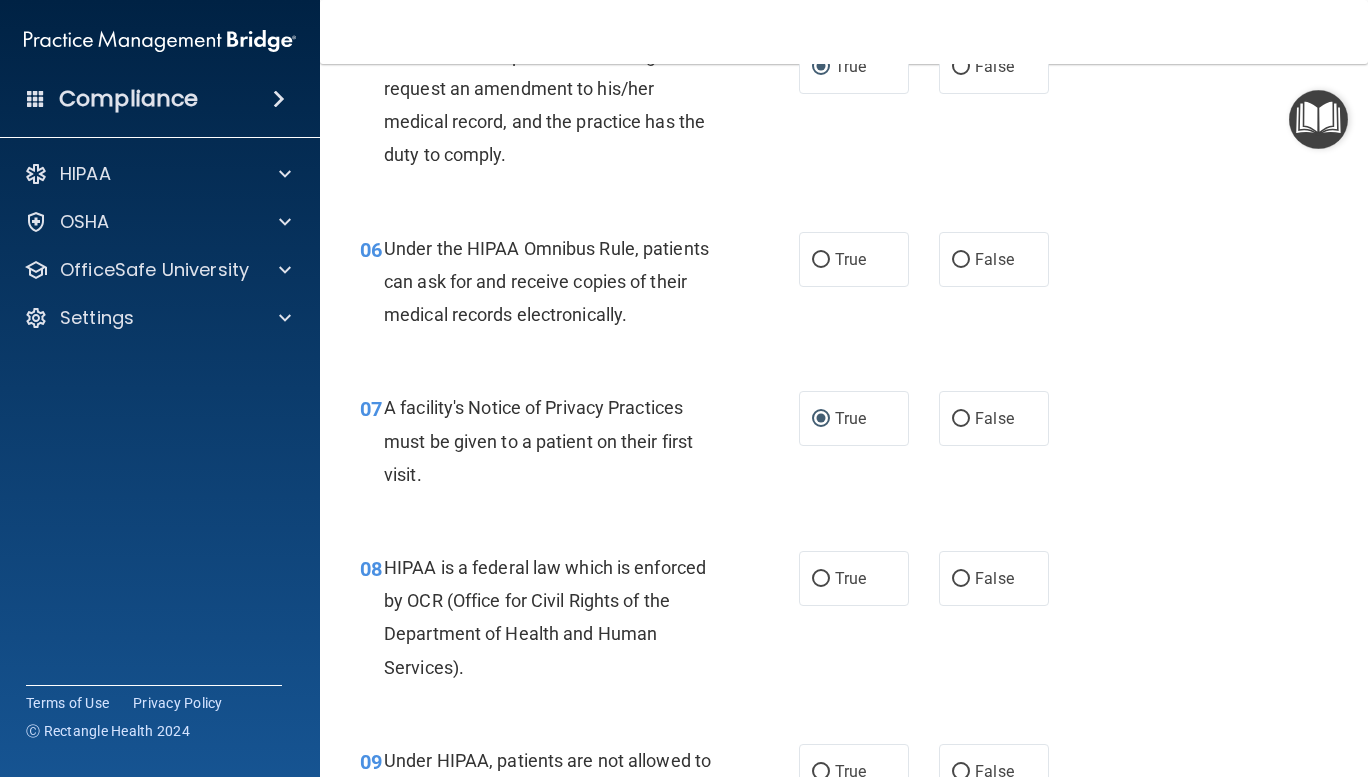 scroll, scrollTop: 1023, scrollLeft: 0, axis: vertical 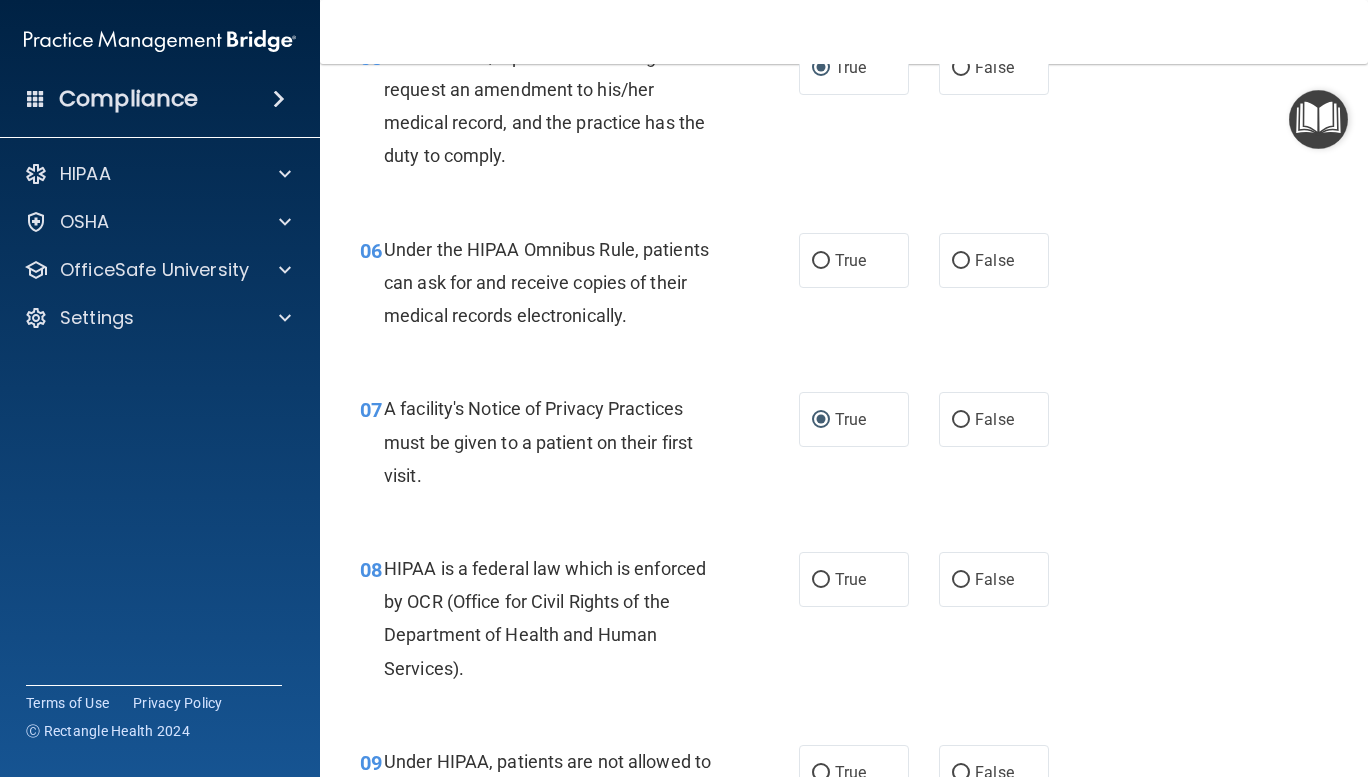 click on "True" at bounding box center (821, 580) 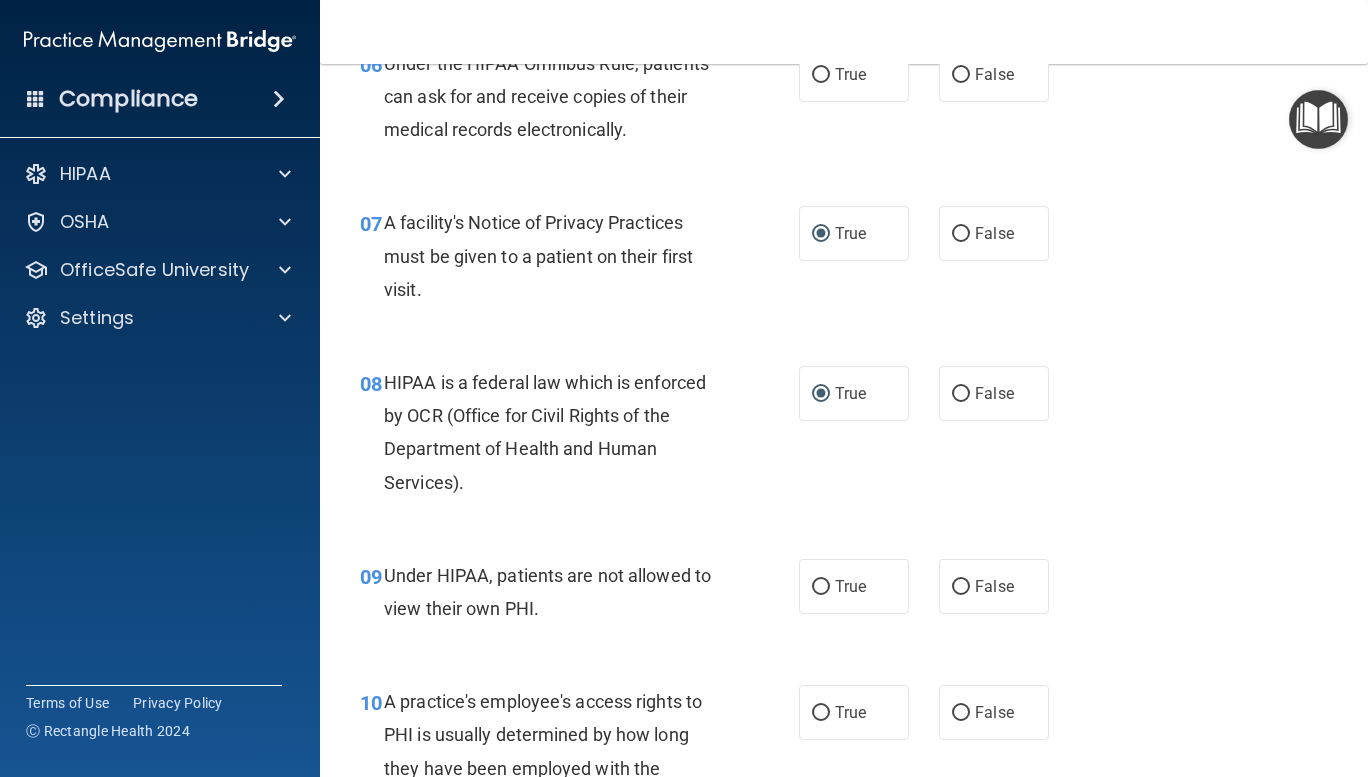 scroll, scrollTop: 1208, scrollLeft: 0, axis: vertical 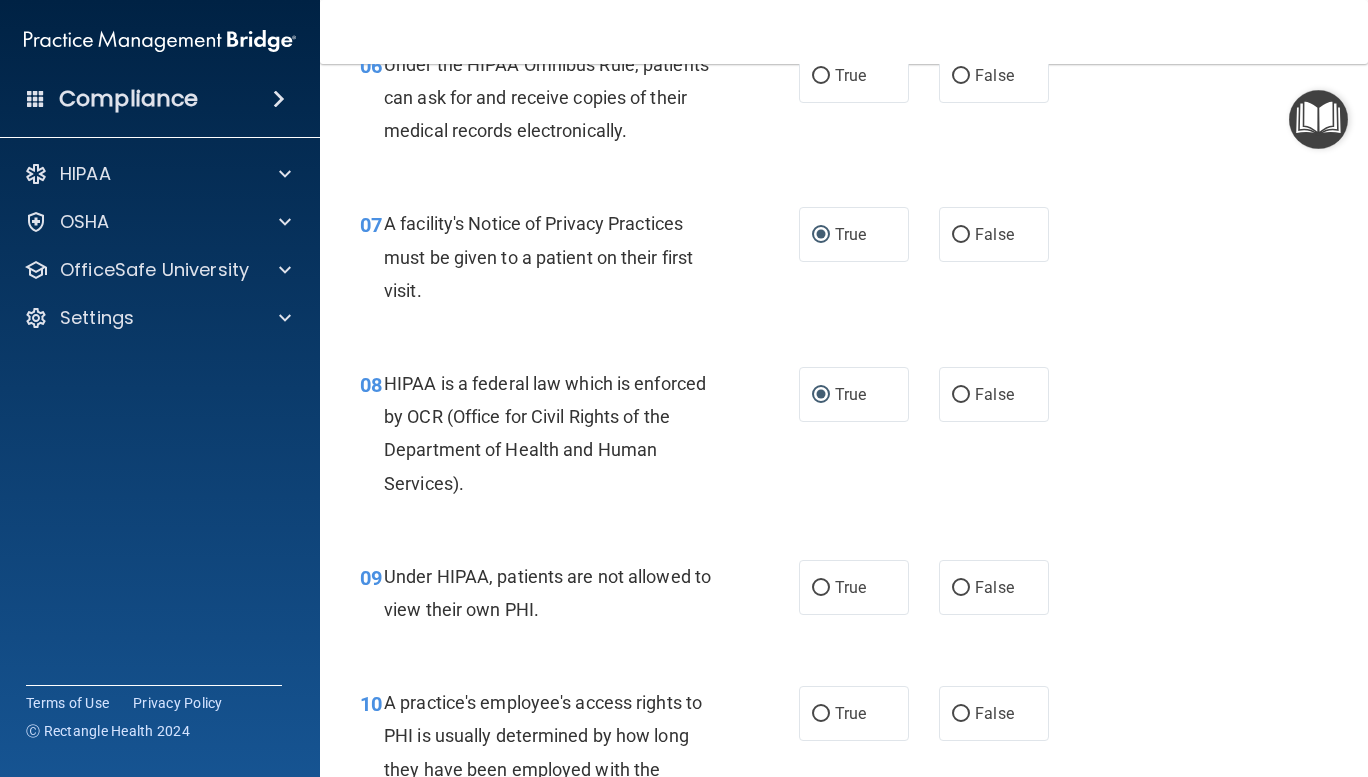 click on "False" at bounding box center (961, 588) 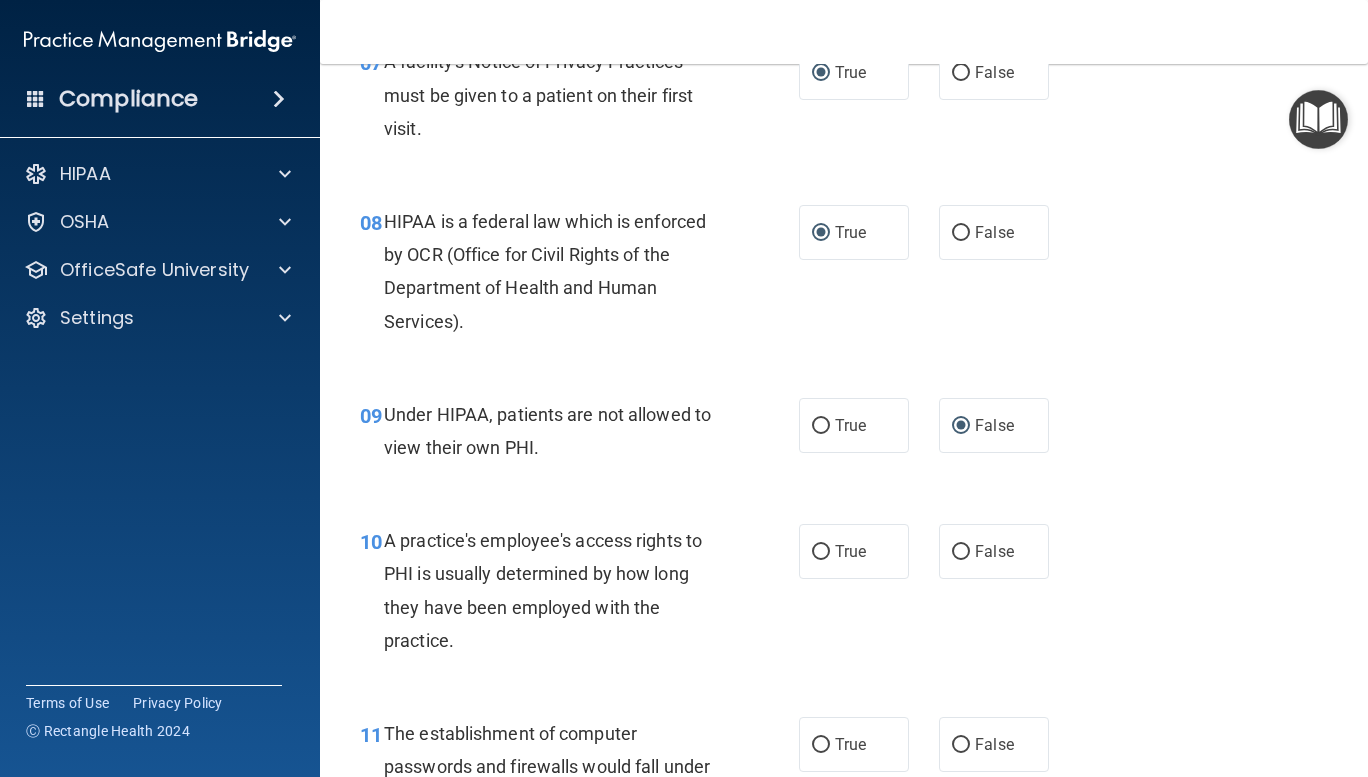 scroll, scrollTop: 1374, scrollLeft: 0, axis: vertical 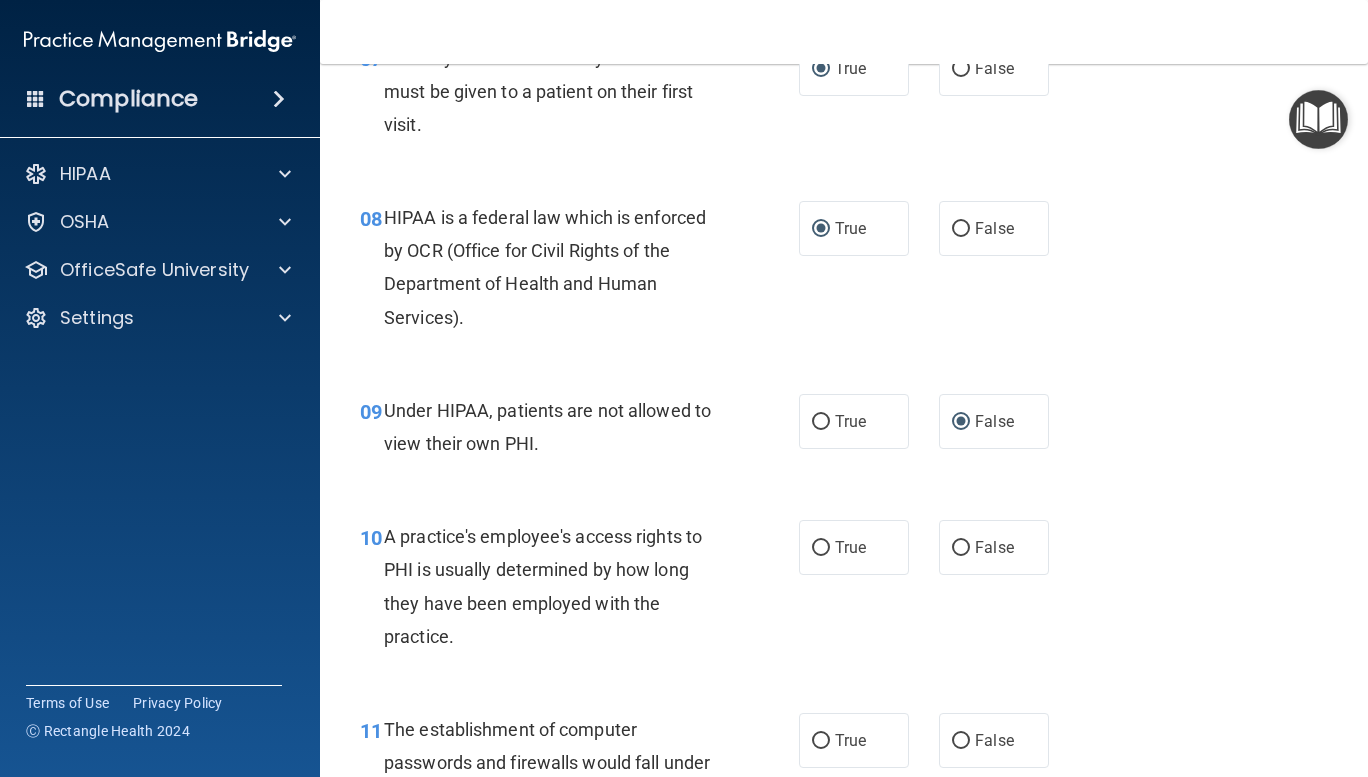 click on "False" at bounding box center [961, 548] 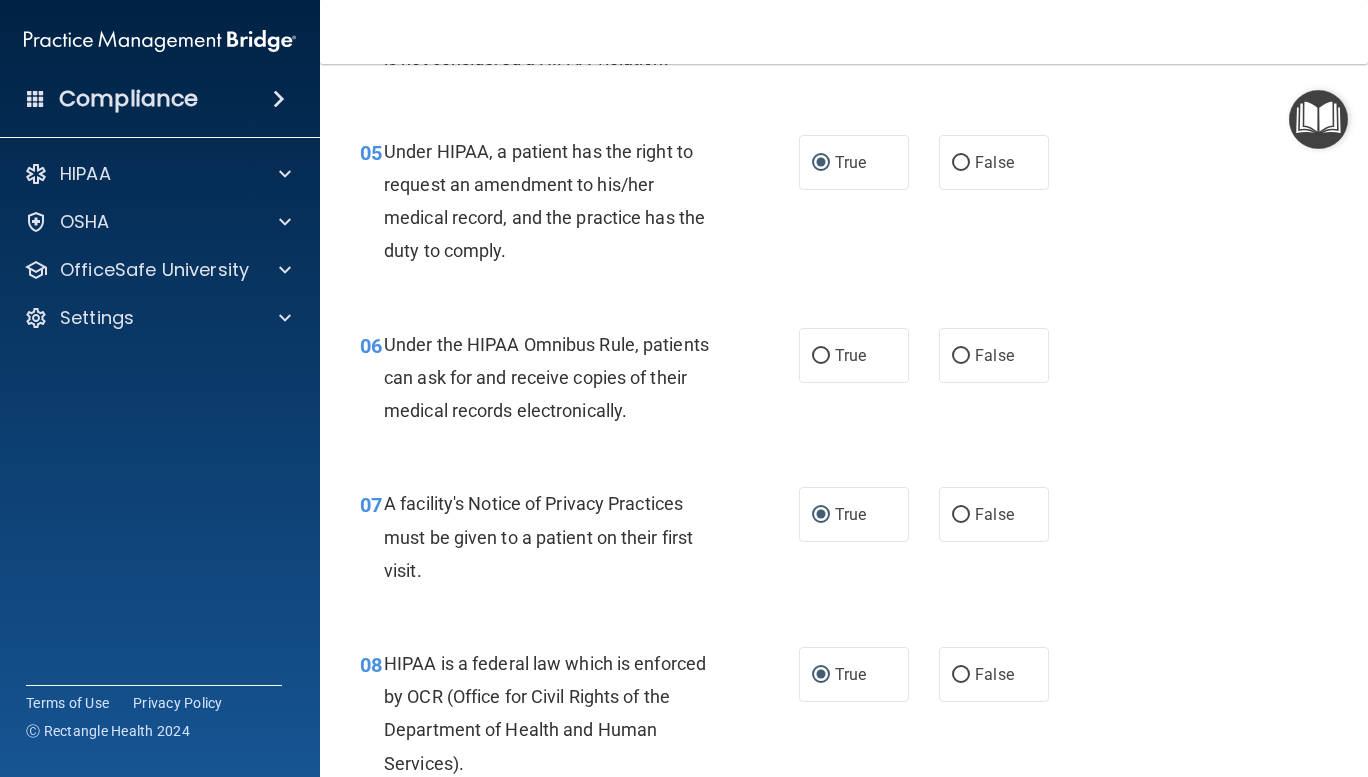 scroll, scrollTop: 926, scrollLeft: 0, axis: vertical 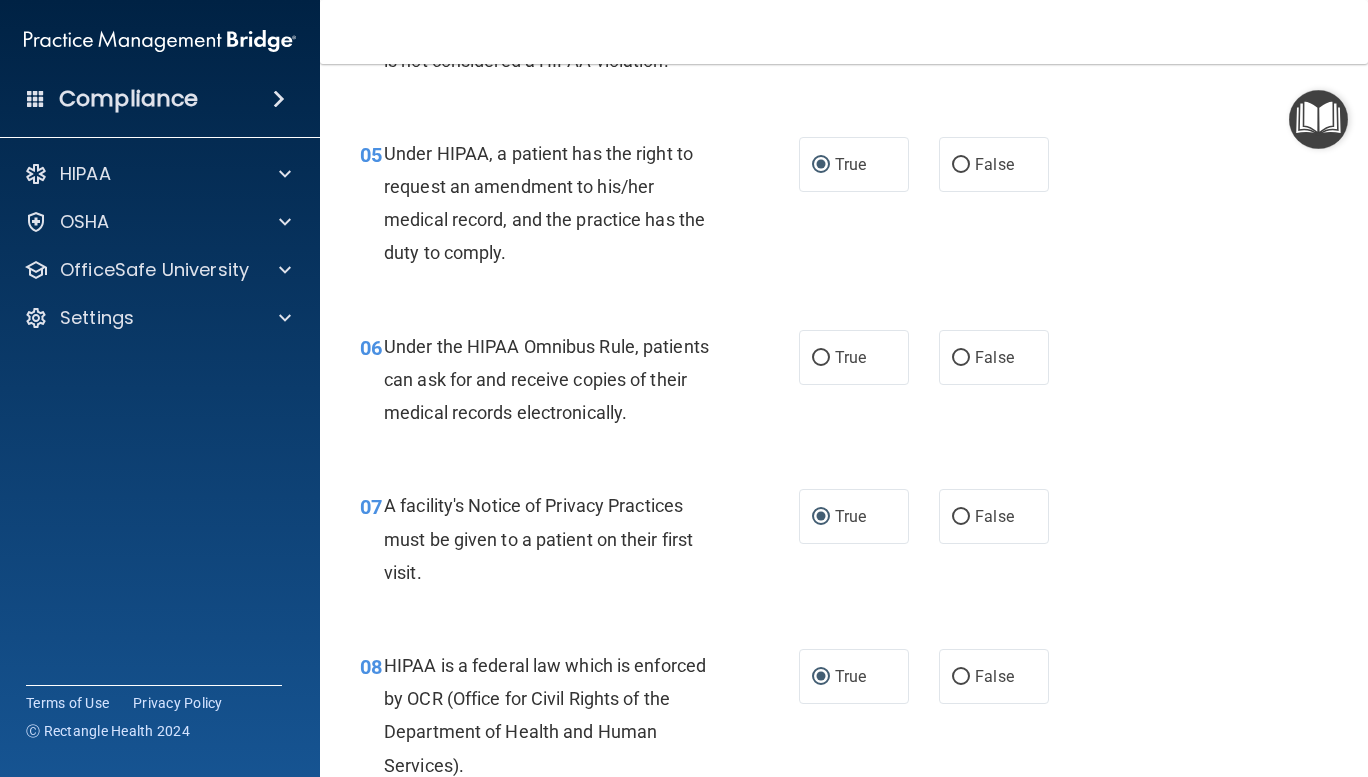 click on "False" at bounding box center [961, 358] 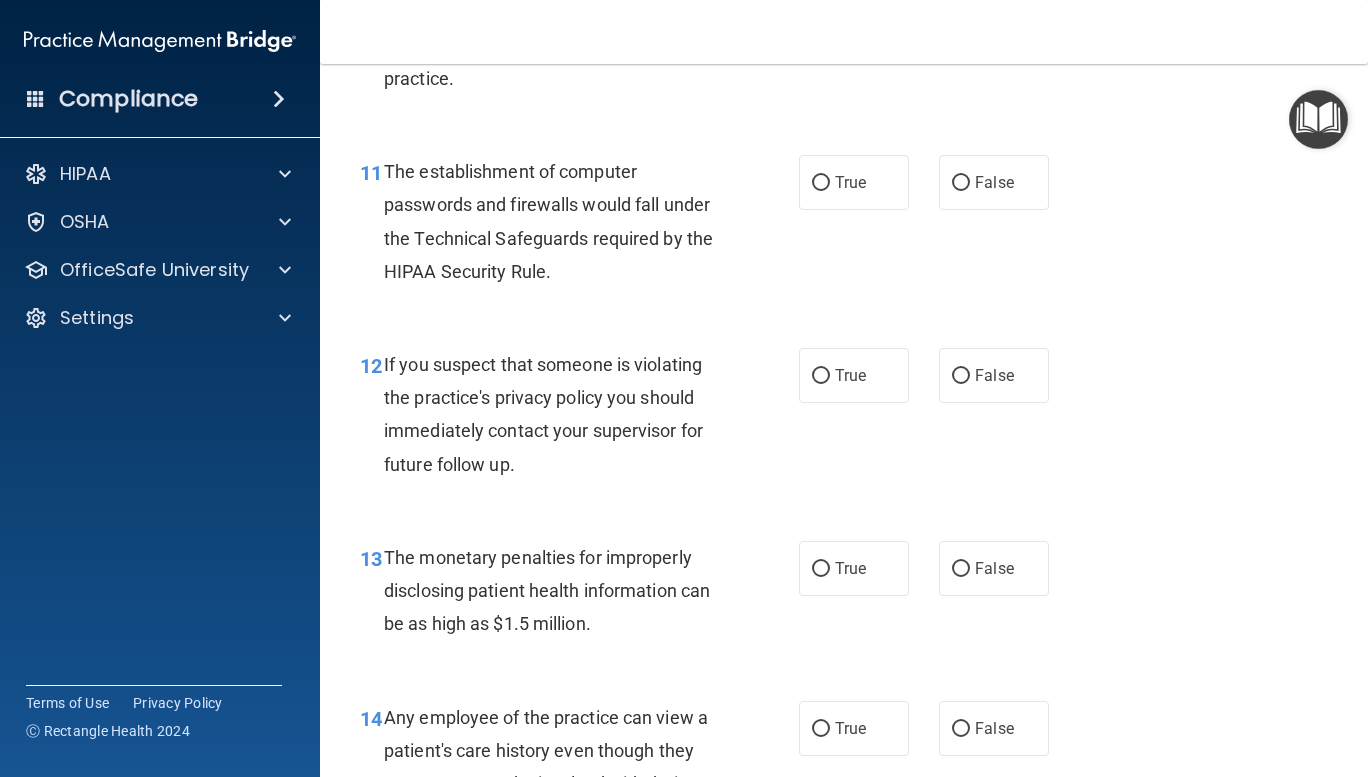 scroll, scrollTop: 1934, scrollLeft: 0, axis: vertical 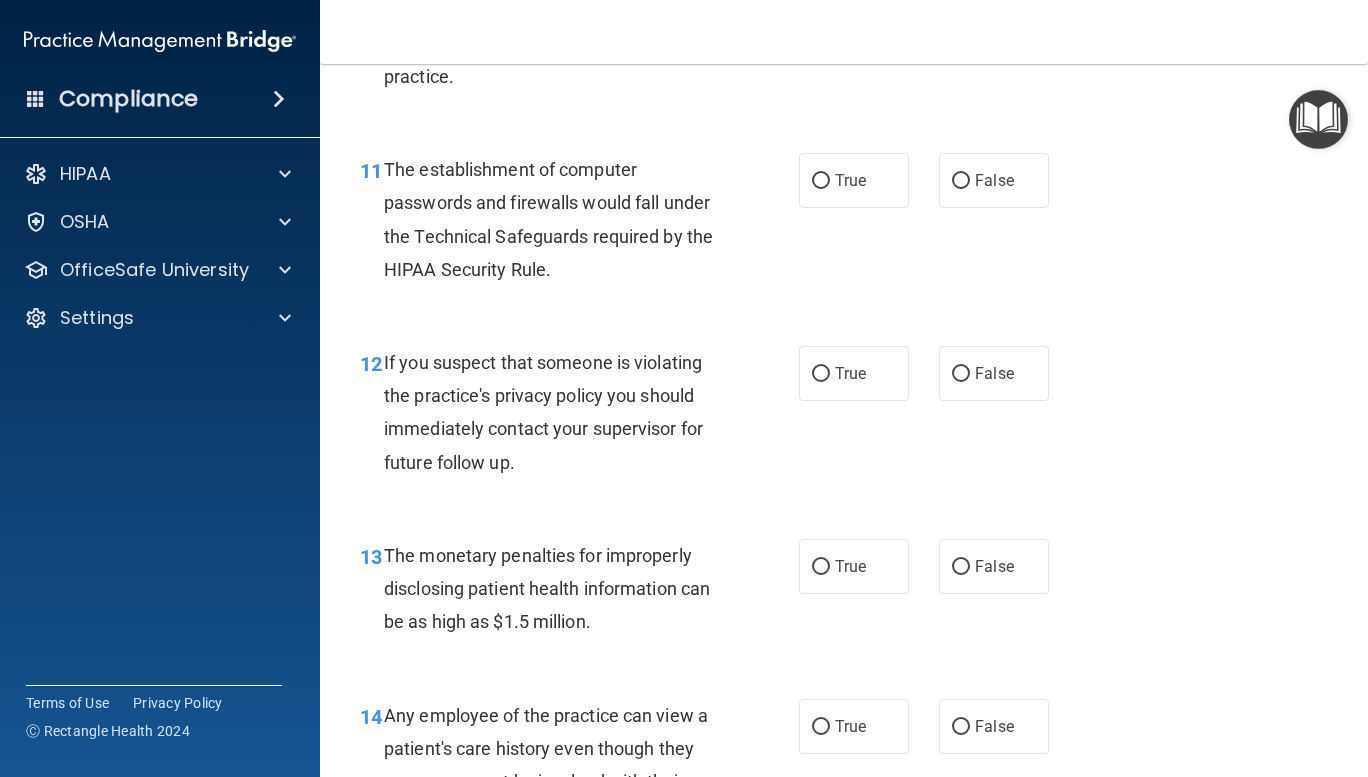 click on "True" at bounding box center (821, 181) 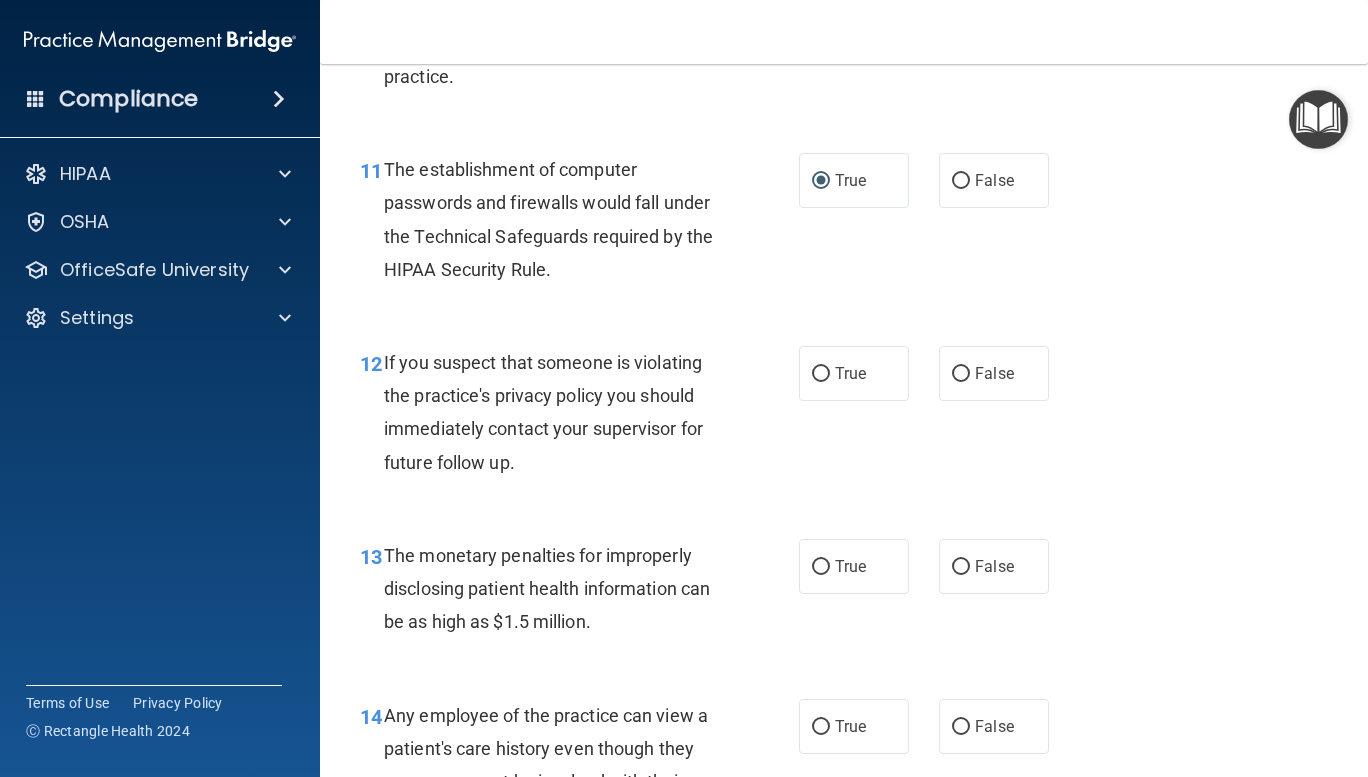 click on "True" at bounding box center [821, 374] 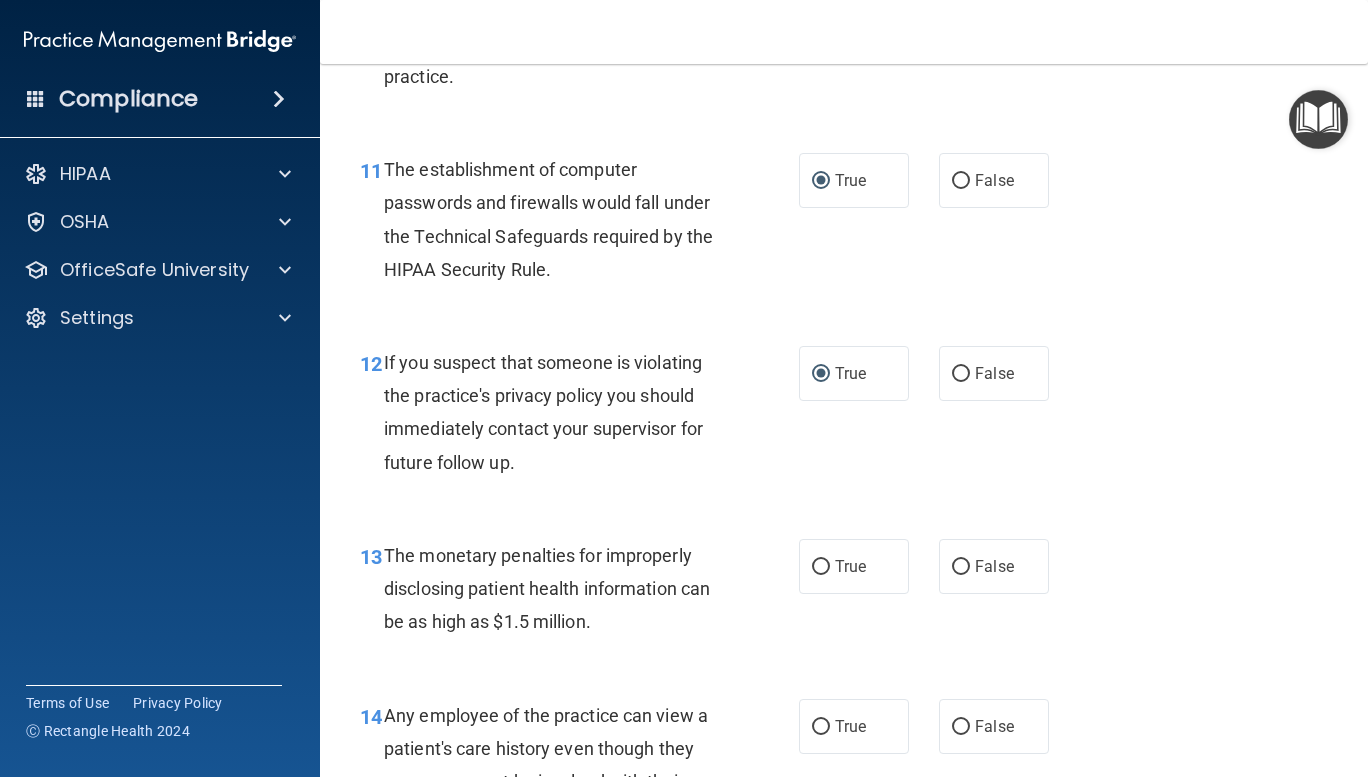 click on "True" at bounding box center [821, 567] 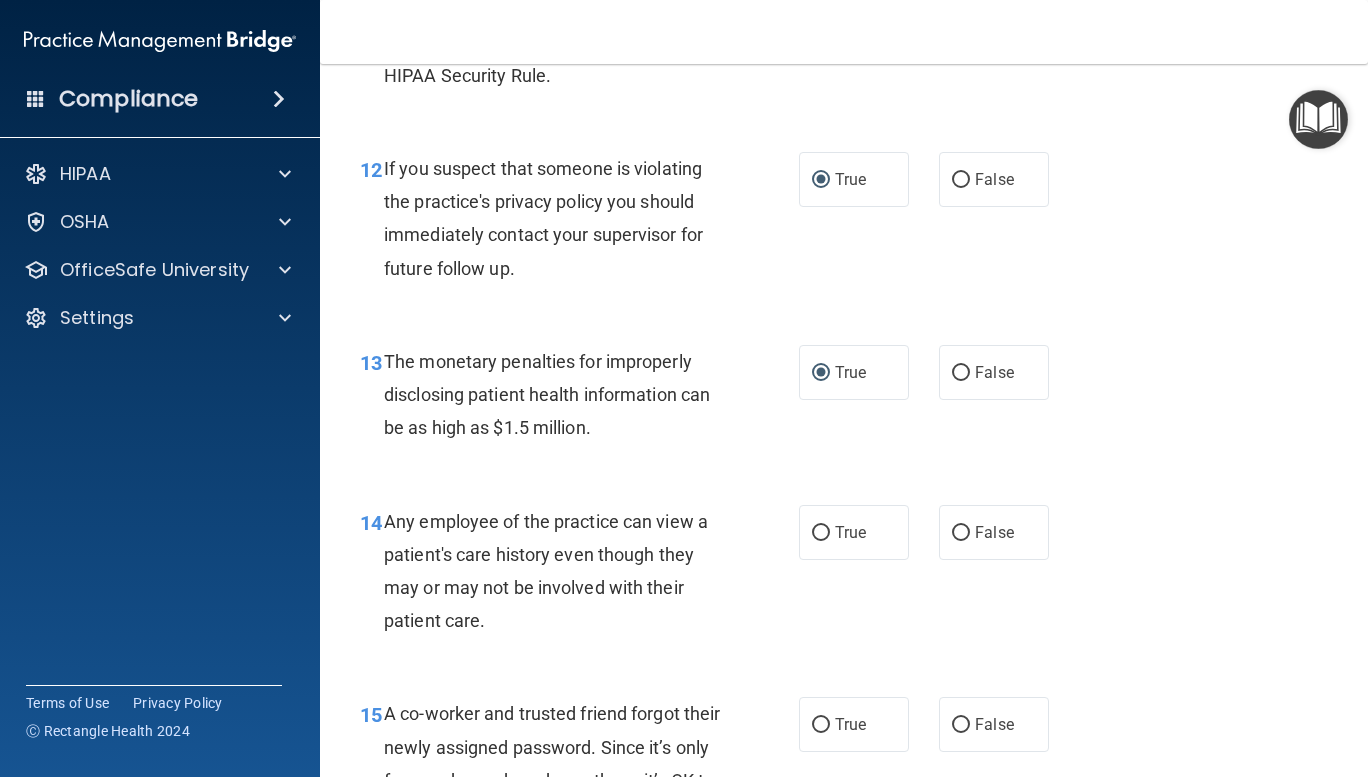 scroll, scrollTop: 2163, scrollLeft: 0, axis: vertical 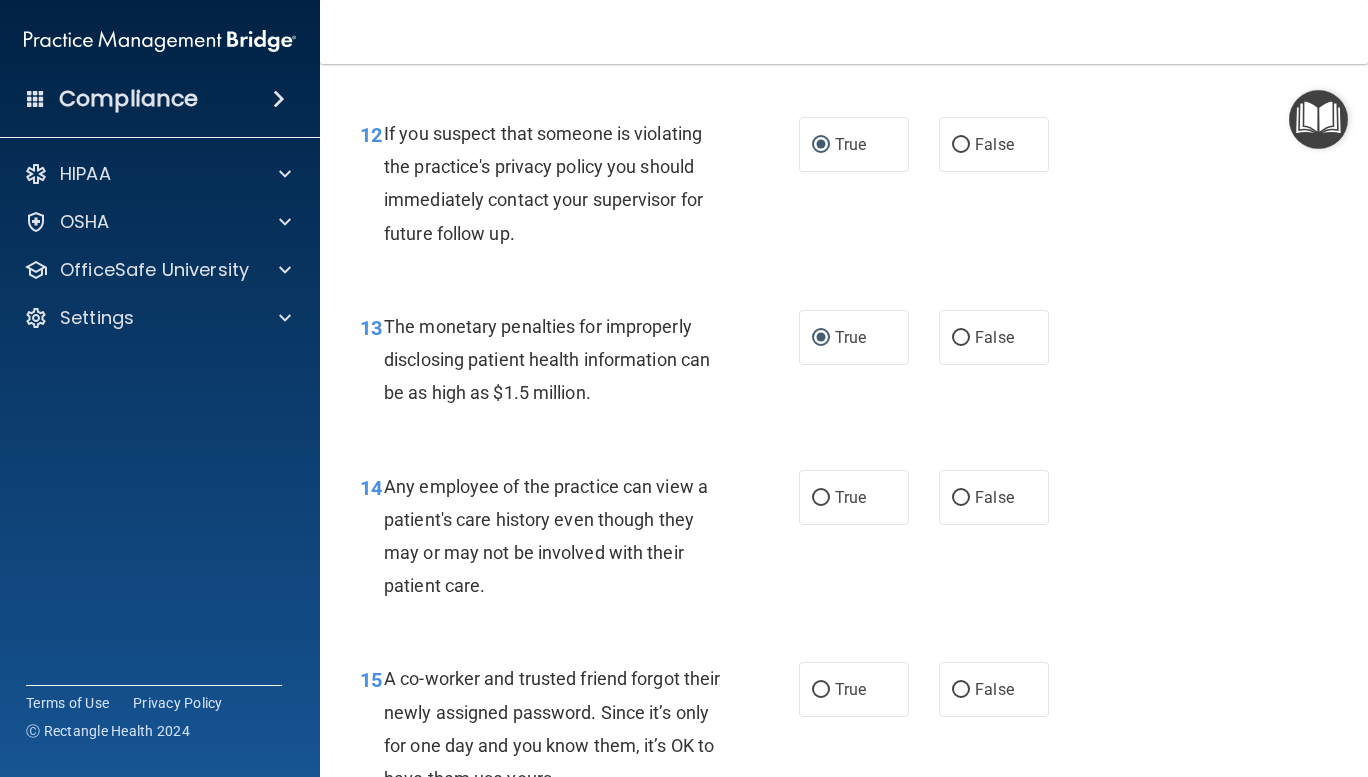 click on "False" at bounding box center (961, 498) 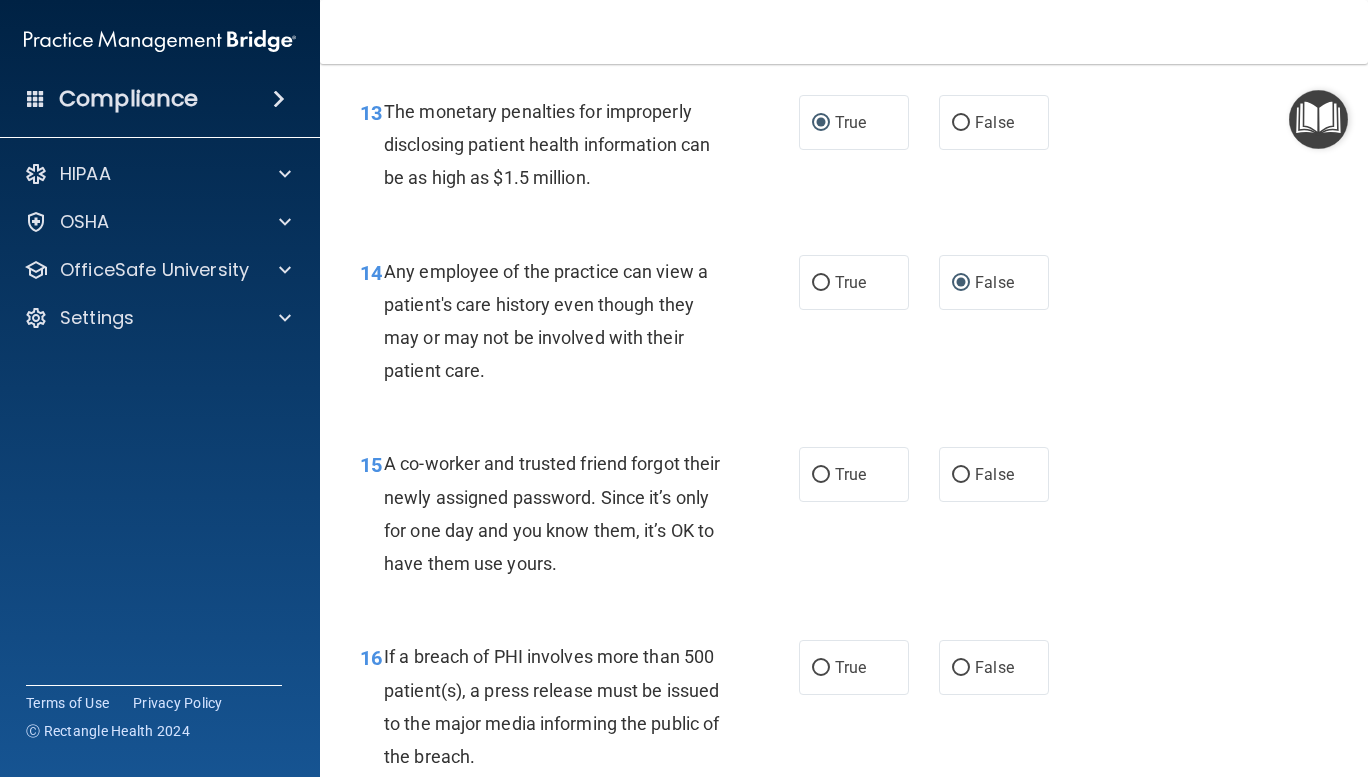 scroll, scrollTop: 2379, scrollLeft: 0, axis: vertical 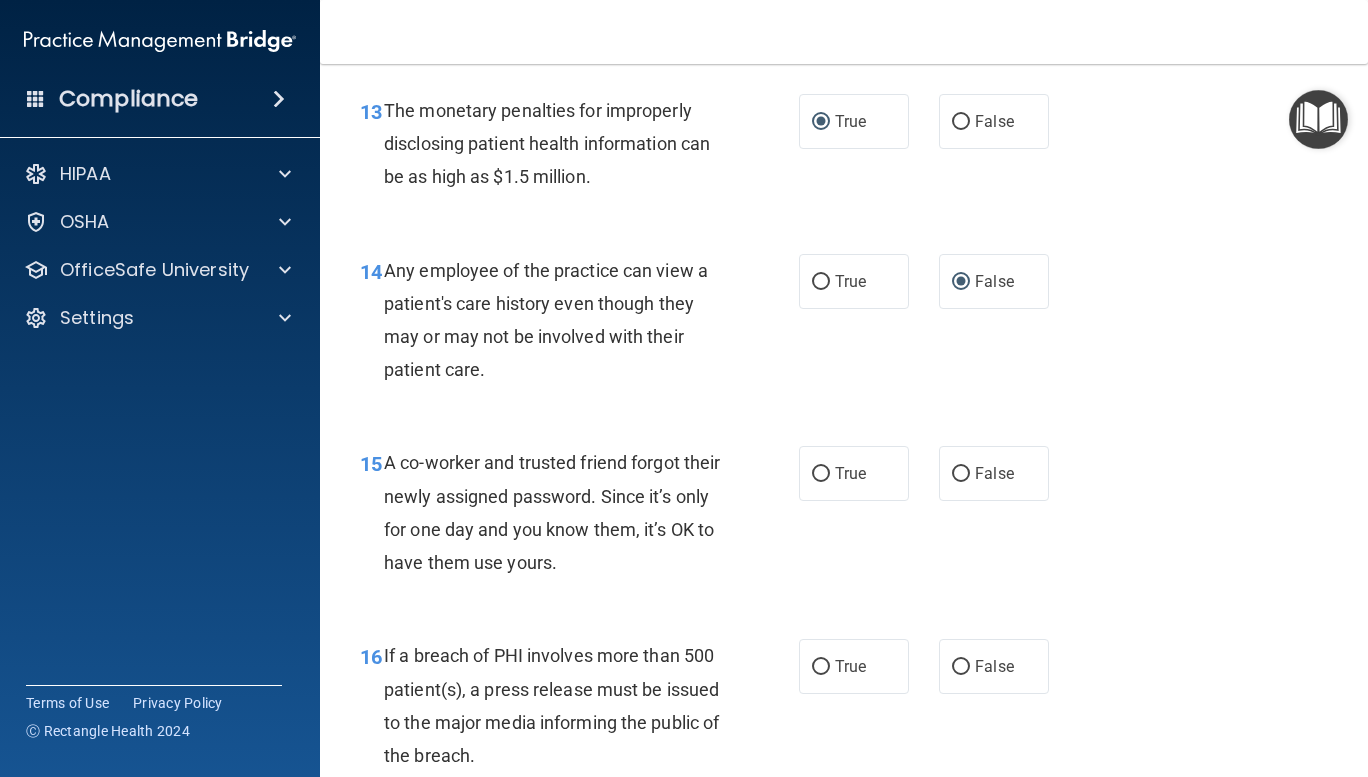 click on "False" at bounding box center (961, 474) 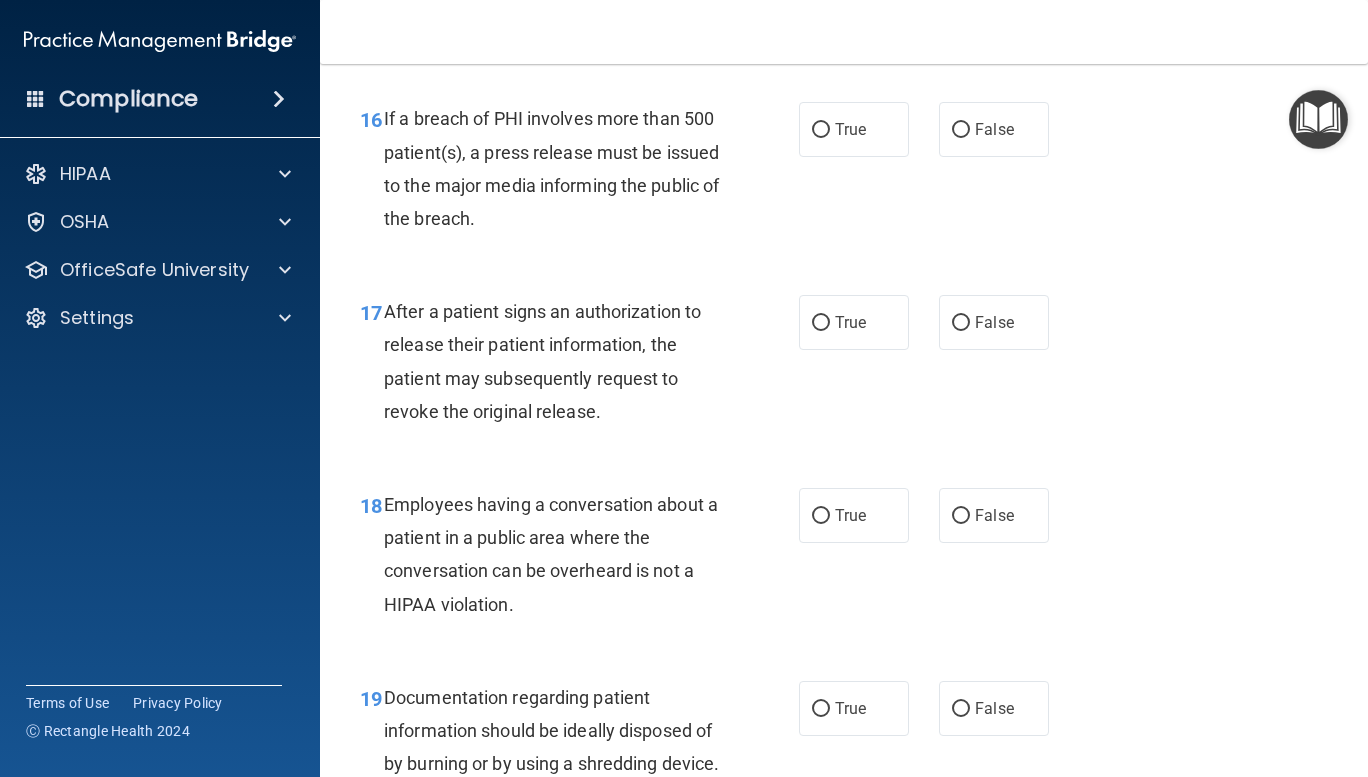 scroll, scrollTop: 2949, scrollLeft: 0, axis: vertical 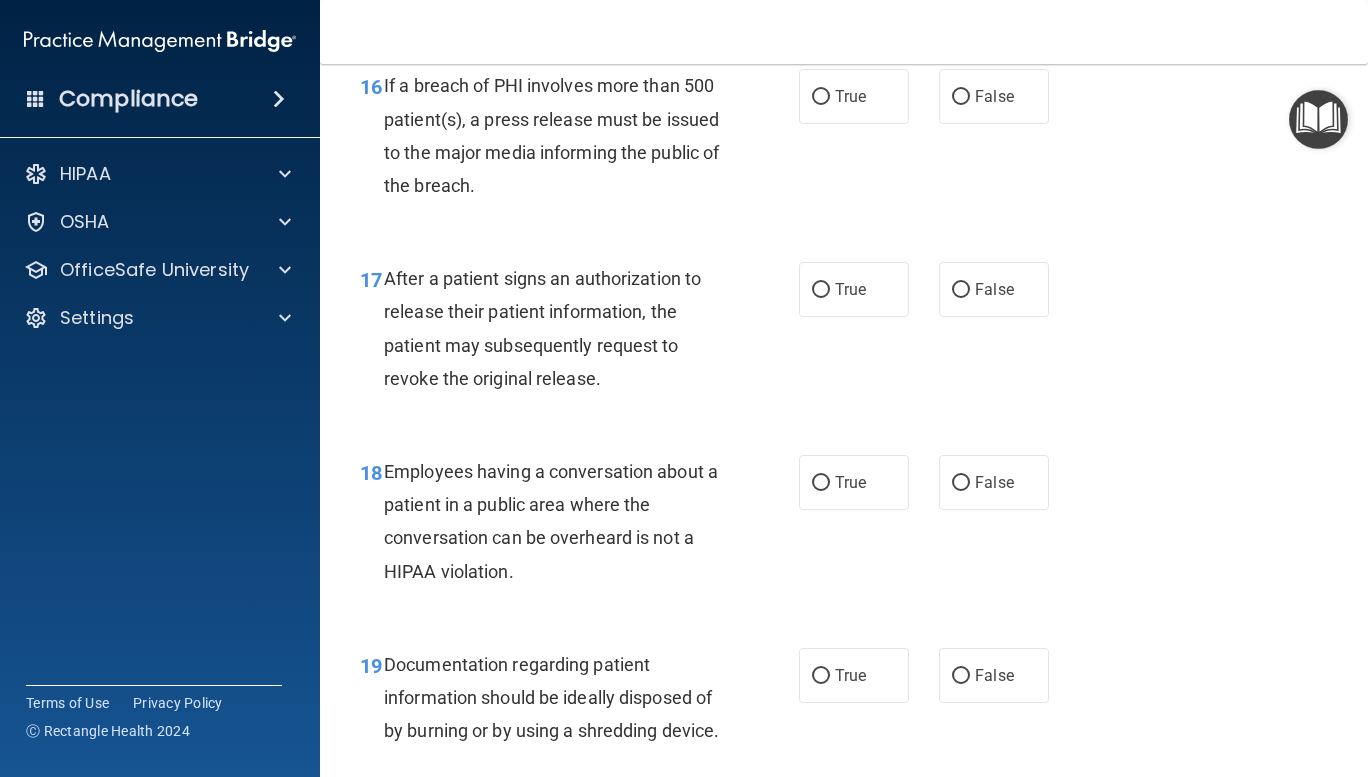 click on "False" at bounding box center (961, 97) 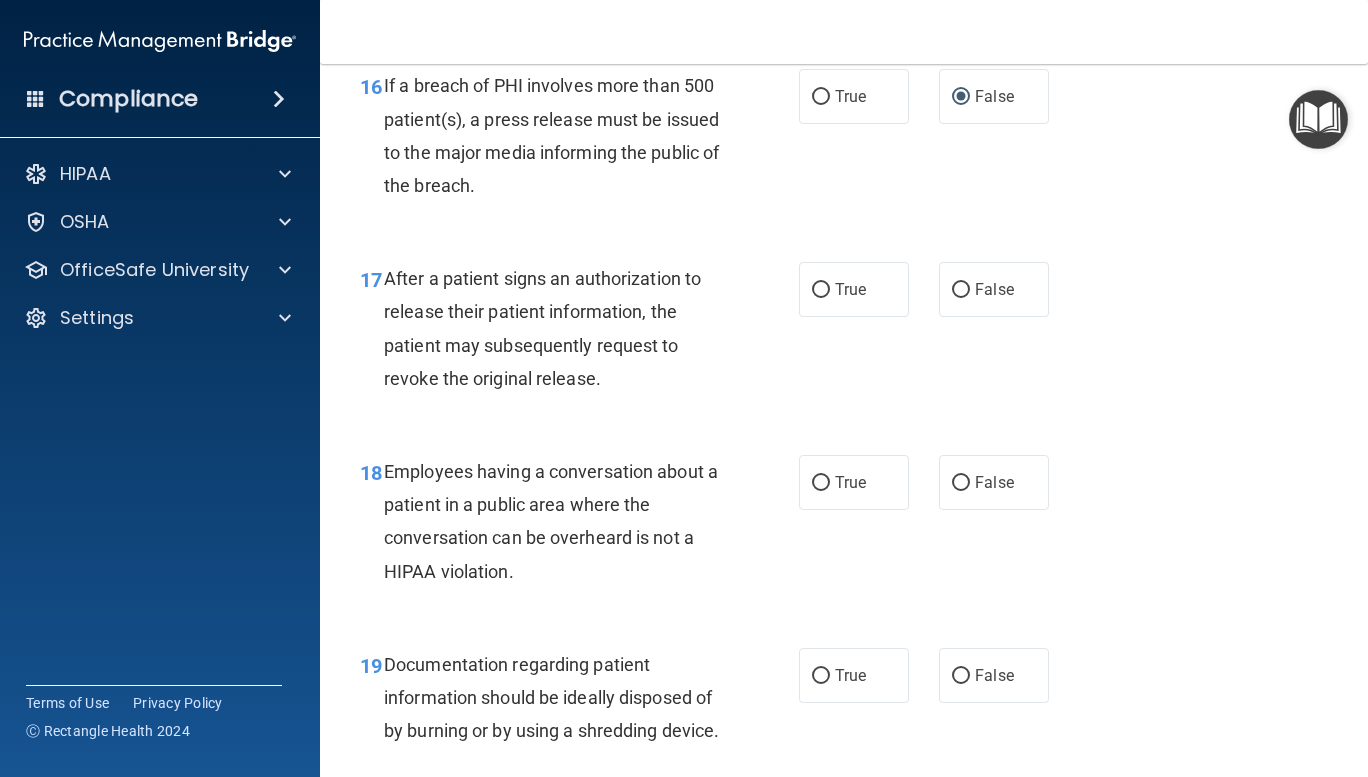 click on "True" at bounding box center [821, 290] 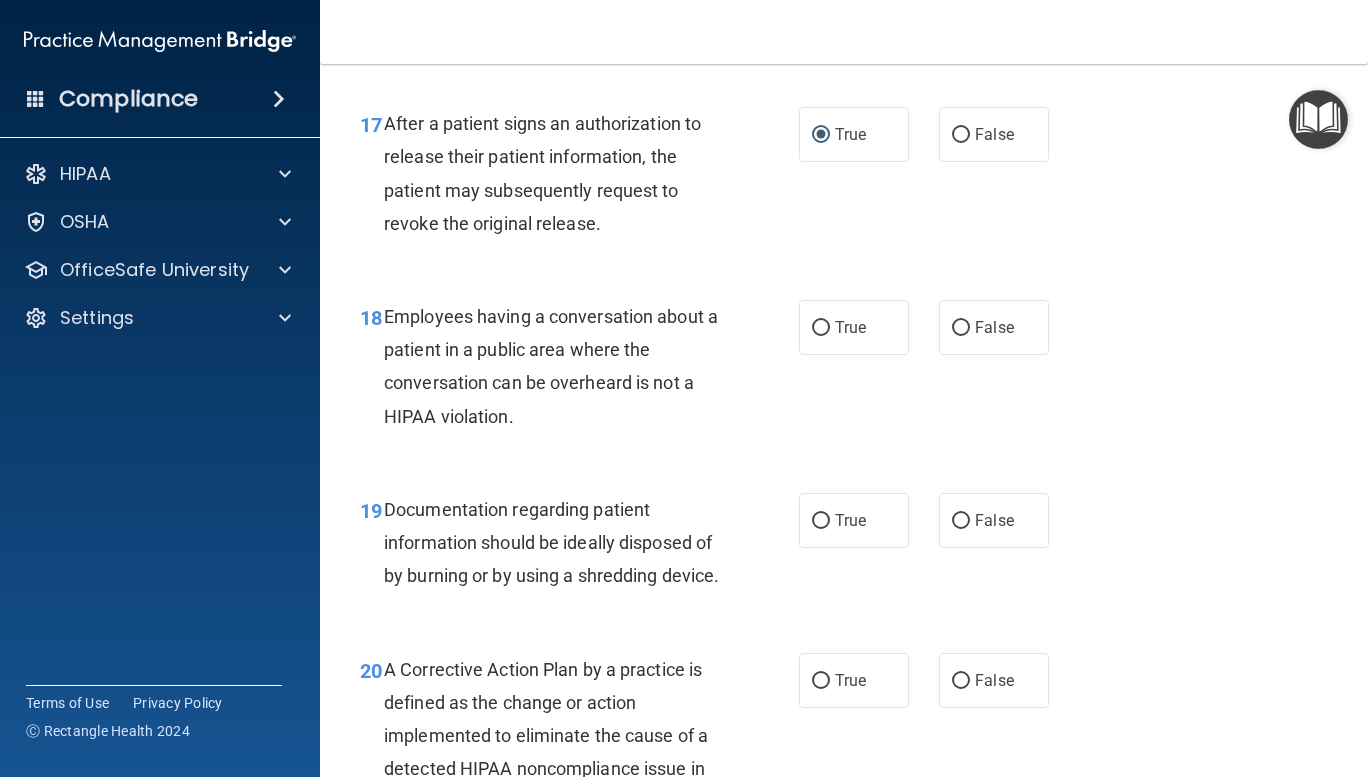 scroll, scrollTop: 3105, scrollLeft: 0, axis: vertical 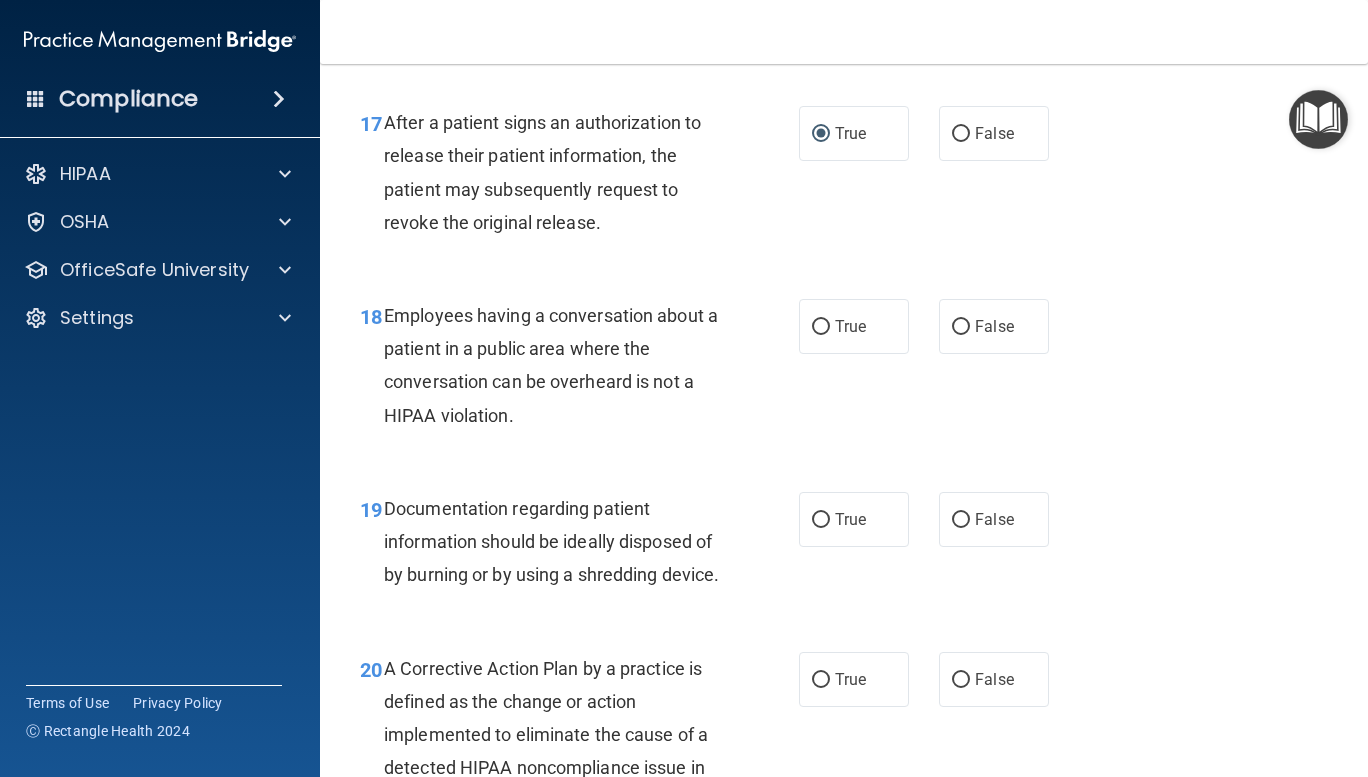 click on "False" at bounding box center (961, 327) 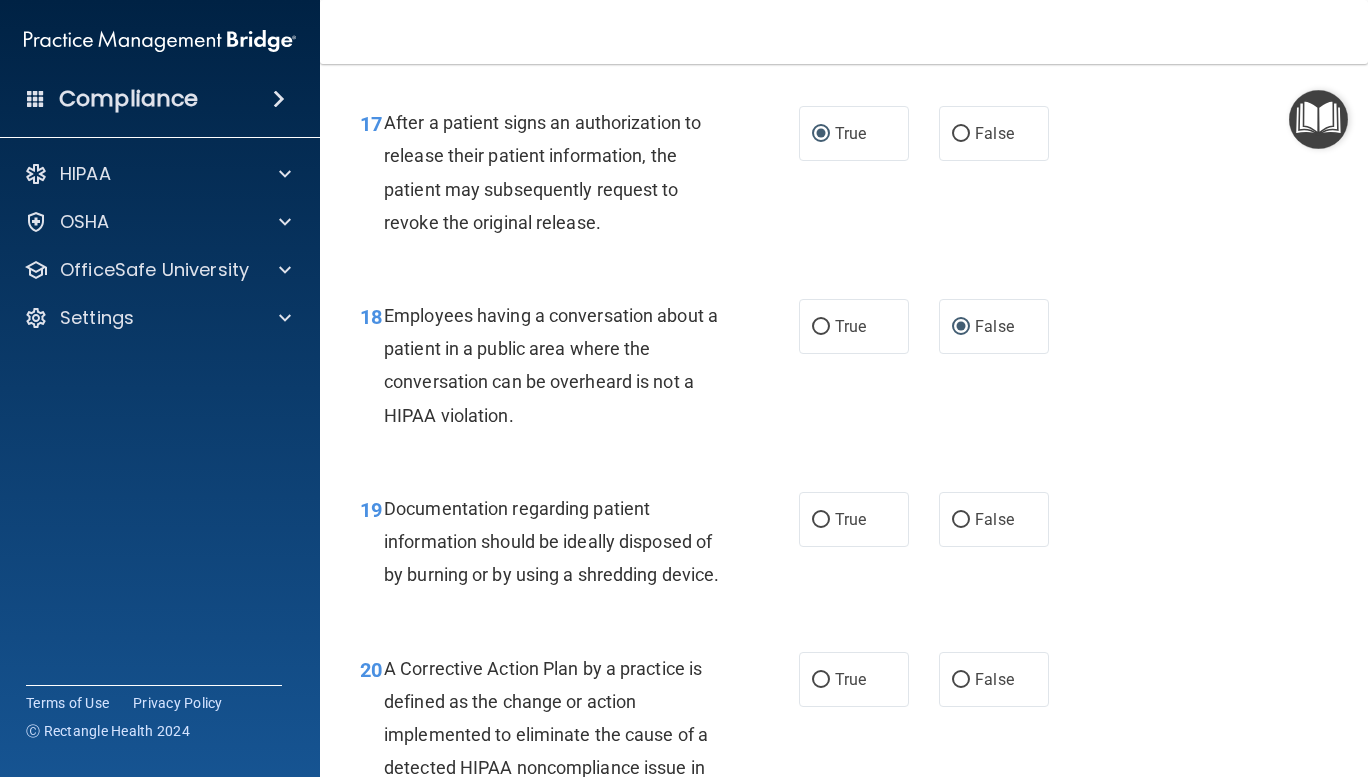 click on "True" at bounding box center [821, 520] 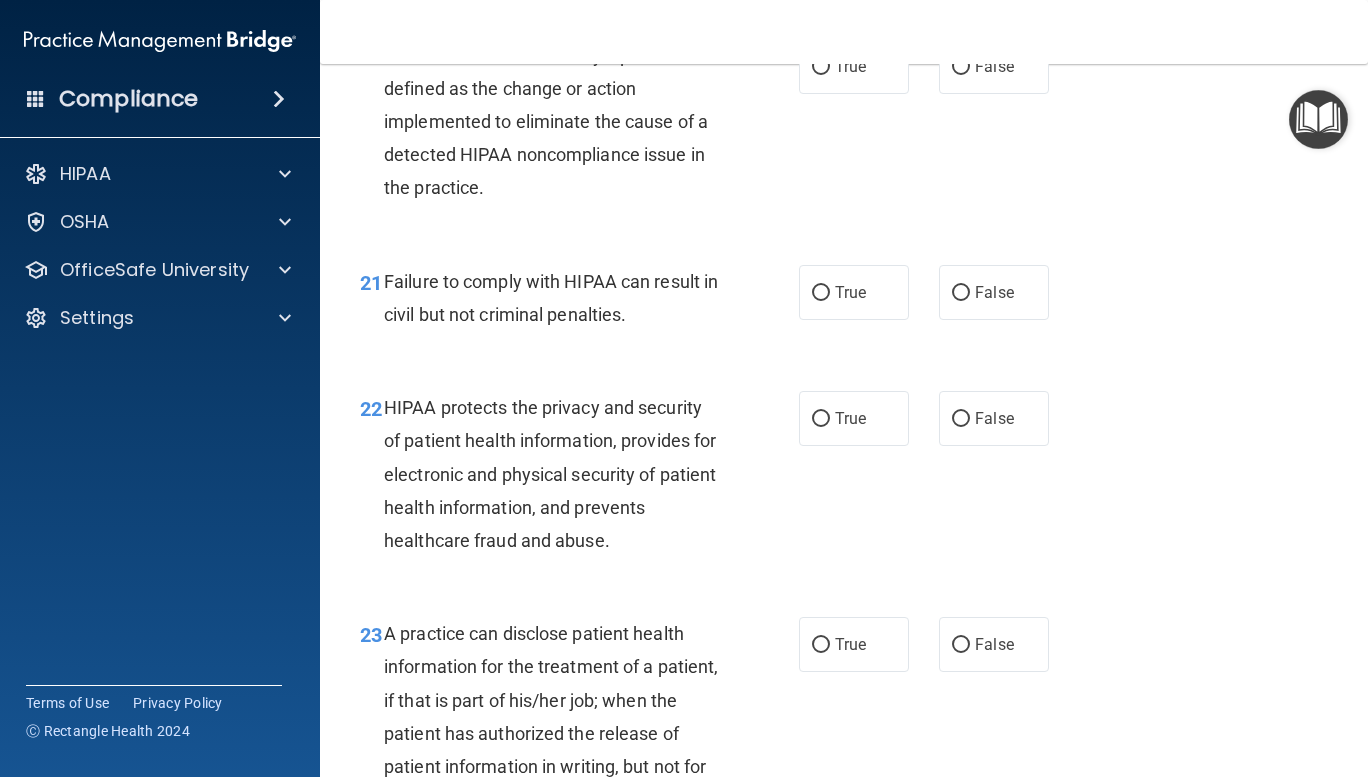 scroll, scrollTop: 3719, scrollLeft: 0, axis: vertical 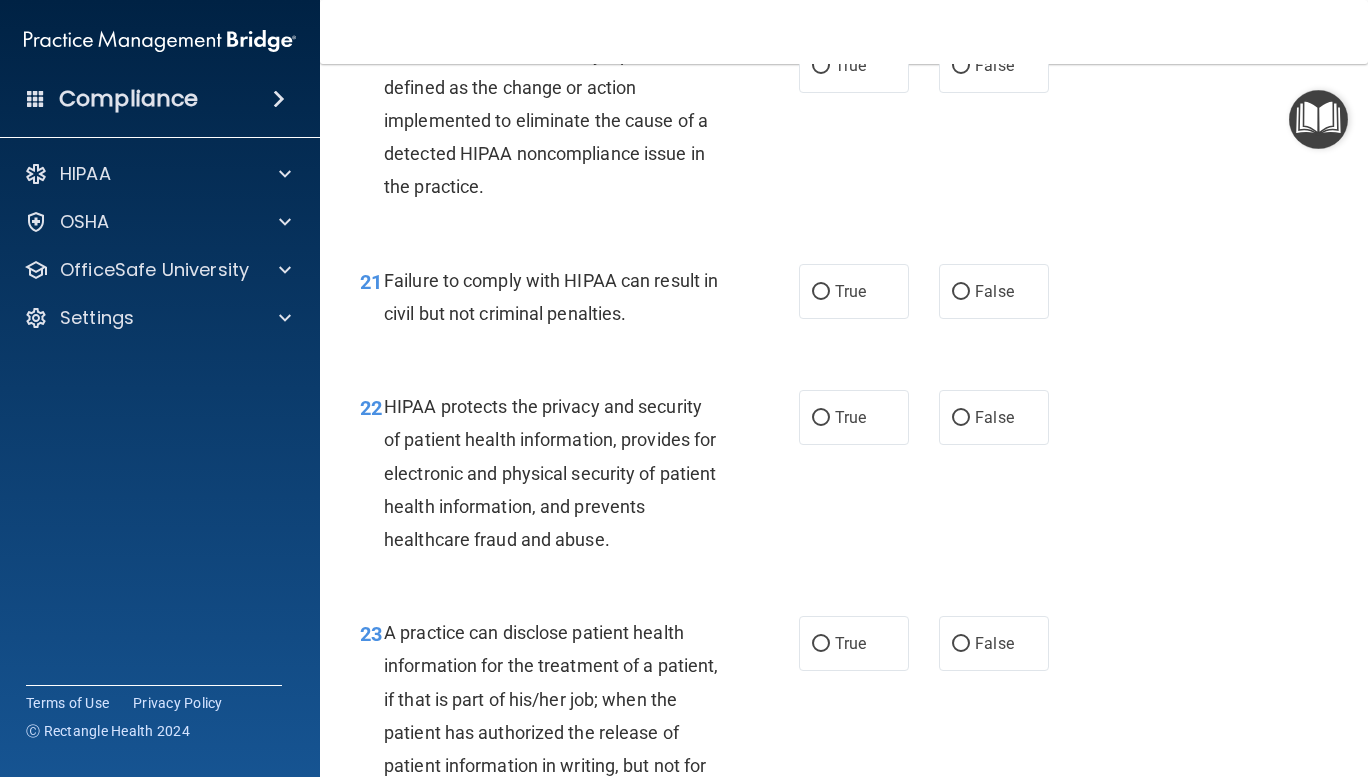 click on "True" at bounding box center [821, 66] 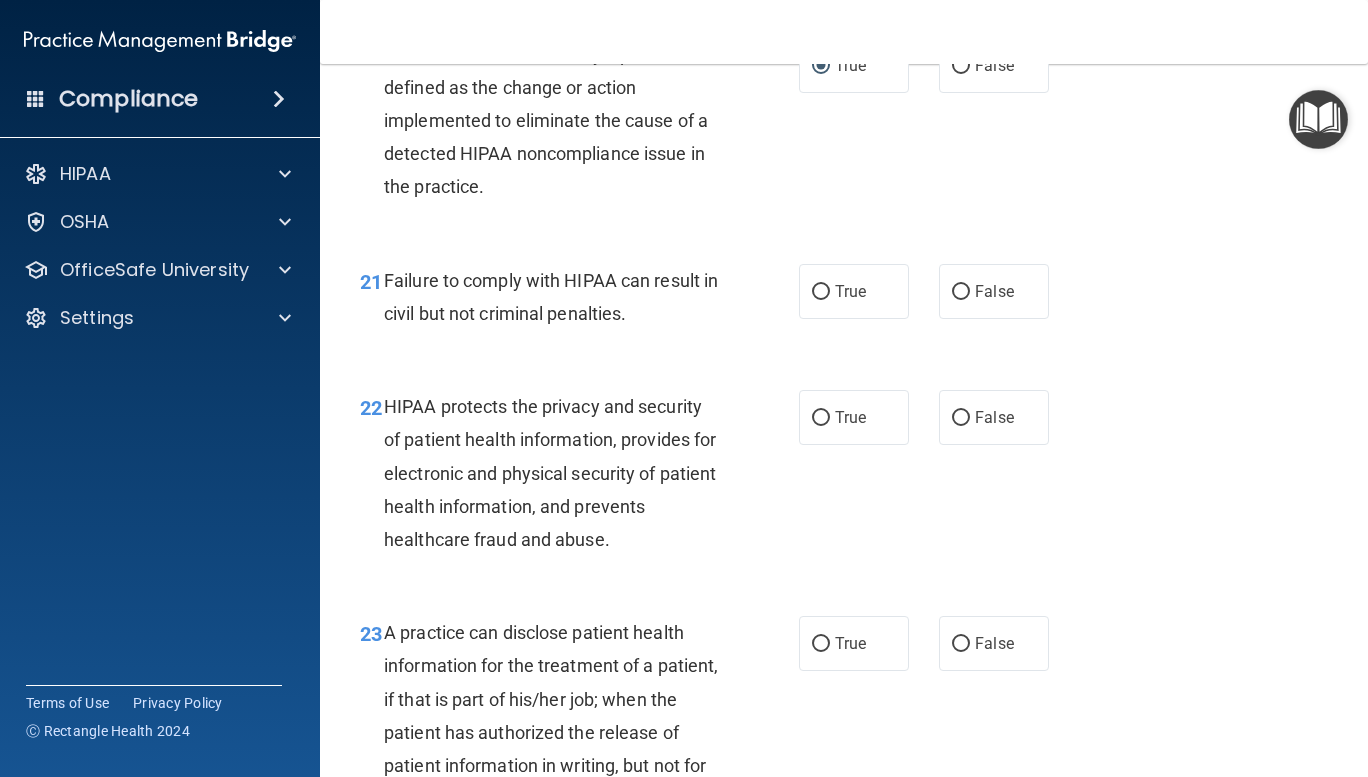click on "False" at bounding box center [961, 292] 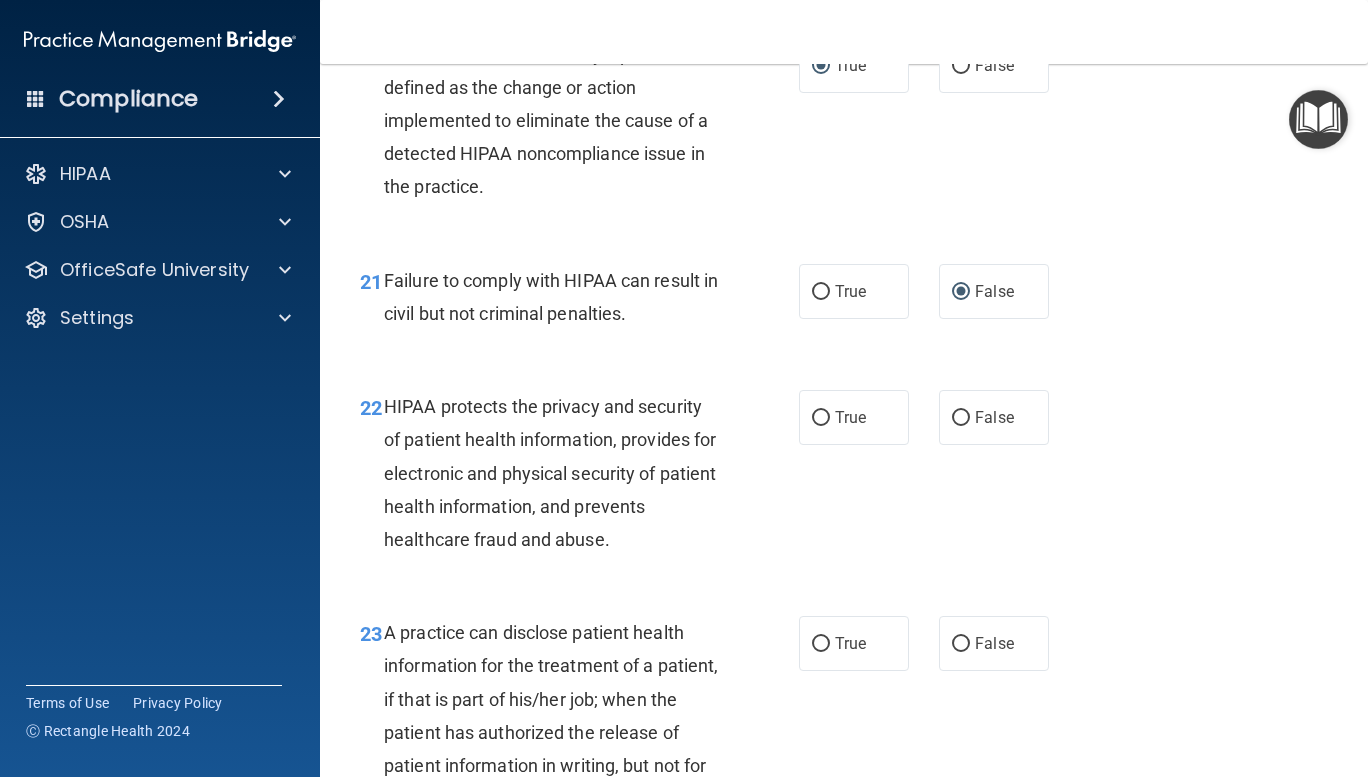 click on "True" at bounding box center [821, 418] 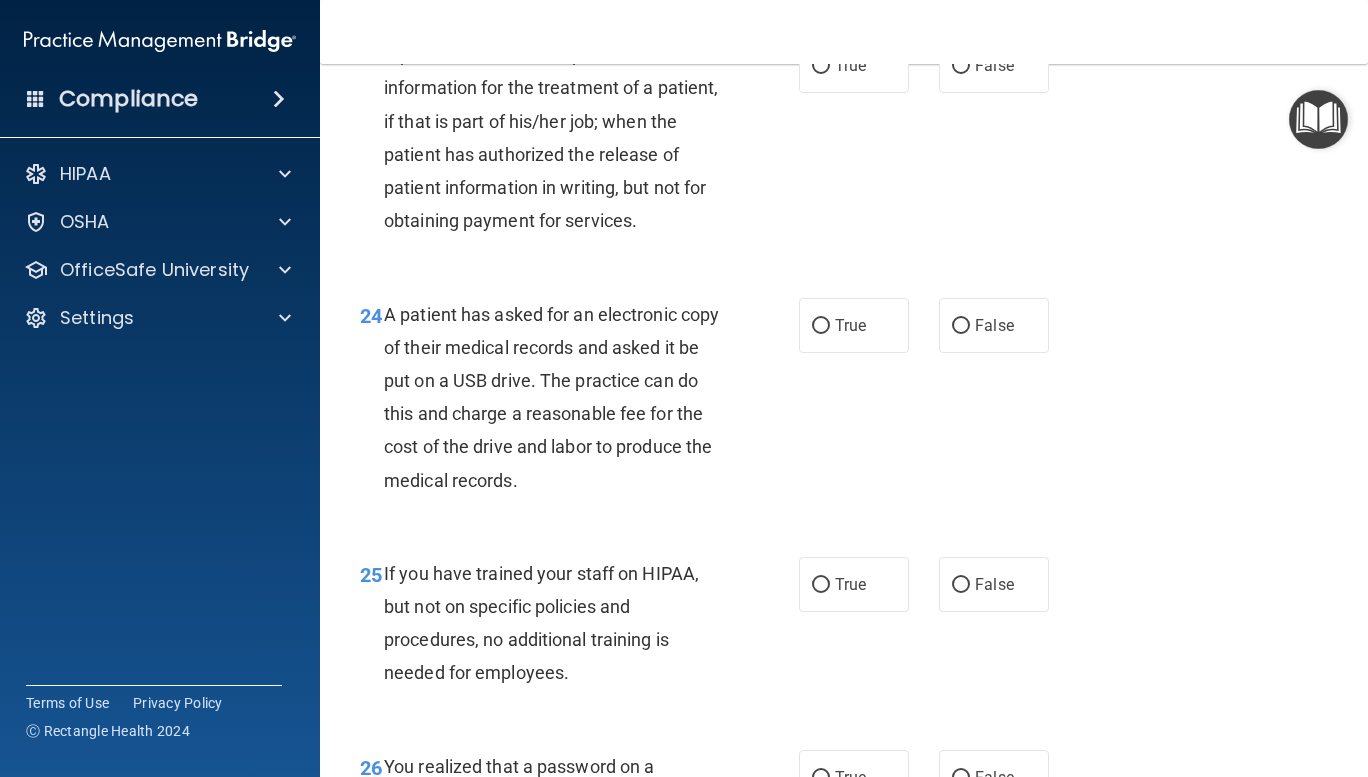 scroll, scrollTop: 4297, scrollLeft: 0, axis: vertical 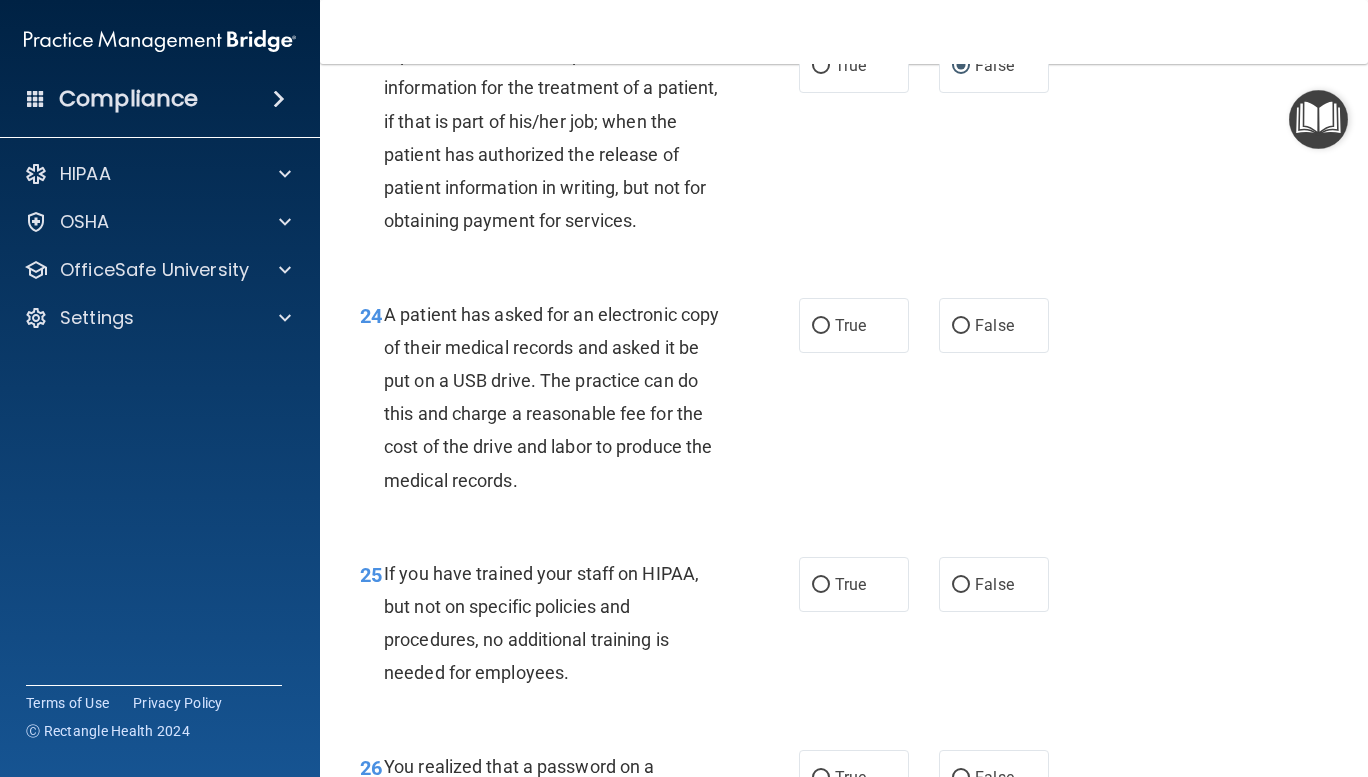 click on "True" at bounding box center (821, 326) 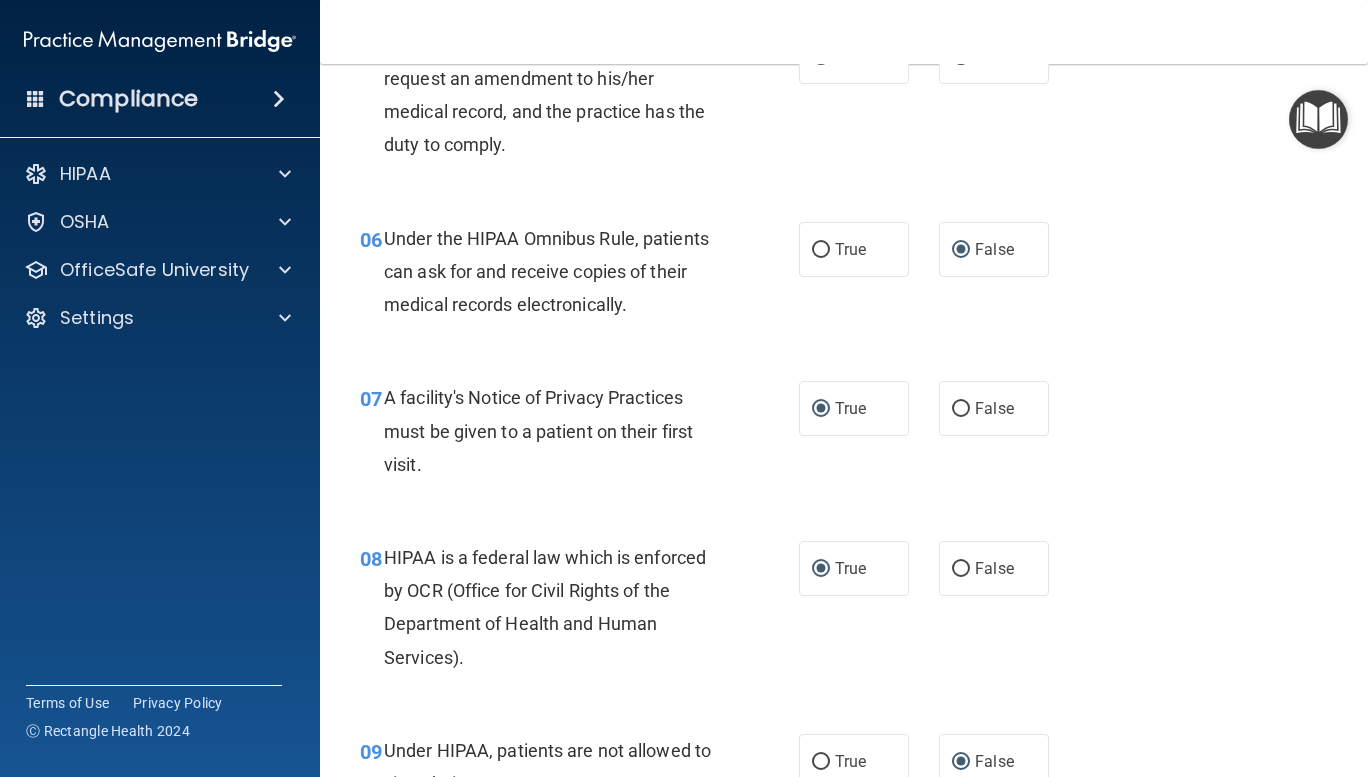 scroll, scrollTop: 1033, scrollLeft: 0, axis: vertical 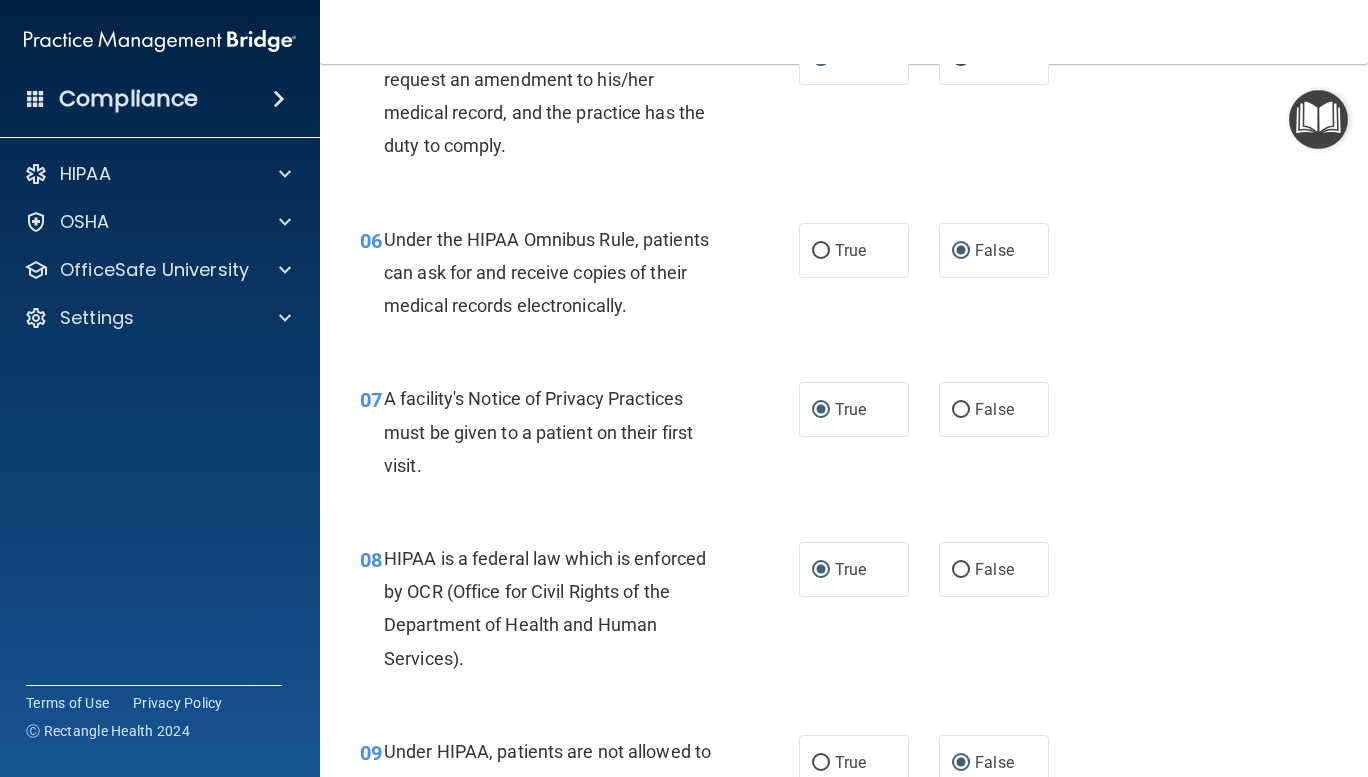 click on "True" at bounding box center (854, 250) 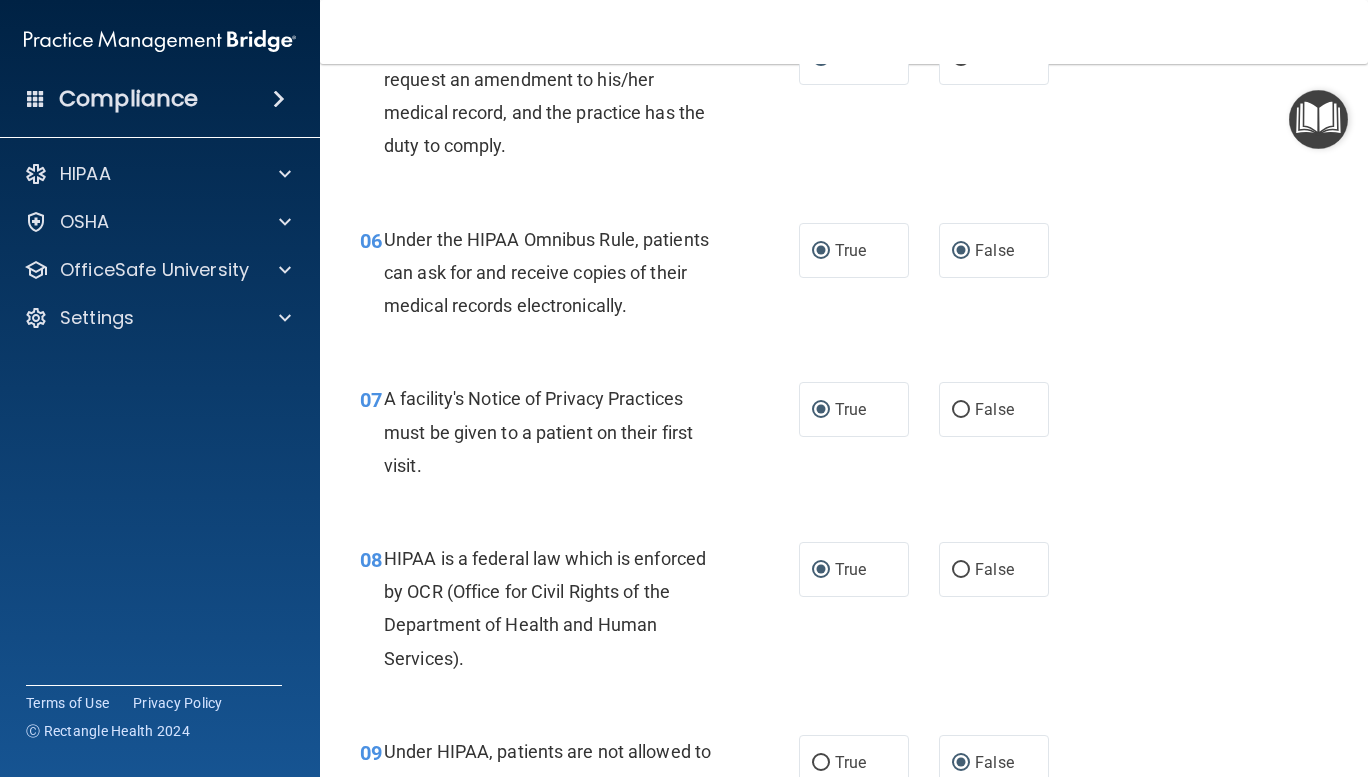 radio on "false" 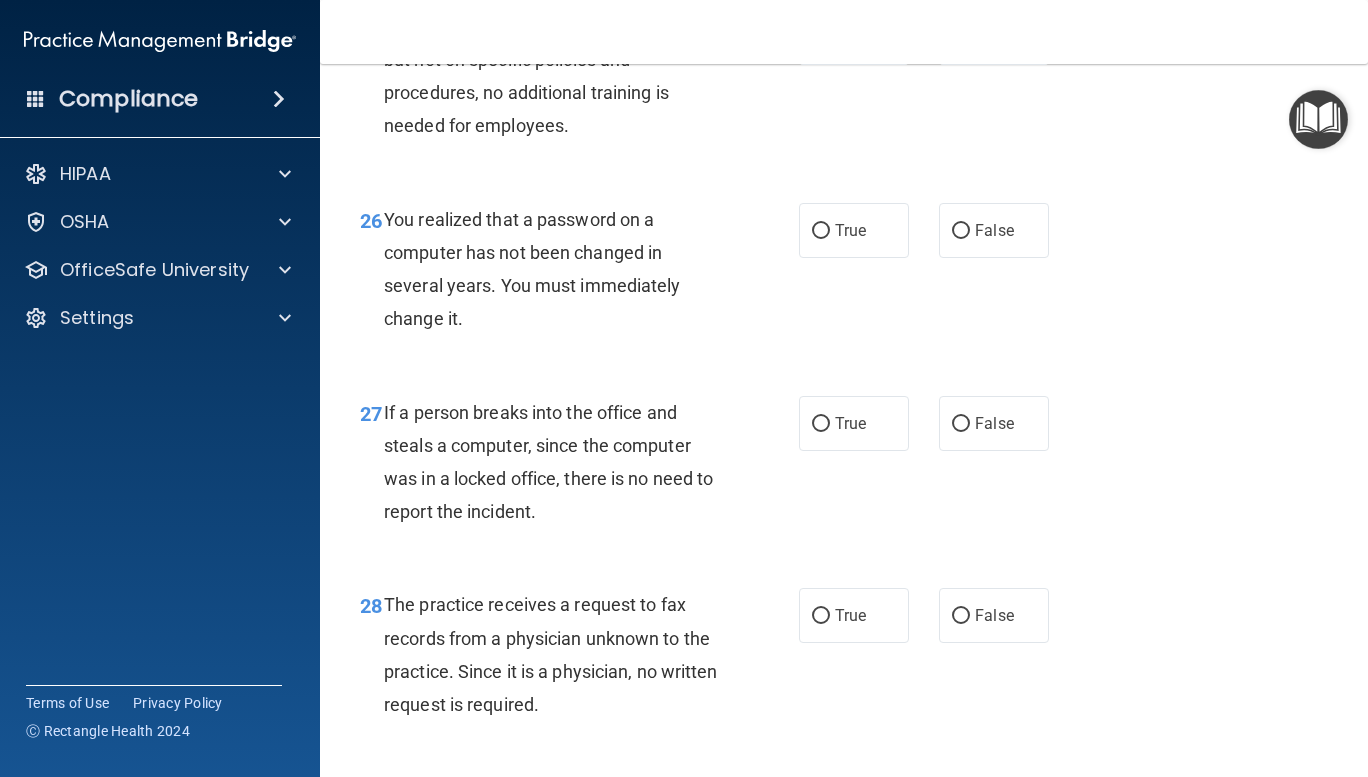 scroll, scrollTop: 4848, scrollLeft: 0, axis: vertical 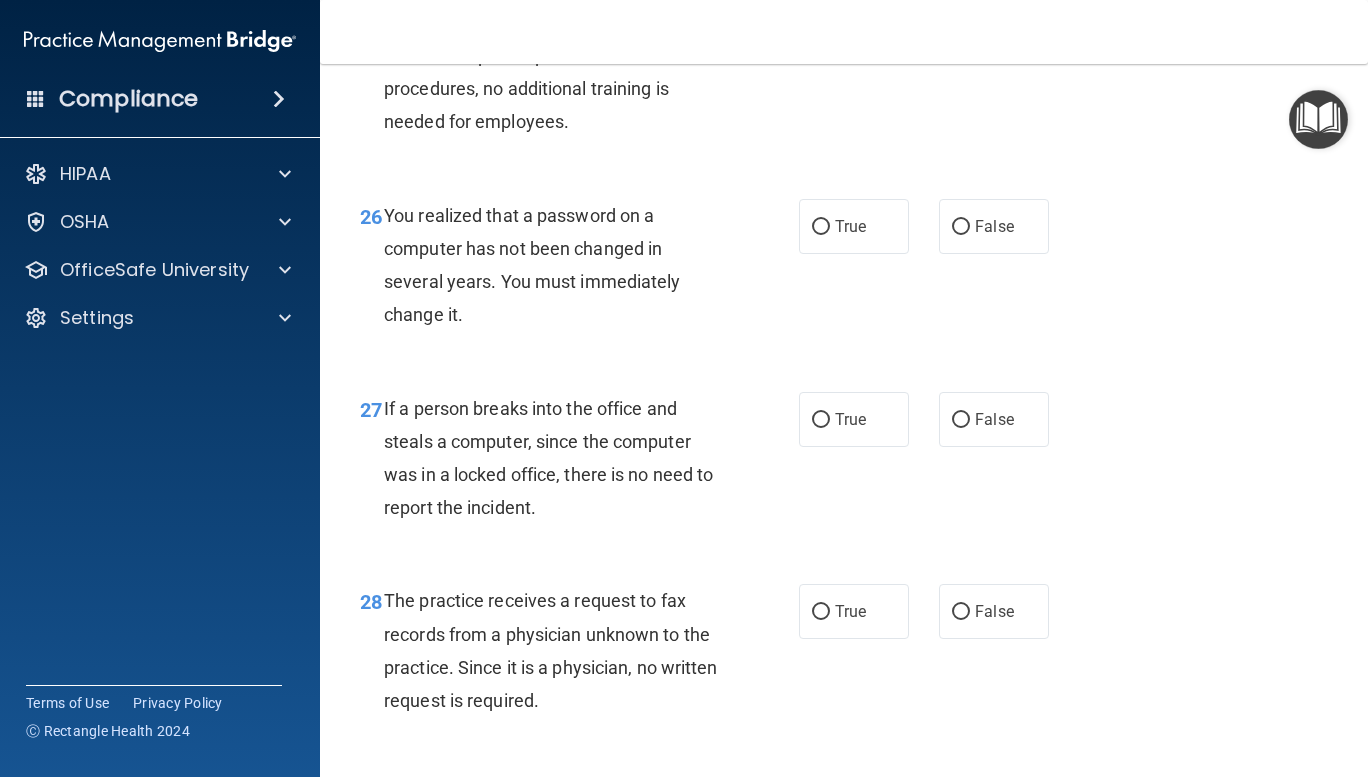 click on "False" at bounding box center (961, 34) 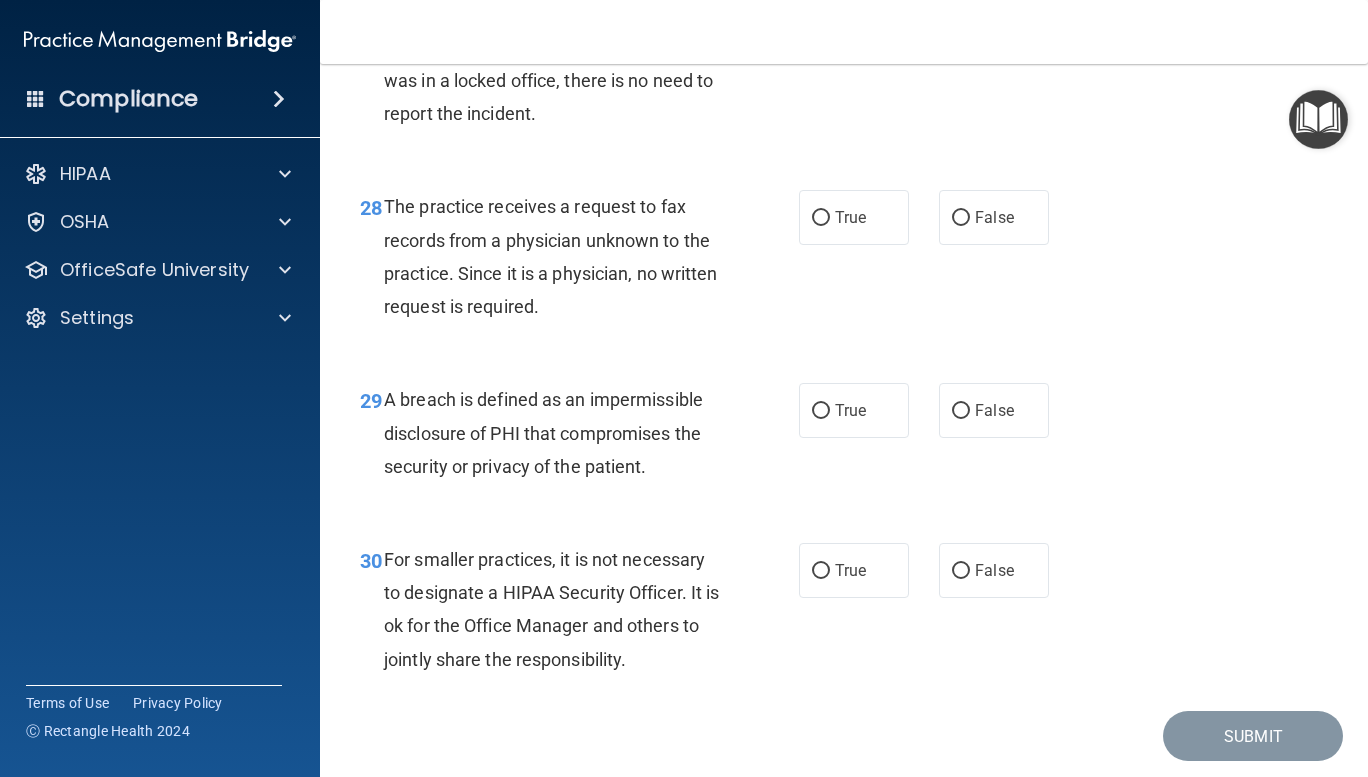 scroll, scrollTop: 5241, scrollLeft: 0, axis: vertical 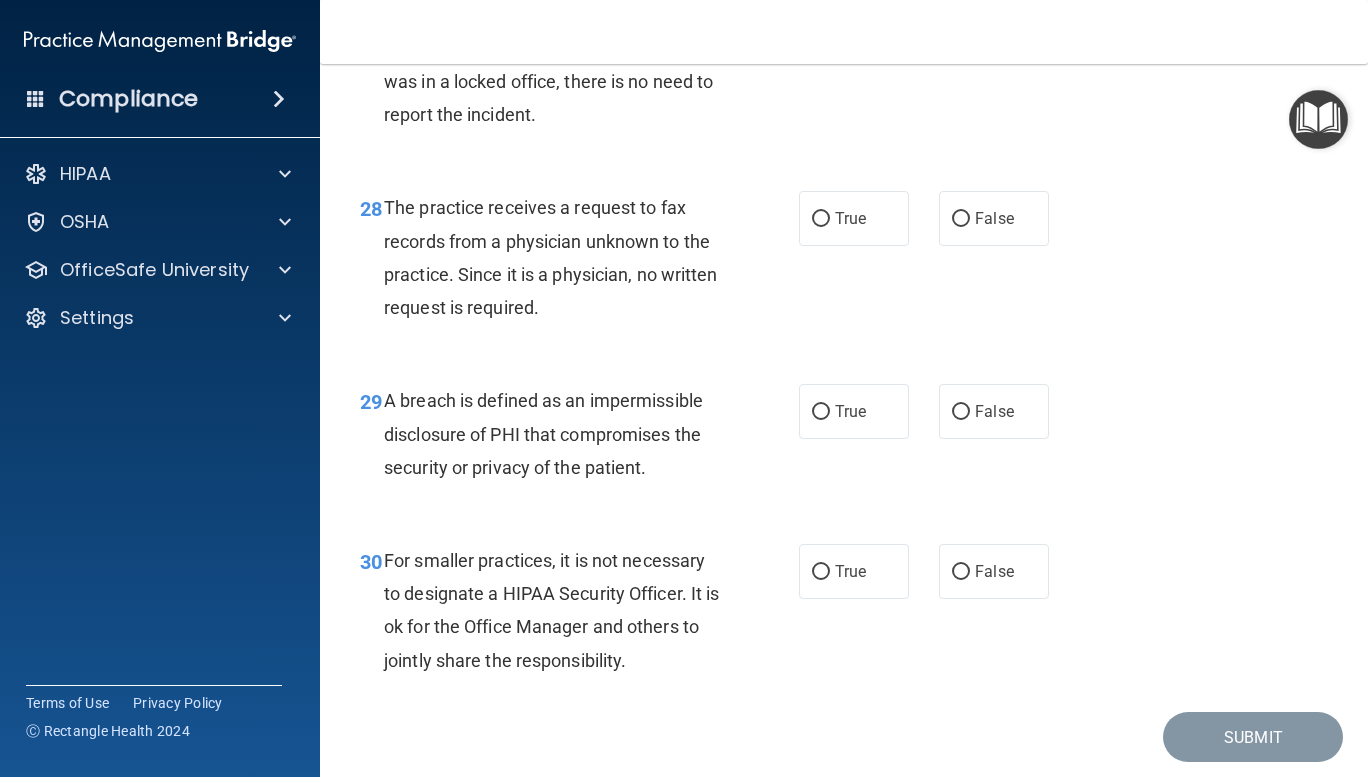 click on "True" at bounding box center (821, 27) 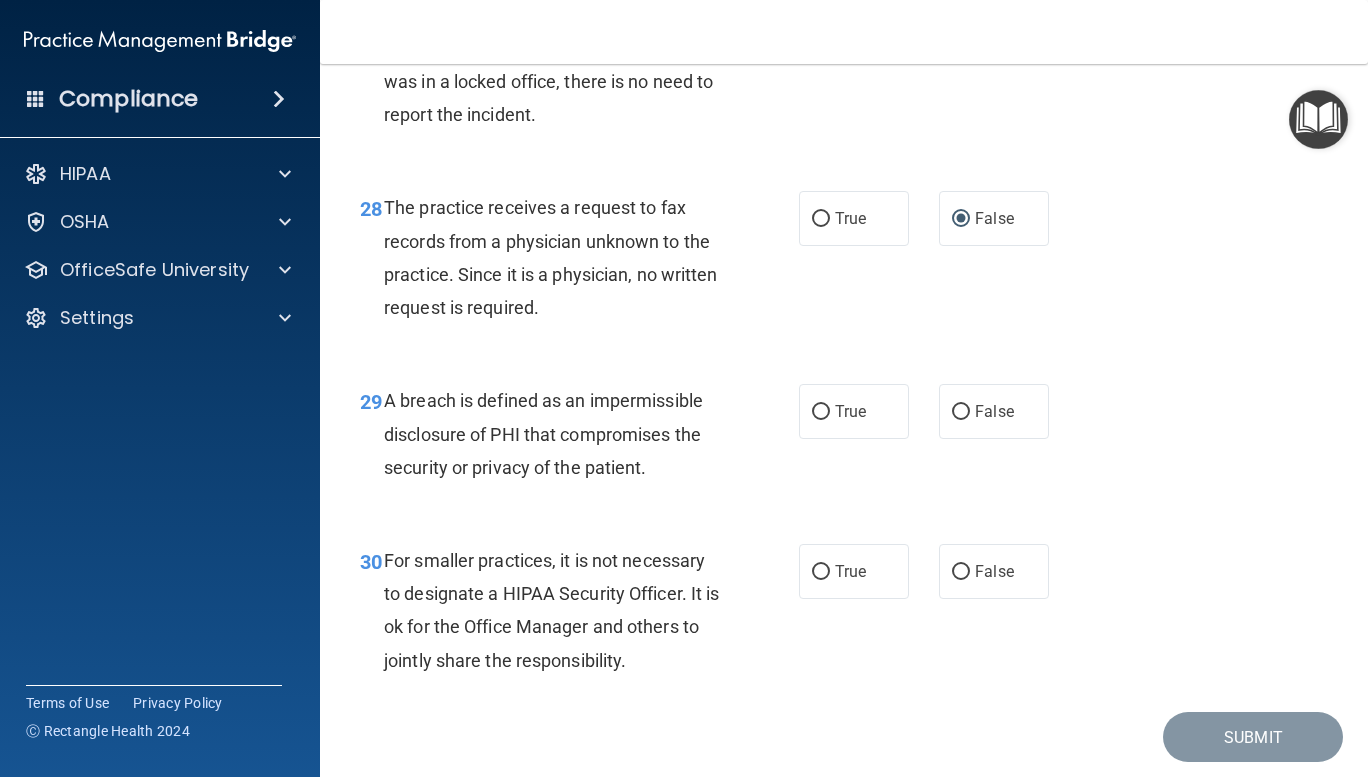 scroll, scrollTop: 5374, scrollLeft: 0, axis: vertical 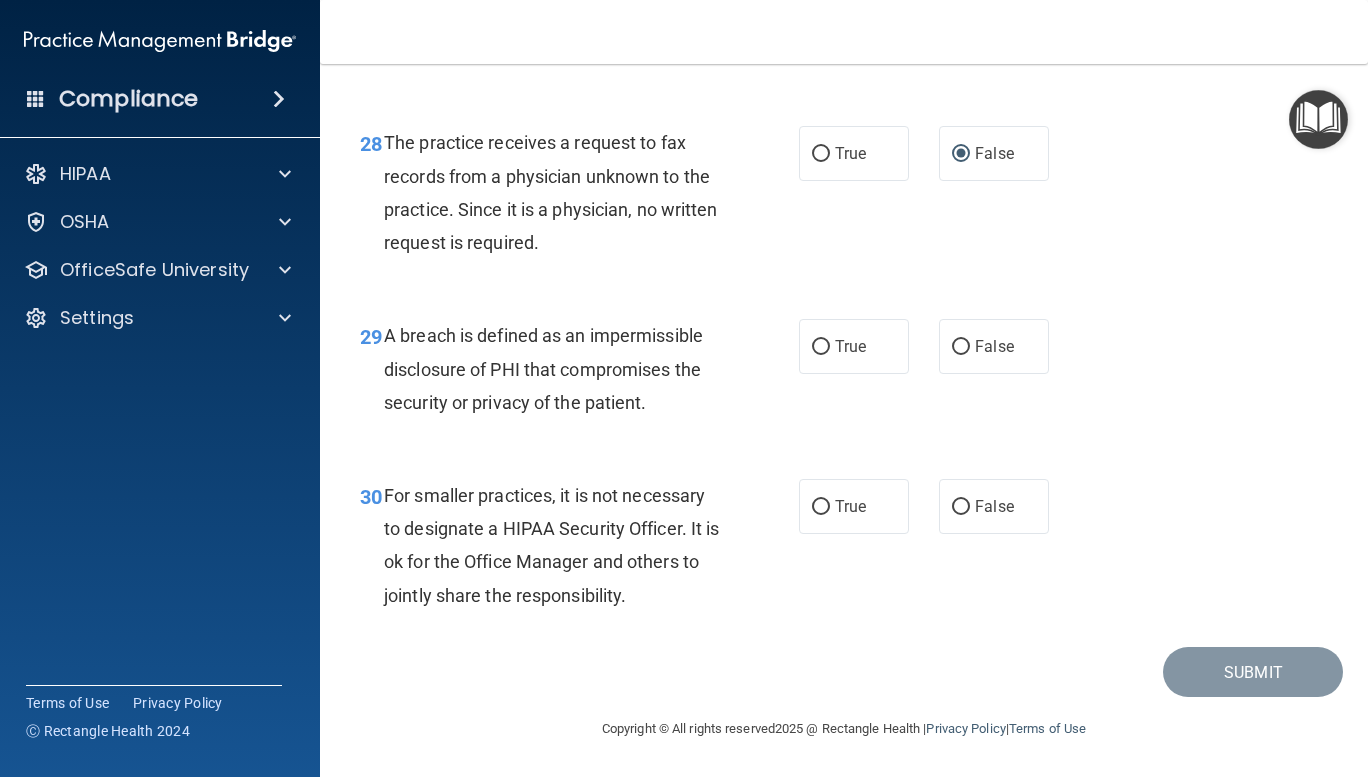 click on "True" at bounding box center [821, 347] 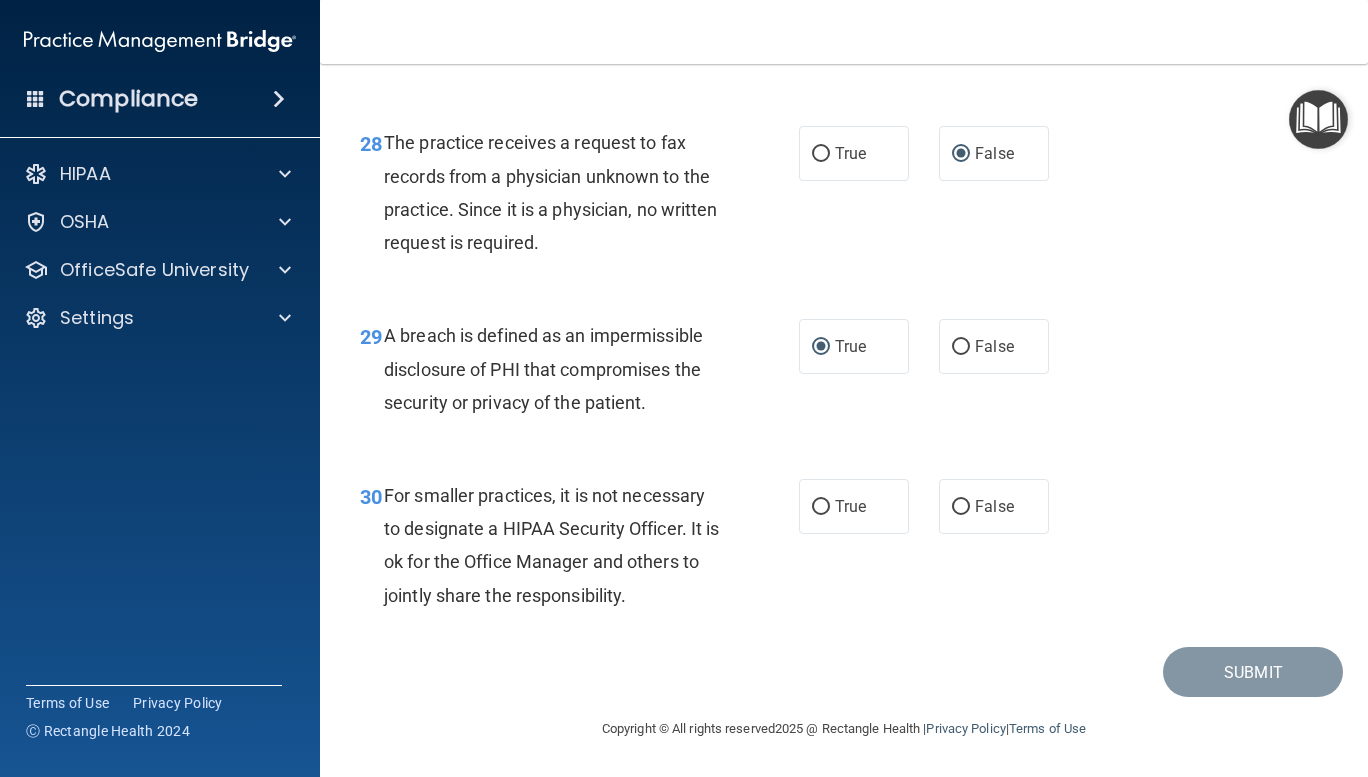click on "False" at bounding box center (961, 507) 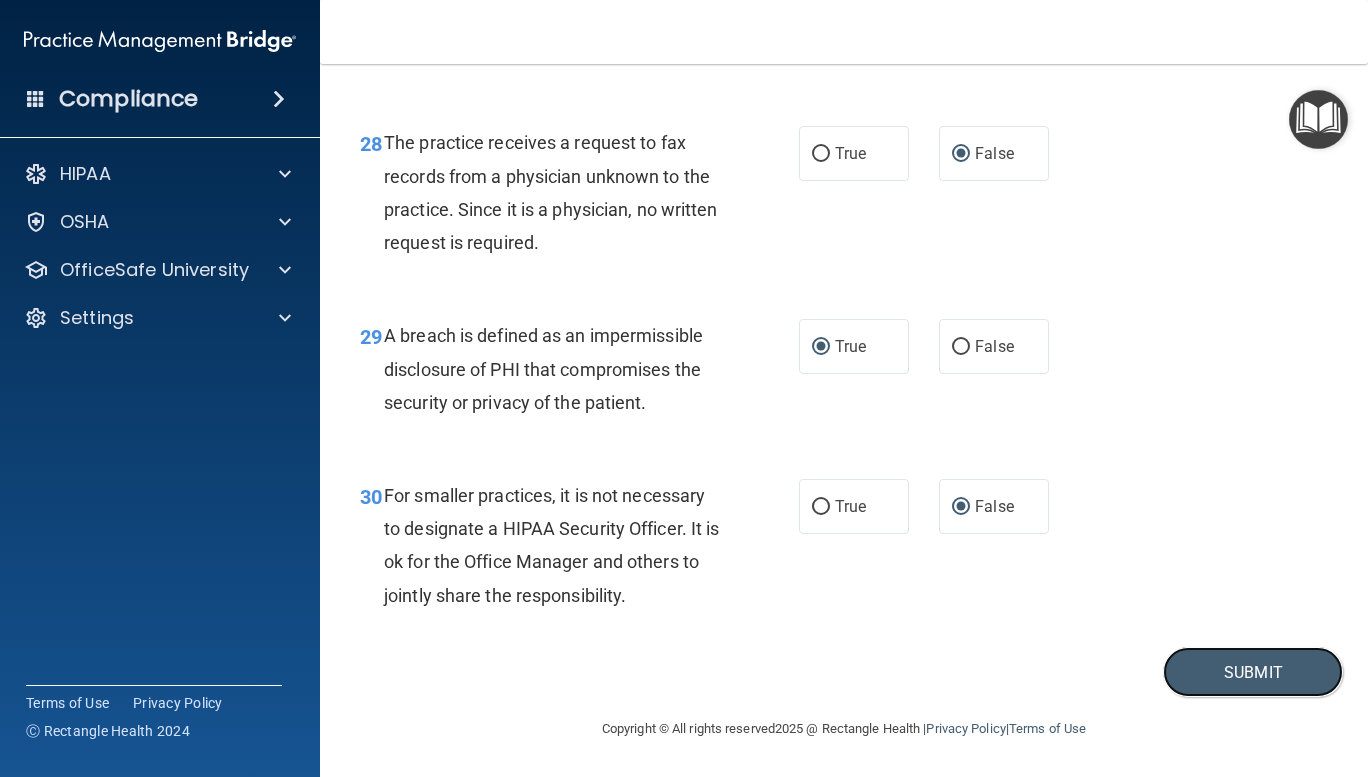 click on "Submit" at bounding box center (1253, 672) 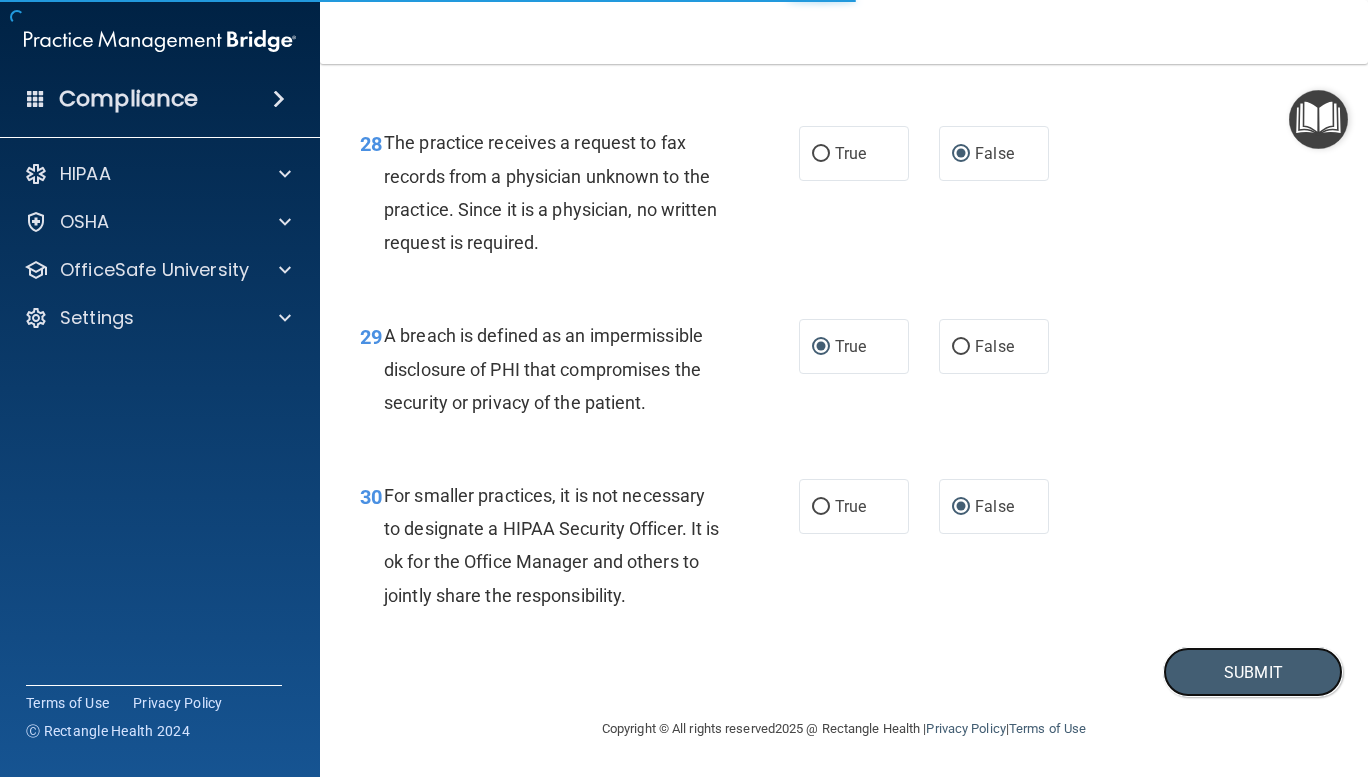 click on "Submit" at bounding box center [1253, 672] 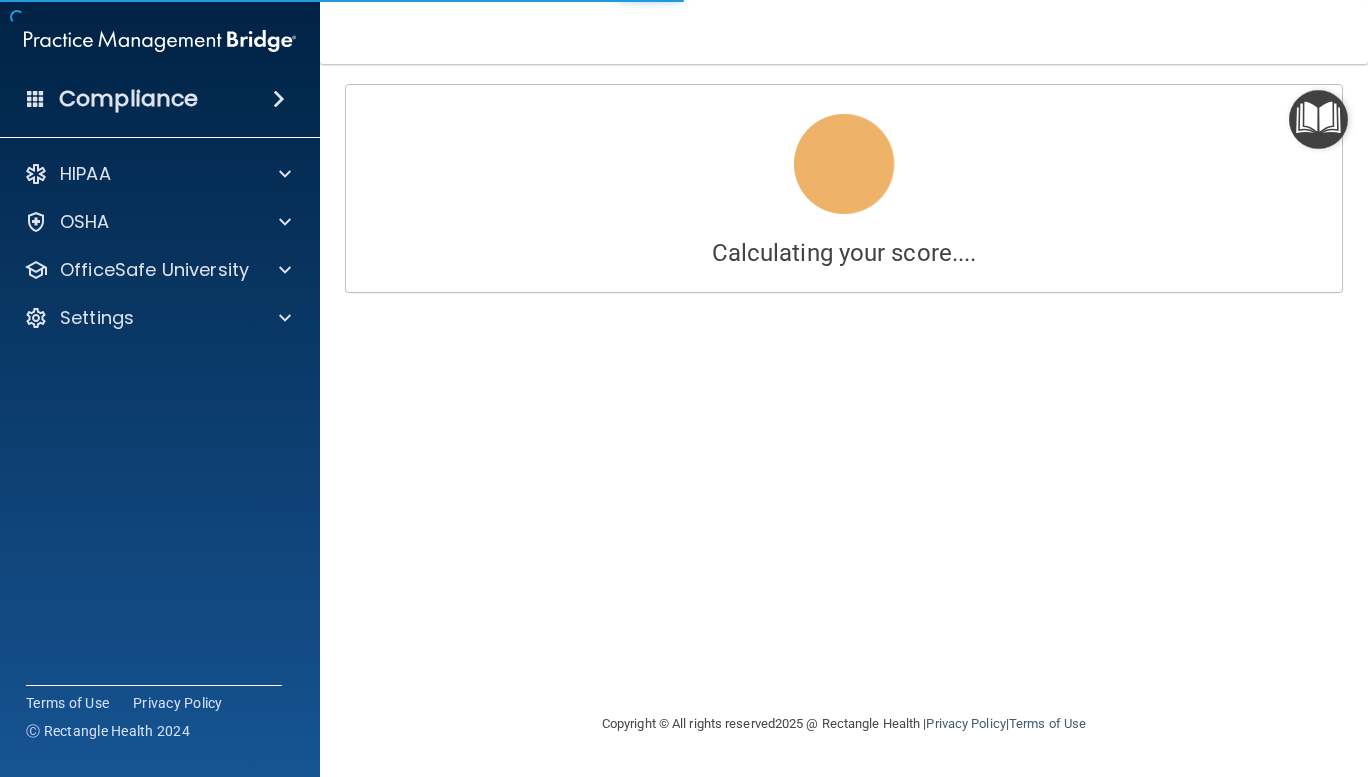 scroll, scrollTop: 0, scrollLeft: 0, axis: both 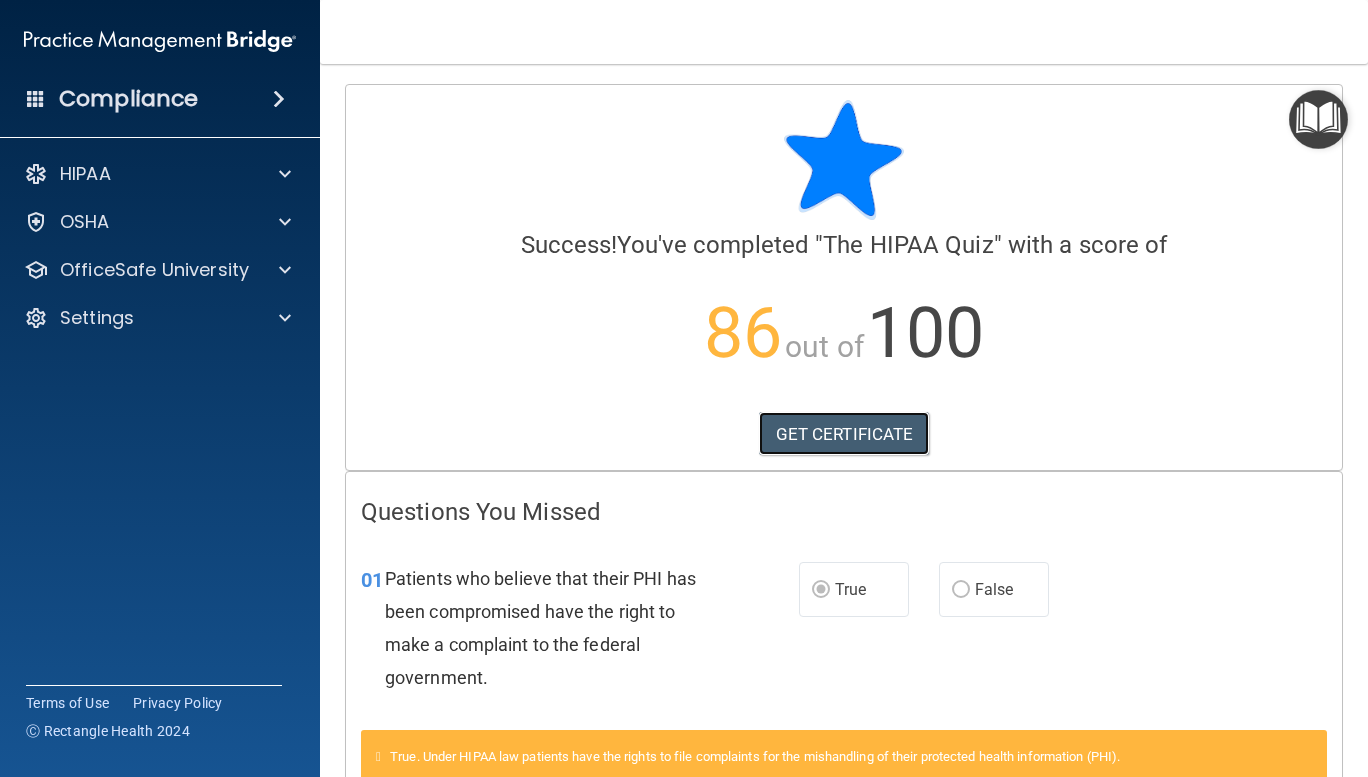 click on "GET CERTIFICATE" at bounding box center (844, 434) 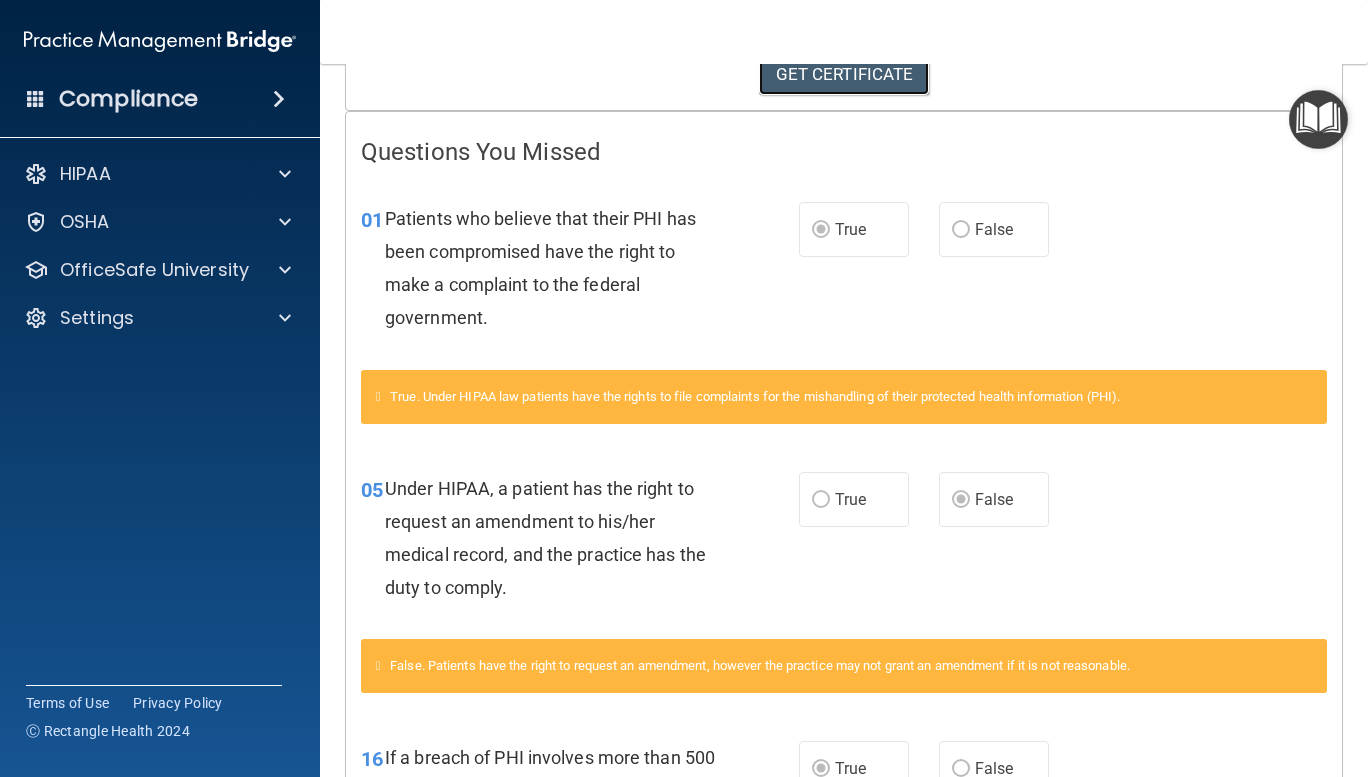 scroll, scrollTop: 0, scrollLeft: 0, axis: both 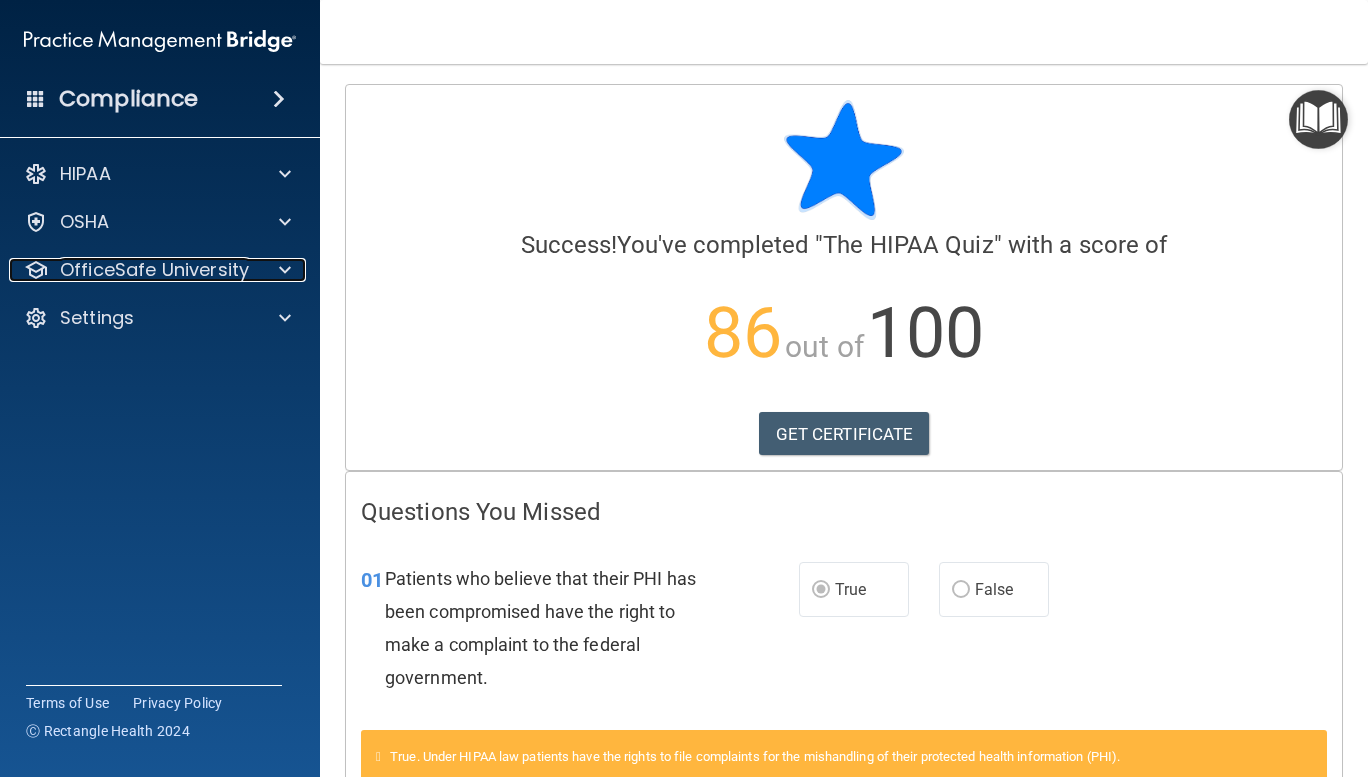 click on "OfficeSafe University" at bounding box center [133, 270] 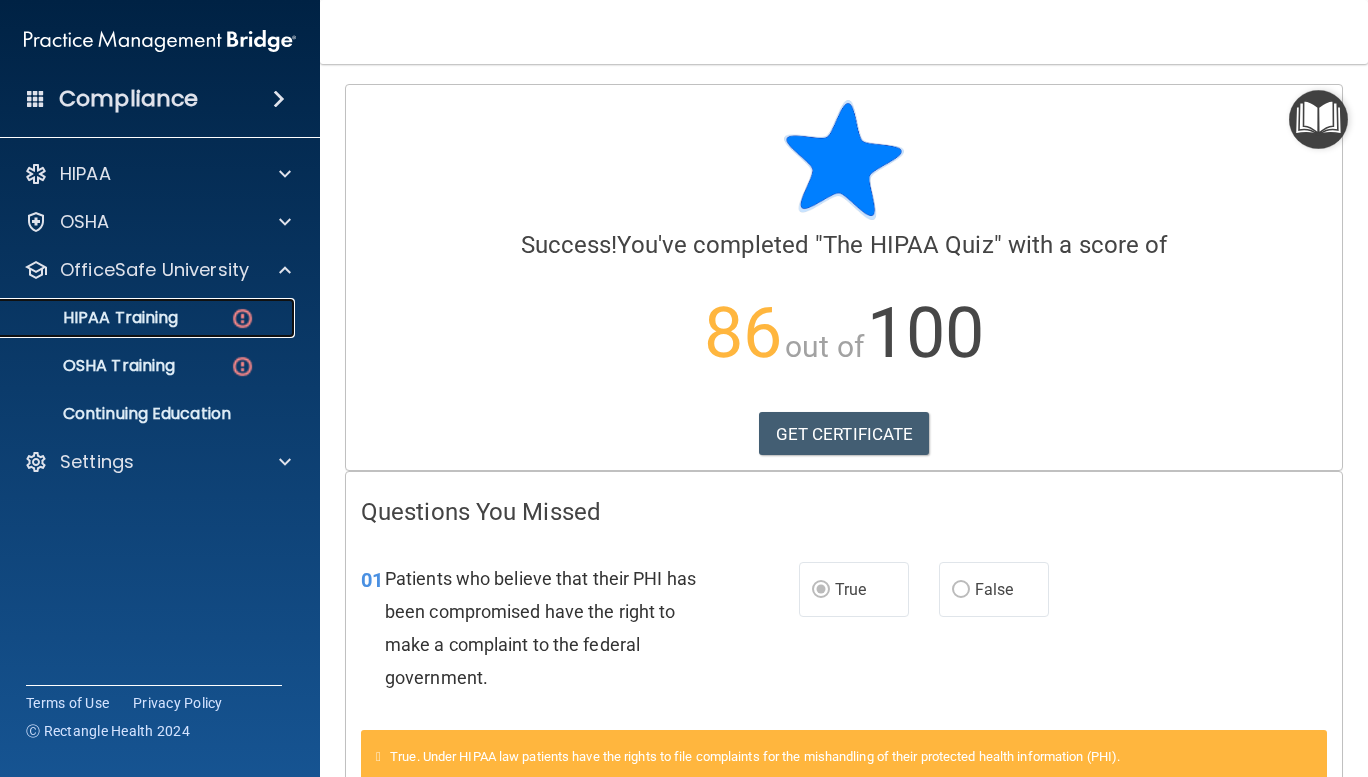 click on "HIPAA Training" at bounding box center (95, 318) 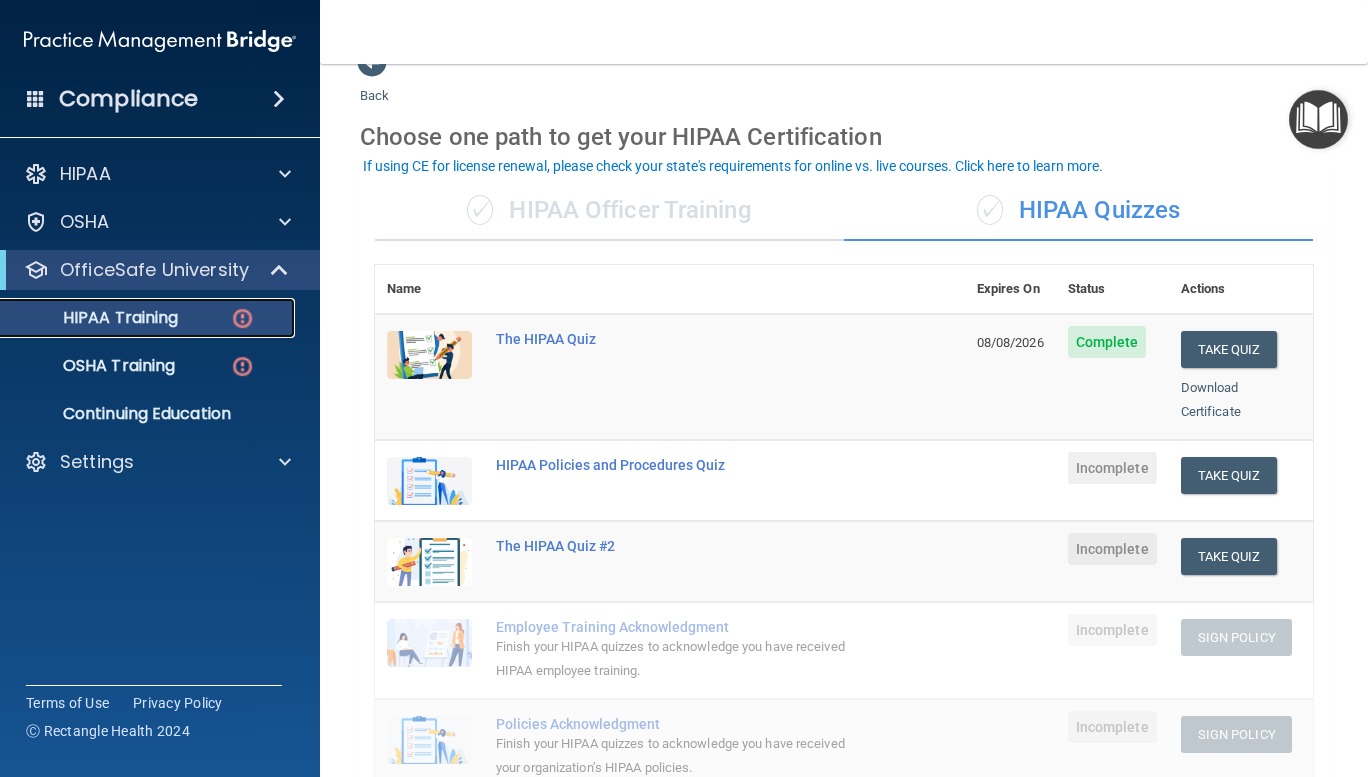 scroll, scrollTop: 37, scrollLeft: 0, axis: vertical 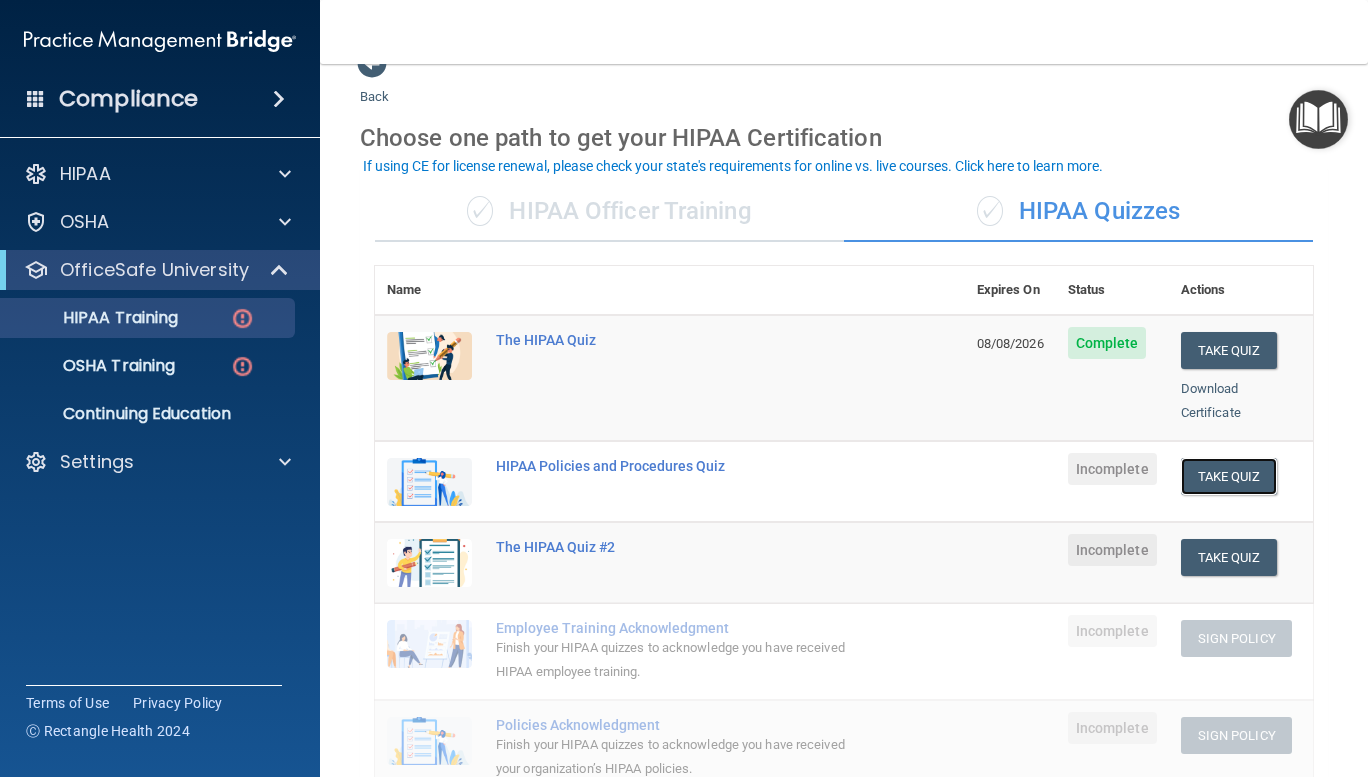 click on "Take Quiz" at bounding box center (1229, 476) 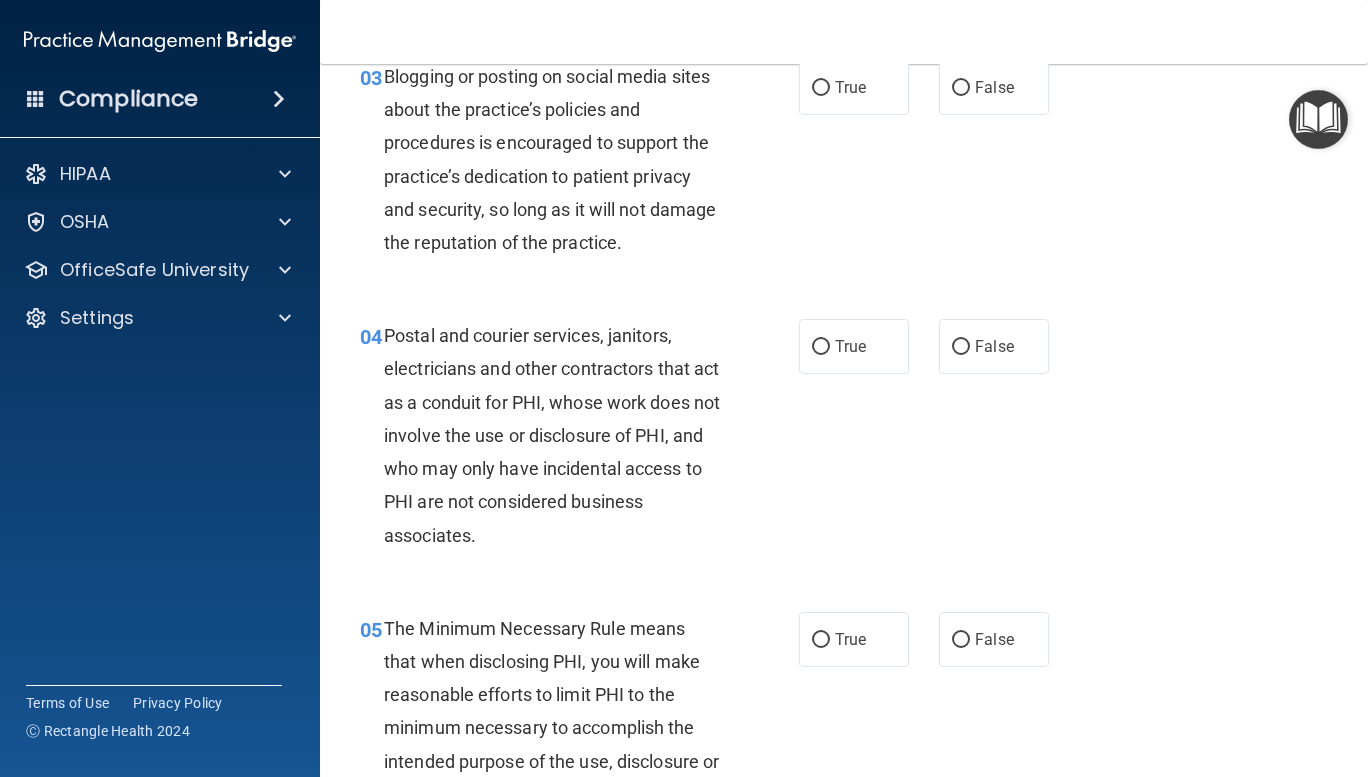 scroll, scrollTop: 0, scrollLeft: 0, axis: both 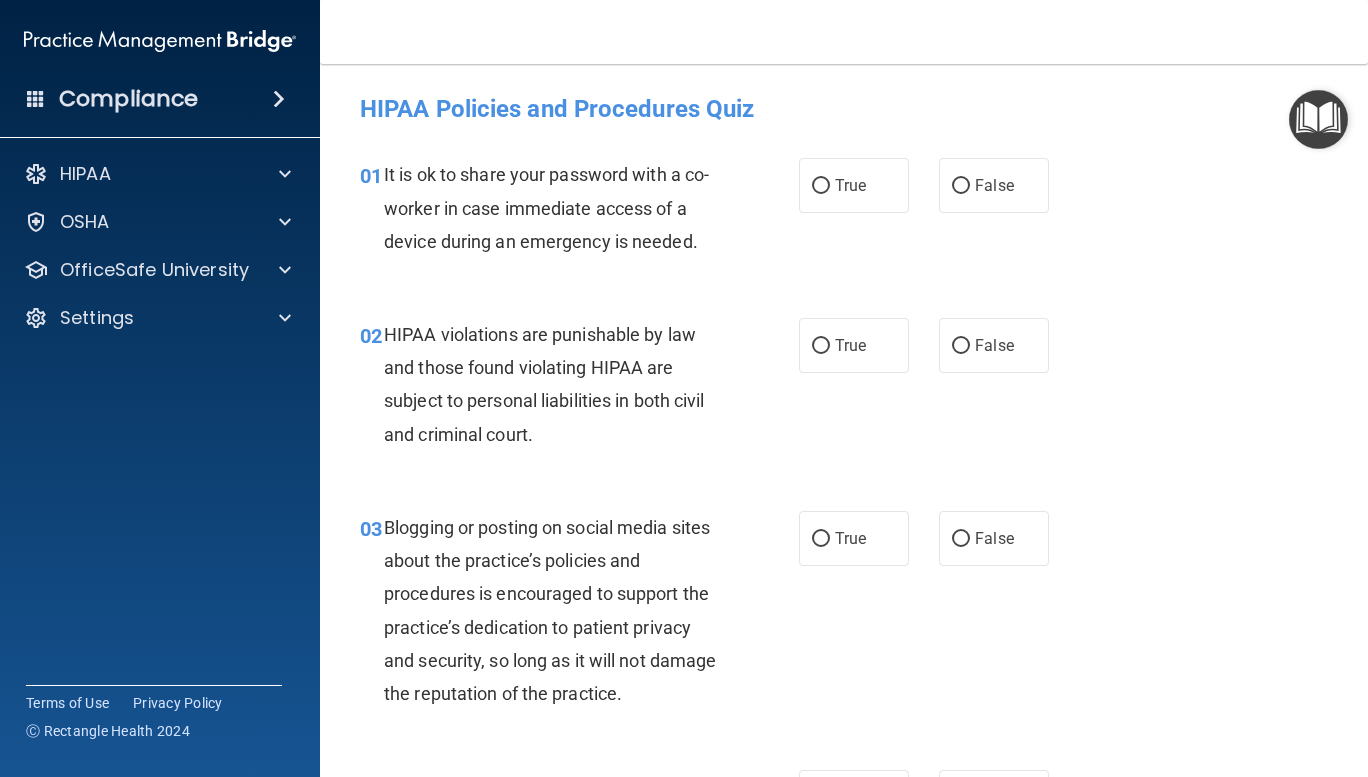 click on "False" at bounding box center (961, 186) 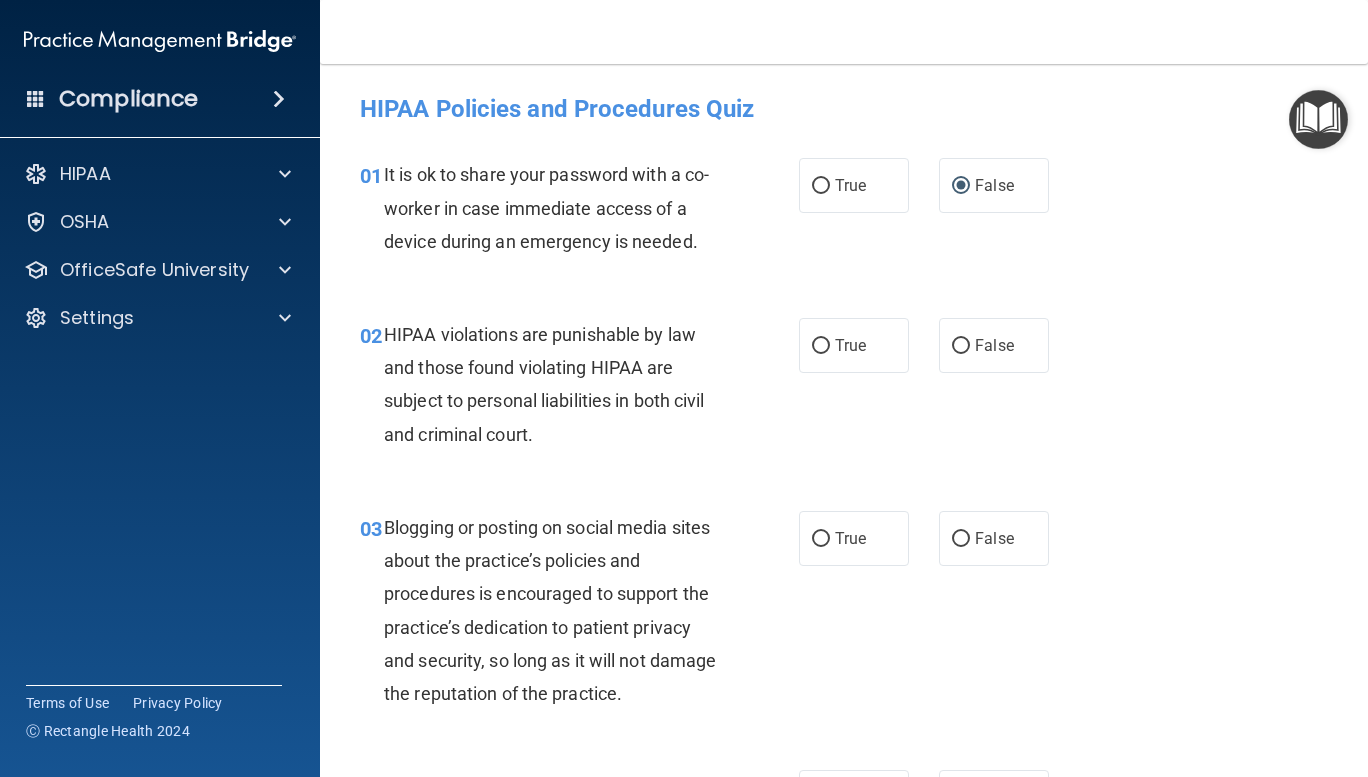 click on "True" at bounding box center [821, 346] 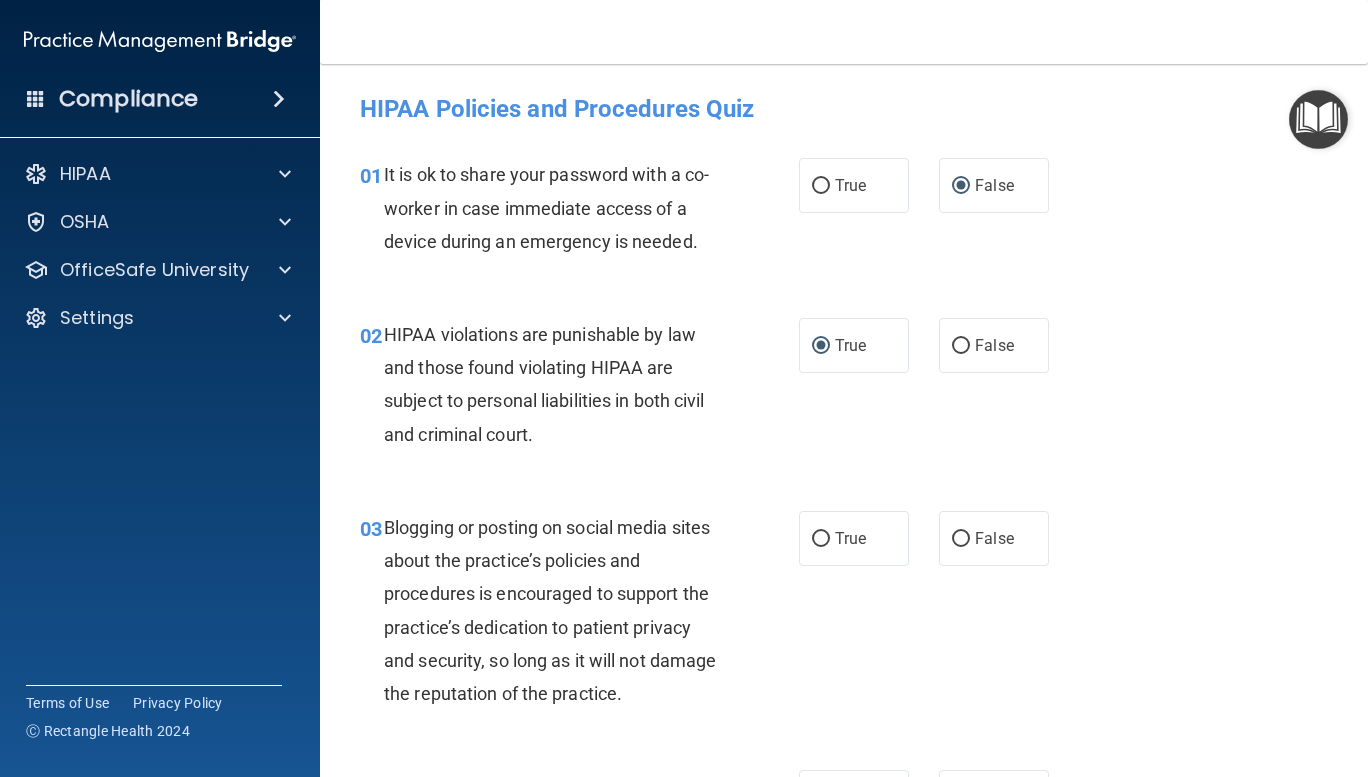 click on "True" at bounding box center (821, 539) 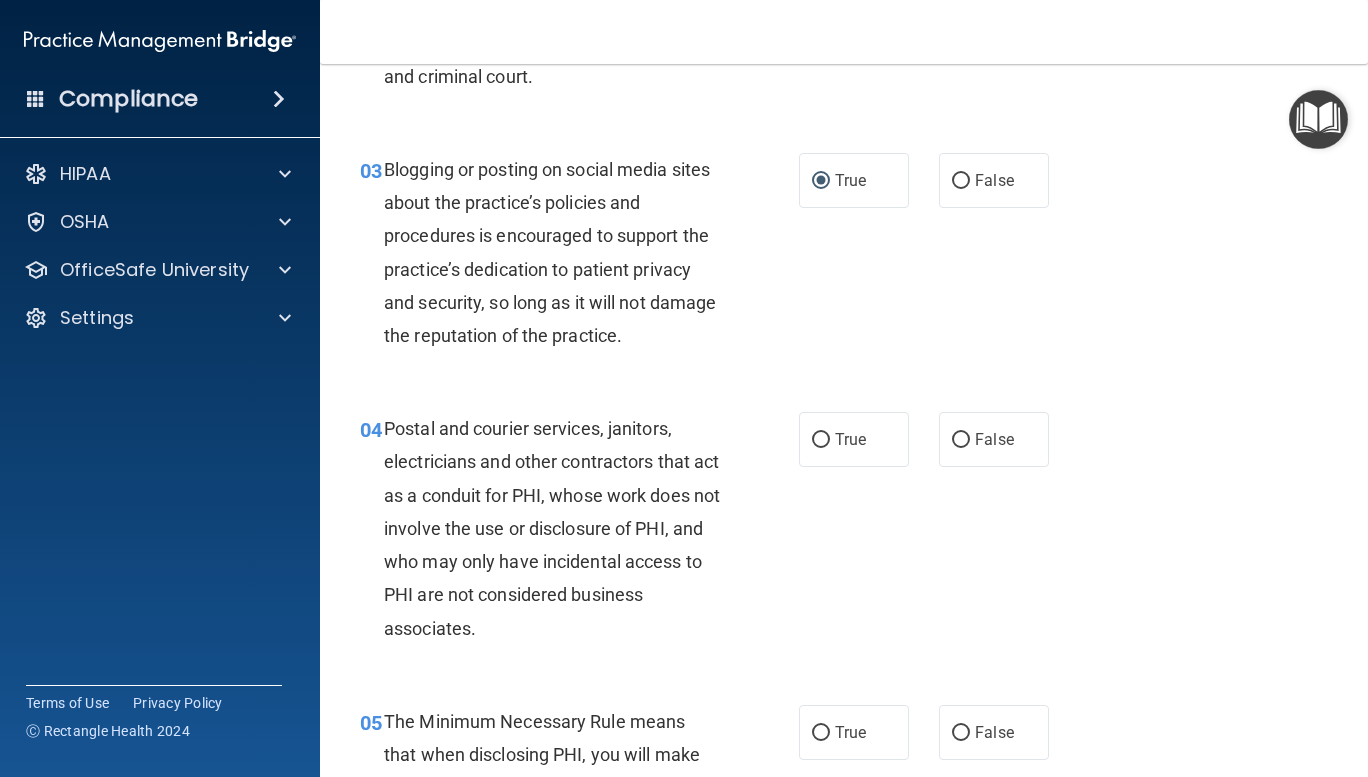 scroll, scrollTop: 385, scrollLeft: 0, axis: vertical 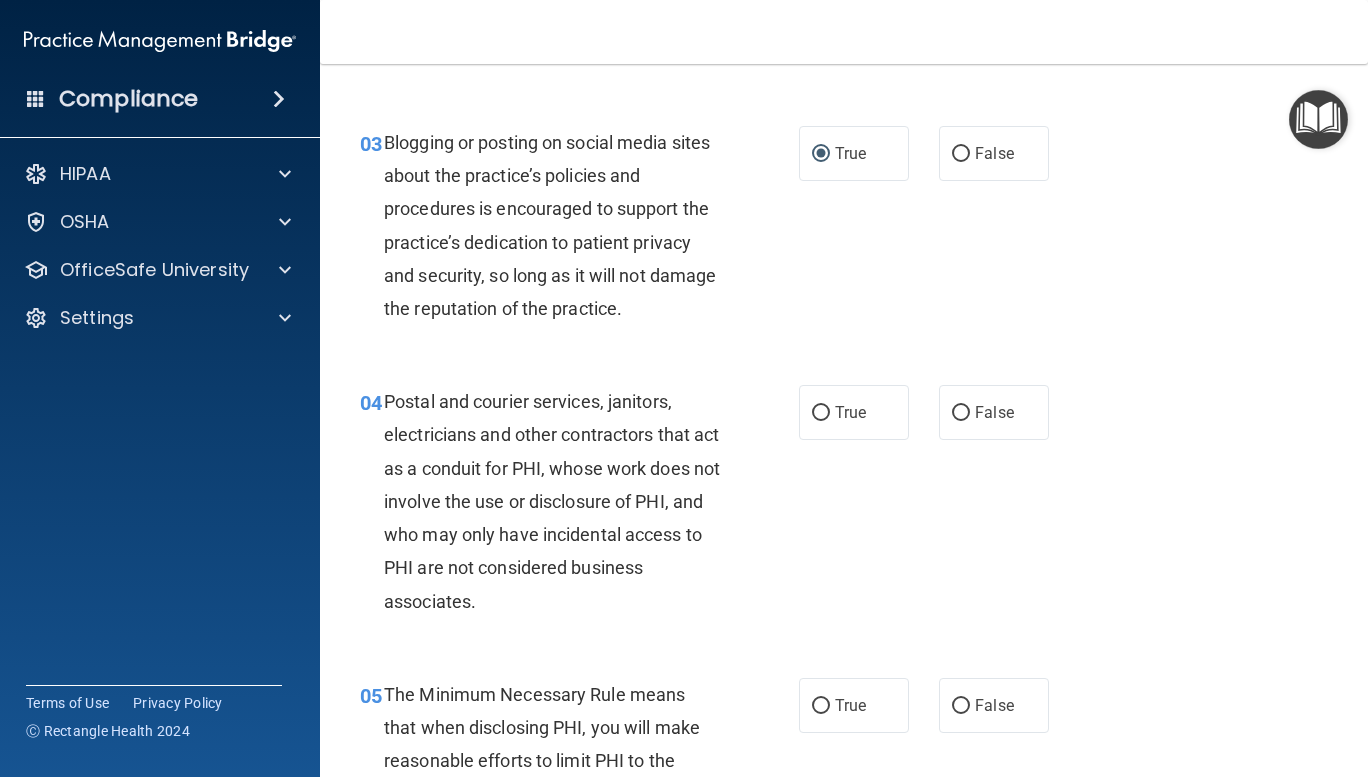 click on "True" at bounding box center (821, 413) 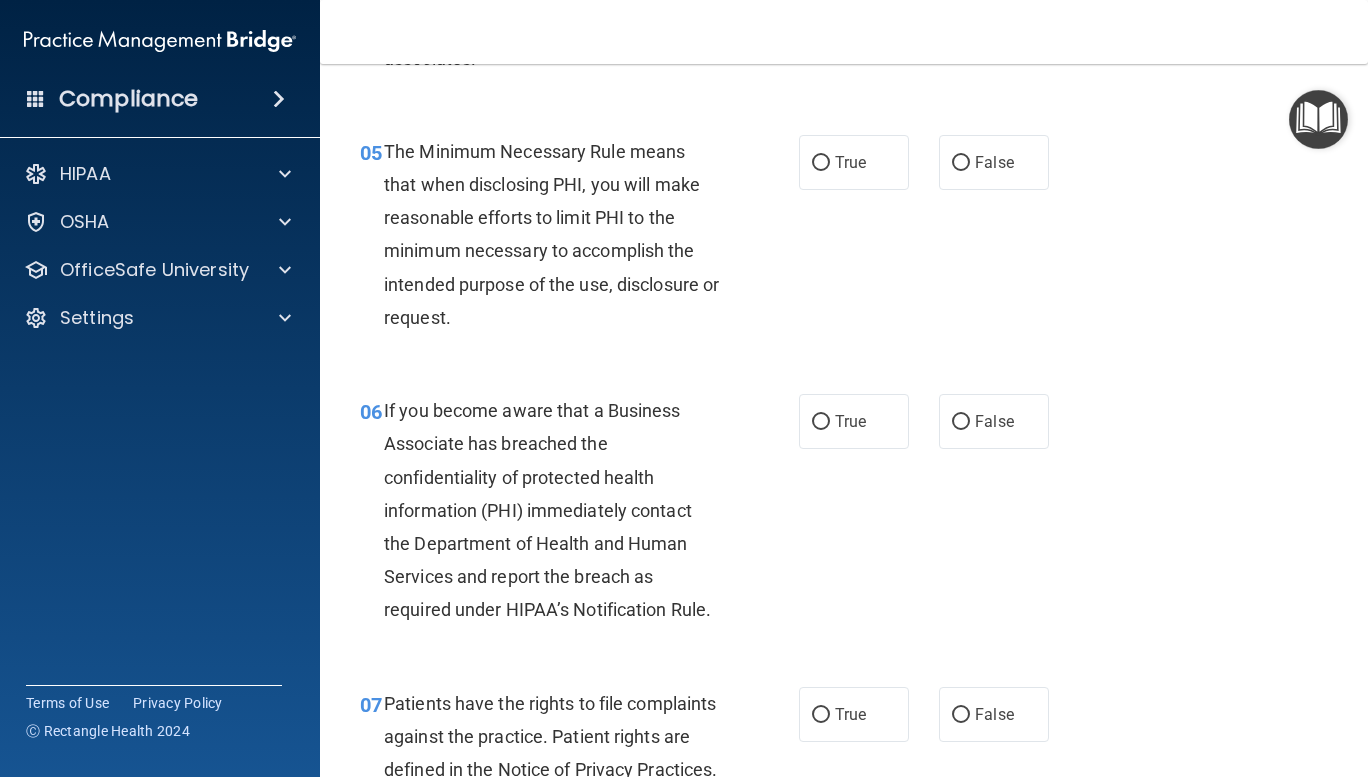 scroll, scrollTop: 929, scrollLeft: 0, axis: vertical 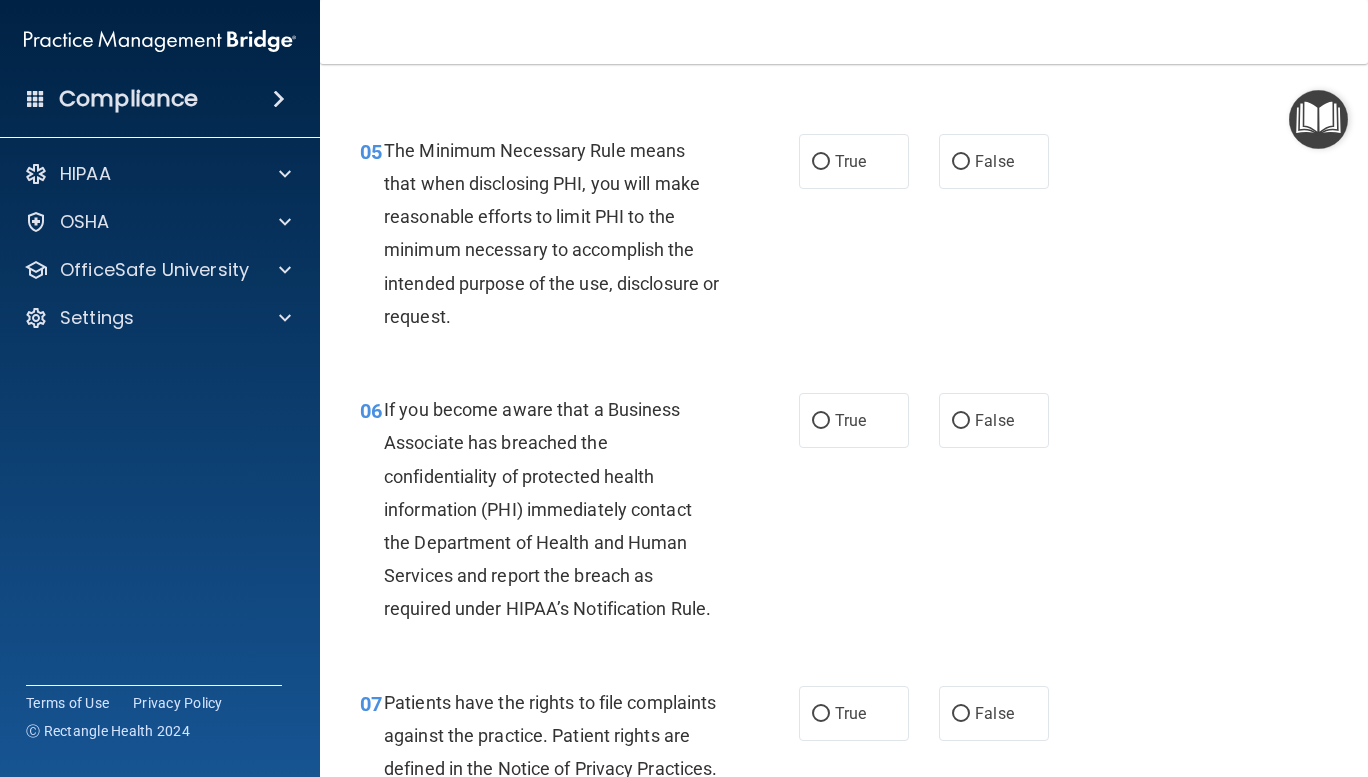 click on "True" at bounding box center [821, 162] 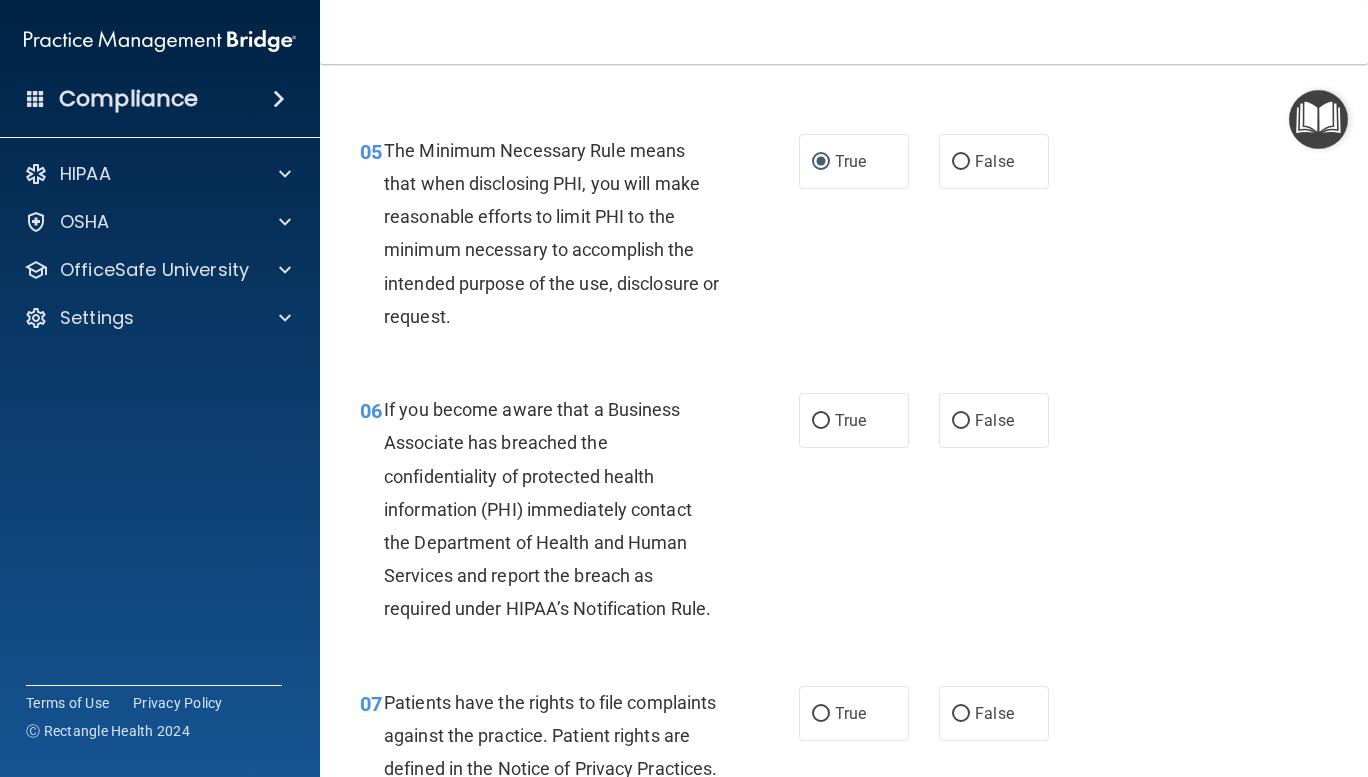 click on "False" at bounding box center [961, 421] 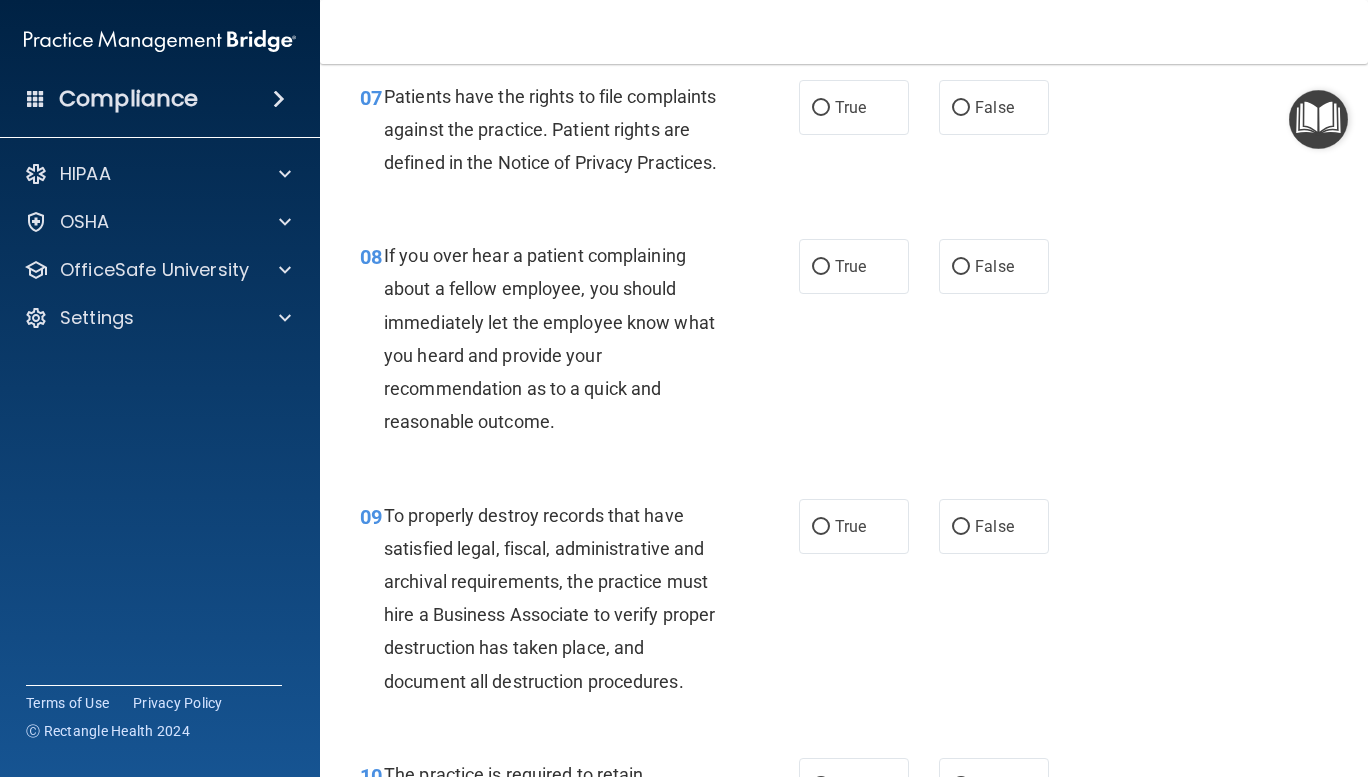 scroll, scrollTop: 1544, scrollLeft: 0, axis: vertical 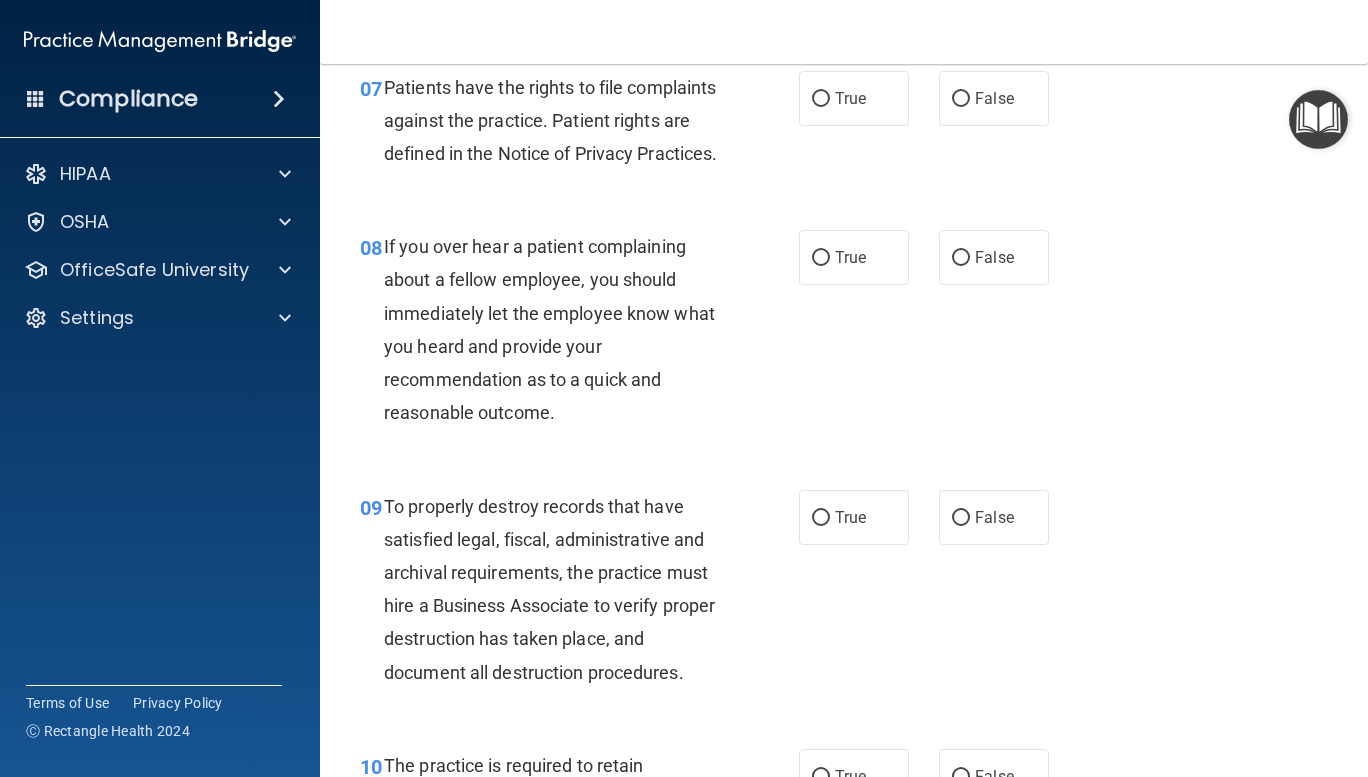 click on "True" at bounding box center [821, 99] 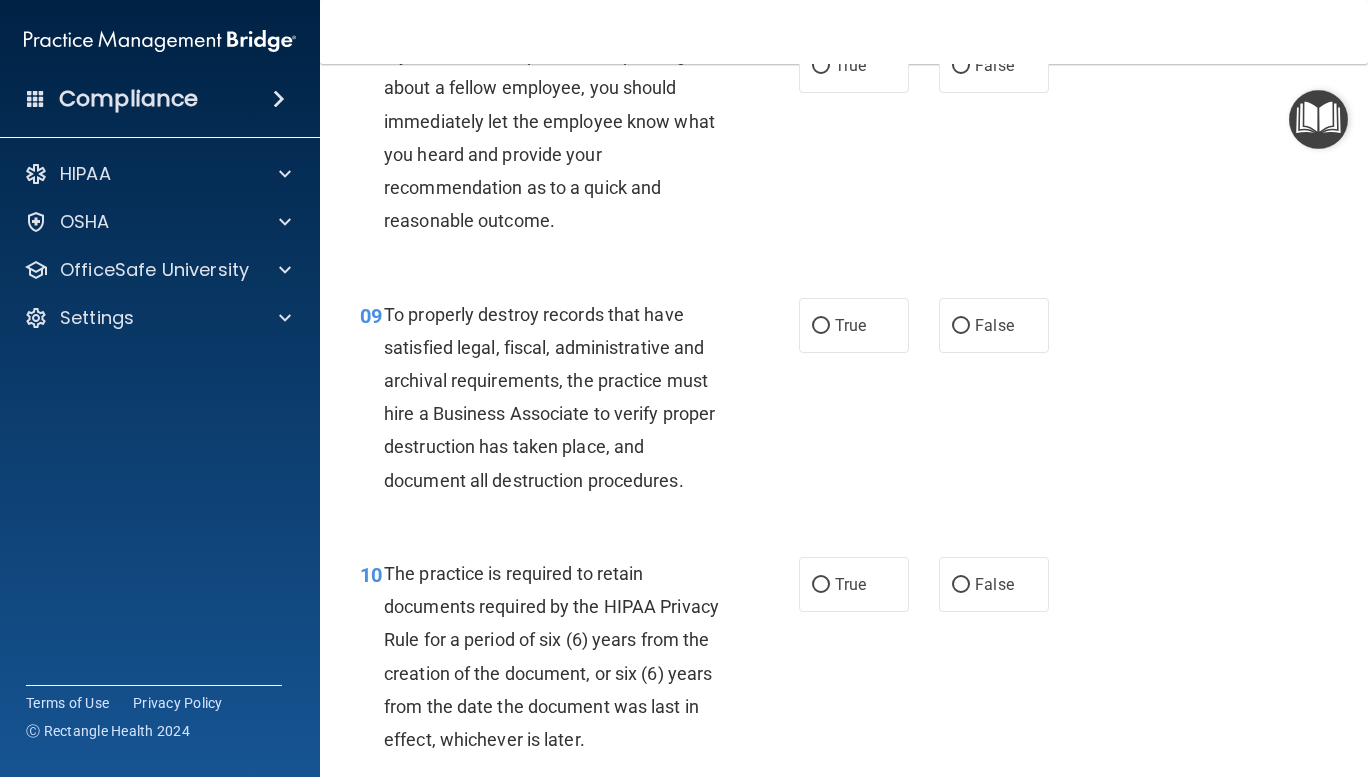 scroll, scrollTop: 1741, scrollLeft: 0, axis: vertical 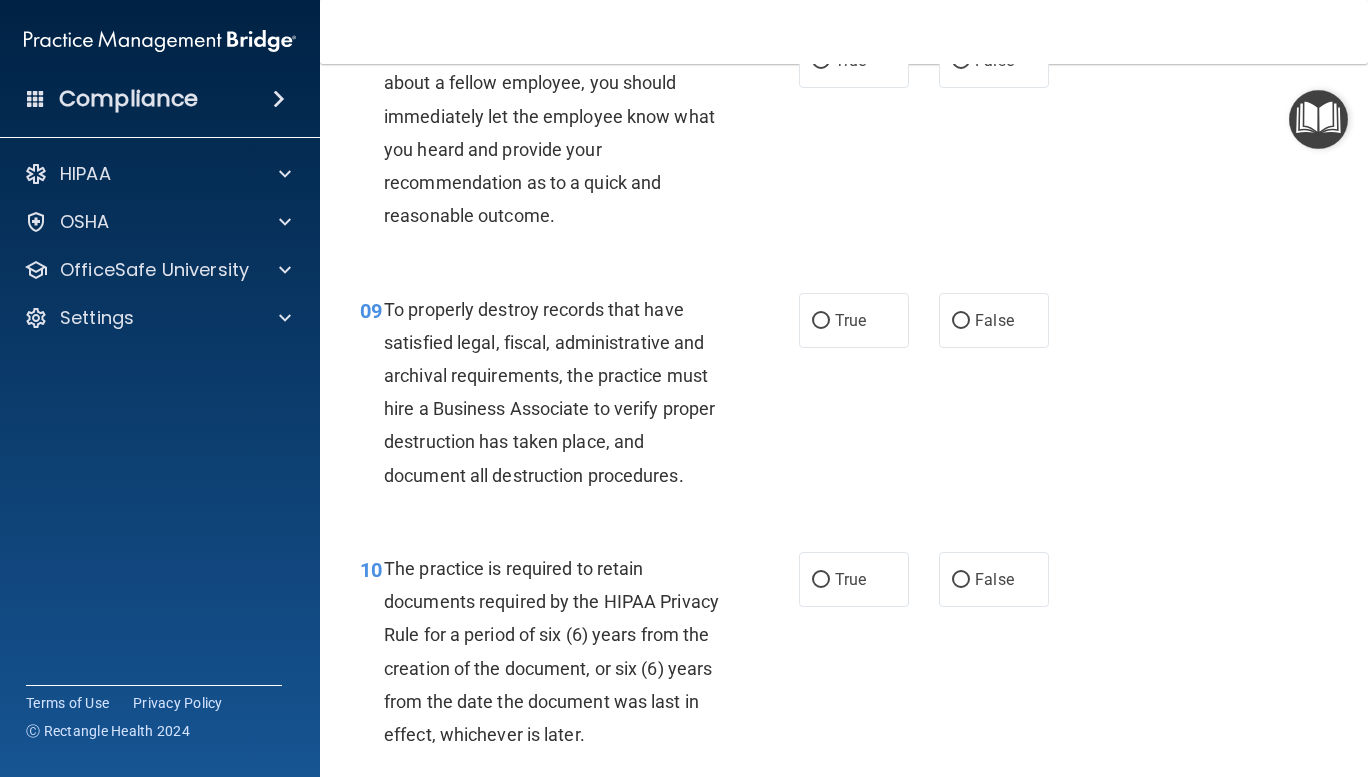 click on "True" at bounding box center (821, 61) 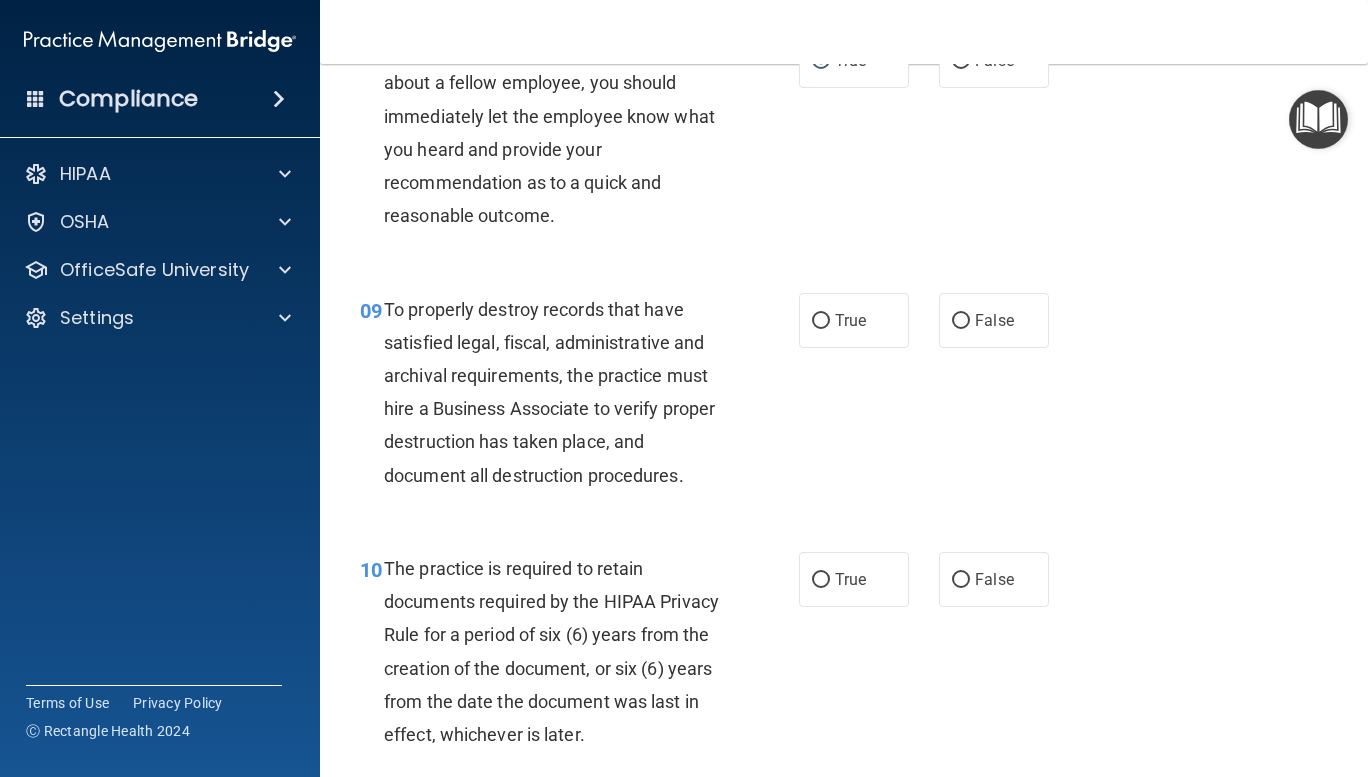 click on "False" at bounding box center (961, 321) 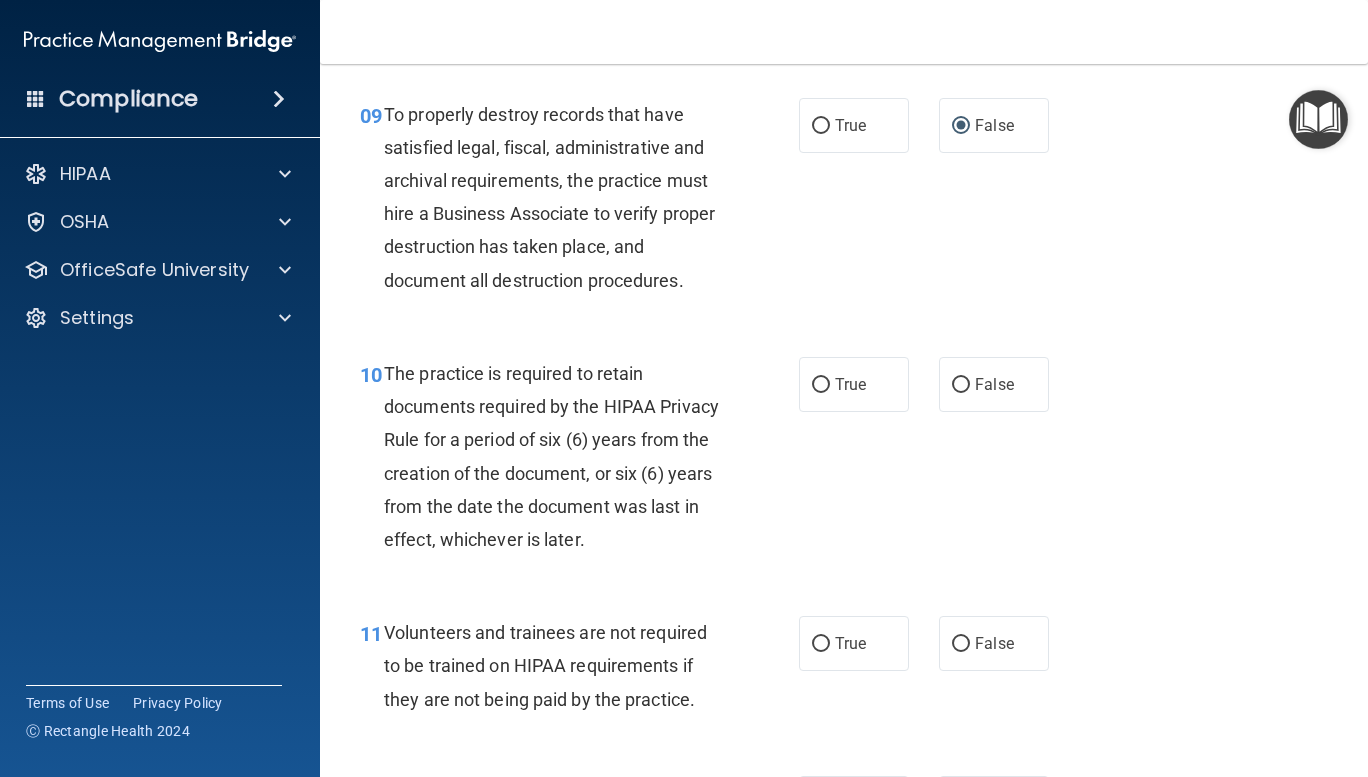 scroll, scrollTop: 1992, scrollLeft: 0, axis: vertical 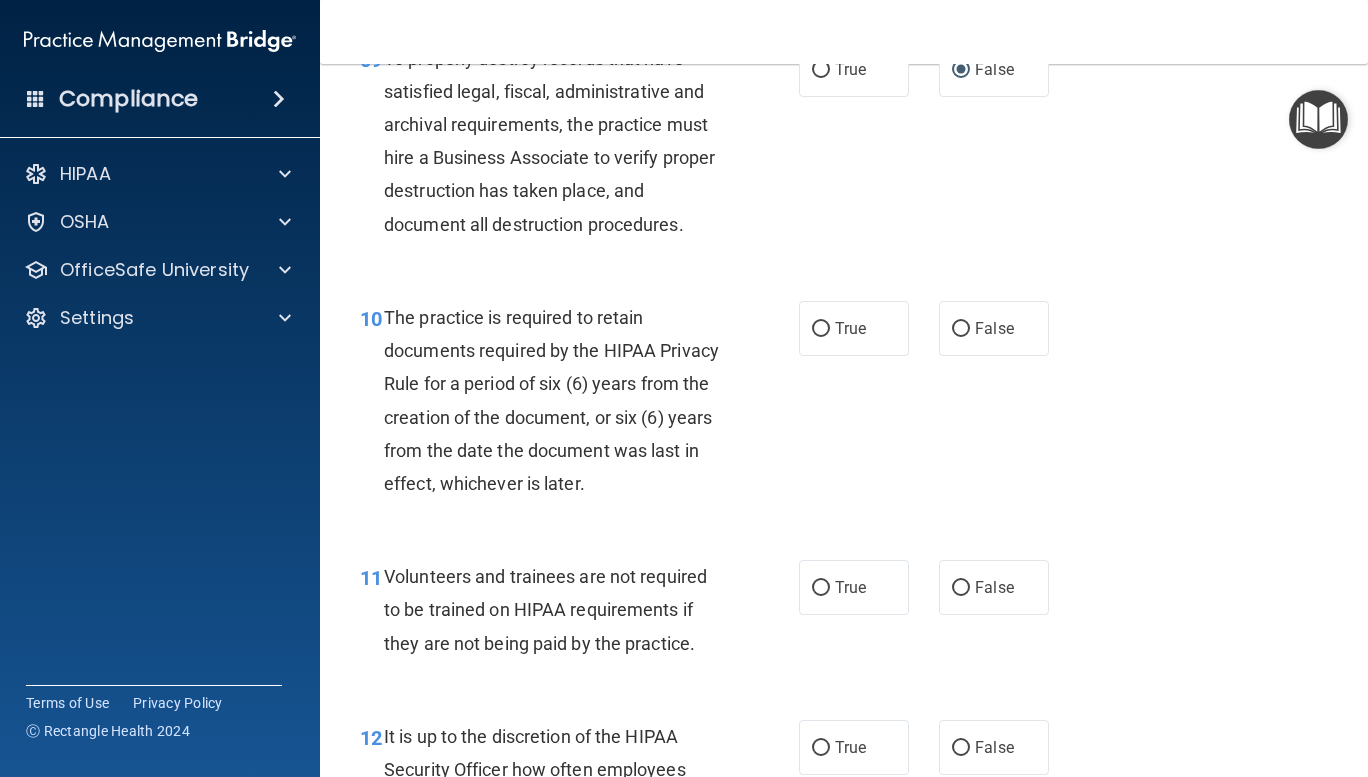 click on "True" at bounding box center (821, 329) 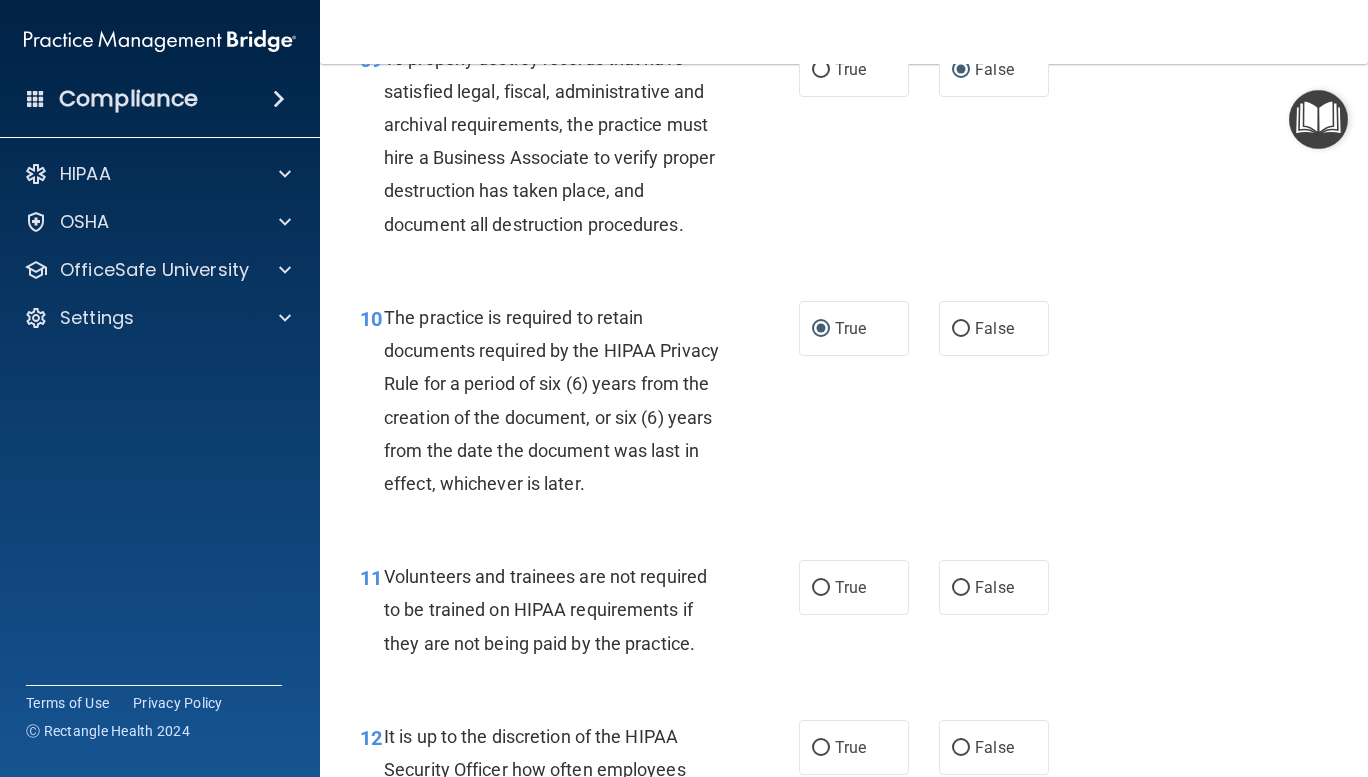 click on "False" at bounding box center (961, 588) 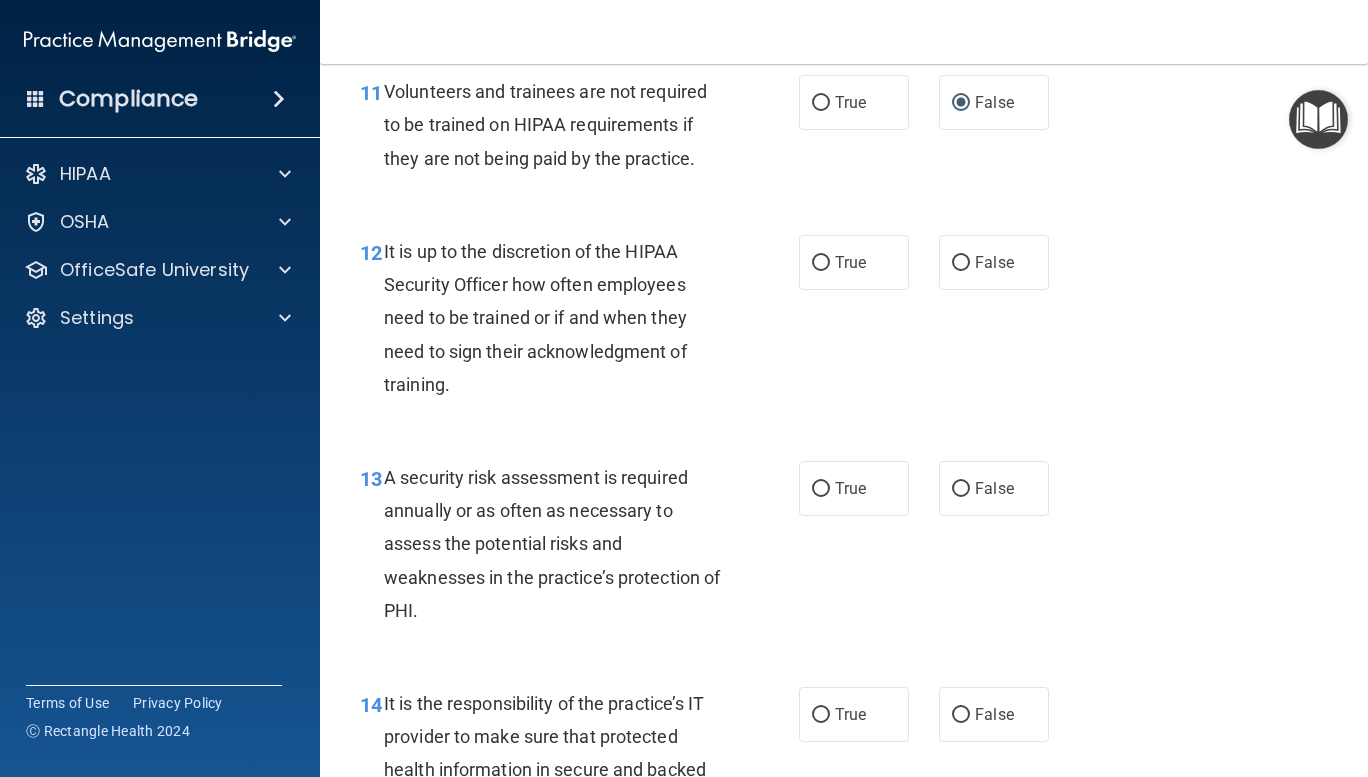 scroll, scrollTop: 2467, scrollLeft: 0, axis: vertical 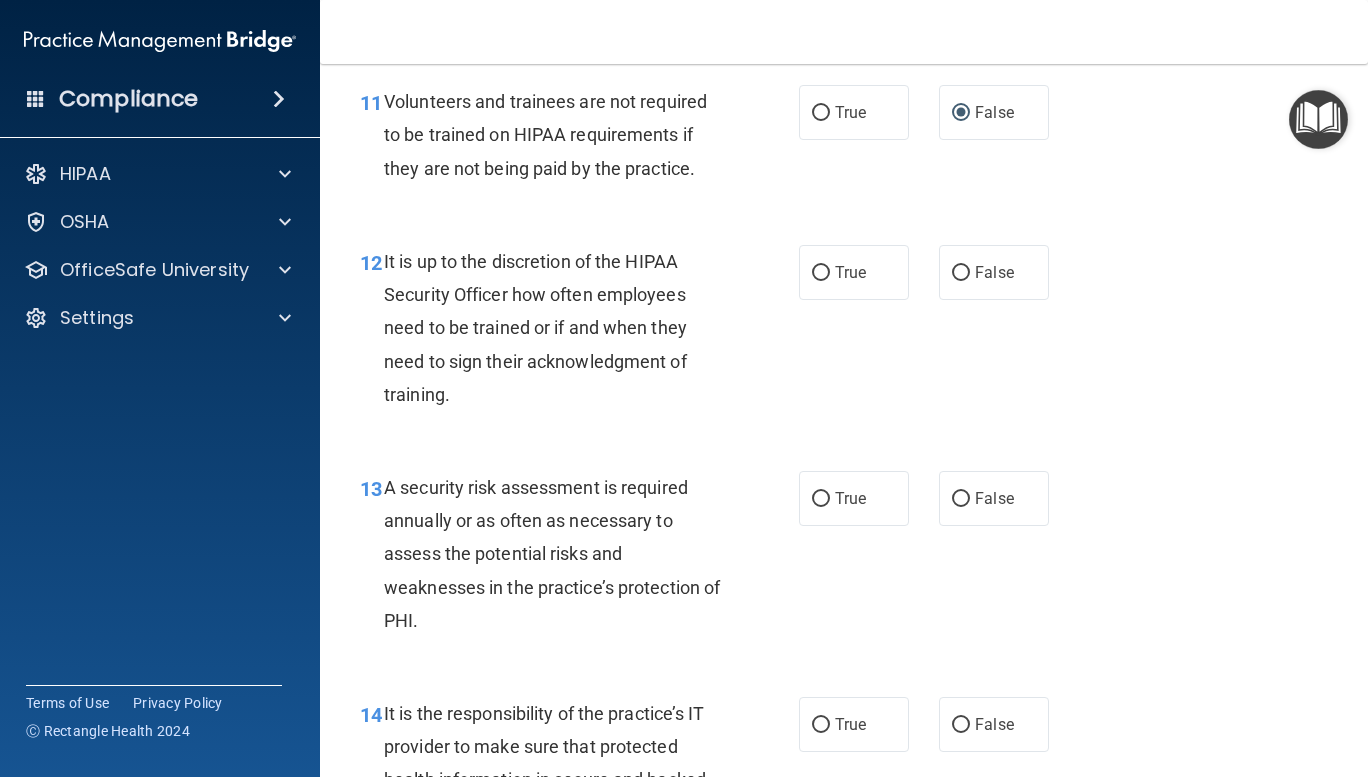 click on "False" at bounding box center [961, 273] 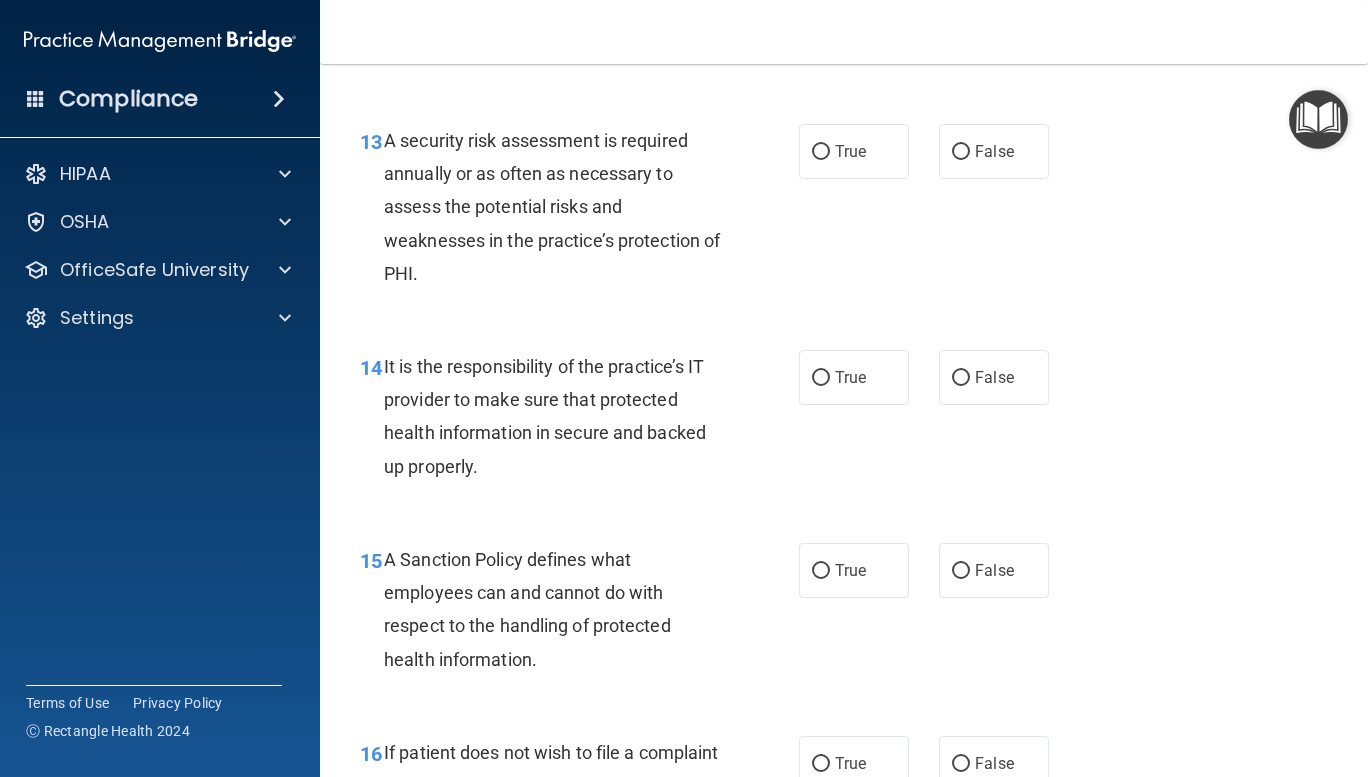 scroll, scrollTop: 2815, scrollLeft: 0, axis: vertical 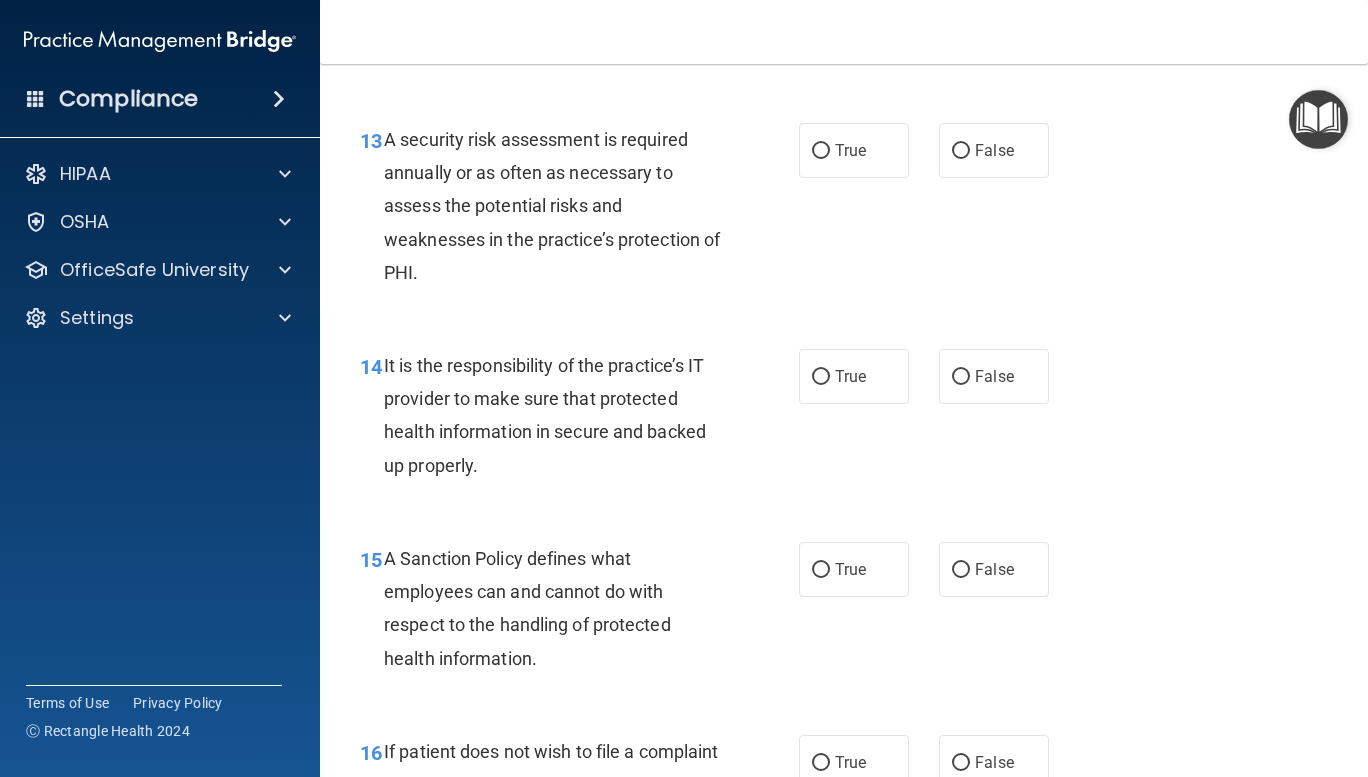 click on "True" at bounding box center (821, 151) 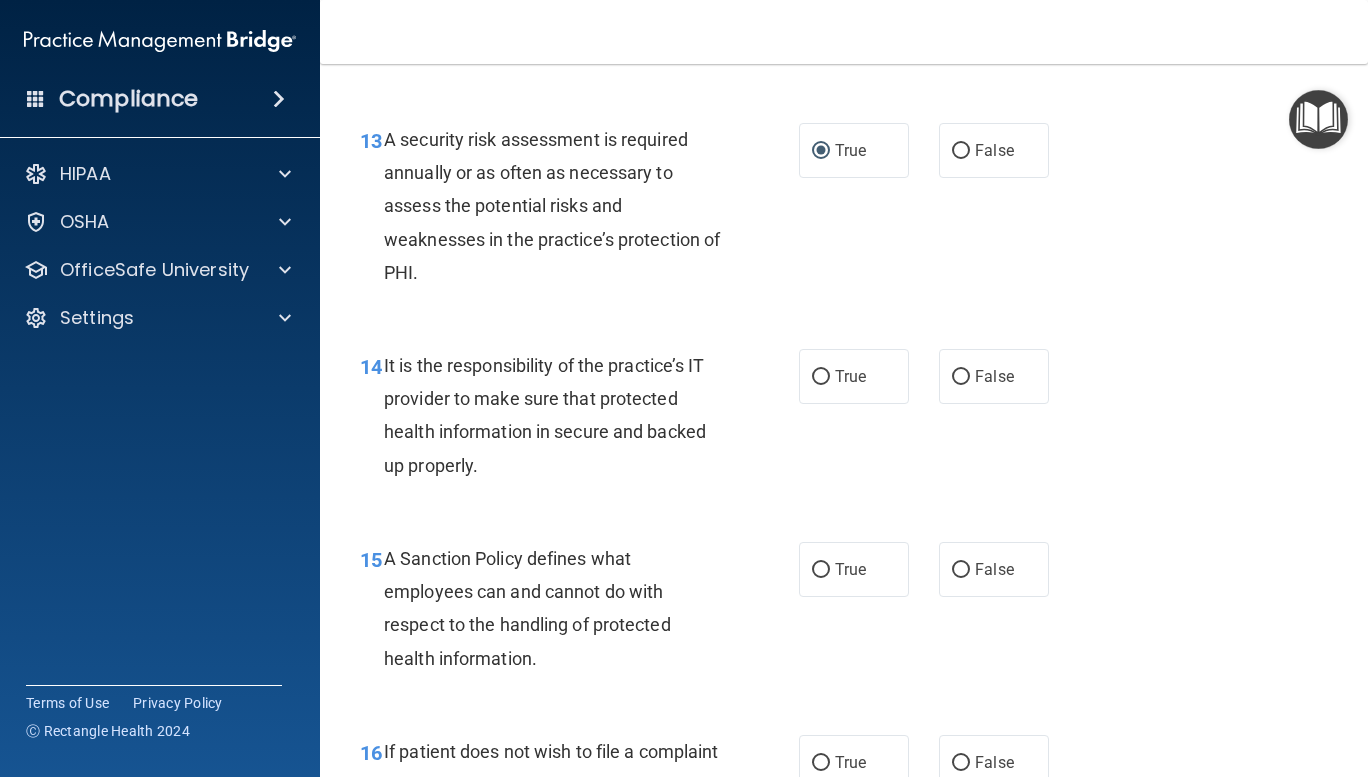 click on "True" at bounding box center (821, 377) 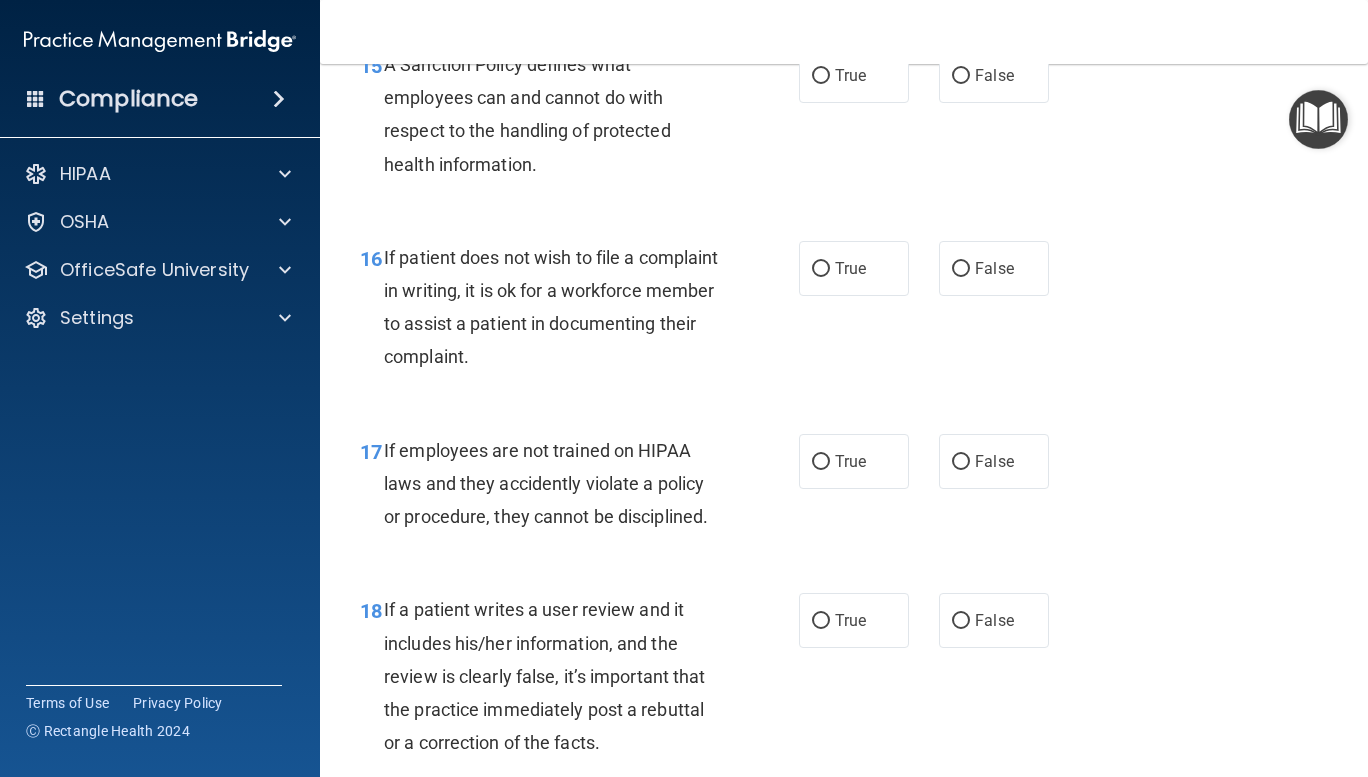 scroll, scrollTop: 3310, scrollLeft: 0, axis: vertical 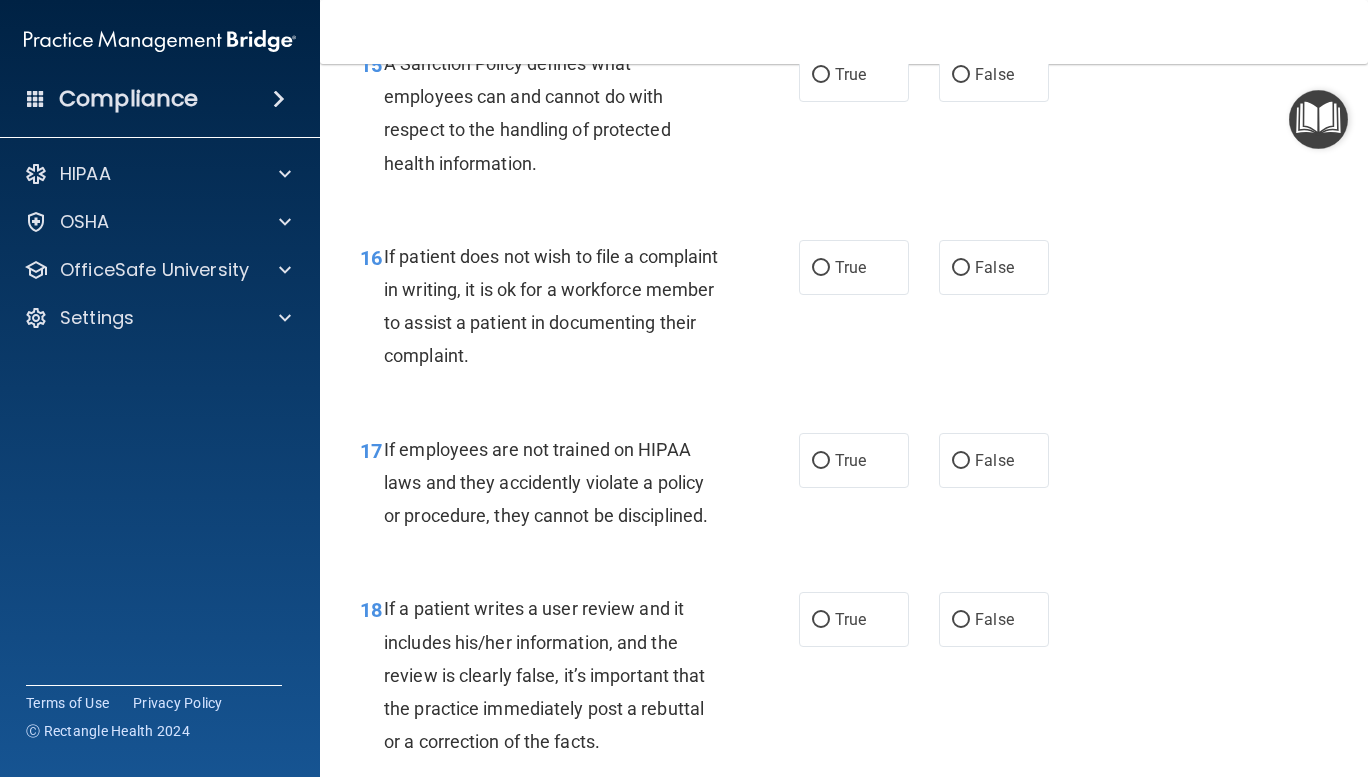click on "False" at bounding box center [961, 75] 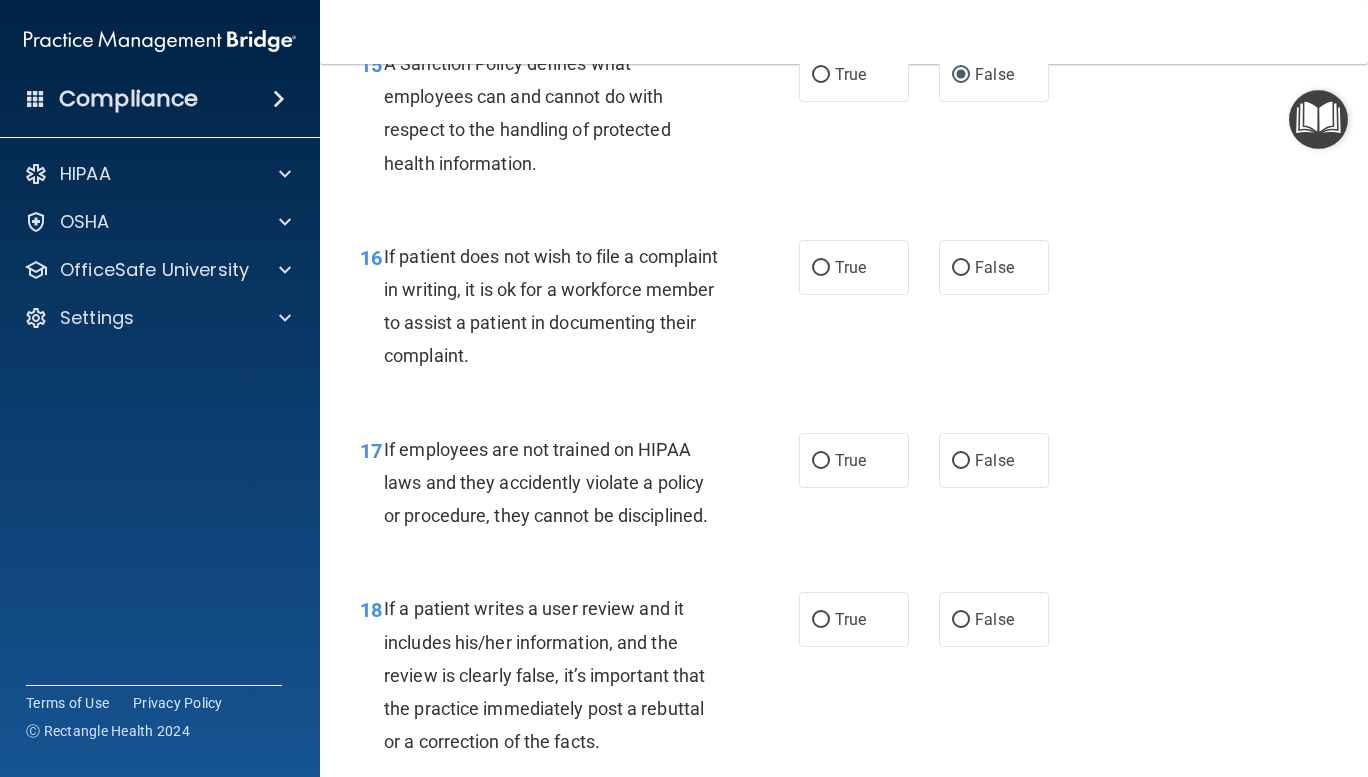 click on "False" at bounding box center (961, 268) 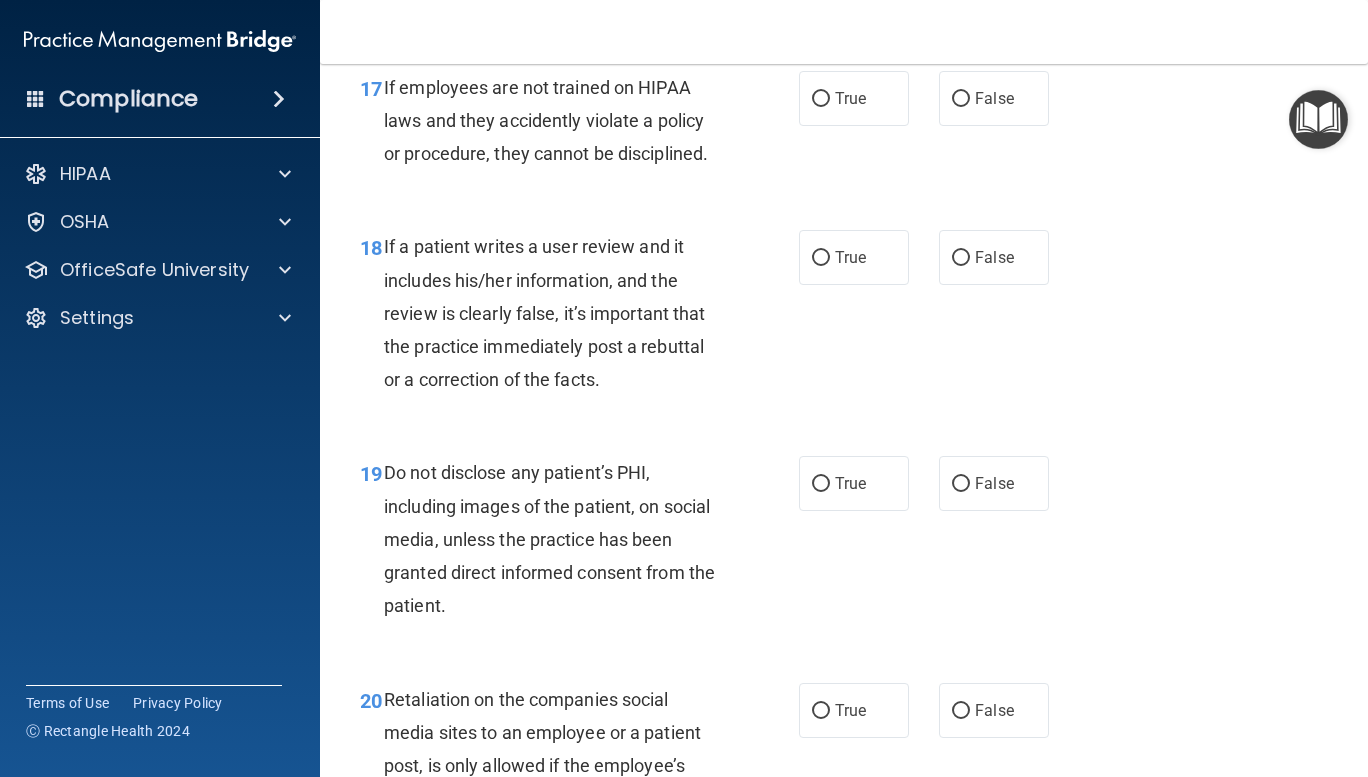 scroll, scrollTop: 3673, scrollLeft: 0, axis: vertical 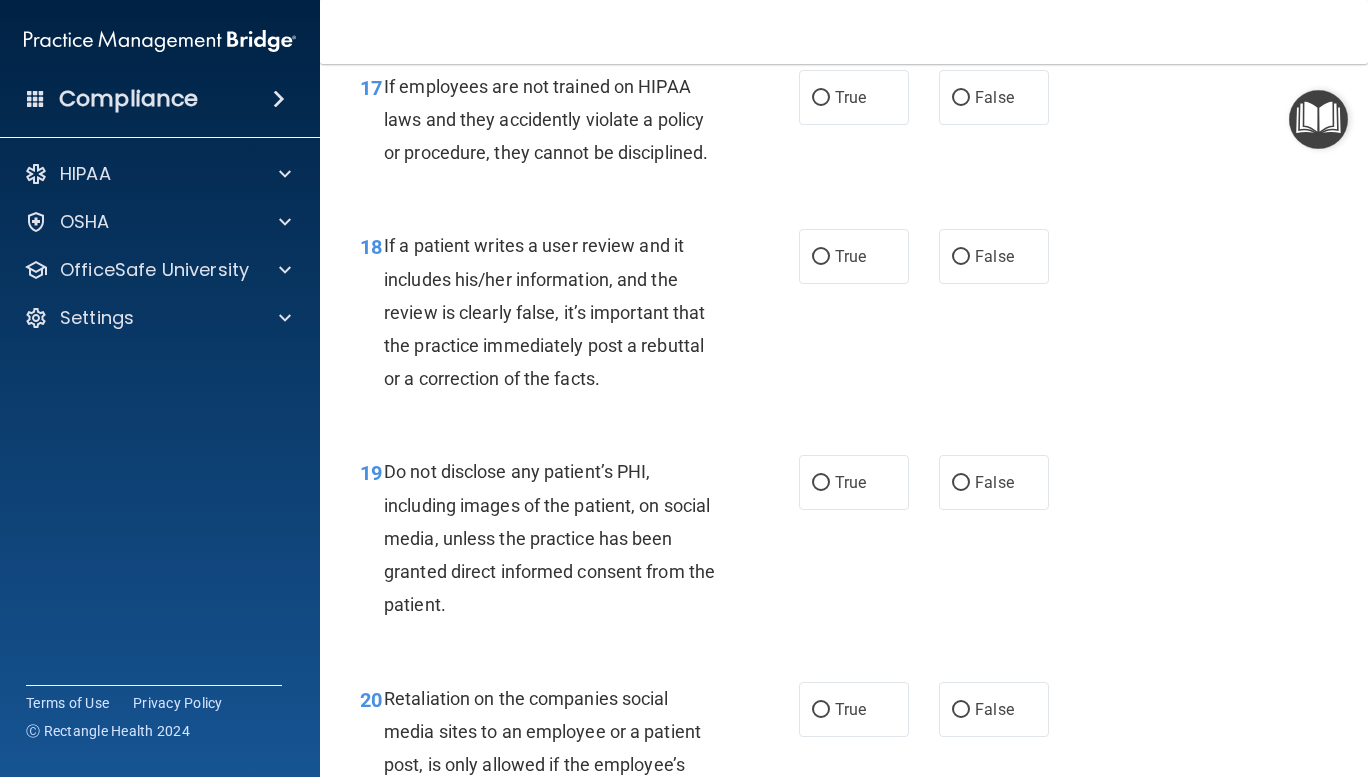 click on "False" at bounding box center (961, 98) 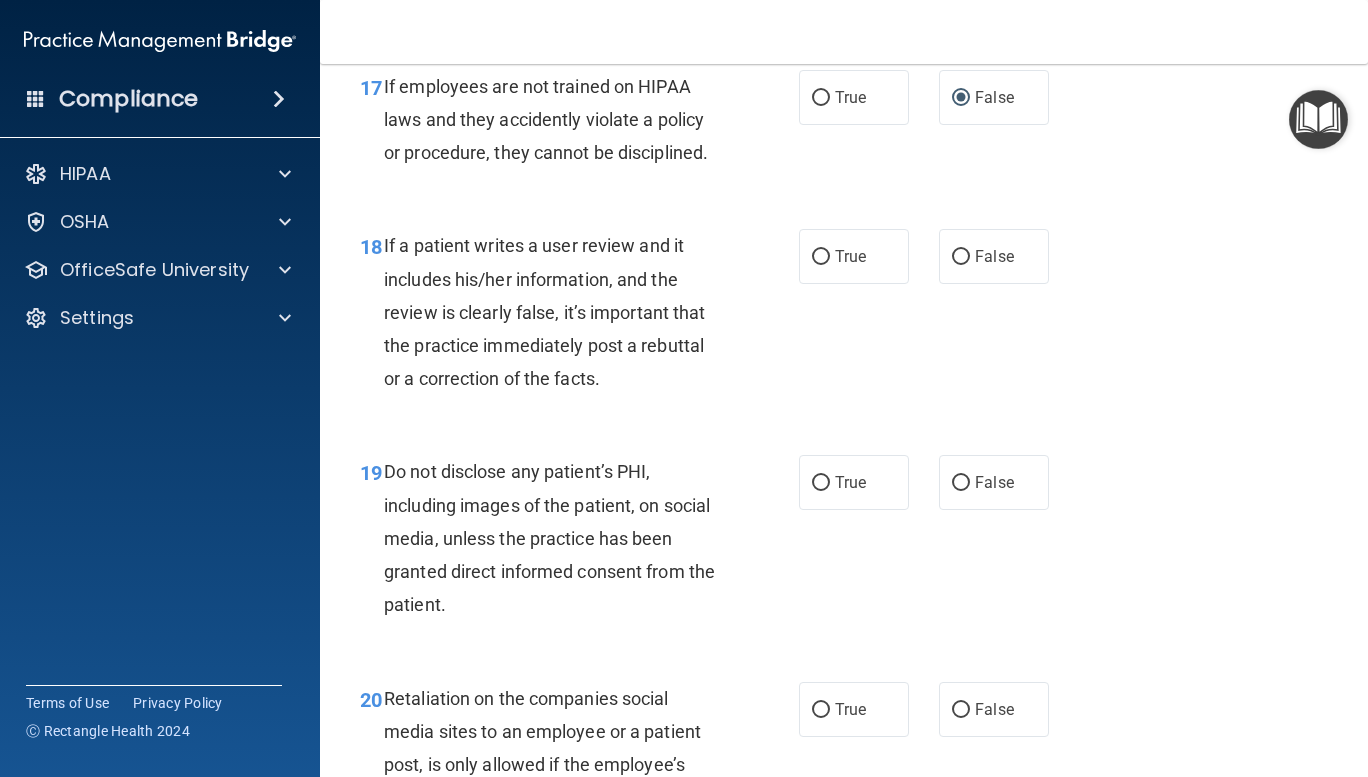 click on "False" at bounding box center [961, 257] 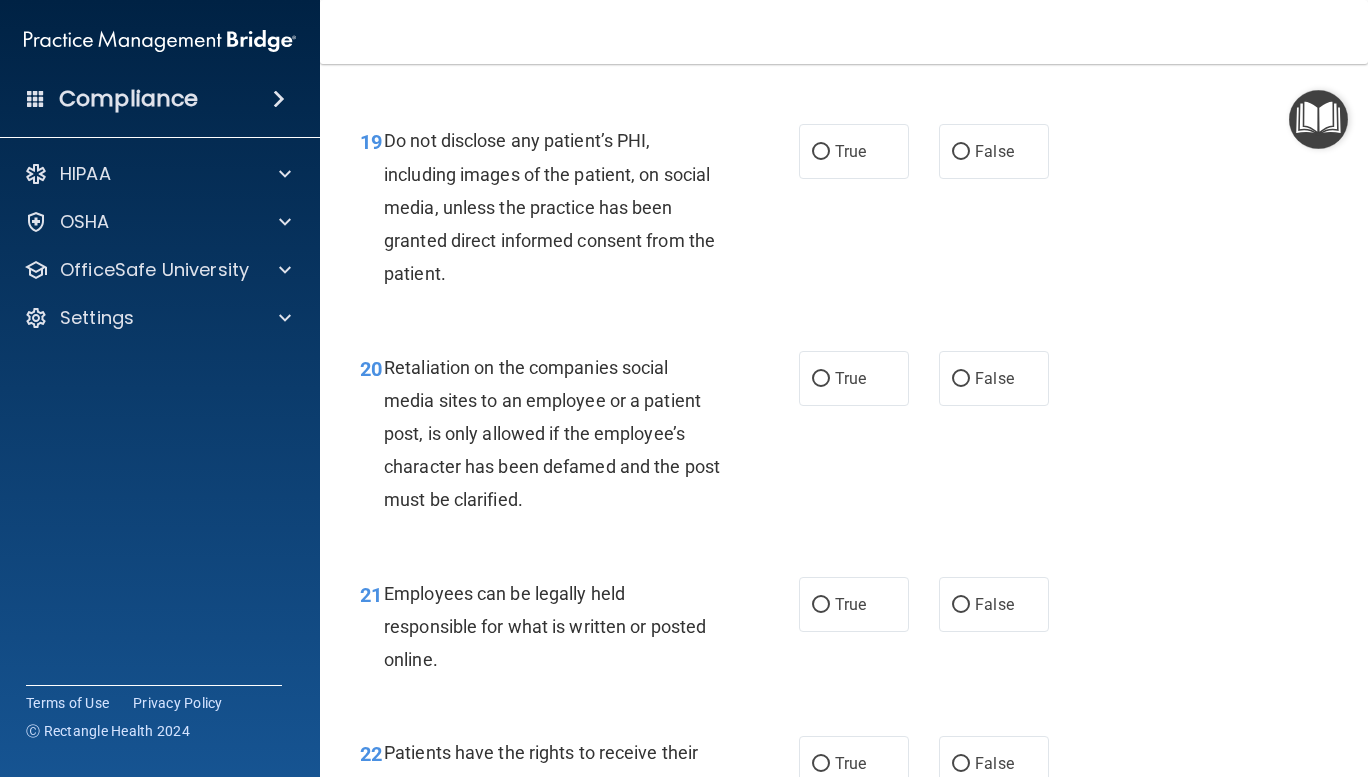 scroll, scrollTop: 4083, scrollLeft: 0, axis: vertical 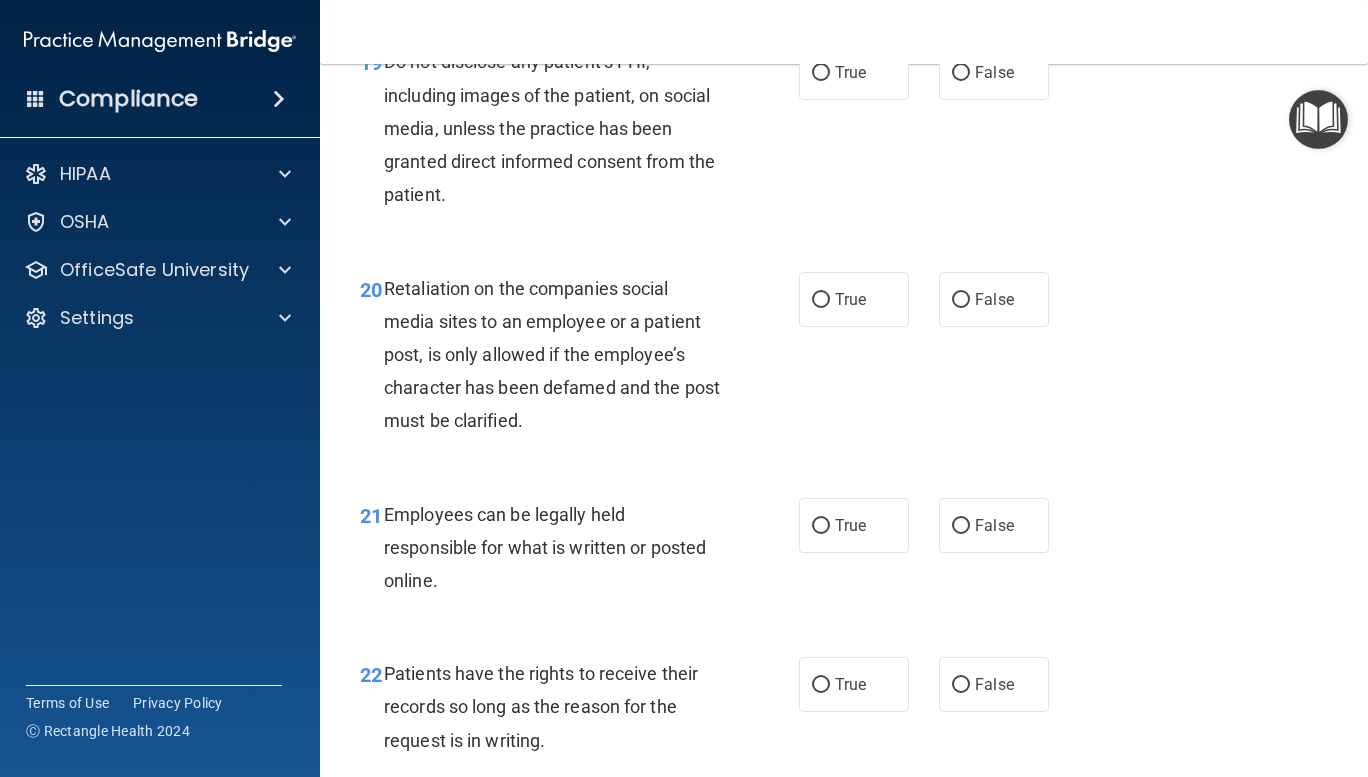 click on "True" at bounding box center (821, 73) 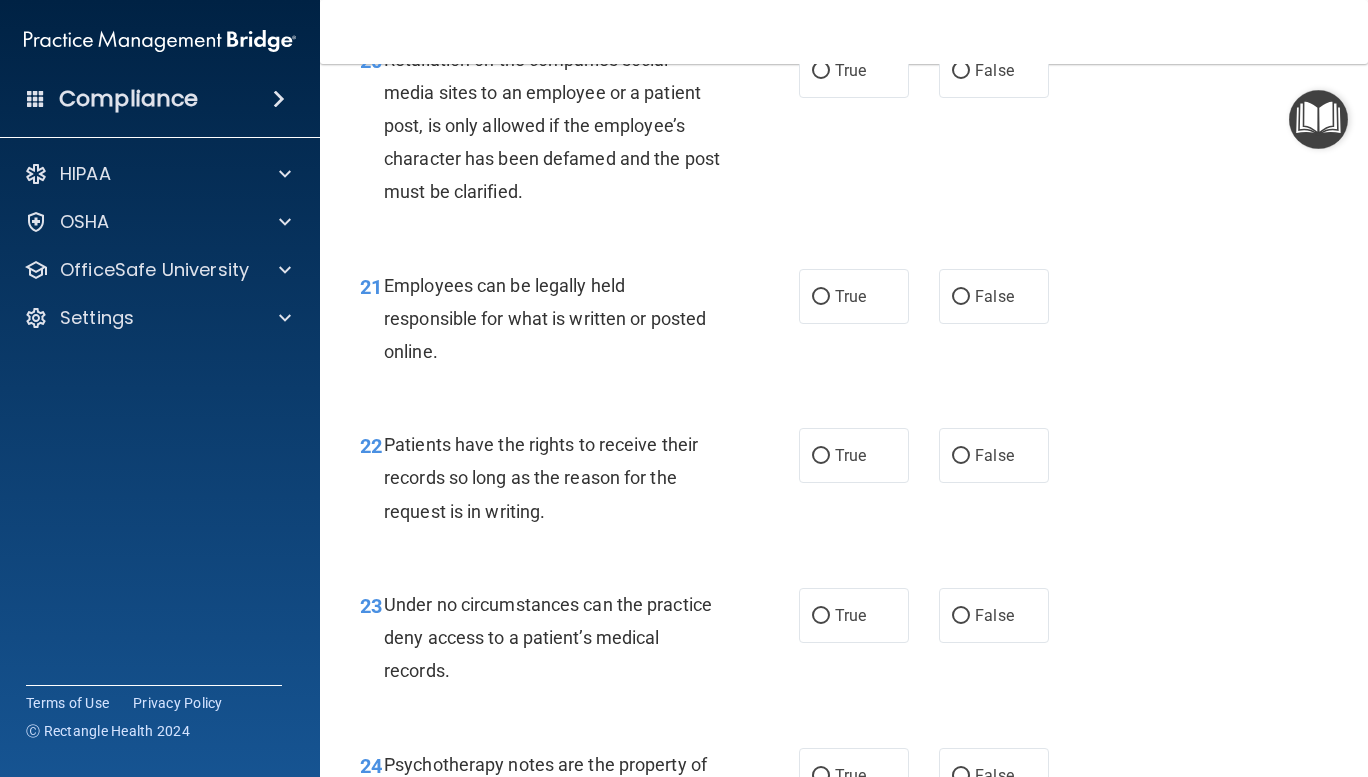 scroll, scrollTop: 4314, scrollLeft: 0, axis: vertical 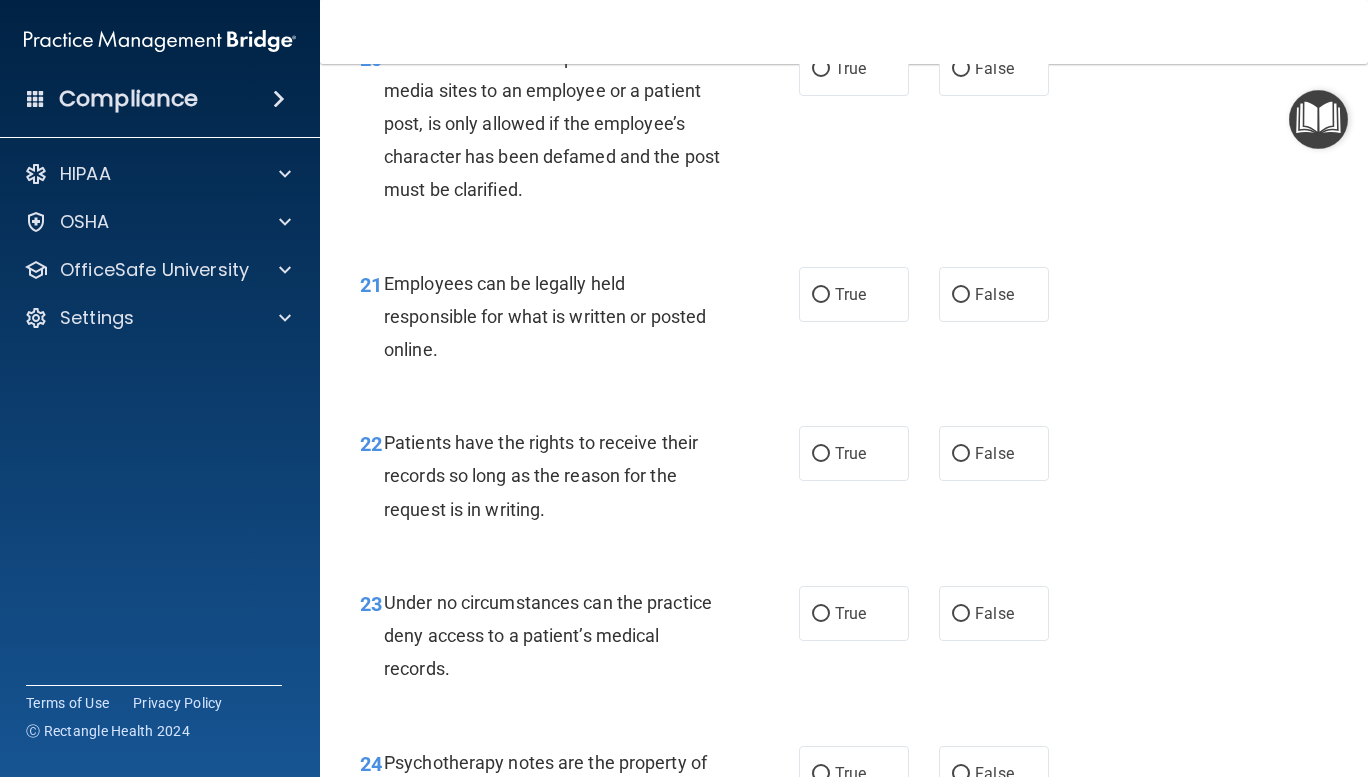 click on "True" at bounding box center (821, 69) 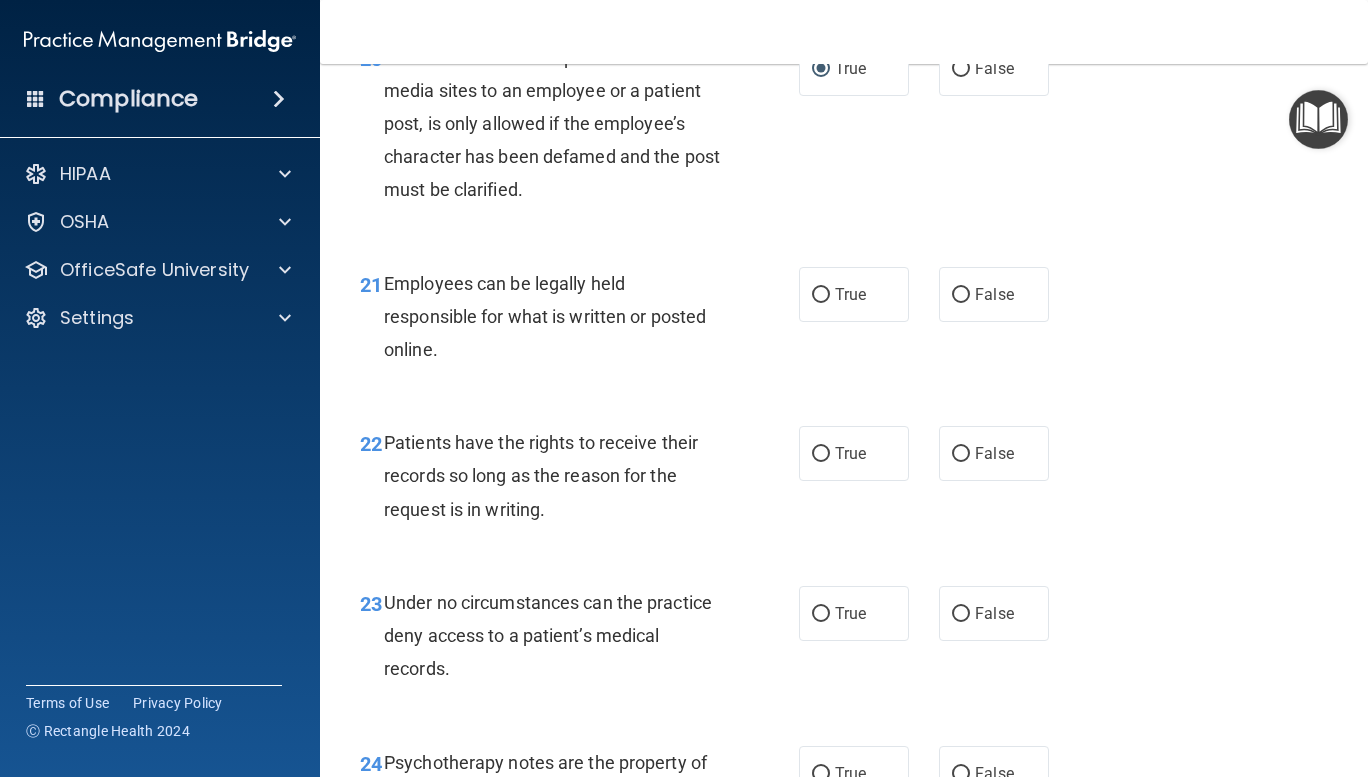 click on "True" at bounding box center (821, 295) 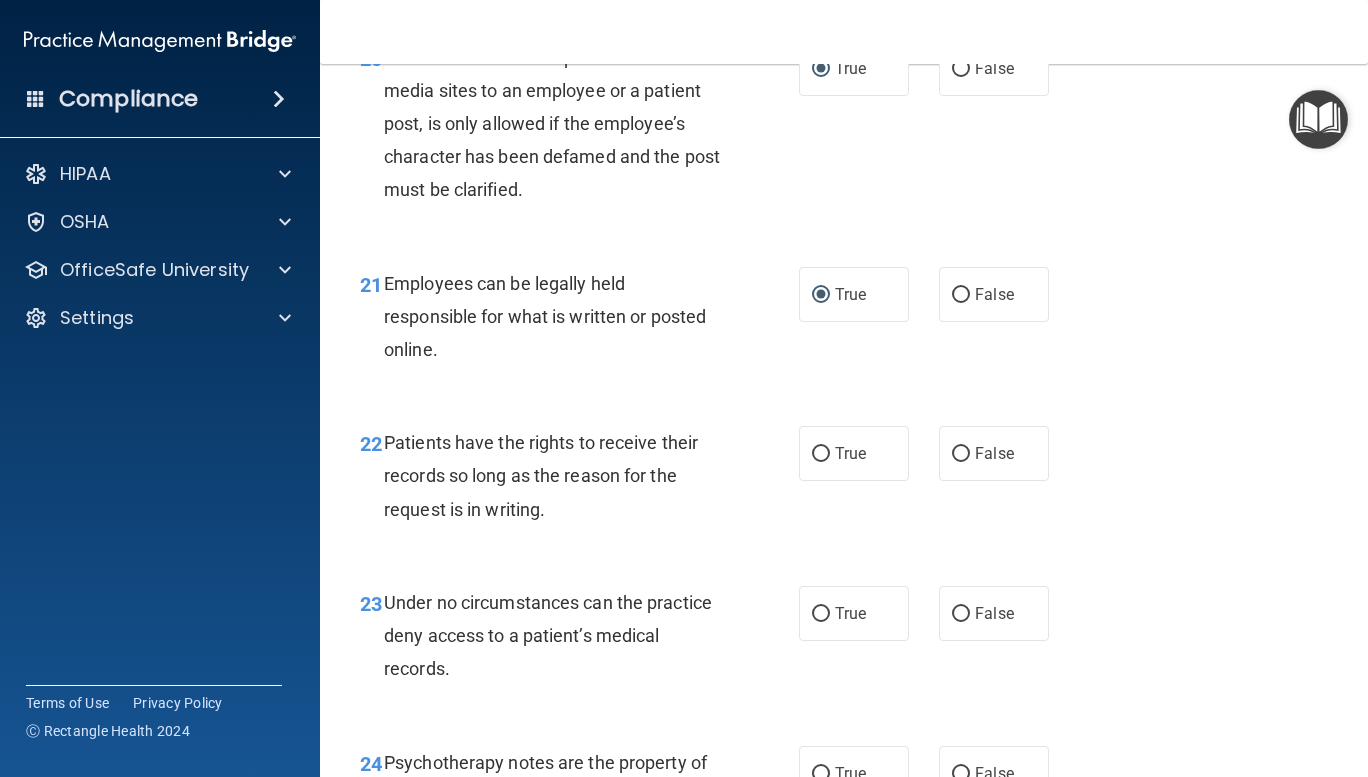 click on "False" at bounding box center [961, 454] 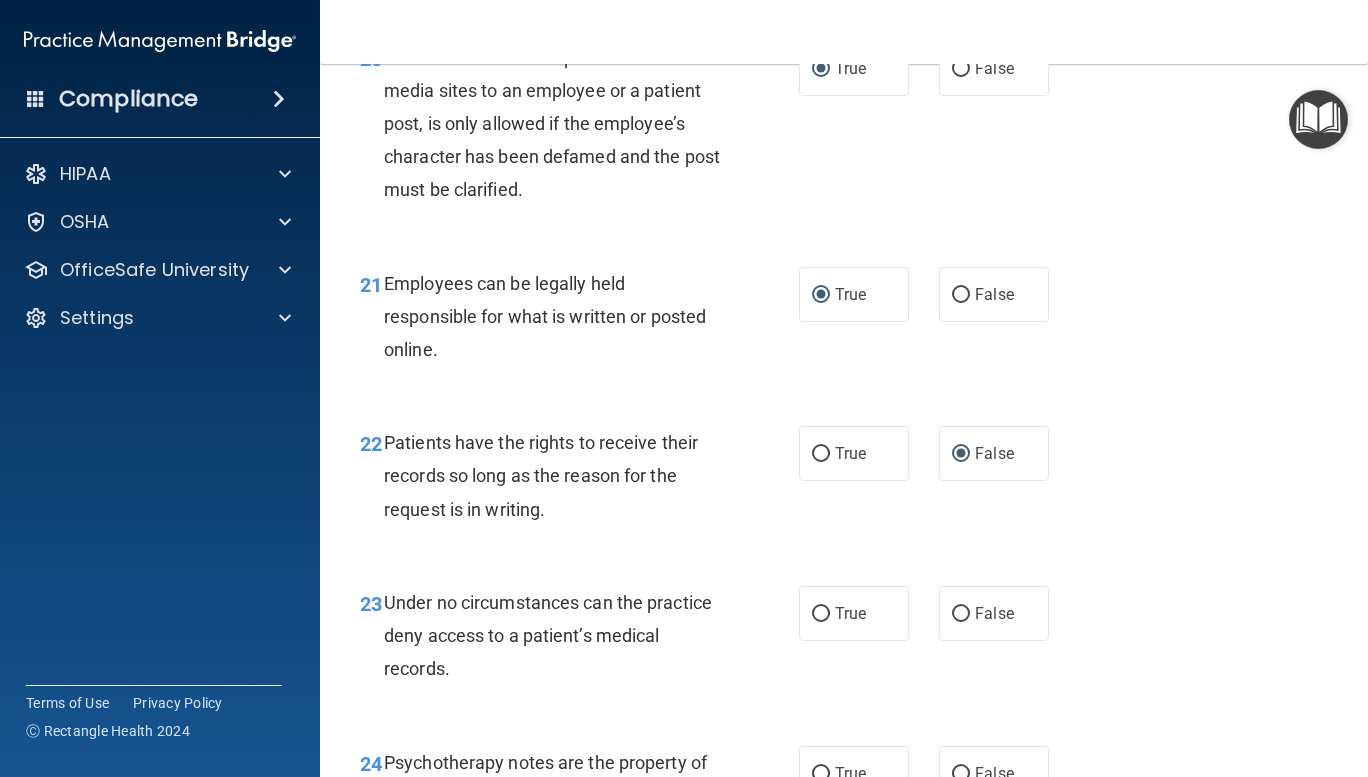 click on "False" at bounding box center (961, 614) 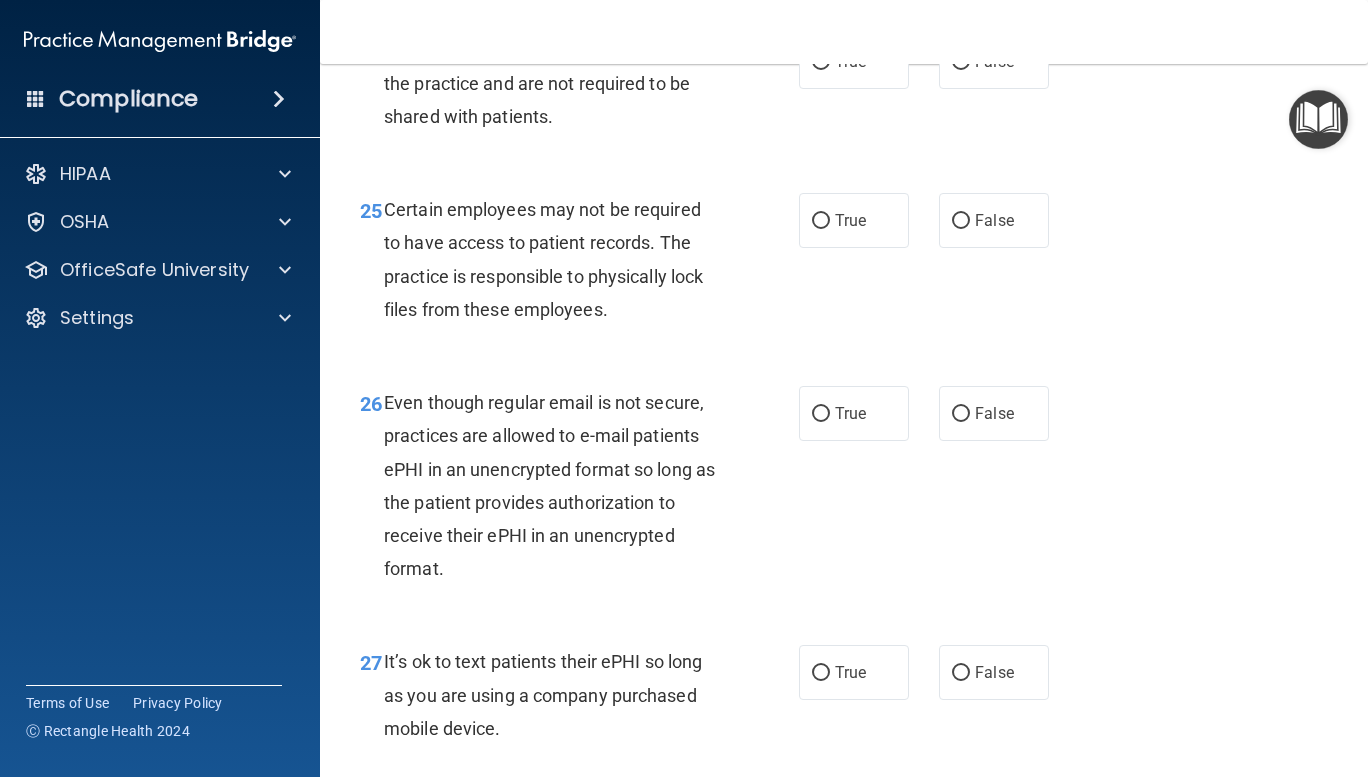 scroll, scrollTop: 5025, scrollLeft: 0, axis: vertical 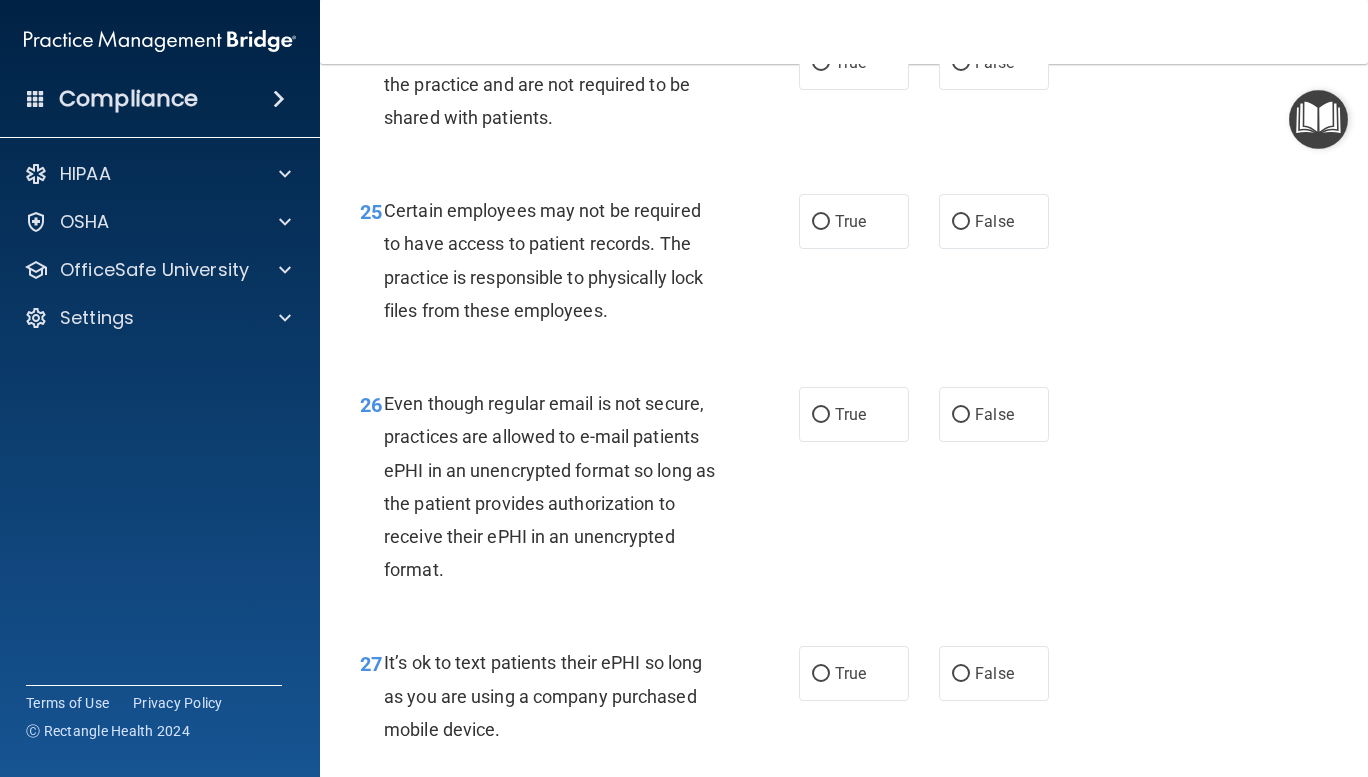 click on "True" at bounding box center [821, 63] 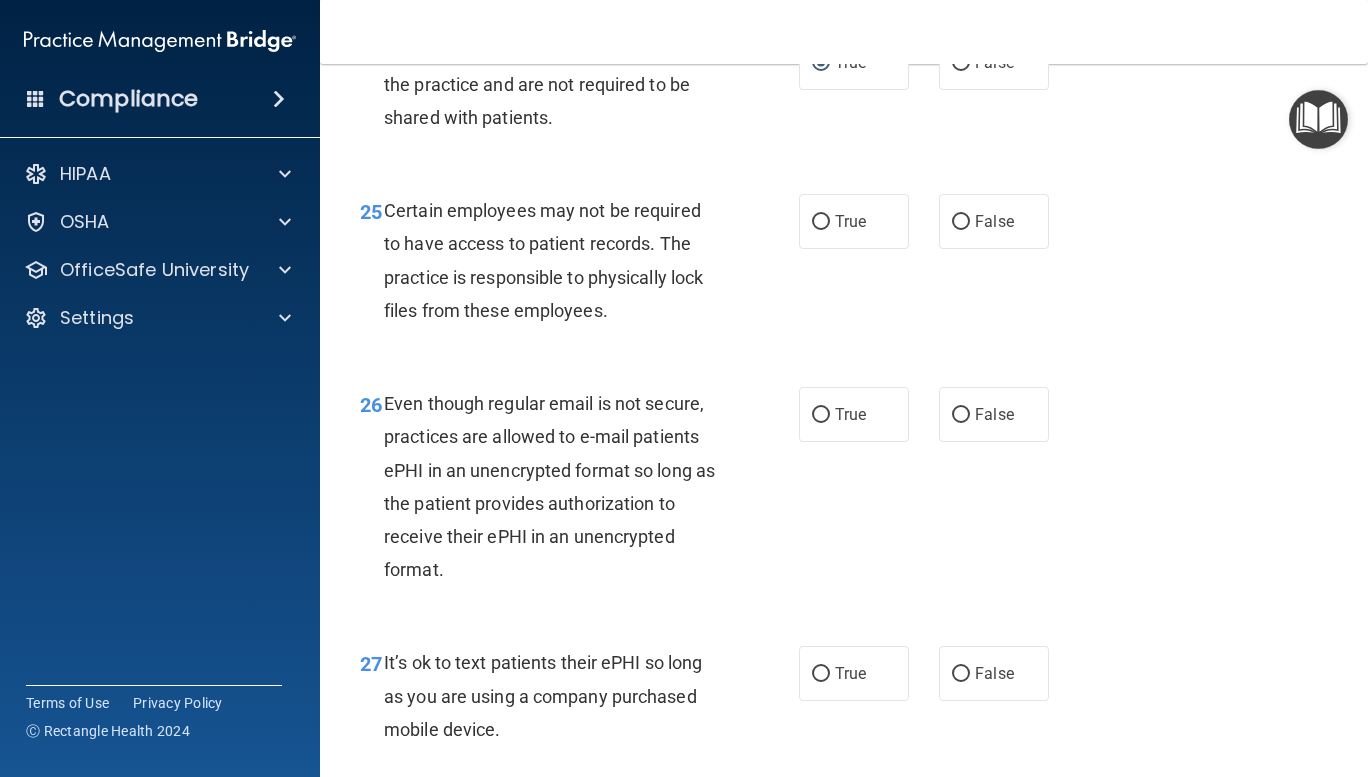 click on "True" at bounding box center (821, 222) 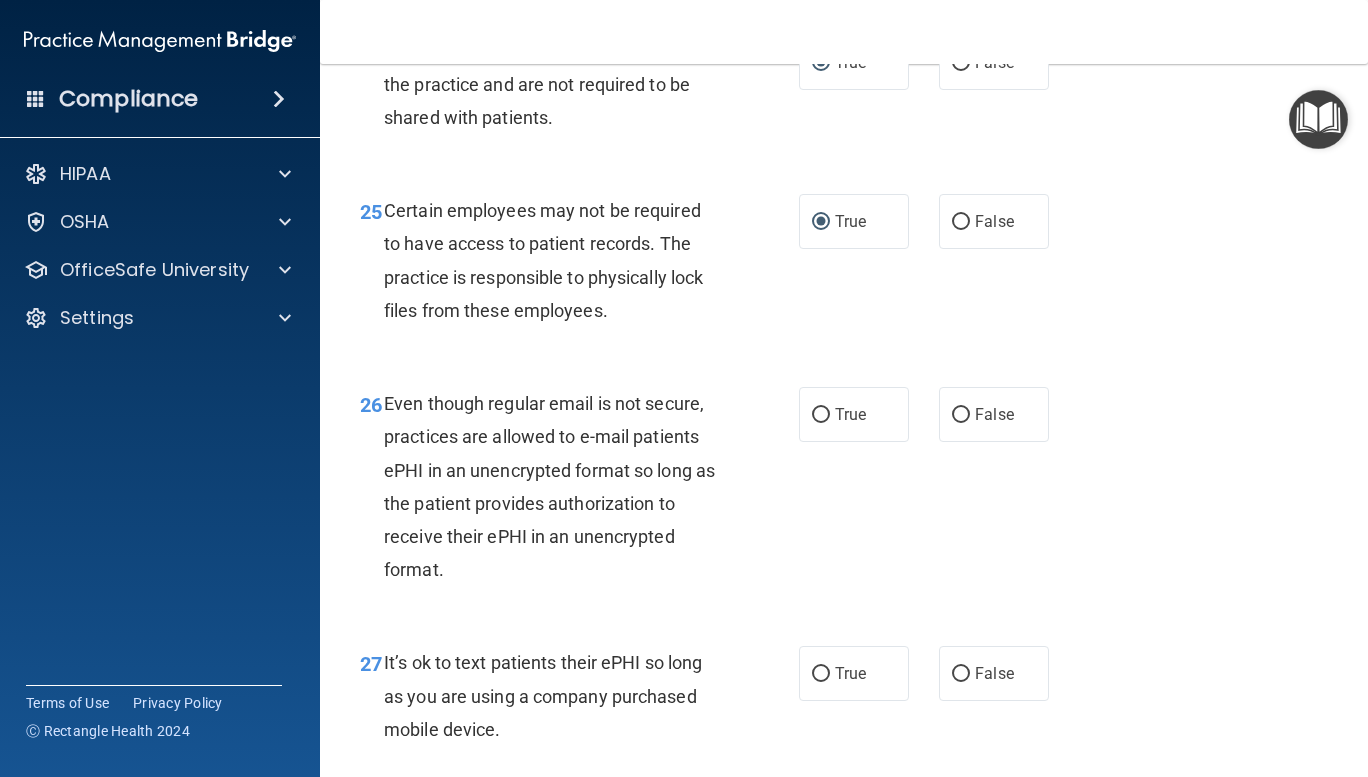 click on "False" at bounding box center (961, 415) 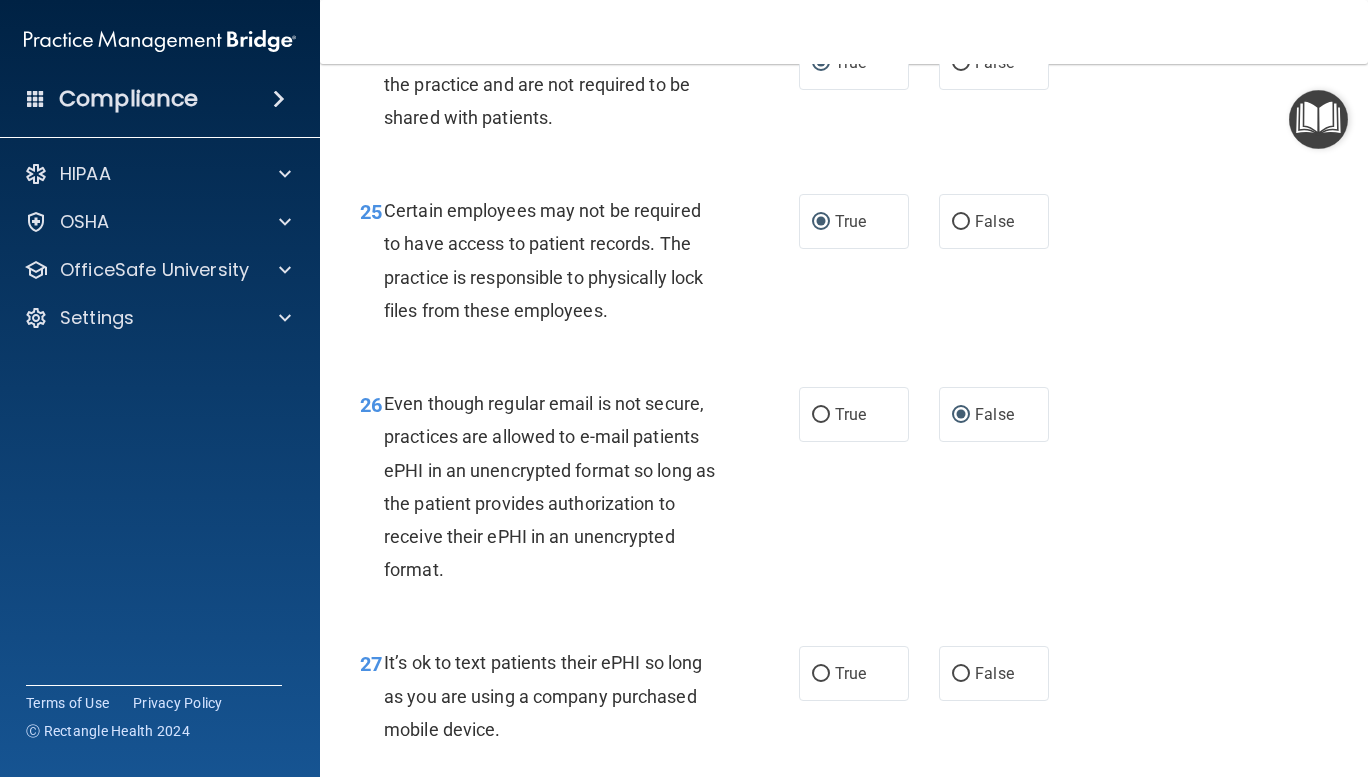 click on "True" at bounding box center (821, 415) 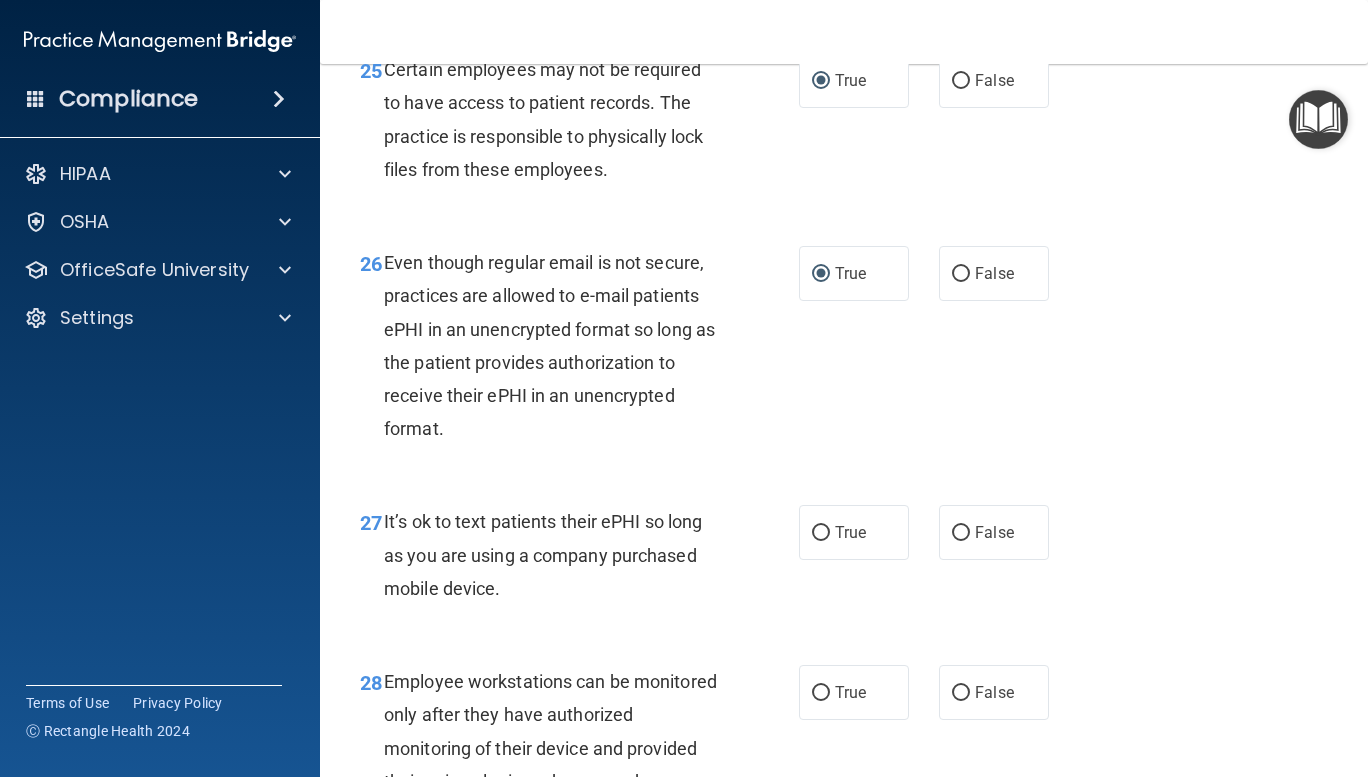 scroll, scrollTop: 5167, scrollLeft: 0, axis: vertical 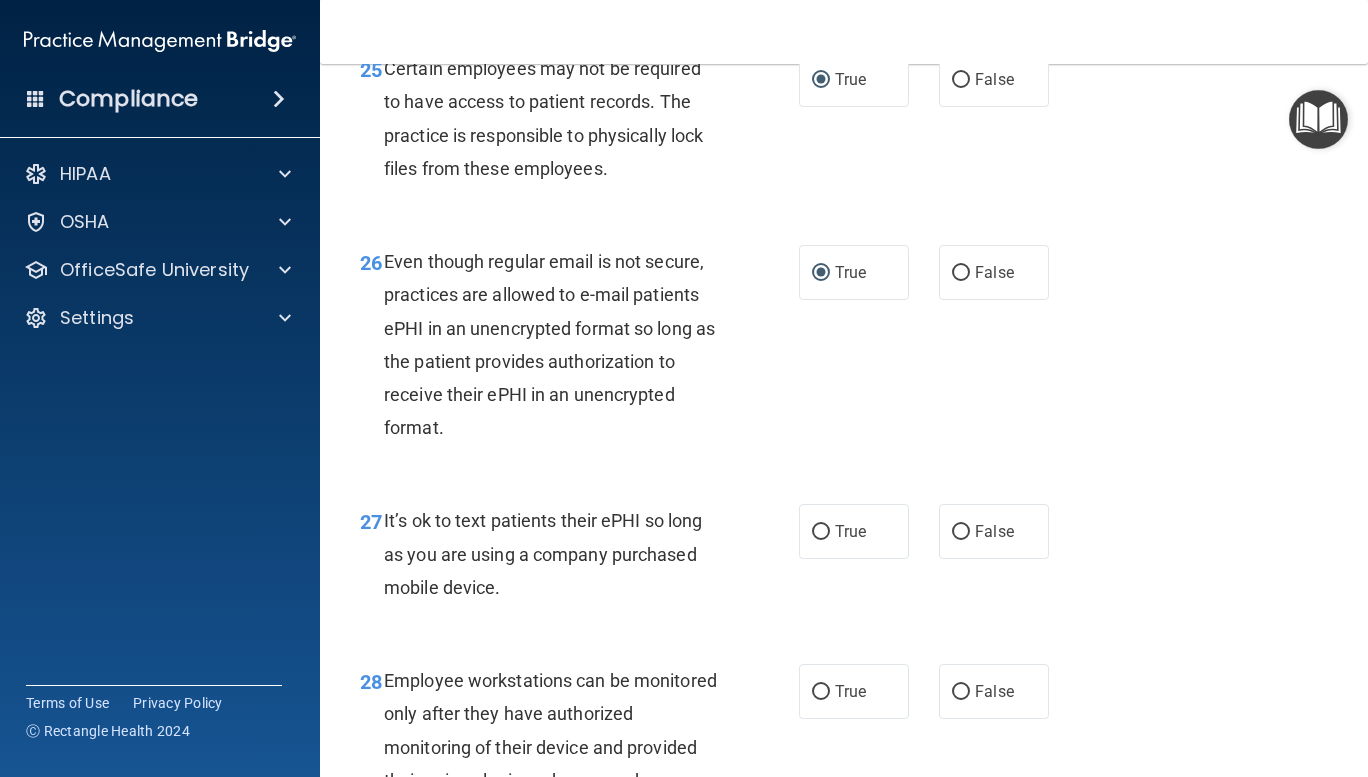 click on "False" at bounding box center (961, 273) 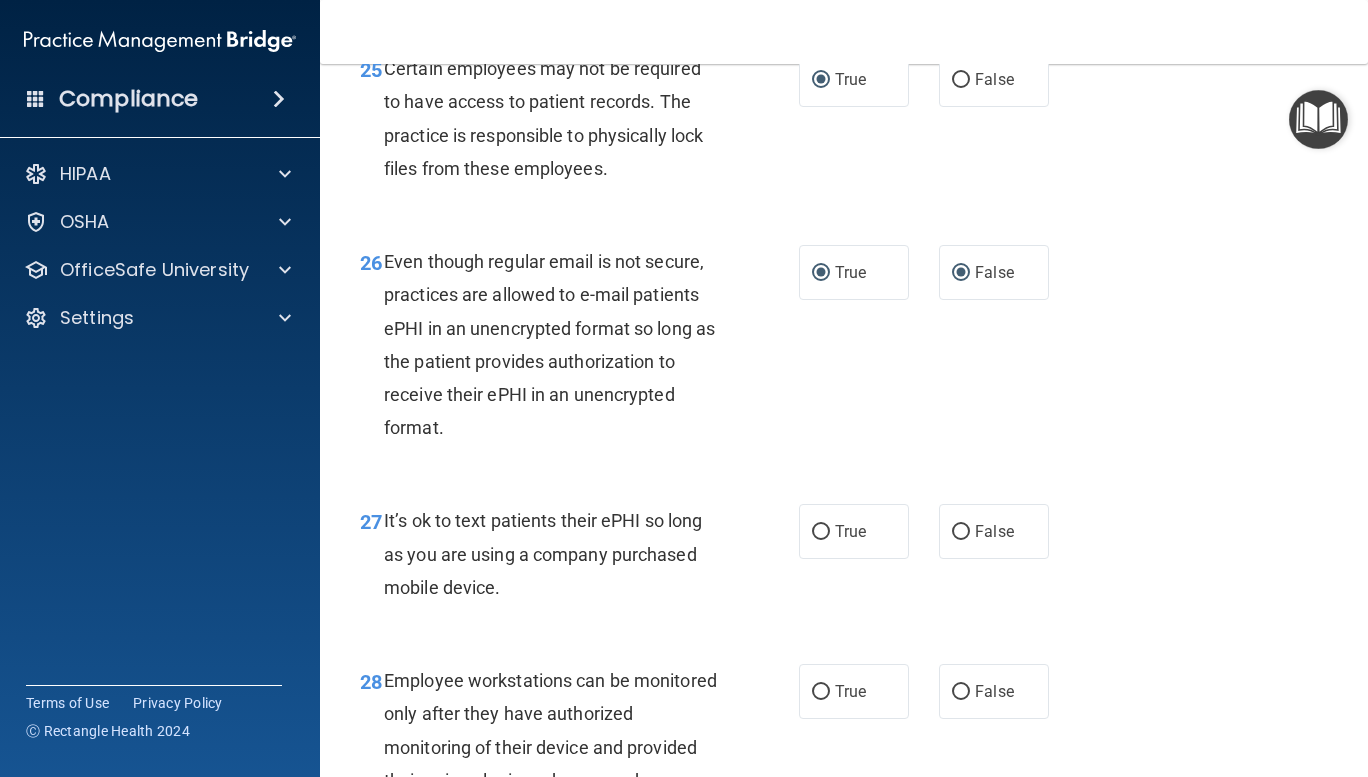 radio on "false" 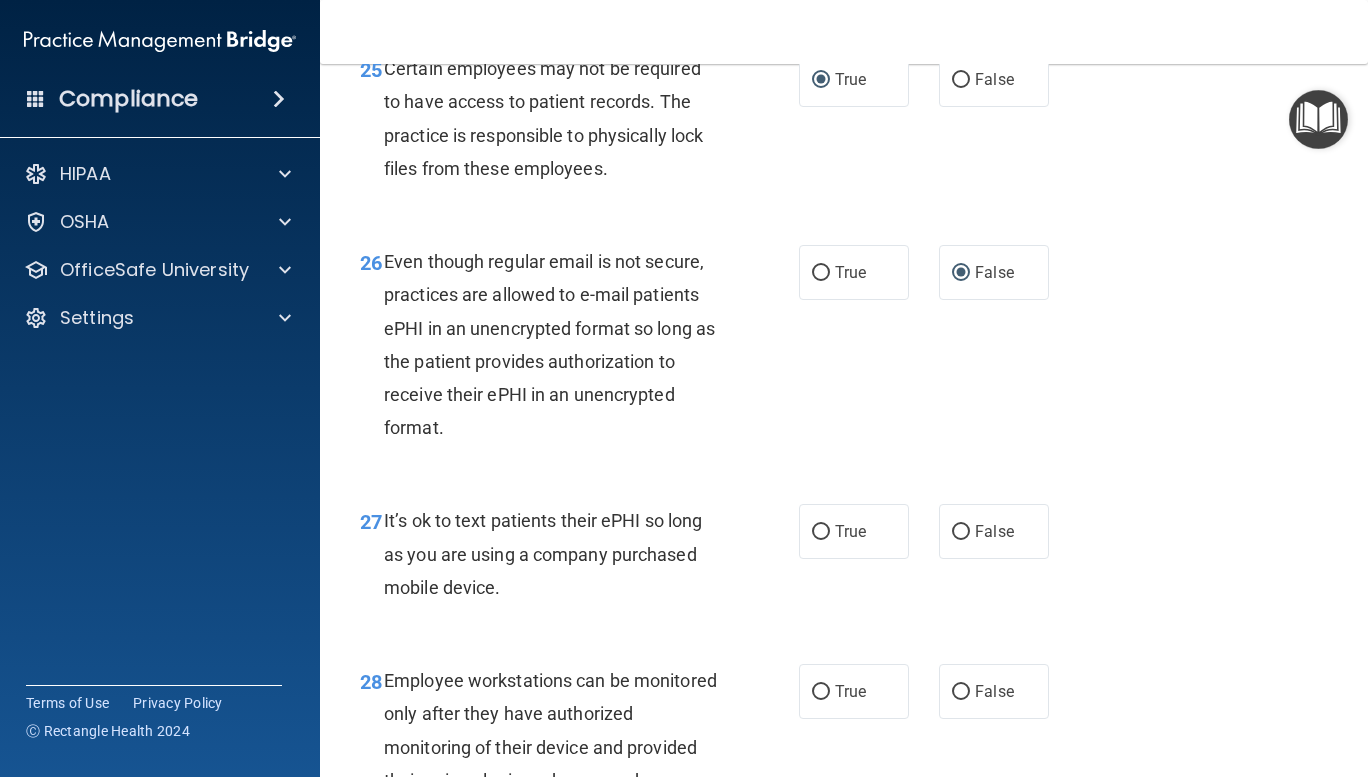 click on "False" at bounding box center [961, 532] 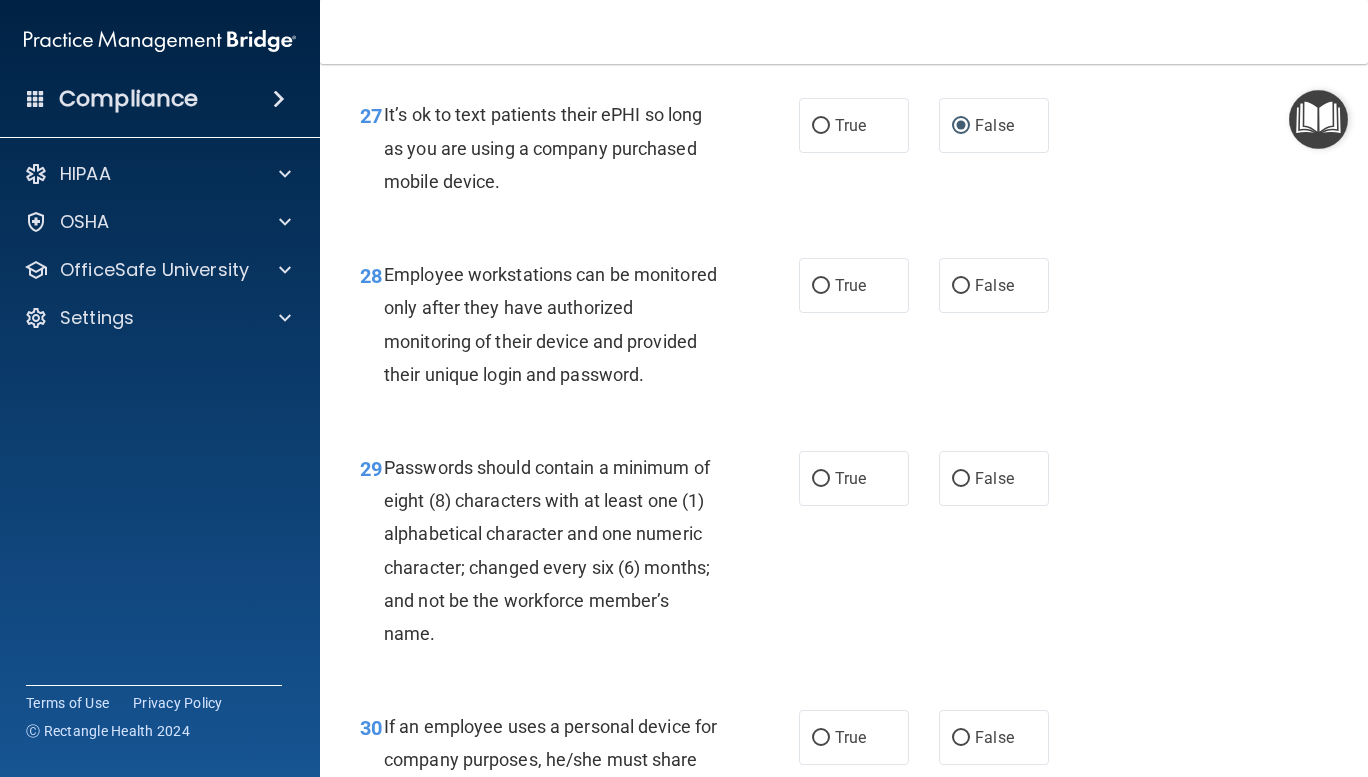 scroll, scrollTop: 5579, scrollLeft: 0, axis: vertical 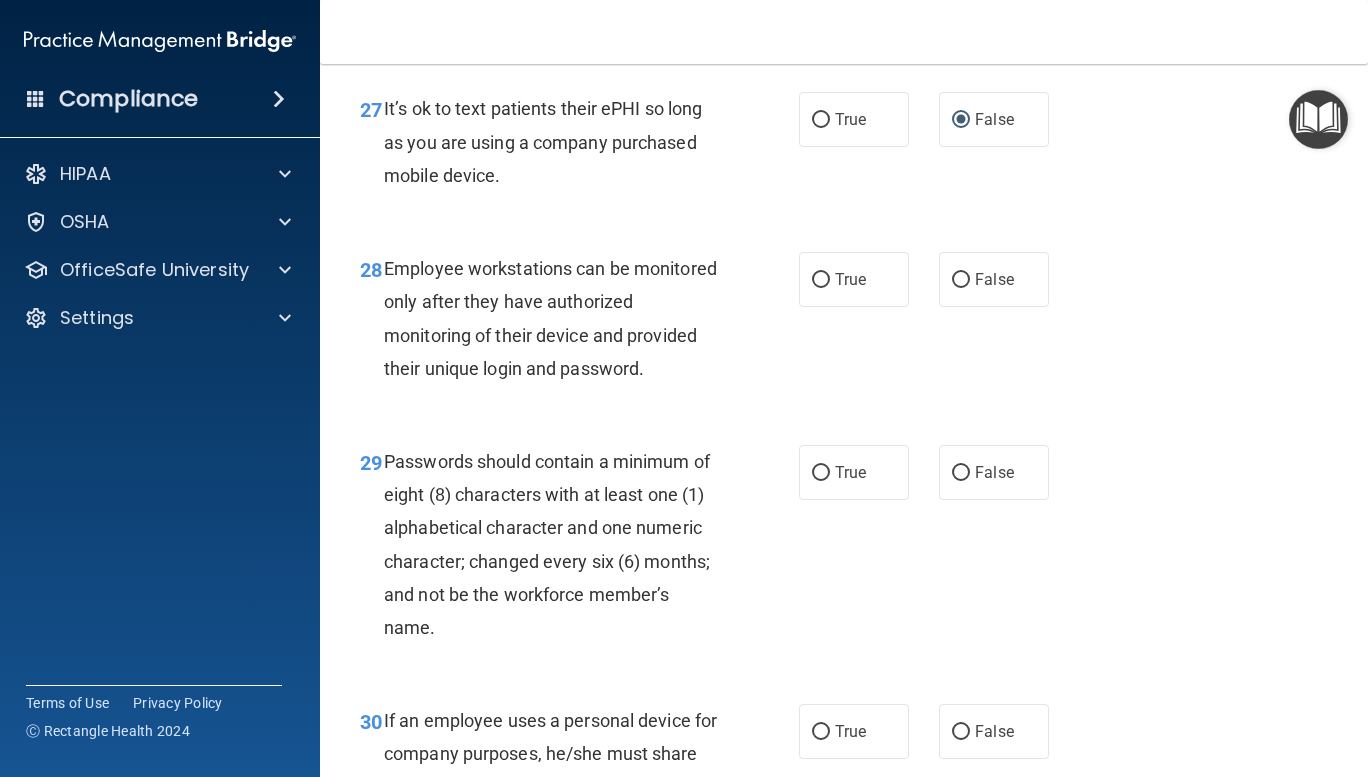 click on "True" at bounding box center [821, 280] 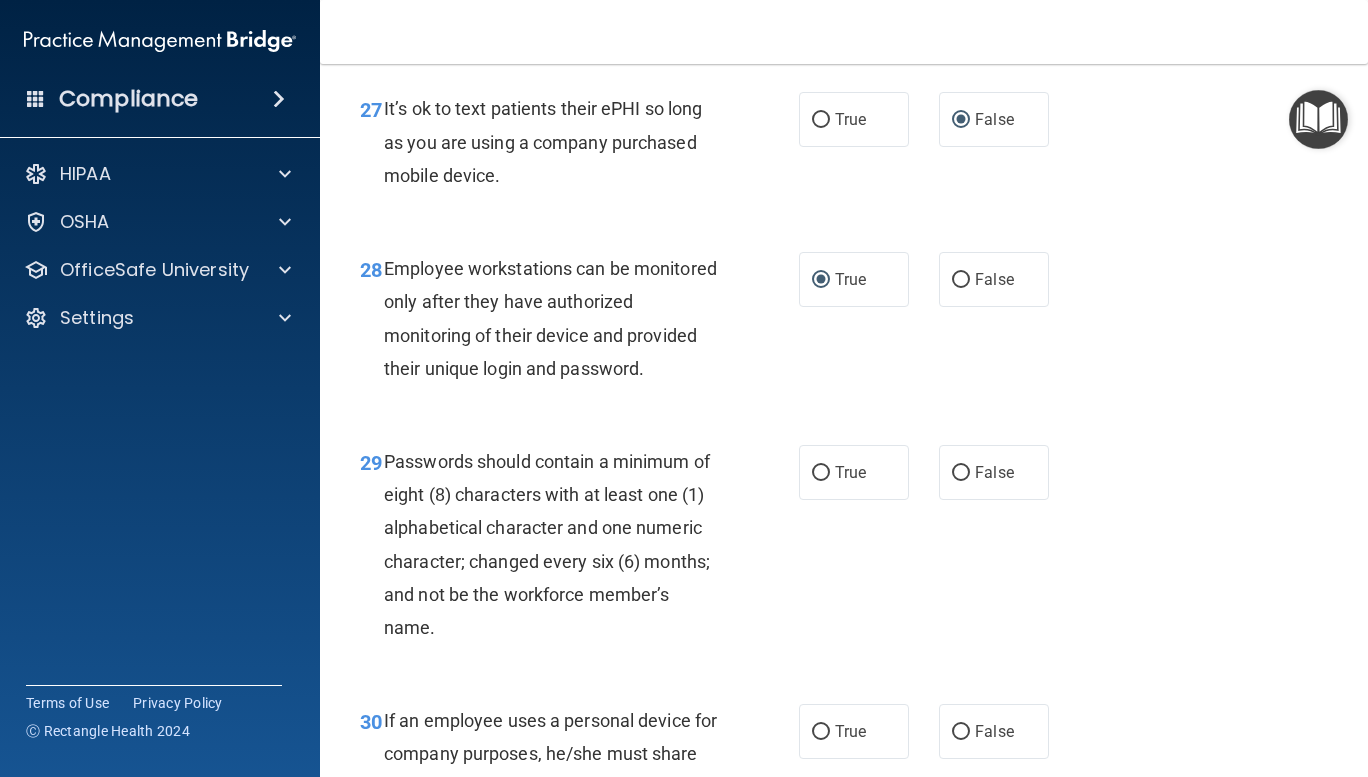 click on "True" at bounding box center [821, 473] 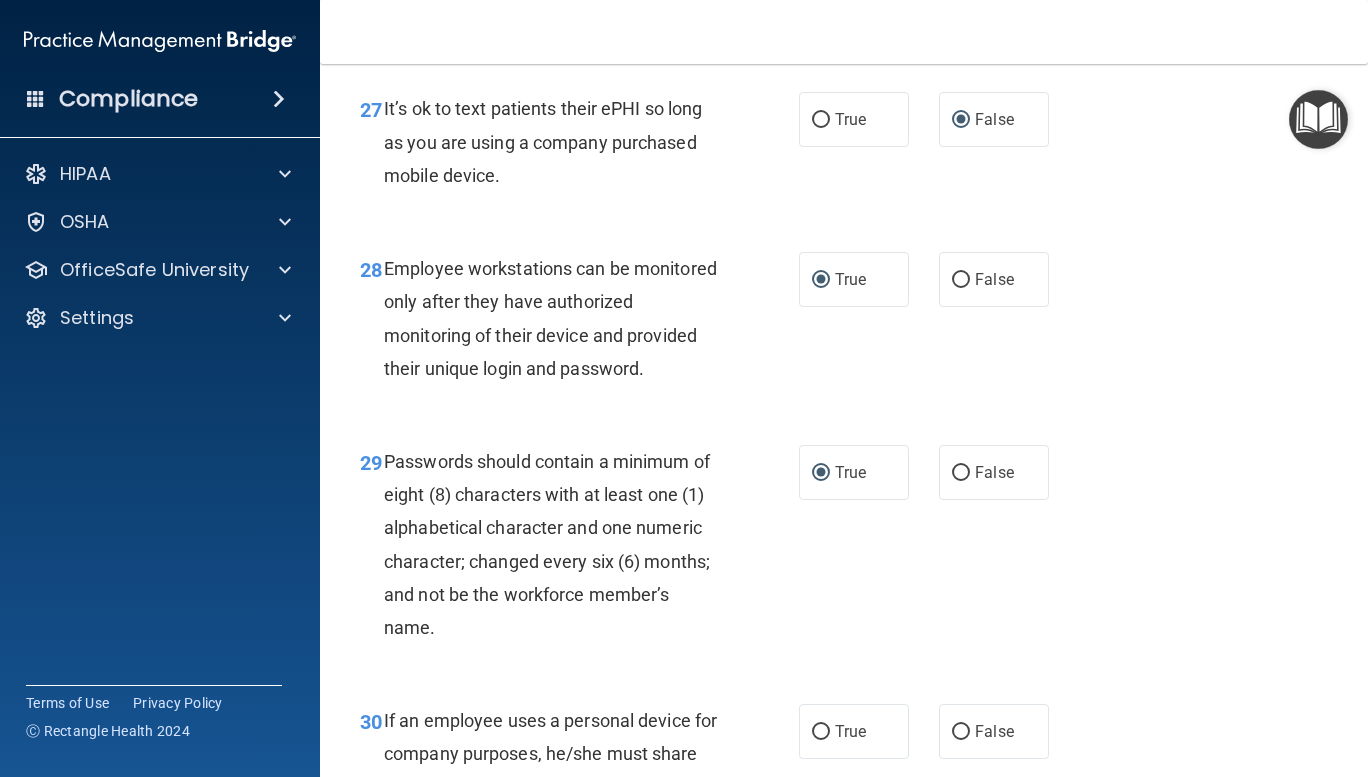 scroll, scrollTop: 5905, scrollLeft: 0, axis: vertical 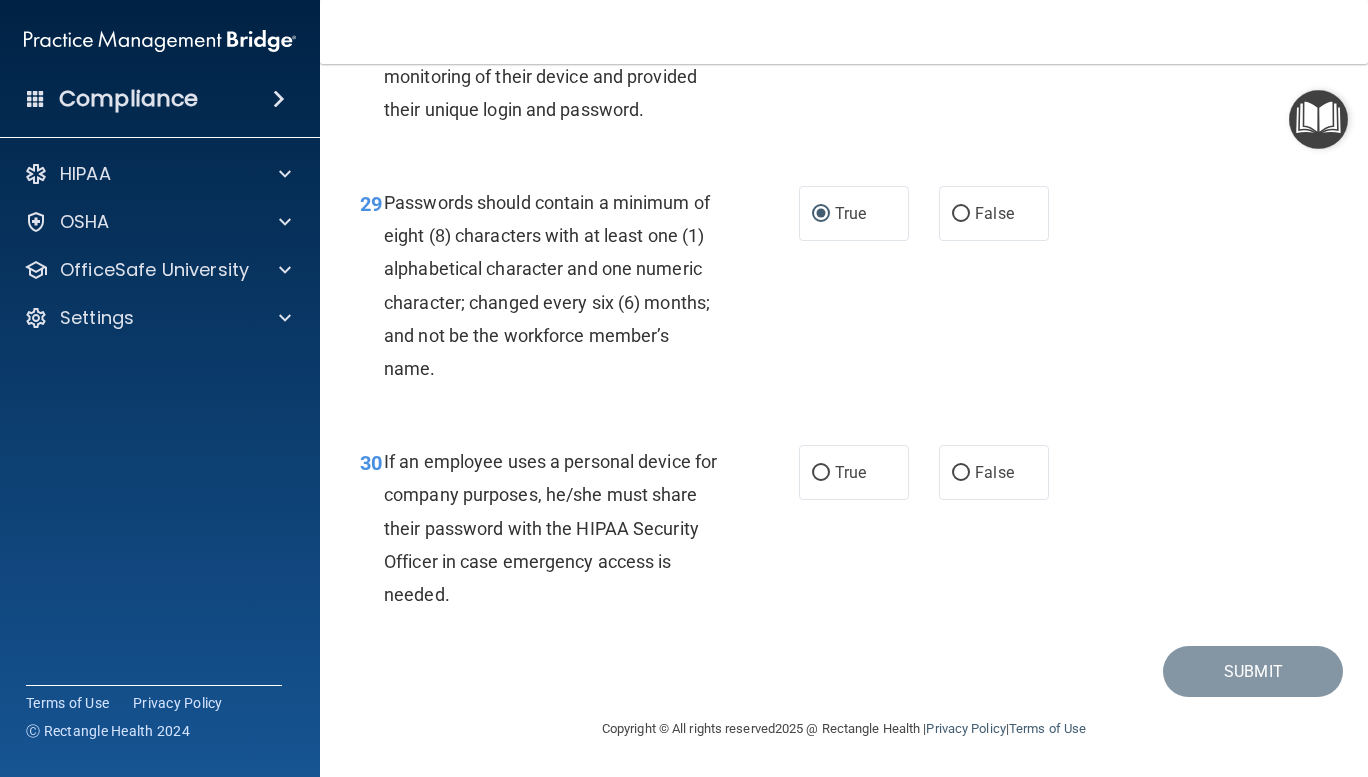 click on "False" at bounding box center [961, 473] 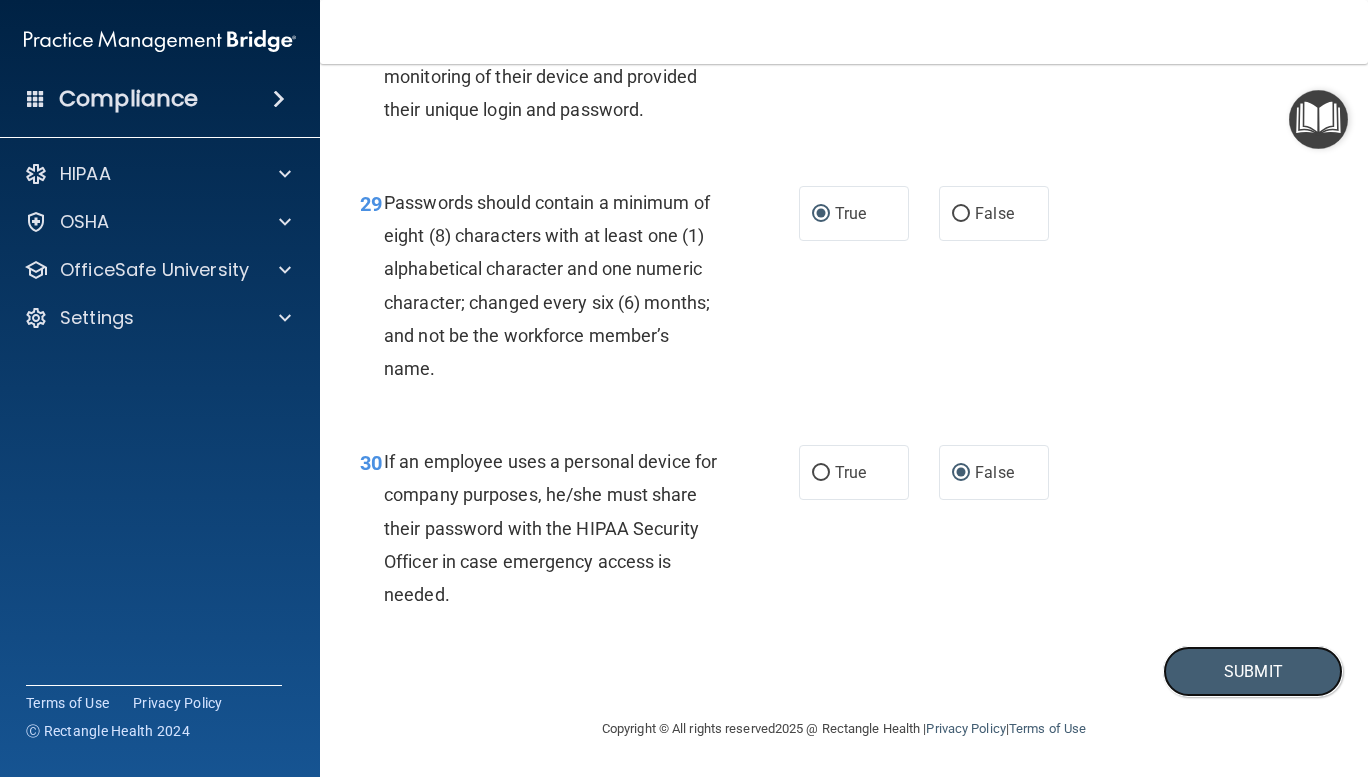 click on "Submit" at bounding box center (1253, 671) 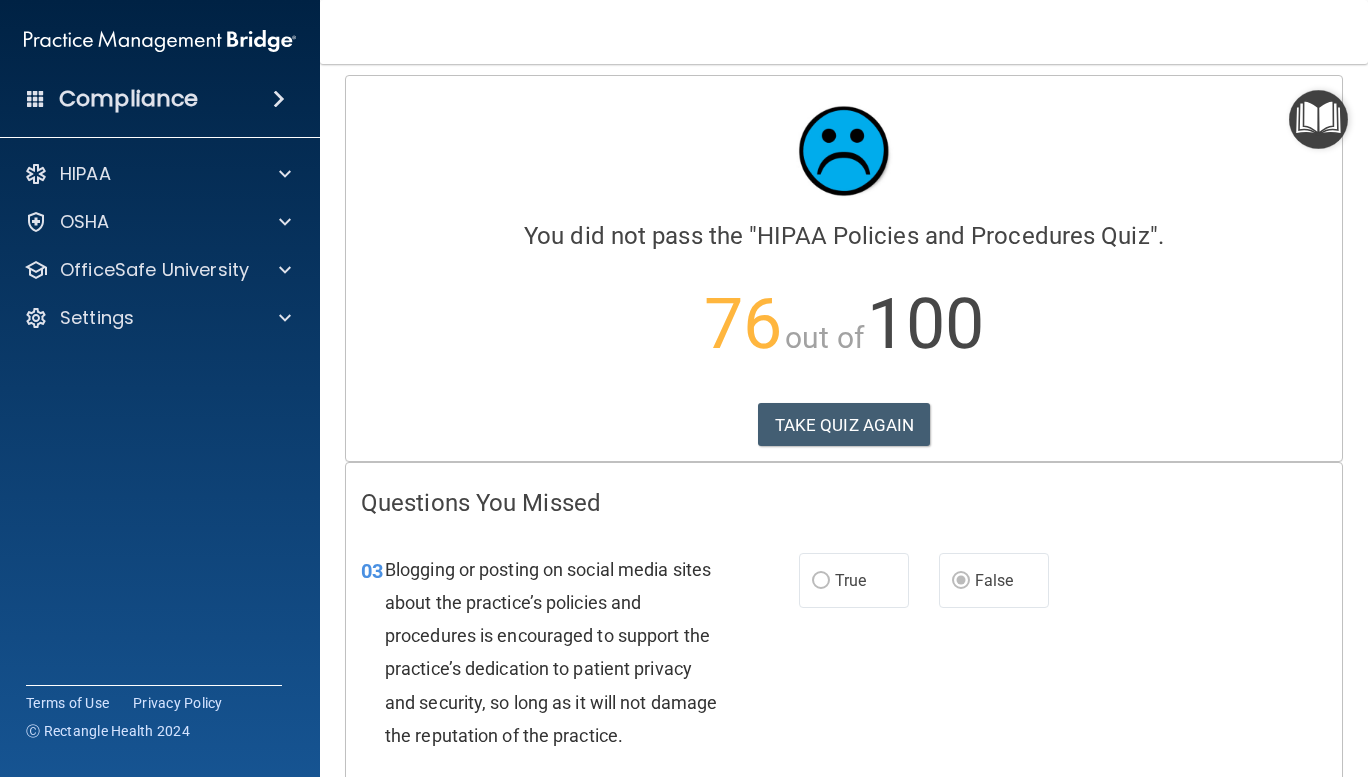 scroll, scrollTop: 8, scrollLeft: 0, axis: vertical 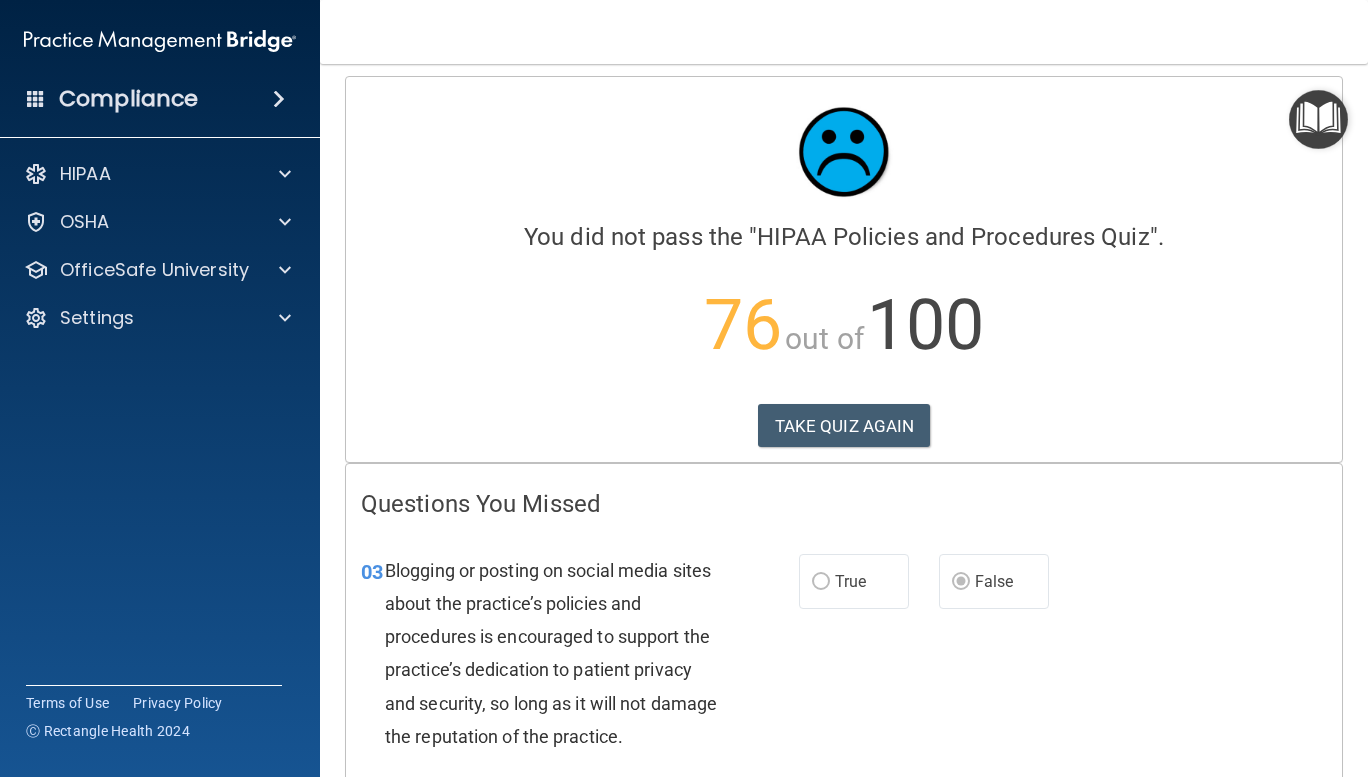 click on "Toggle navigation                                                                                                     [FIRST] [LAST]   [EMAIL]                            Manage My Enterprise              Moran Prairie Dentistry     Manage My Location" at bounding box center (844, 32) 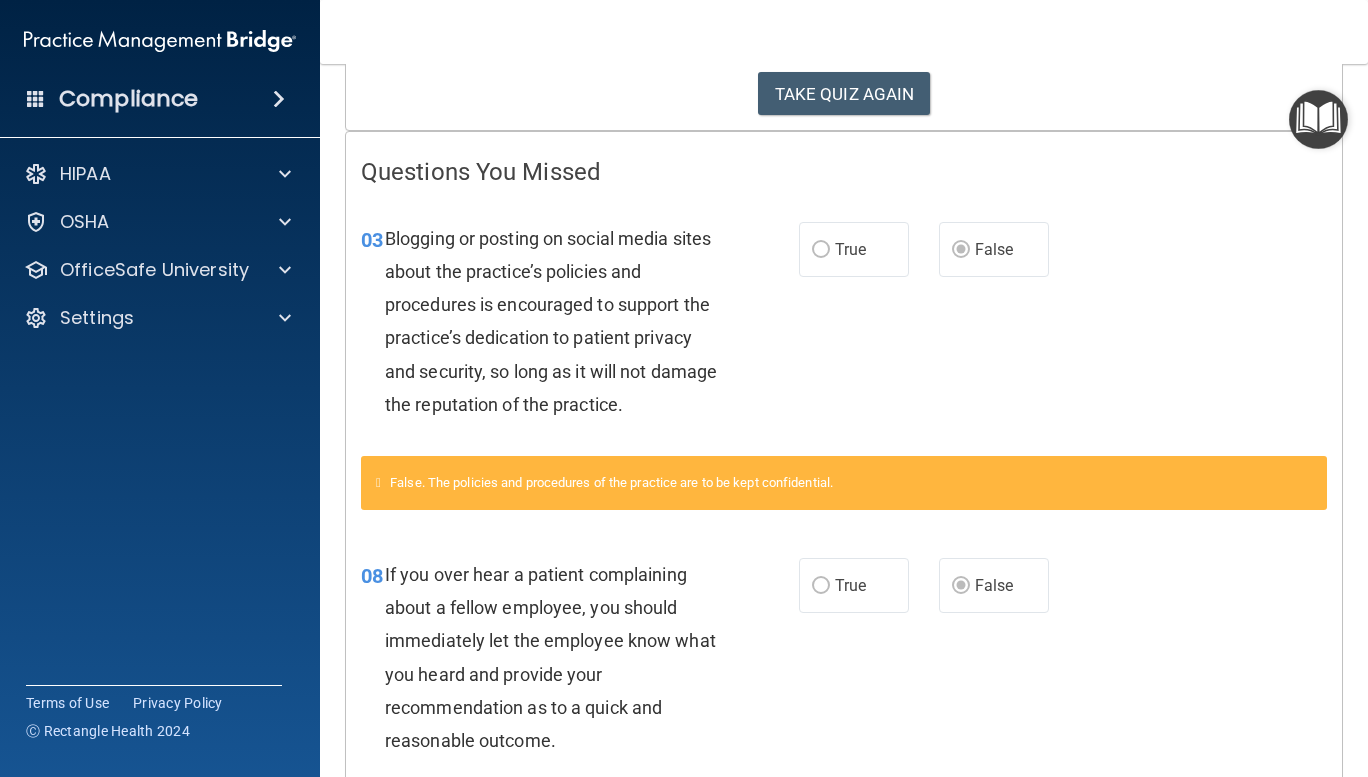 scroll, scrollTop: 0, scrollLeft: 0, axis: both 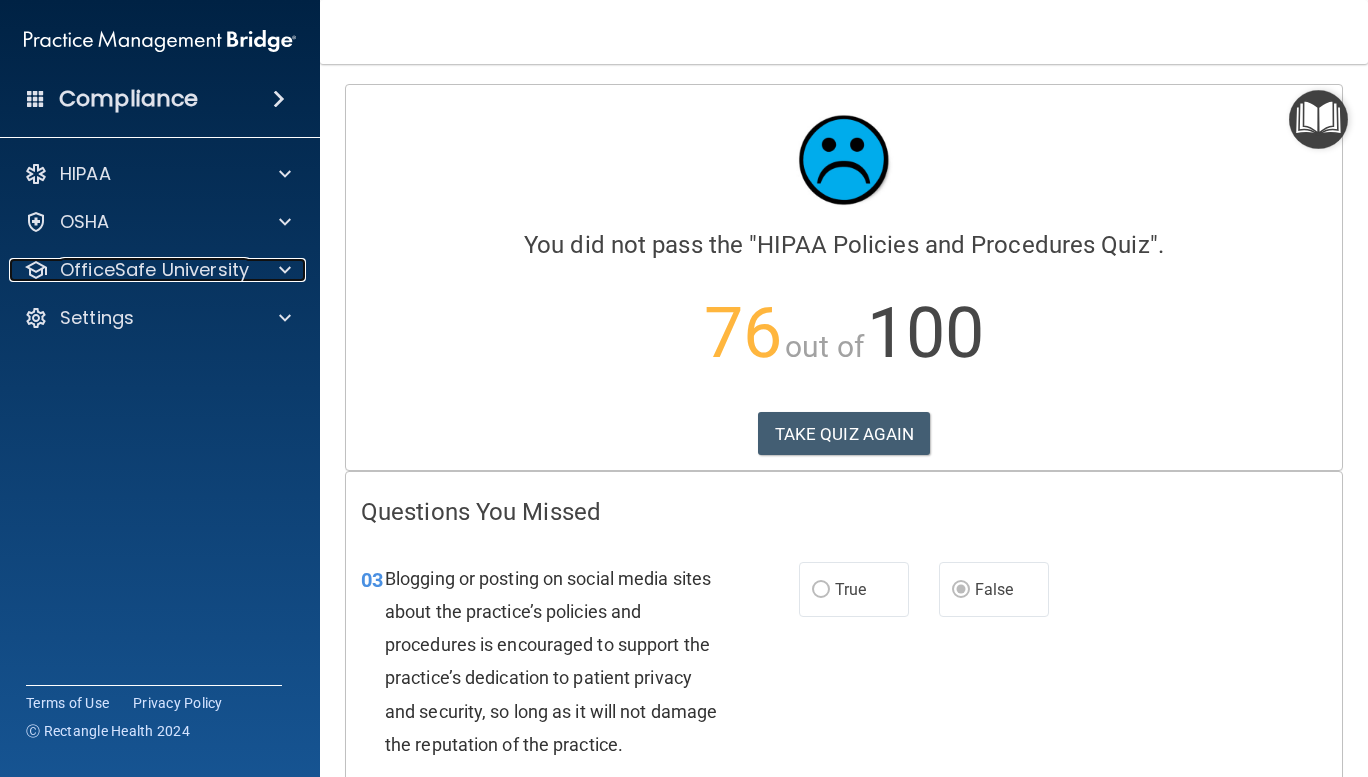 click on "OfficeSafe University" at bounding box center [154, 270] 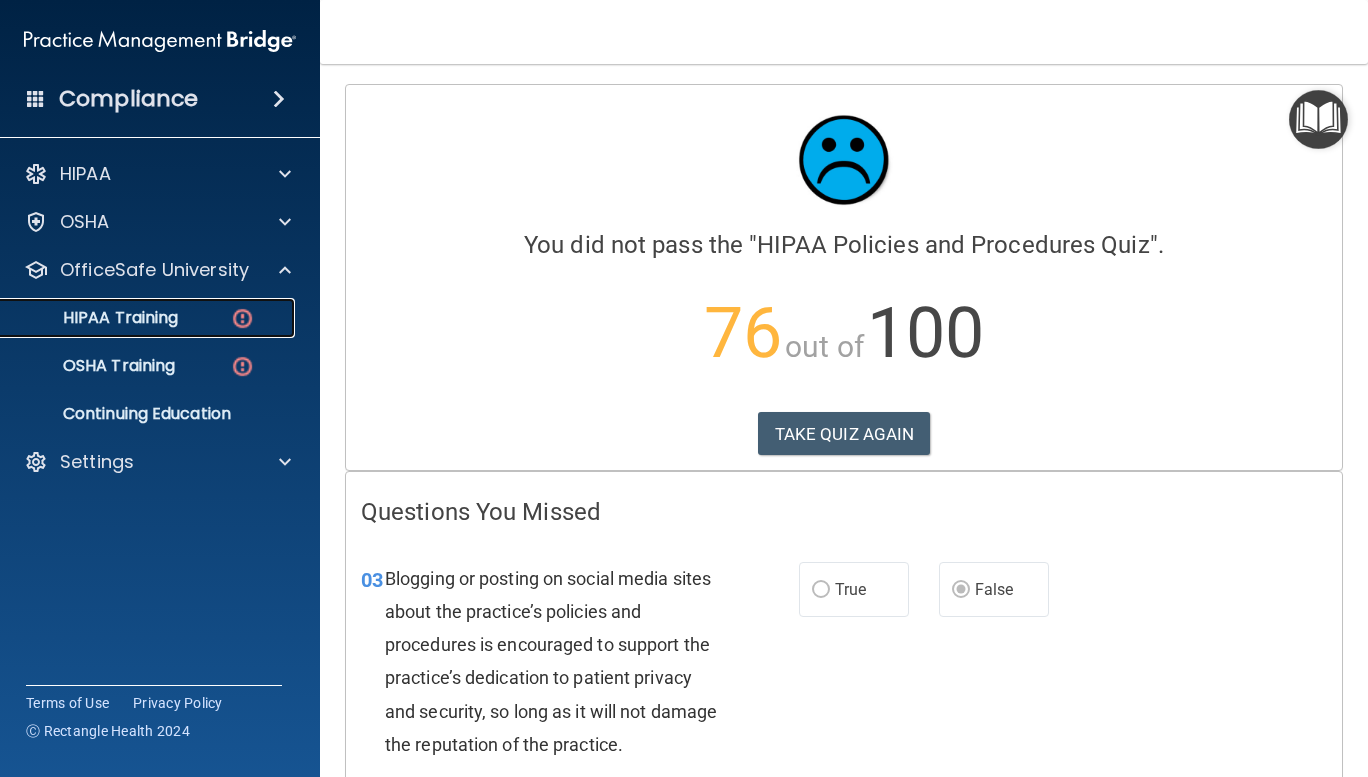 click on "HIPAA Training" at bounding box center [95, 318] 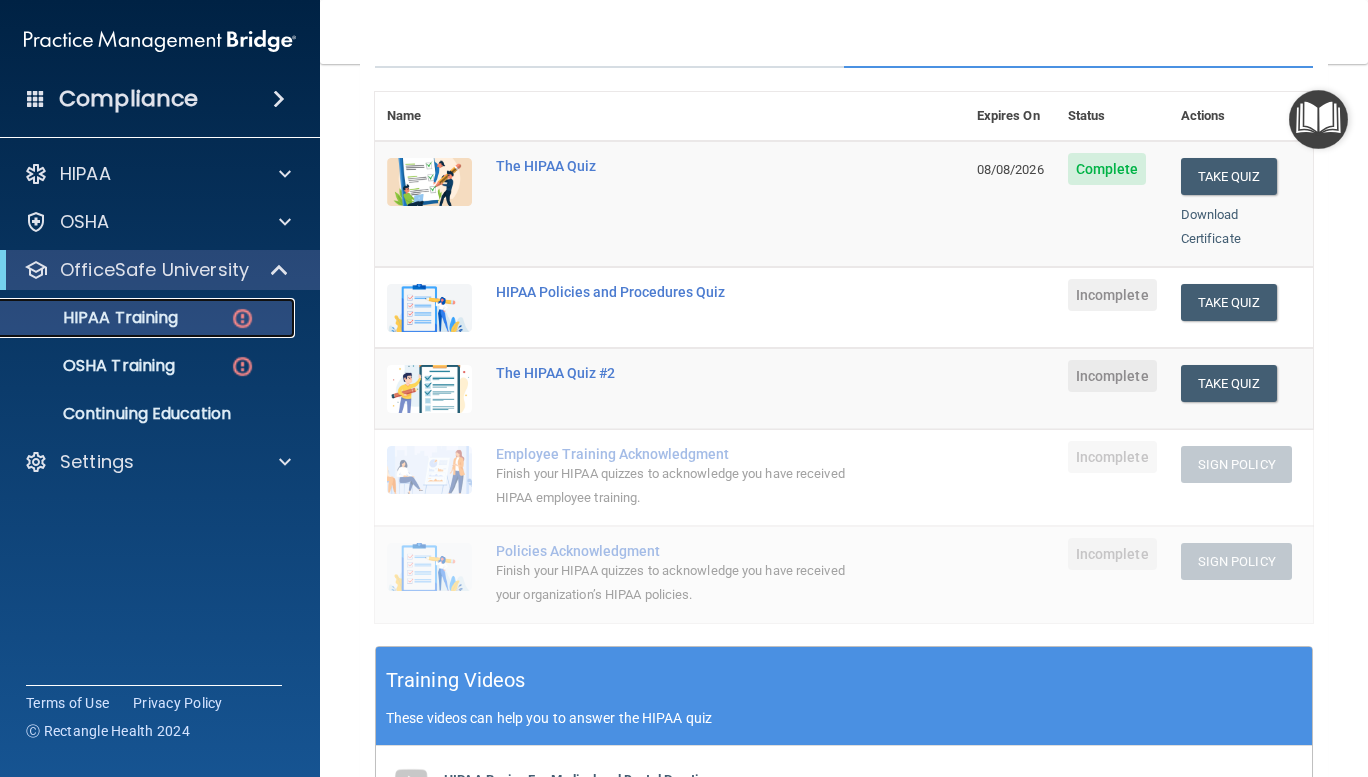 scroll, scrollTop: 0, scrollLeft: 0, axis: both 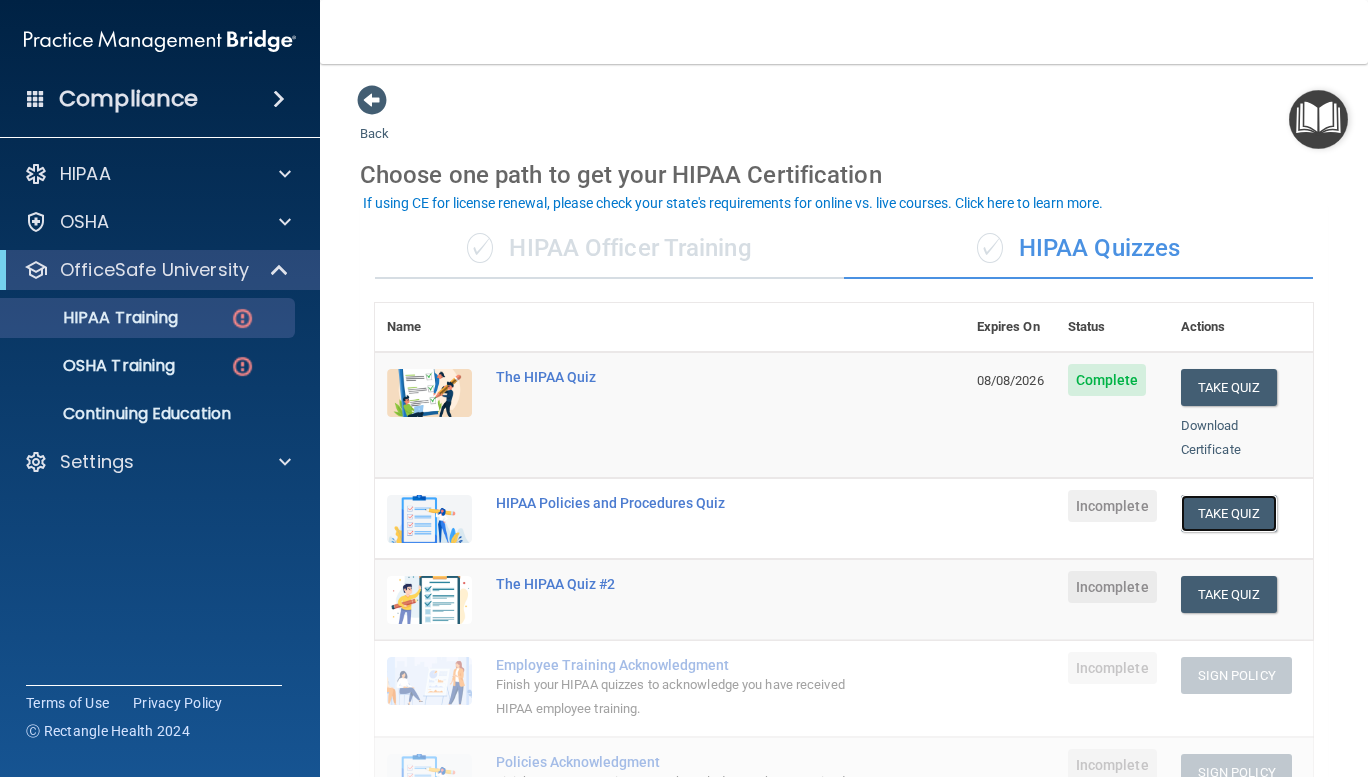 click on "Take Quiz" at bounding box center (1229, 513) 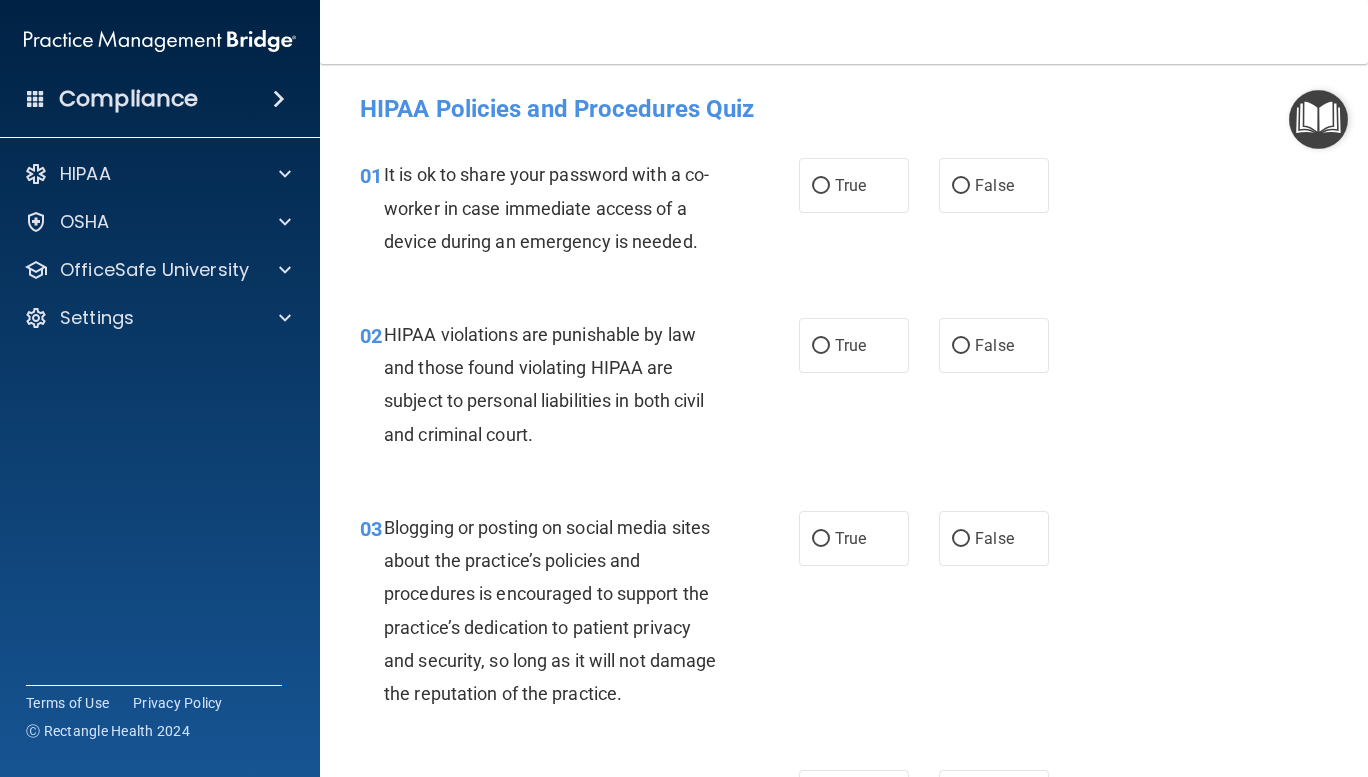 click on "False" at bounding box center (961, 186) 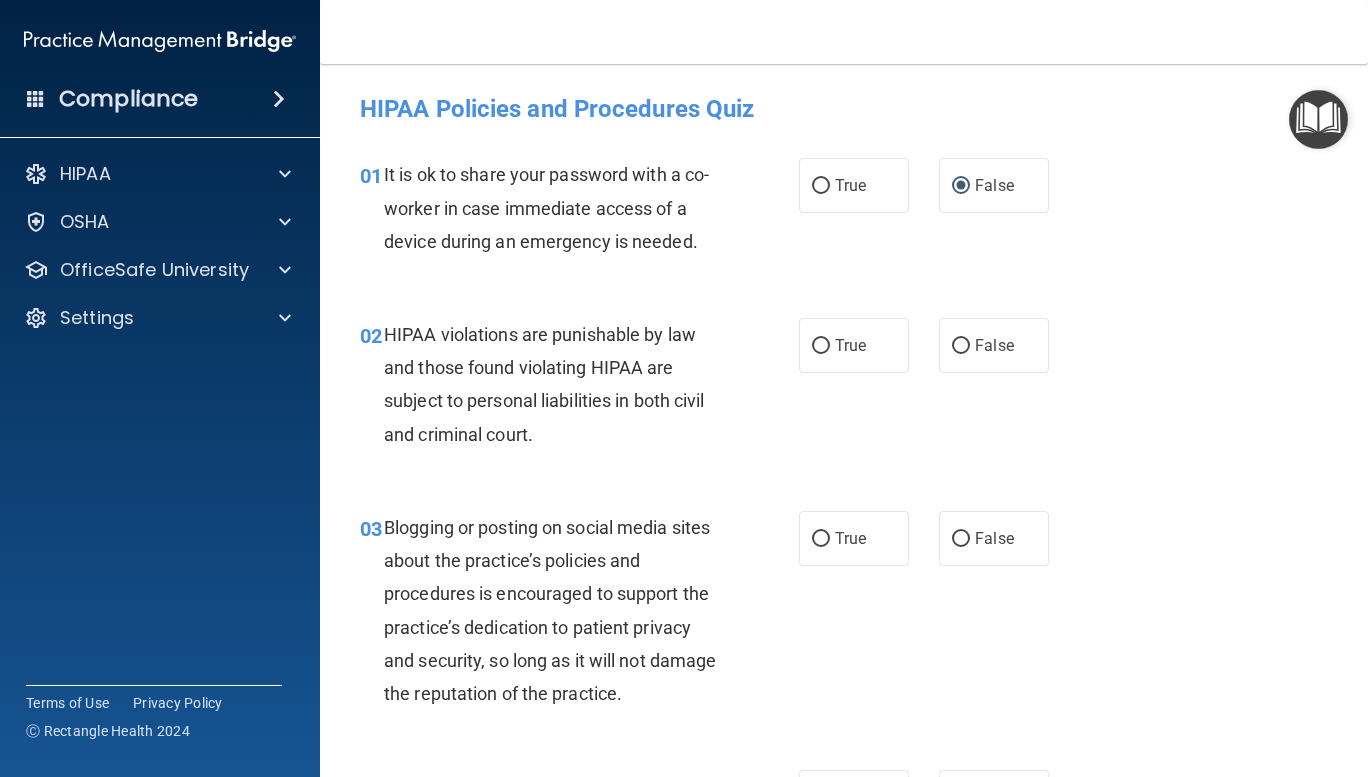 click on "True" at bounding box center [821, 346] 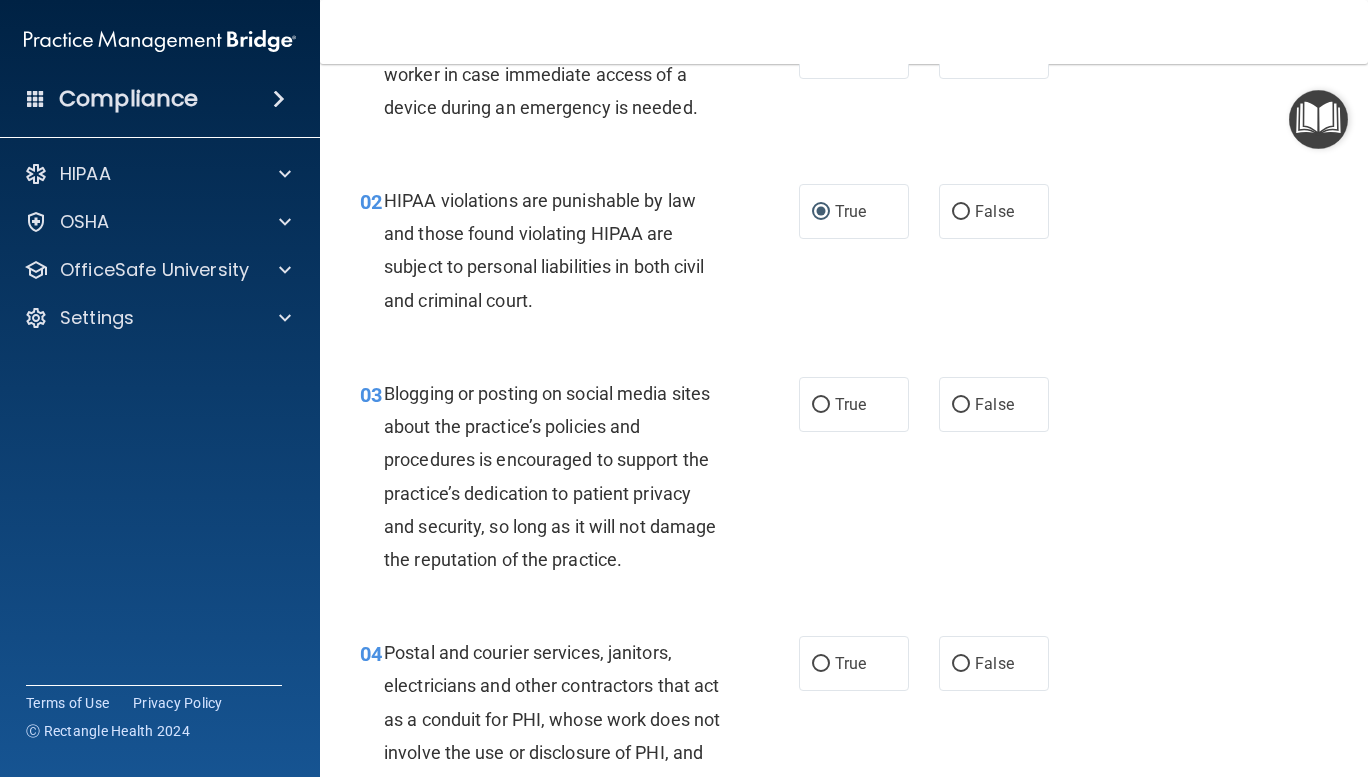 scroll, scrollTop: 135, scrollLeft: 0, axis: vertical 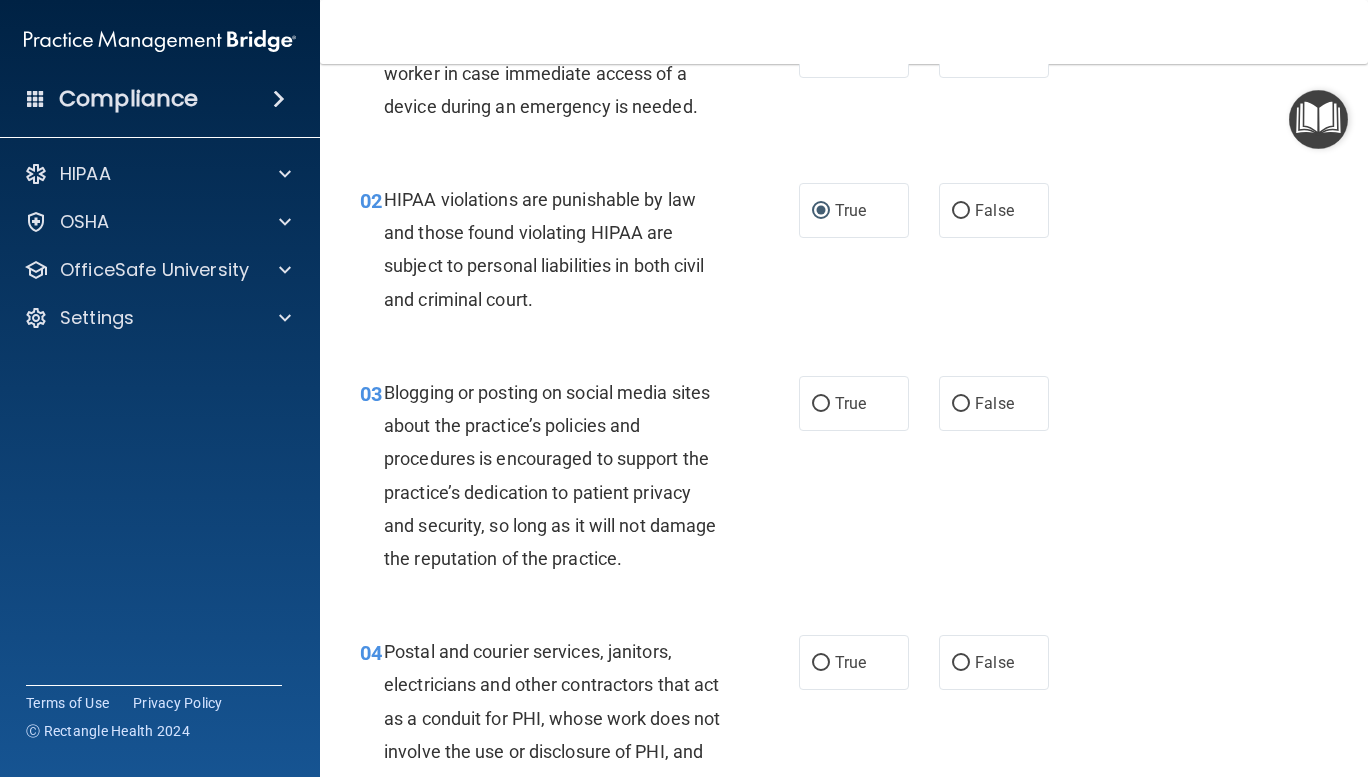 click on "False" at bounding box center [961, 404] 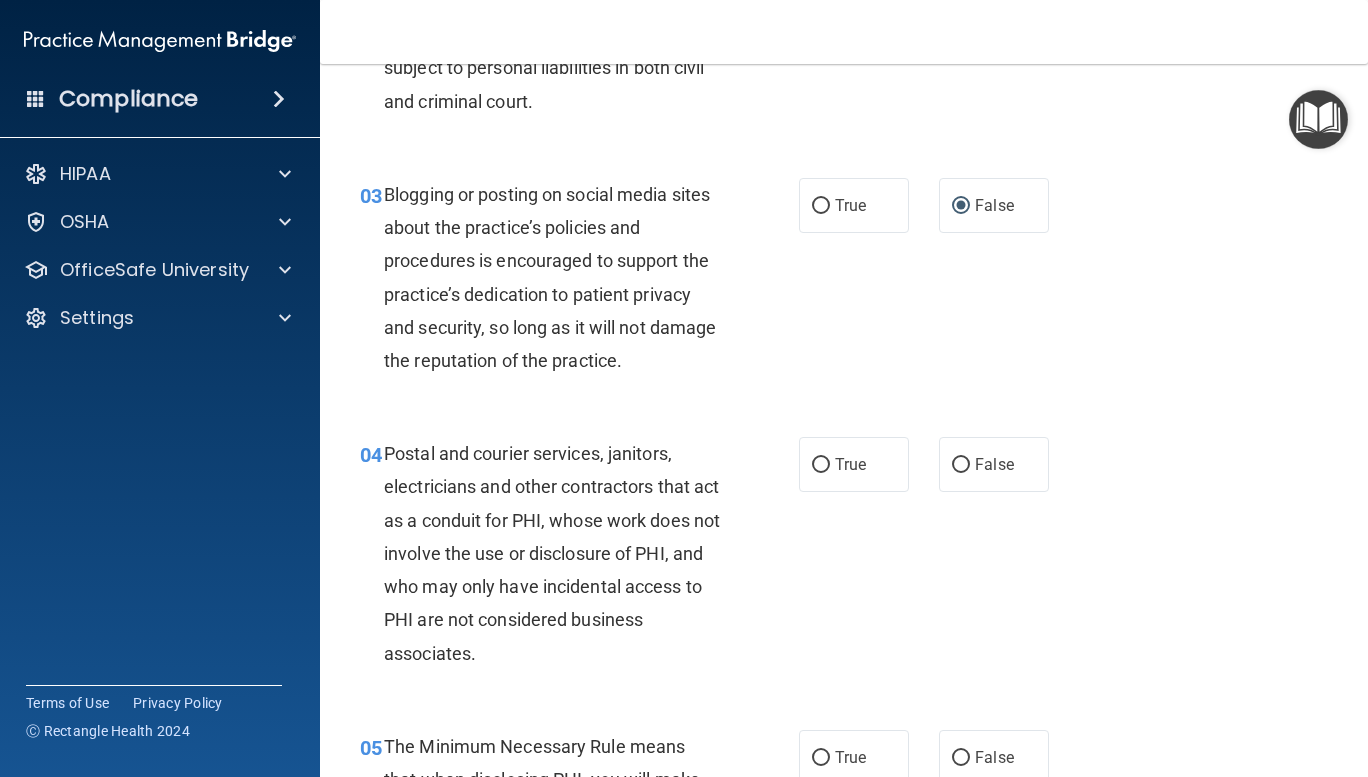 scroll, scrollTop: 334, scrollLeft: 0, axis: vertical 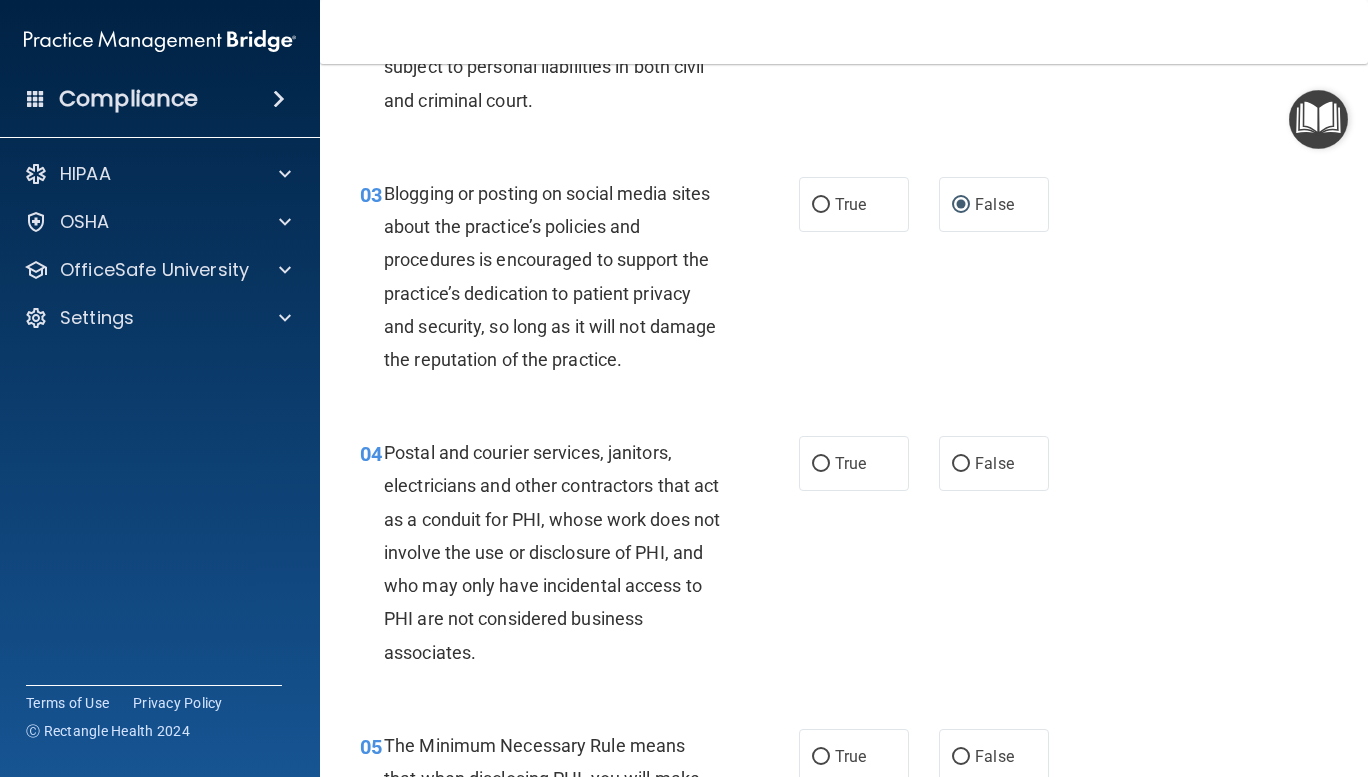 click on "True" at bounding box center [854, 463] 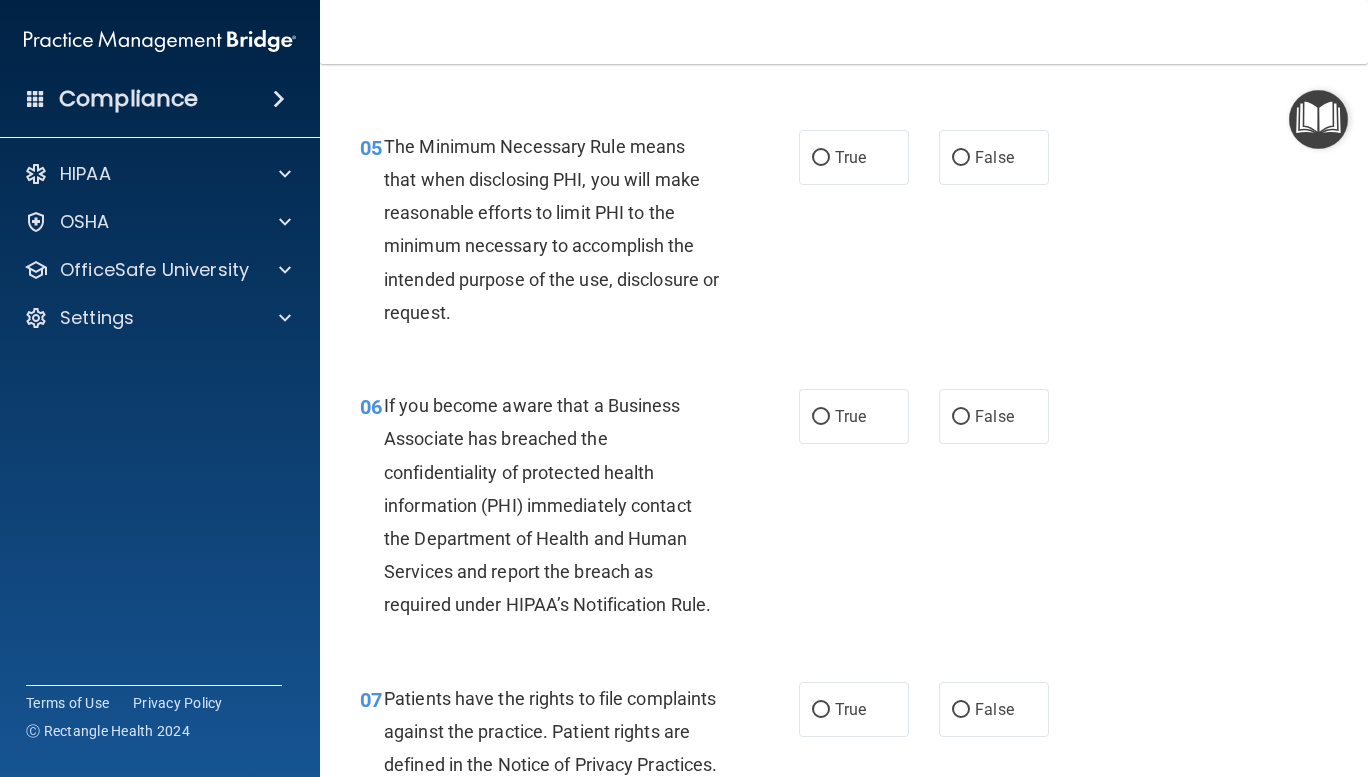 scroll, scrollTop: 973, scrollLeft: 0, axis: vertical 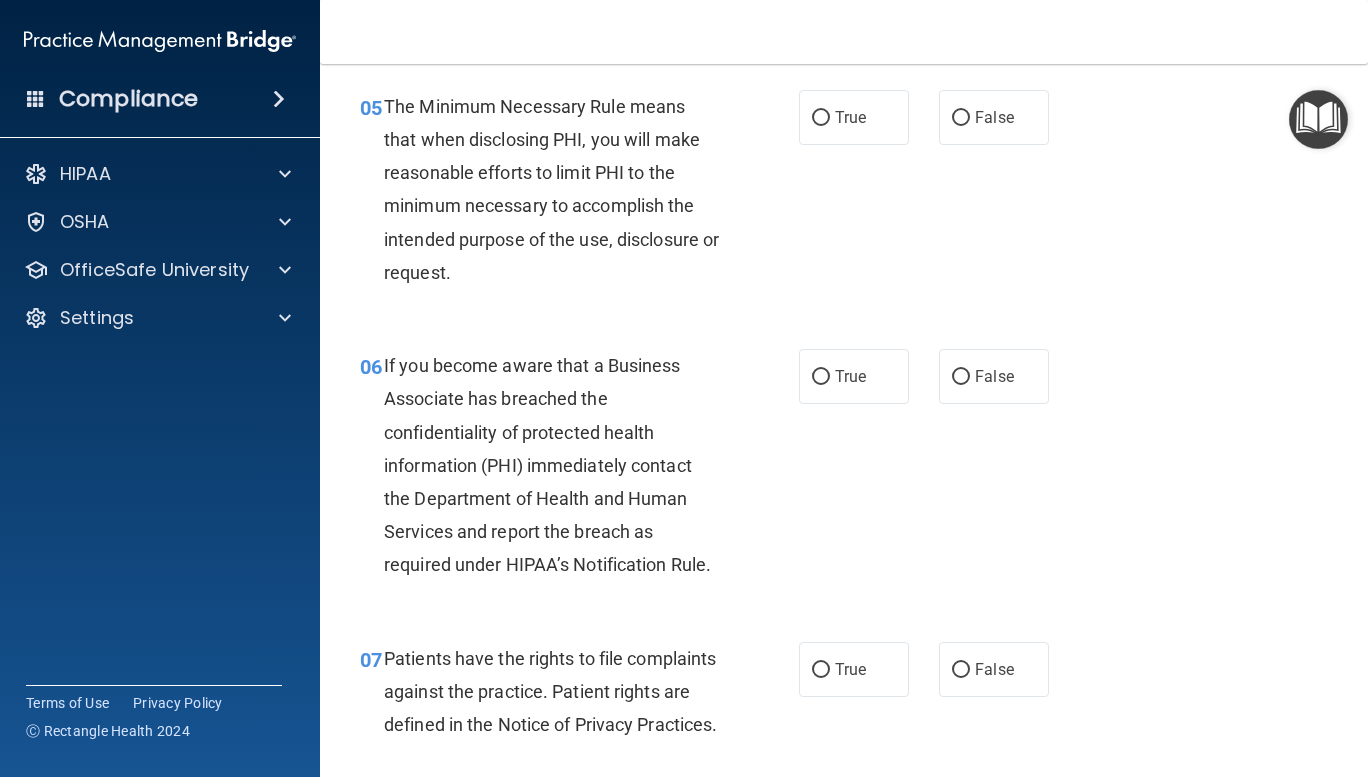 click on "True" at bounding box center [854, 117] 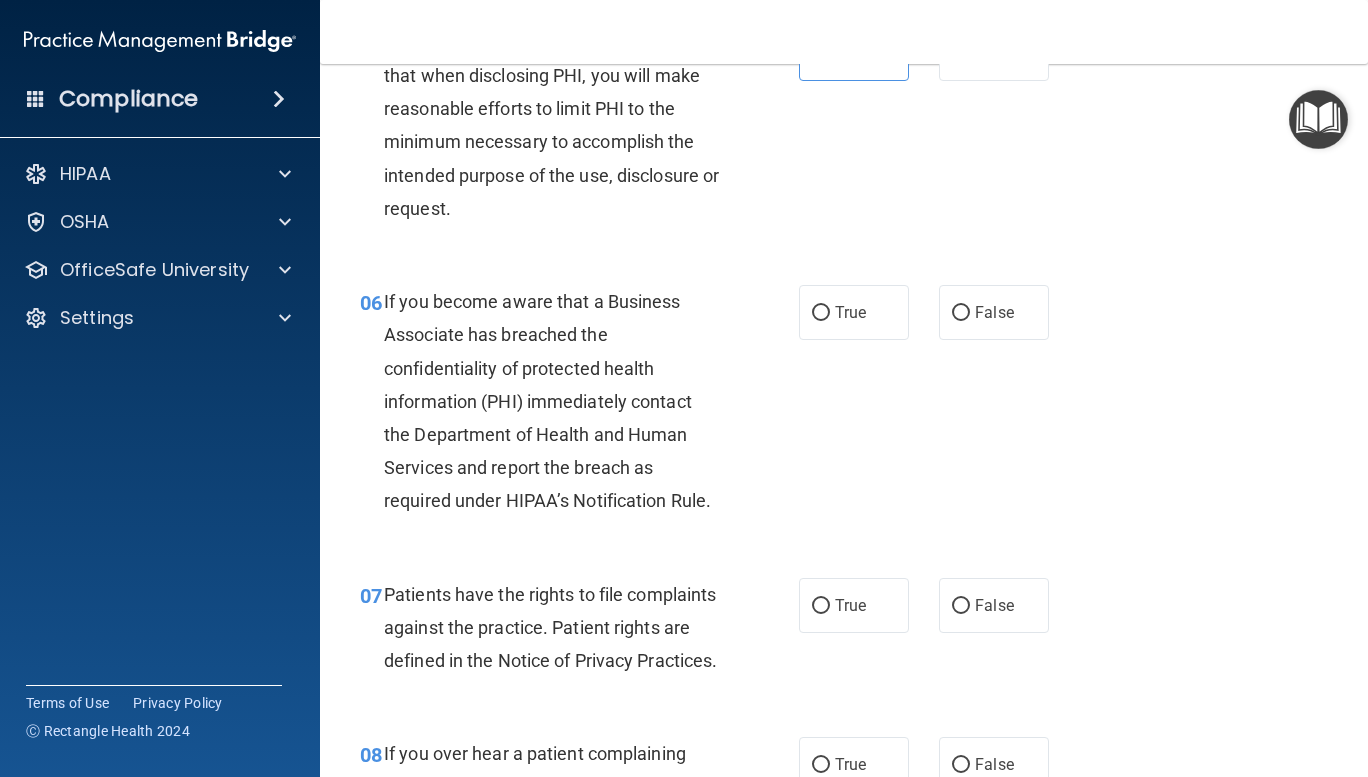 scroll, scrollTop: 1048, scrollLeft: 0, axis: vertical 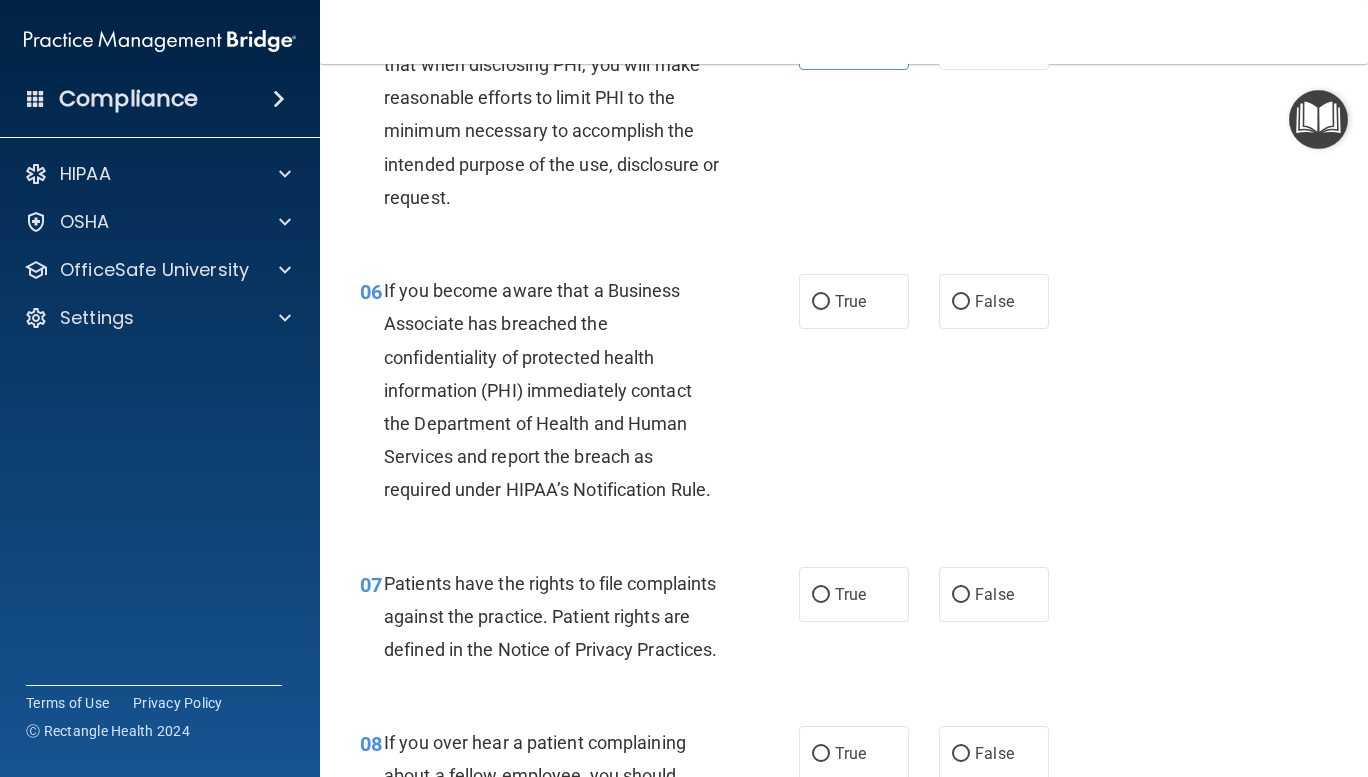 click on "False" at bounding box center [961, 302] 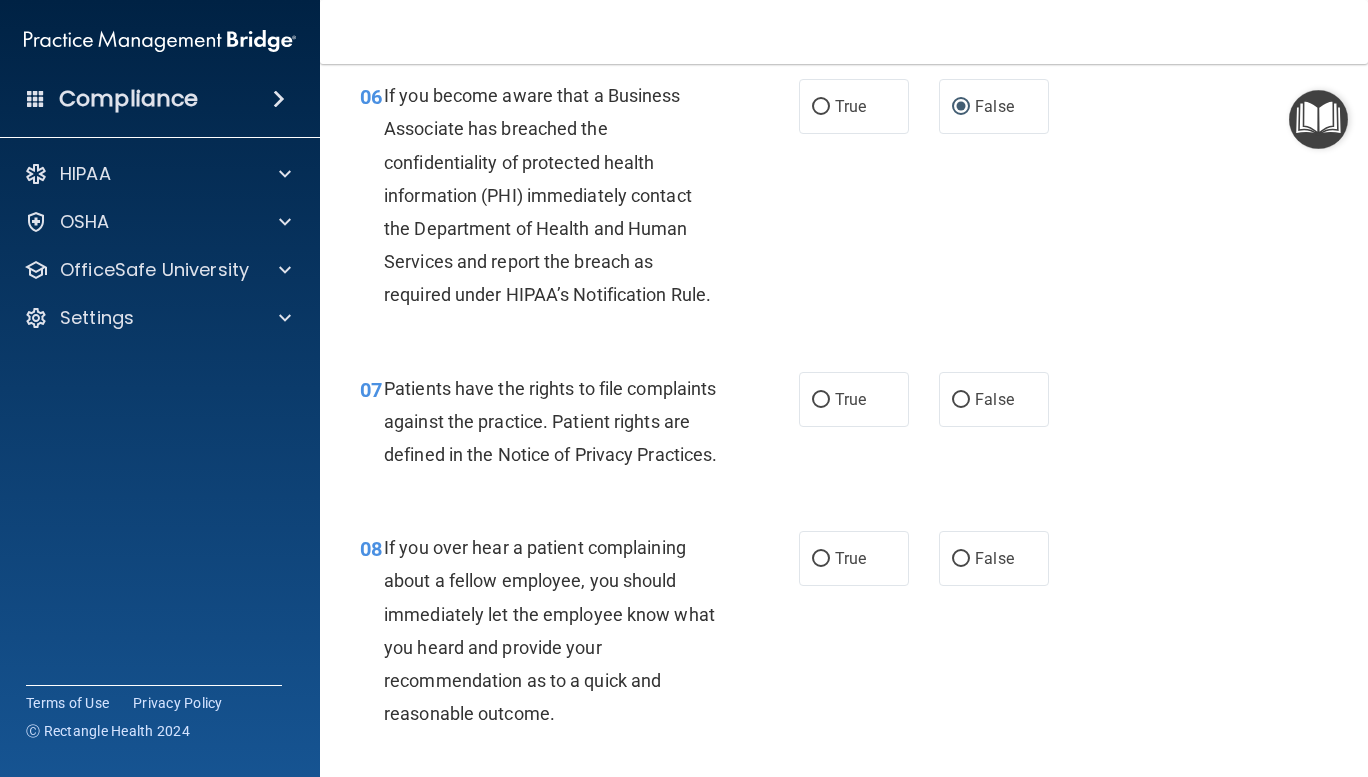 scroll, scrollTop: 1244, scrollLeft: 0, axis: vertical 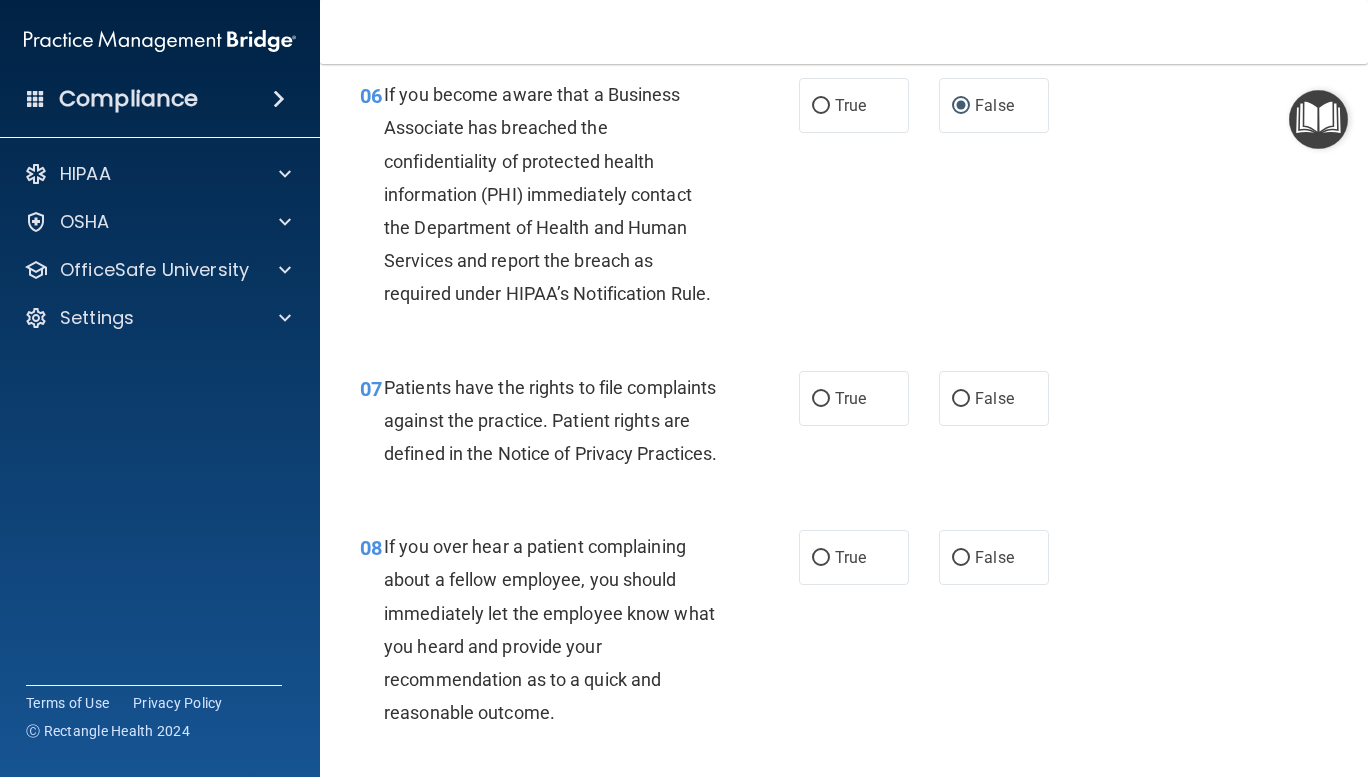 click on "True" at bounding box center (821, 399) 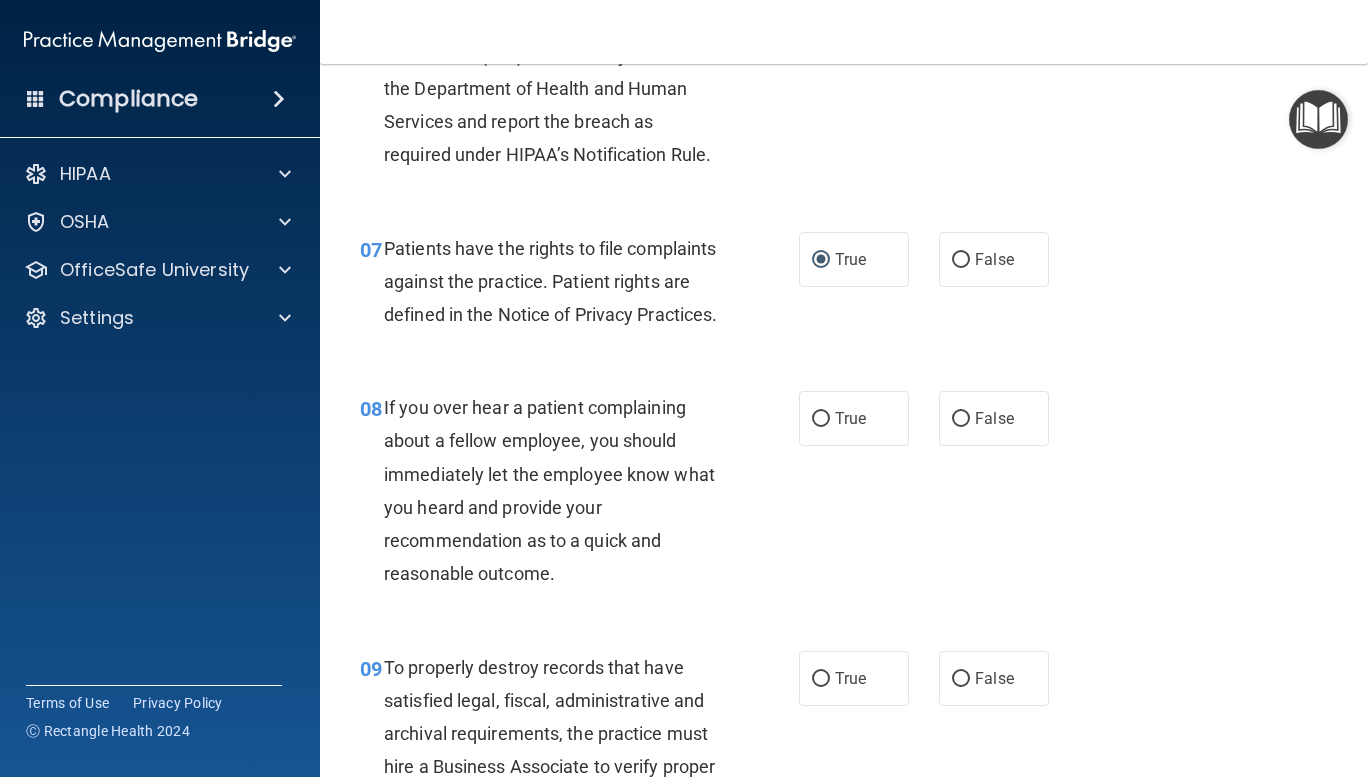 scroll, scrollTop: 1416, scrollLeft: 0, axis: vertical 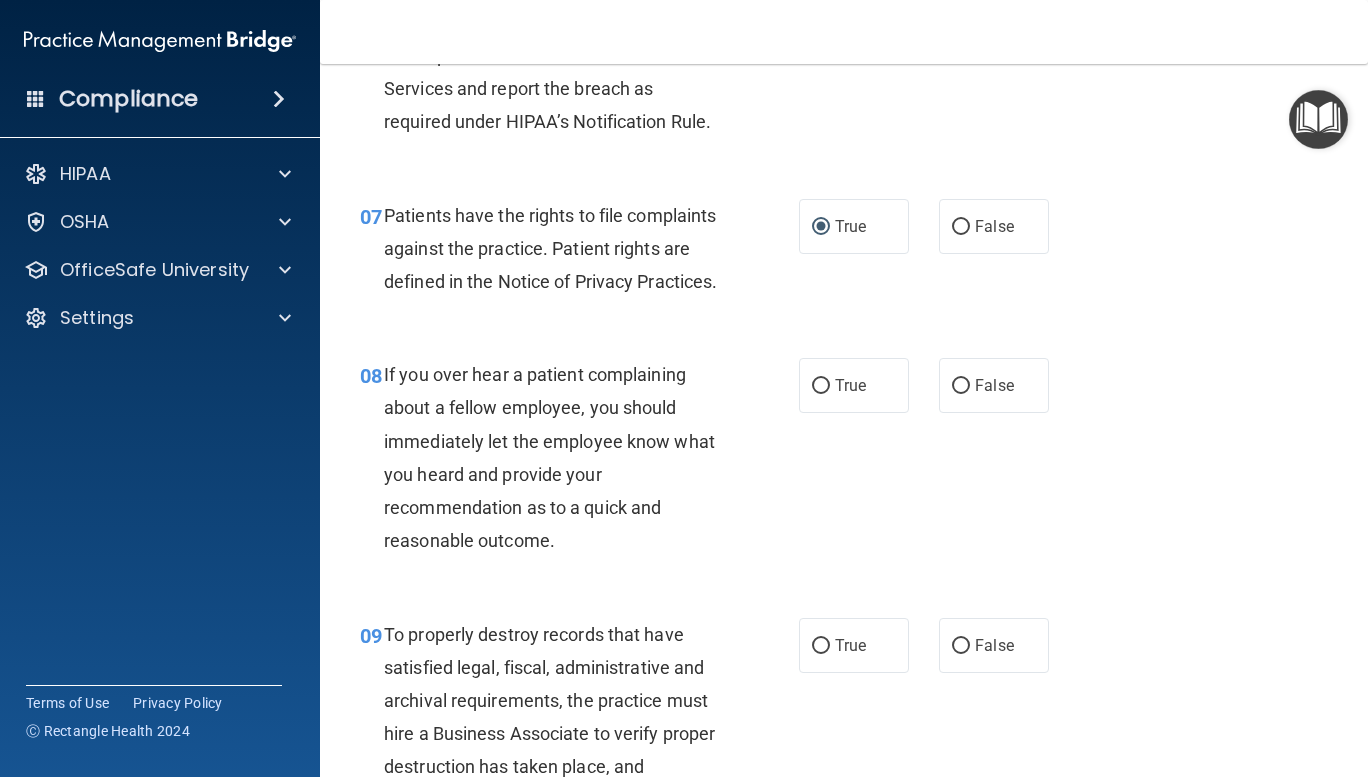 click on "False" at bounding box center [961, 386] 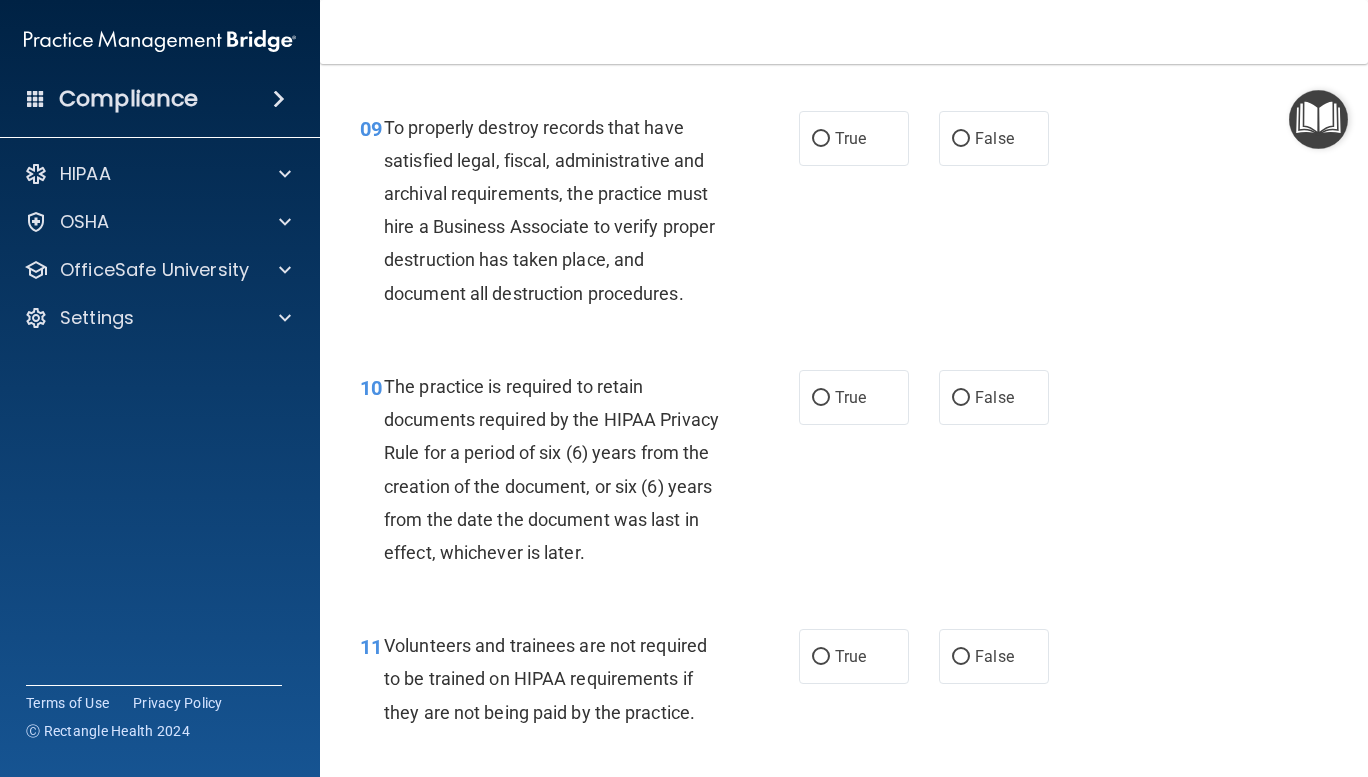 scroll, scrollTop: 1982, scrollLeft: 0, axis: vertical 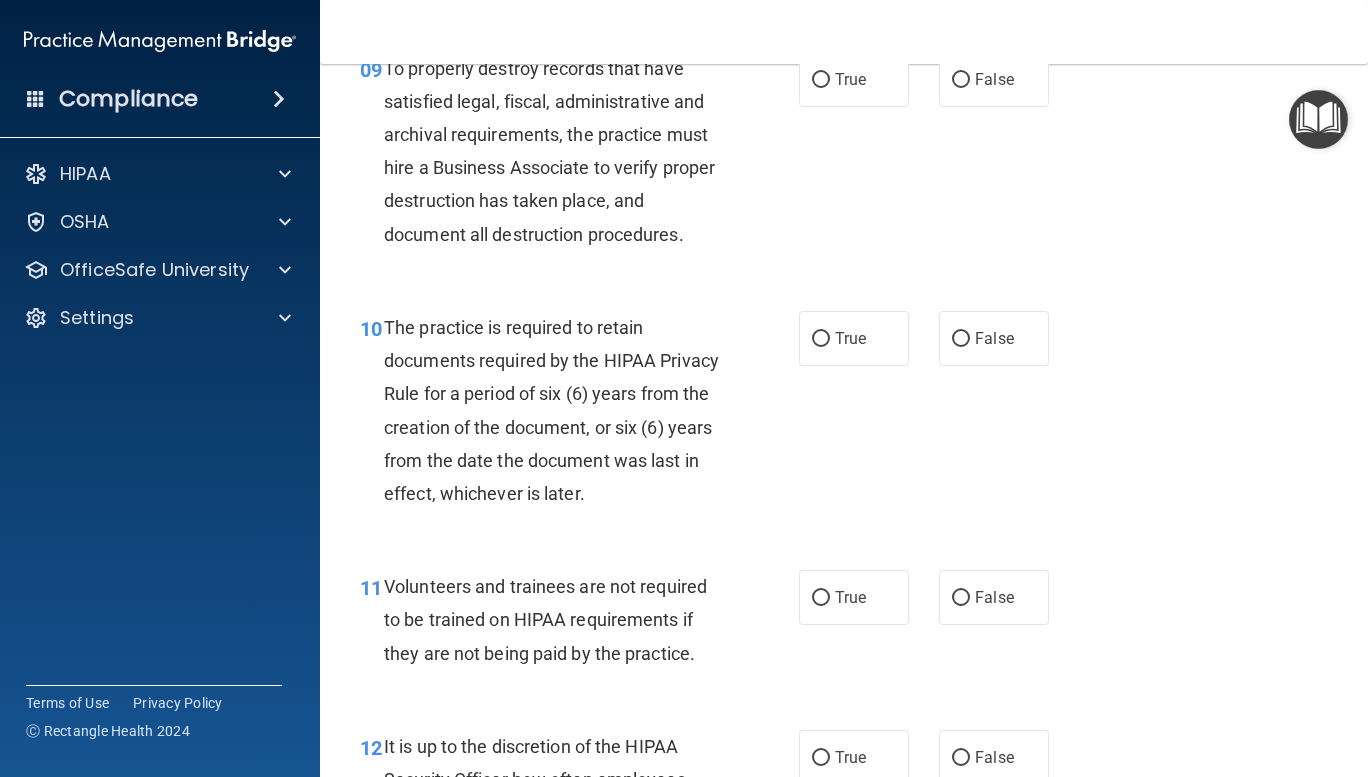 click on "False" at bounding box center [961, 80] 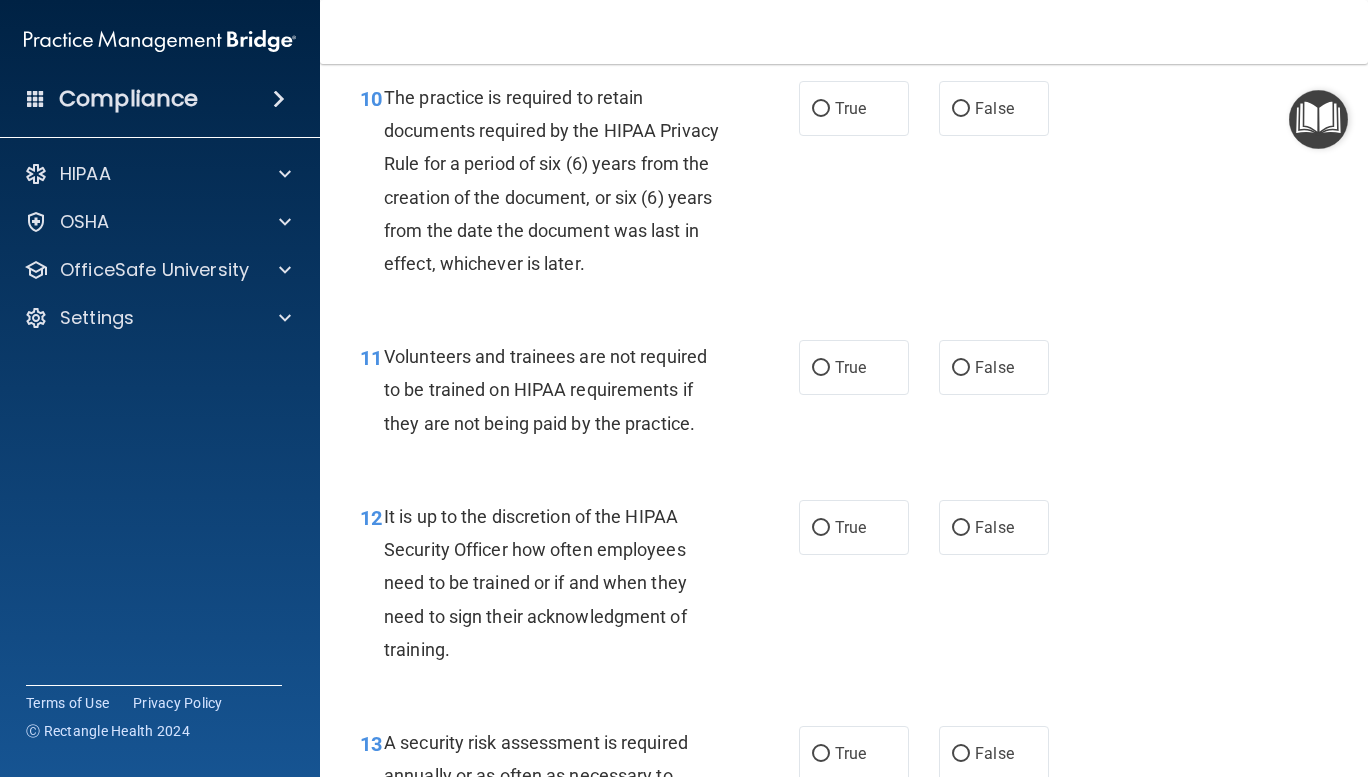 scroll, scrollTop: 2217, scrollLeft: 0, axis: vertical 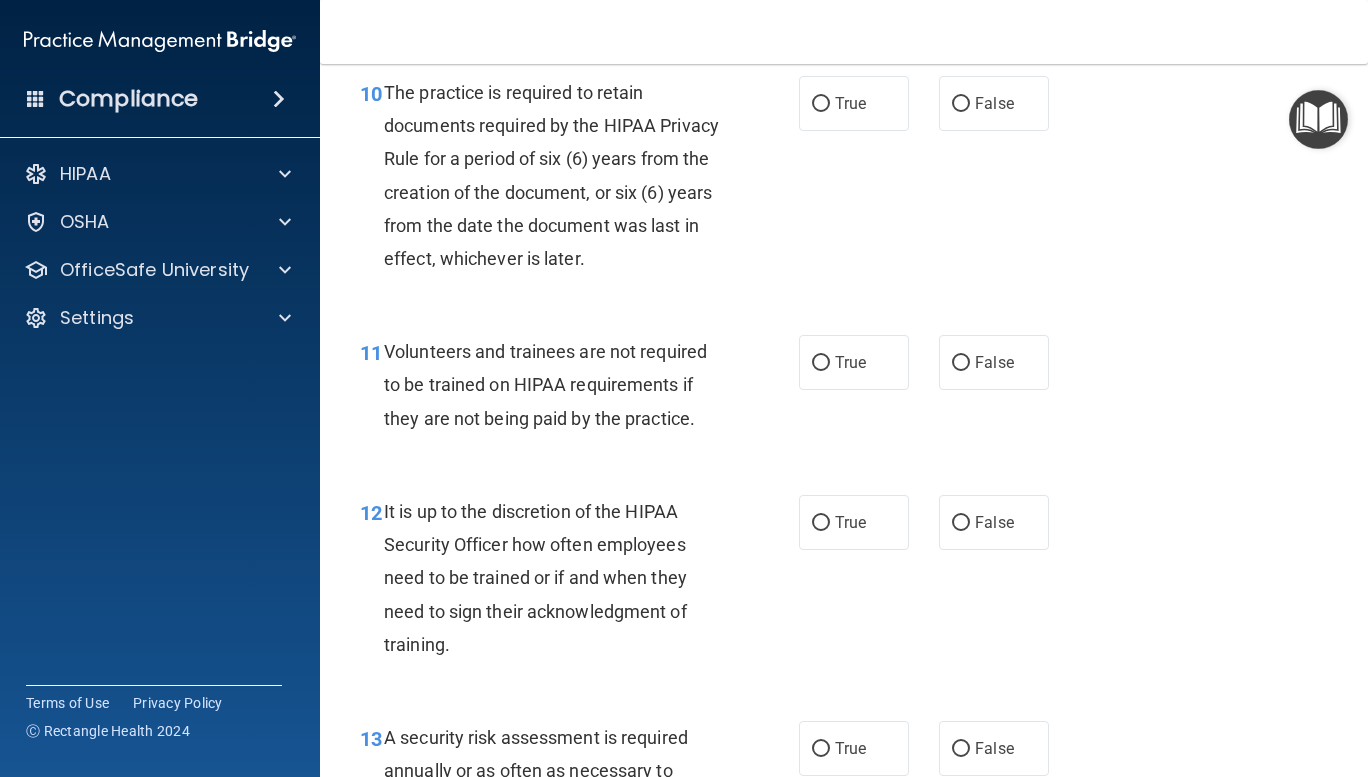 click on "True" at bounding box center [821, 104] 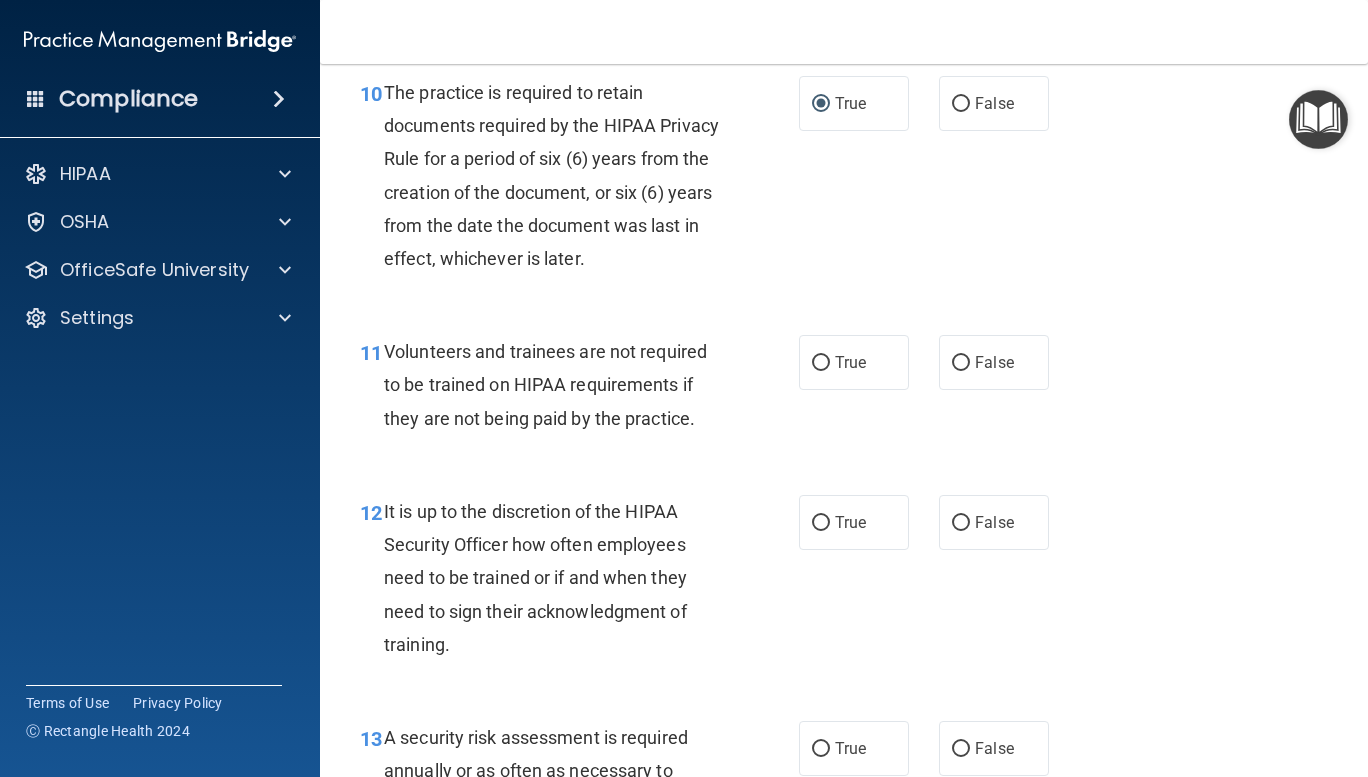 click on "False" at bounding box center [961, 363] 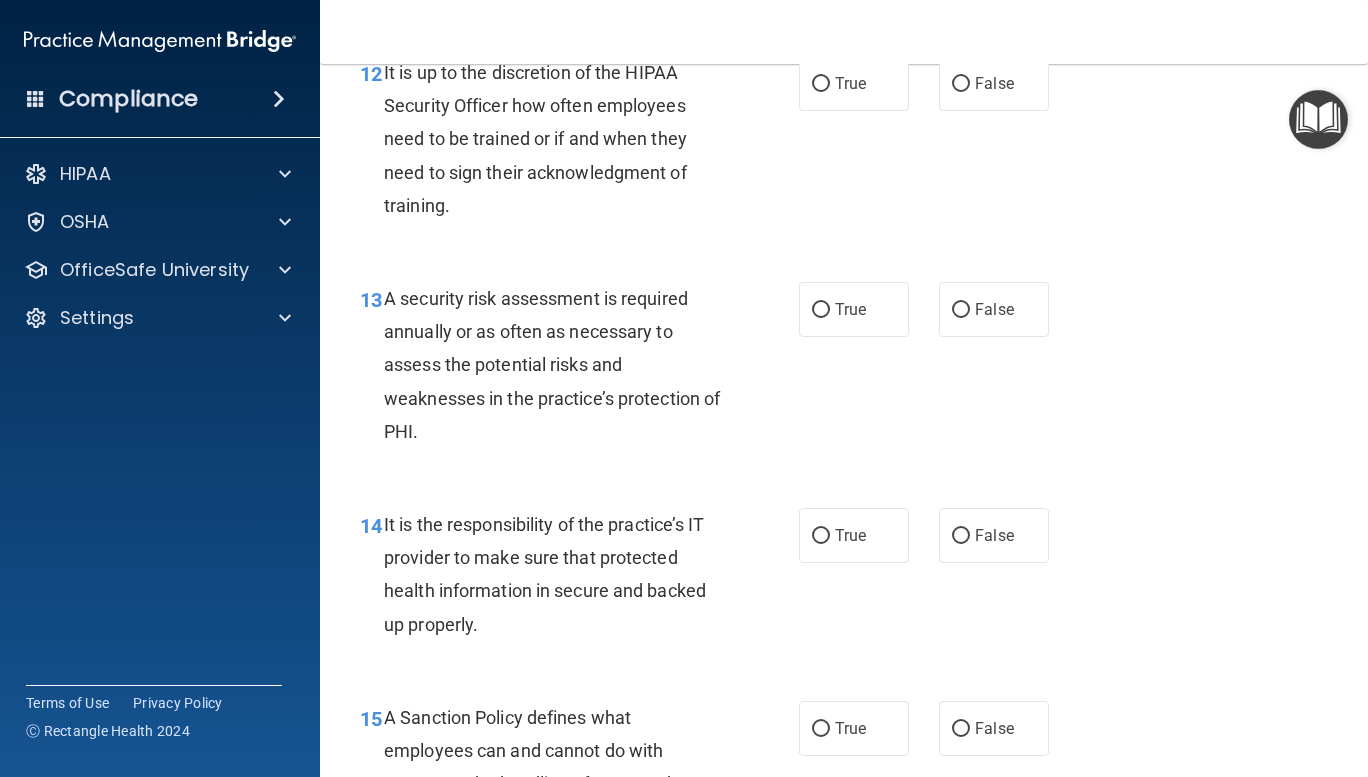 scroll, scrollTop: 2671, scrollLeft: 0, axis: vertical 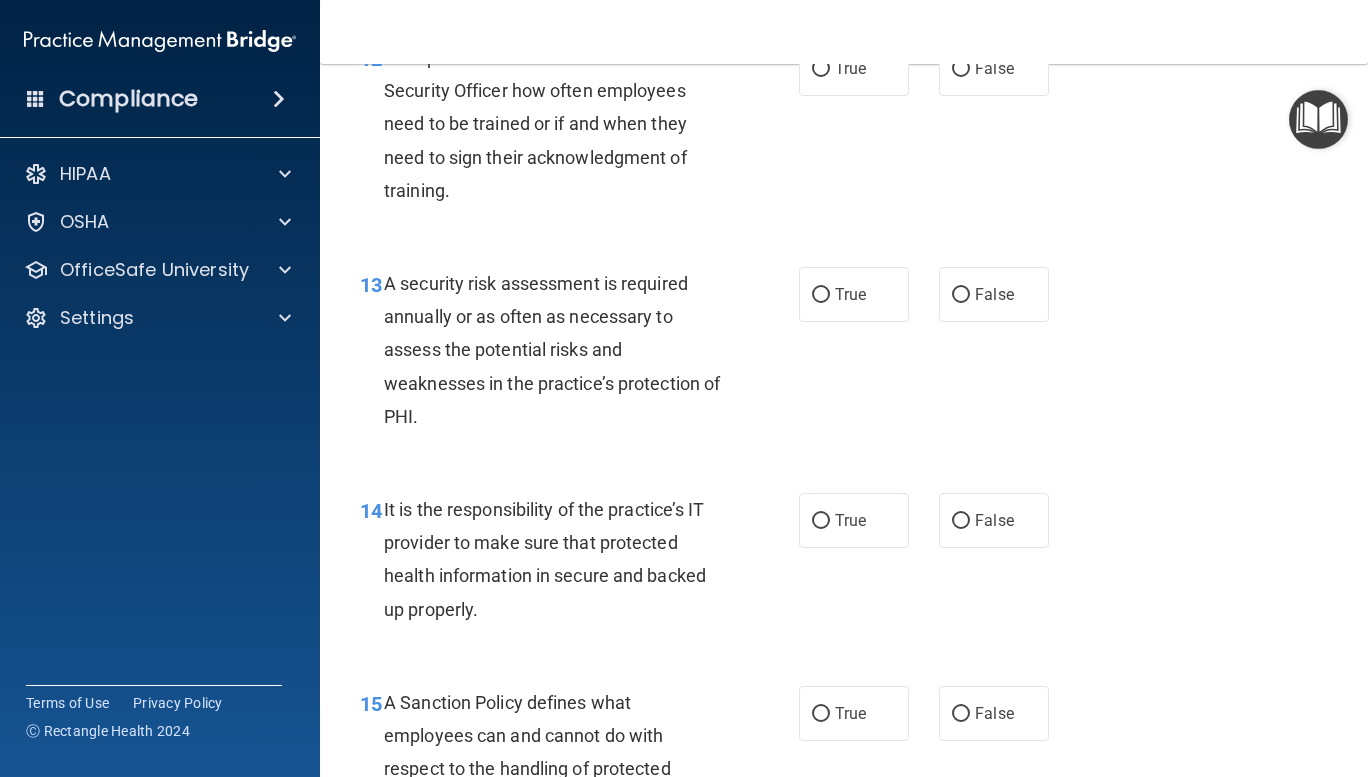 click on "False" at bounding box center (961, 69) 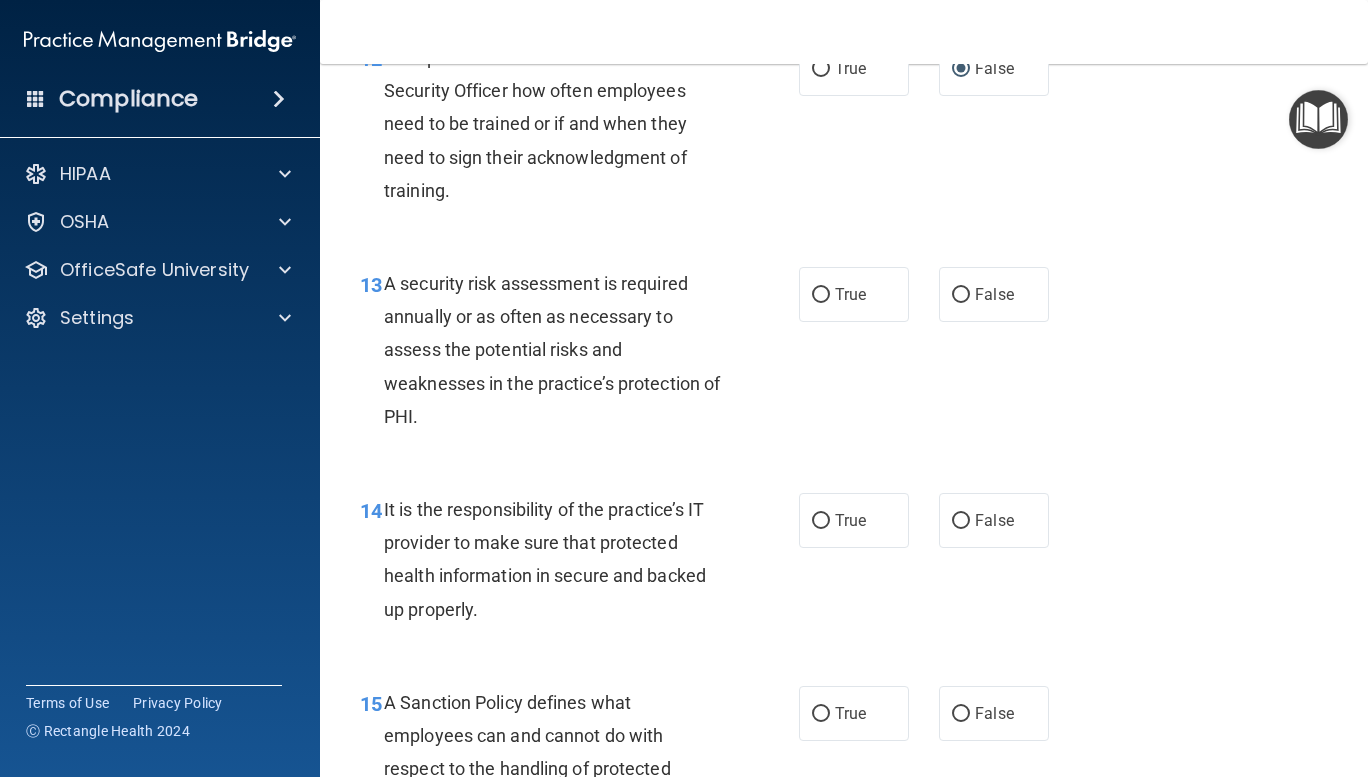 click on "True" at bounding box center [821, 295] 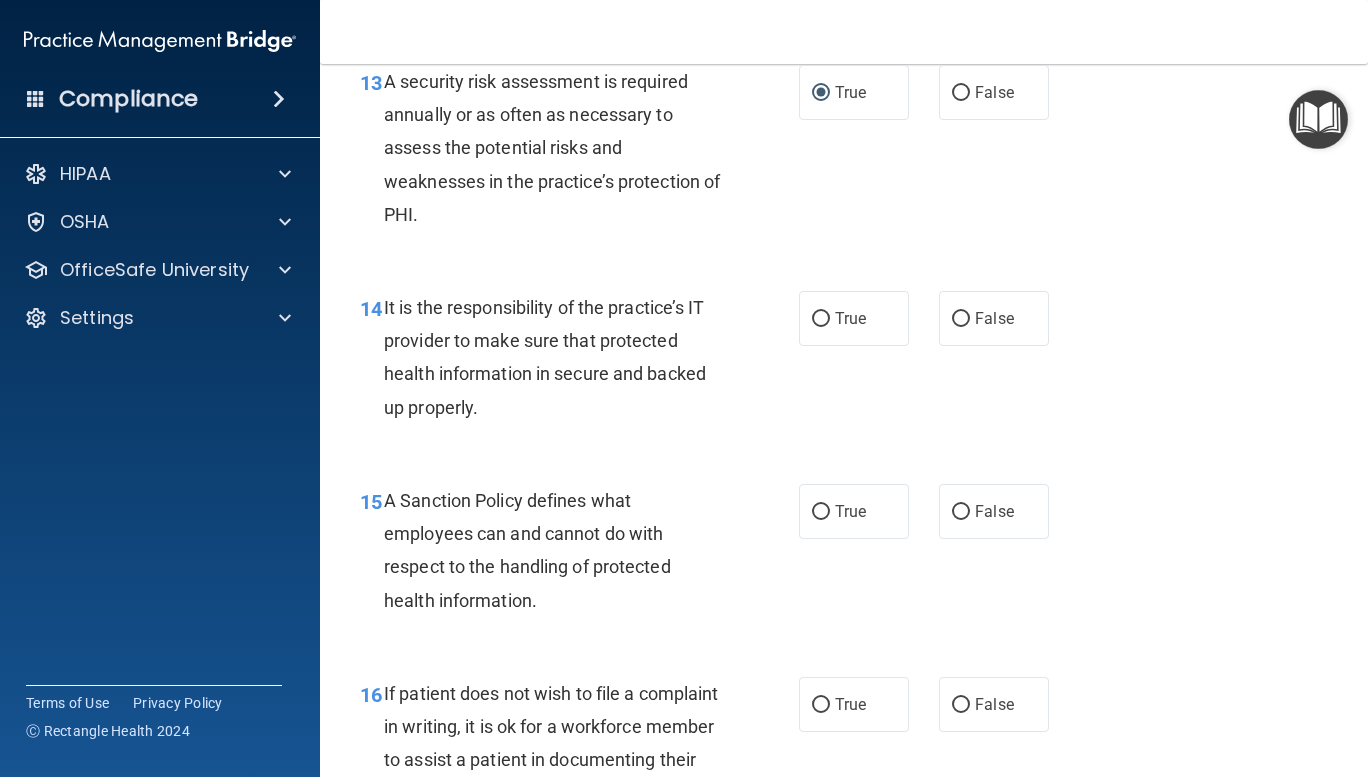 scroll, scrollTop: 2900, scrollLeft: 0, axis: vertical 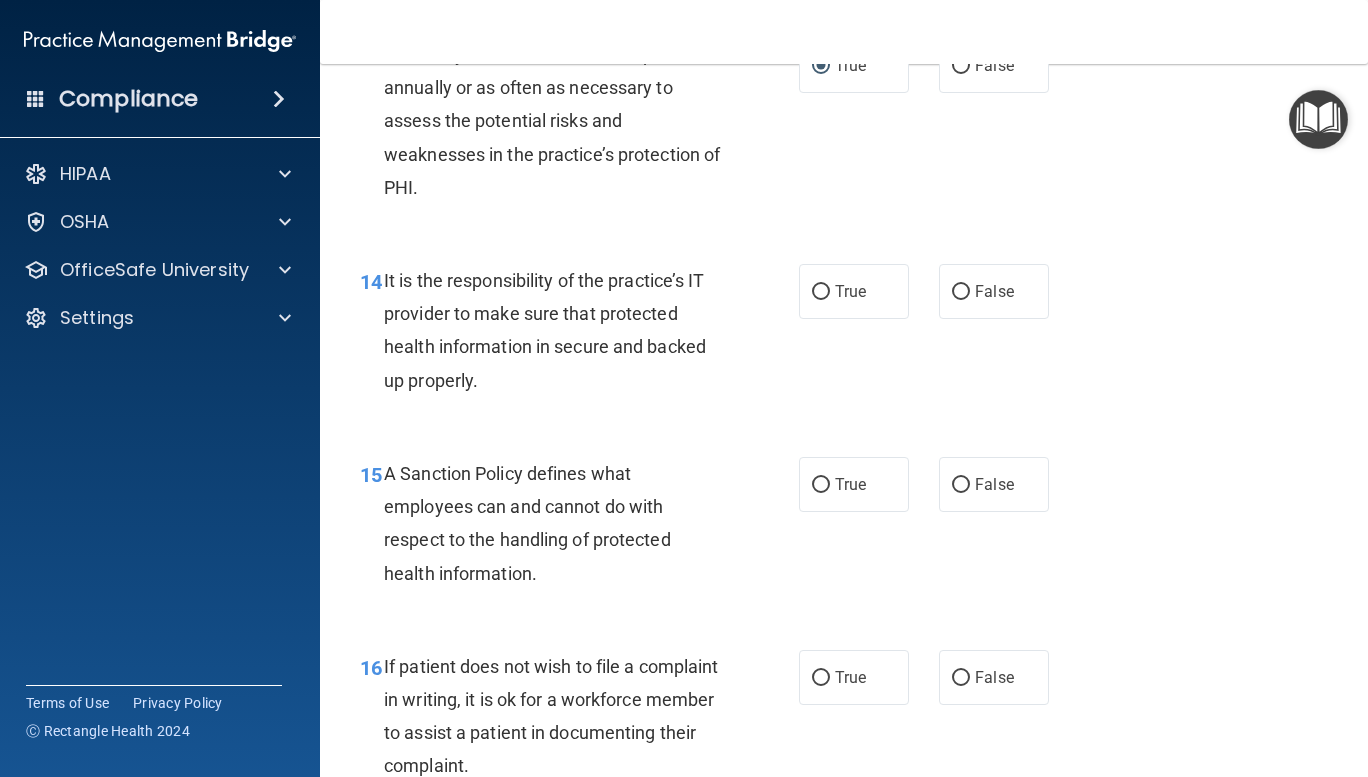 click on "False" at bounding box center (961, 292) 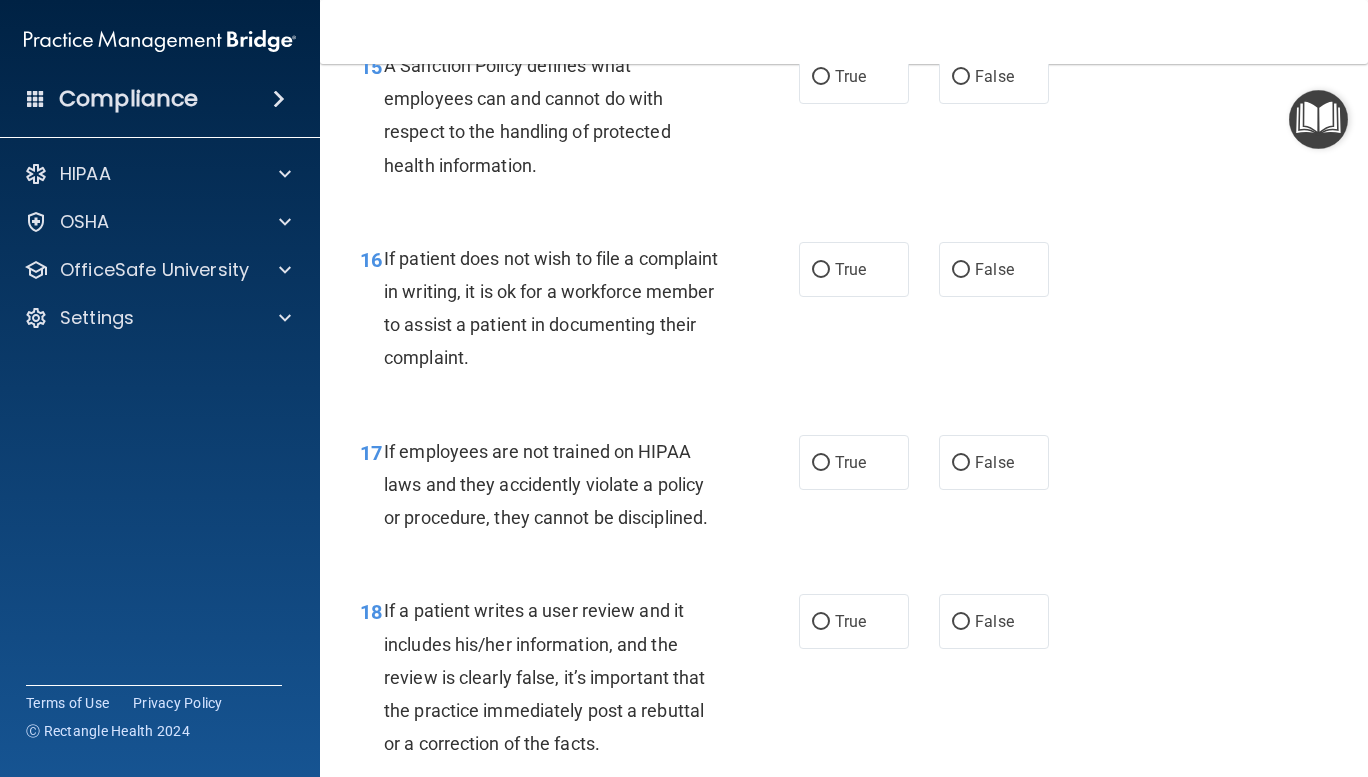 scroll, scrollTop: 3309, scrollLeft: 0, axis: vertical 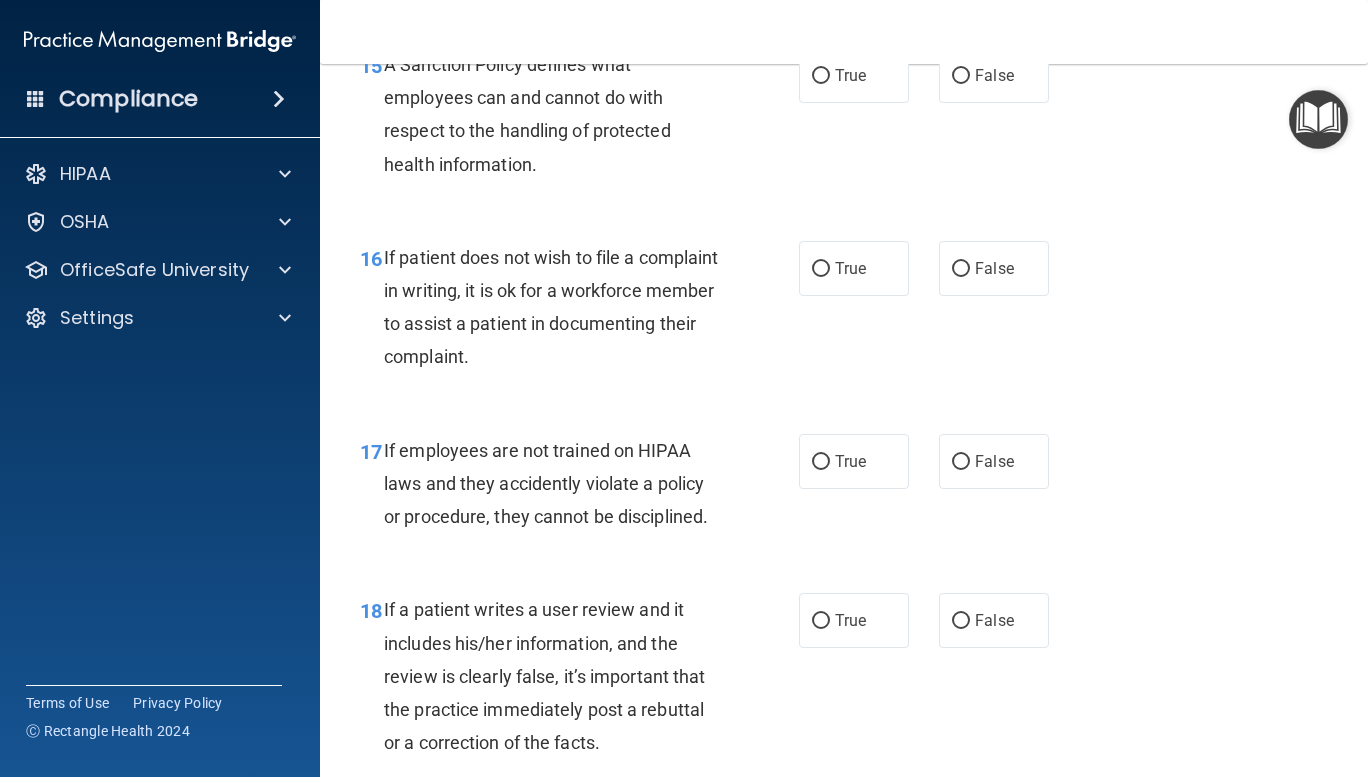 click on "False" at bounding box center (961, 76) 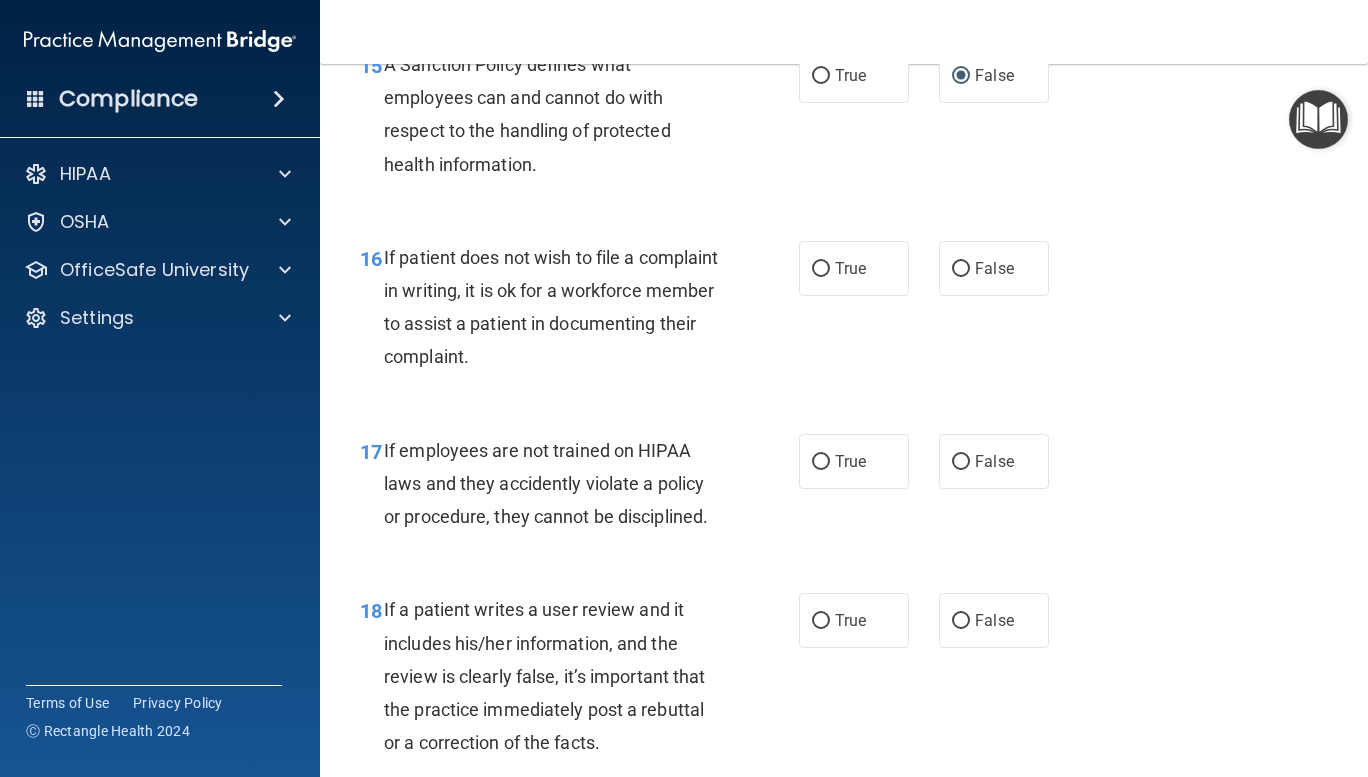 click on "True" at bounding box center [821, 269] 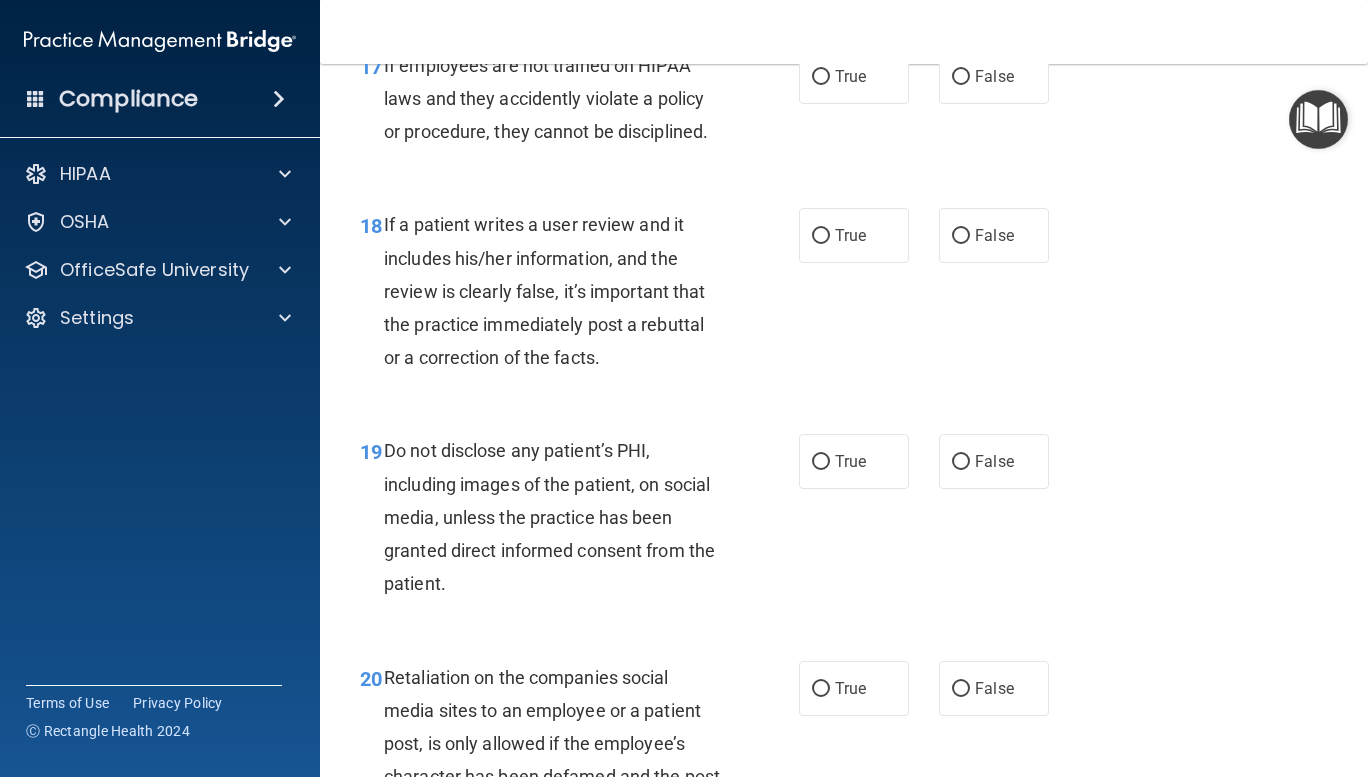 scroll, scrollTop: 3695, scrollLeft: 0, axis: vertical 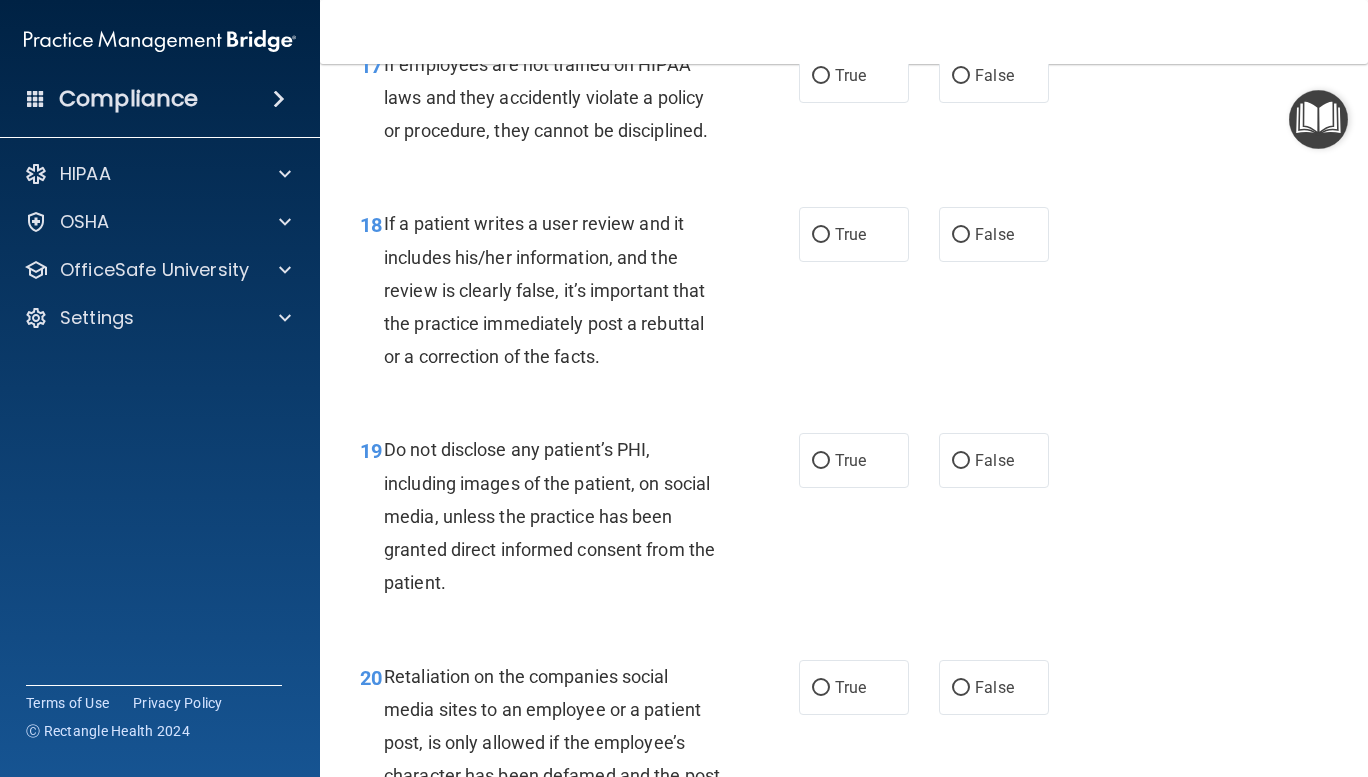 click on "False" at bounding box center [994, 75] 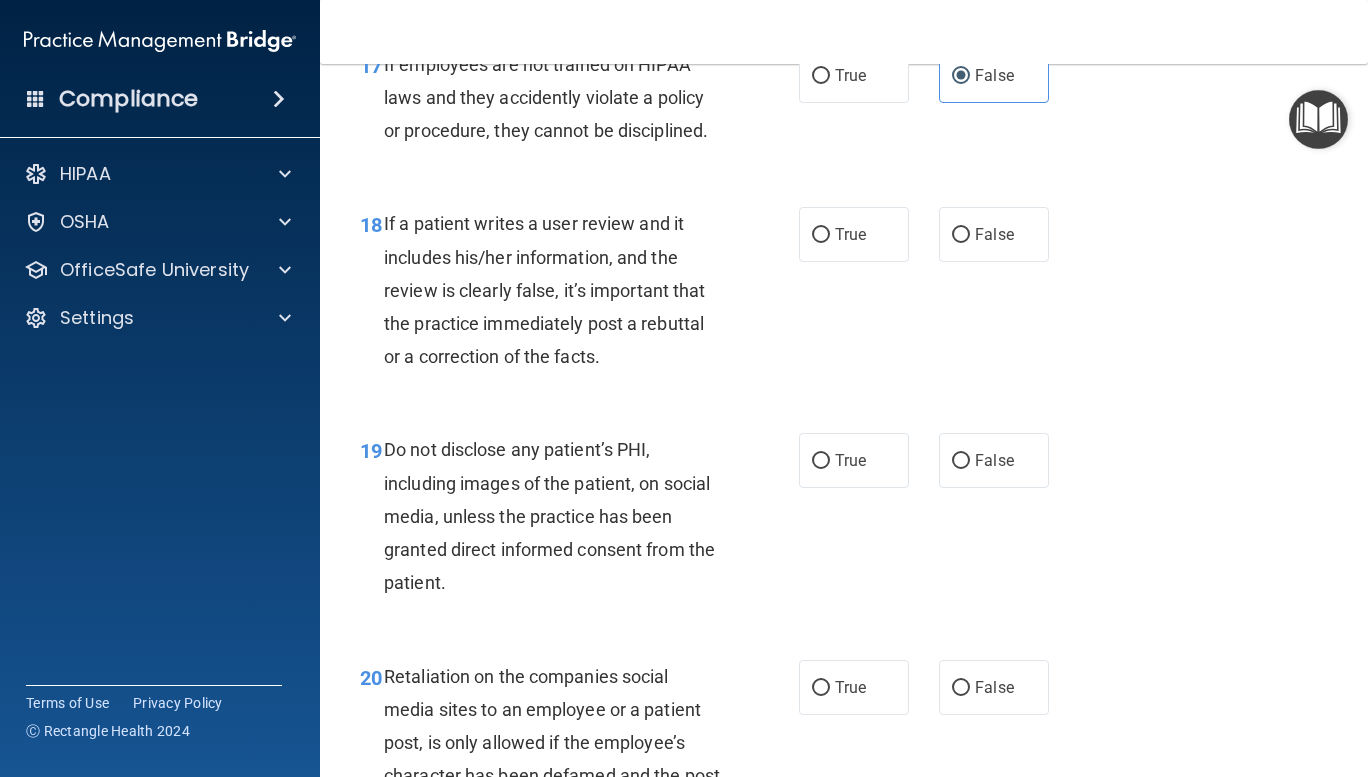 click on "False" at bounding box center (961, 235) 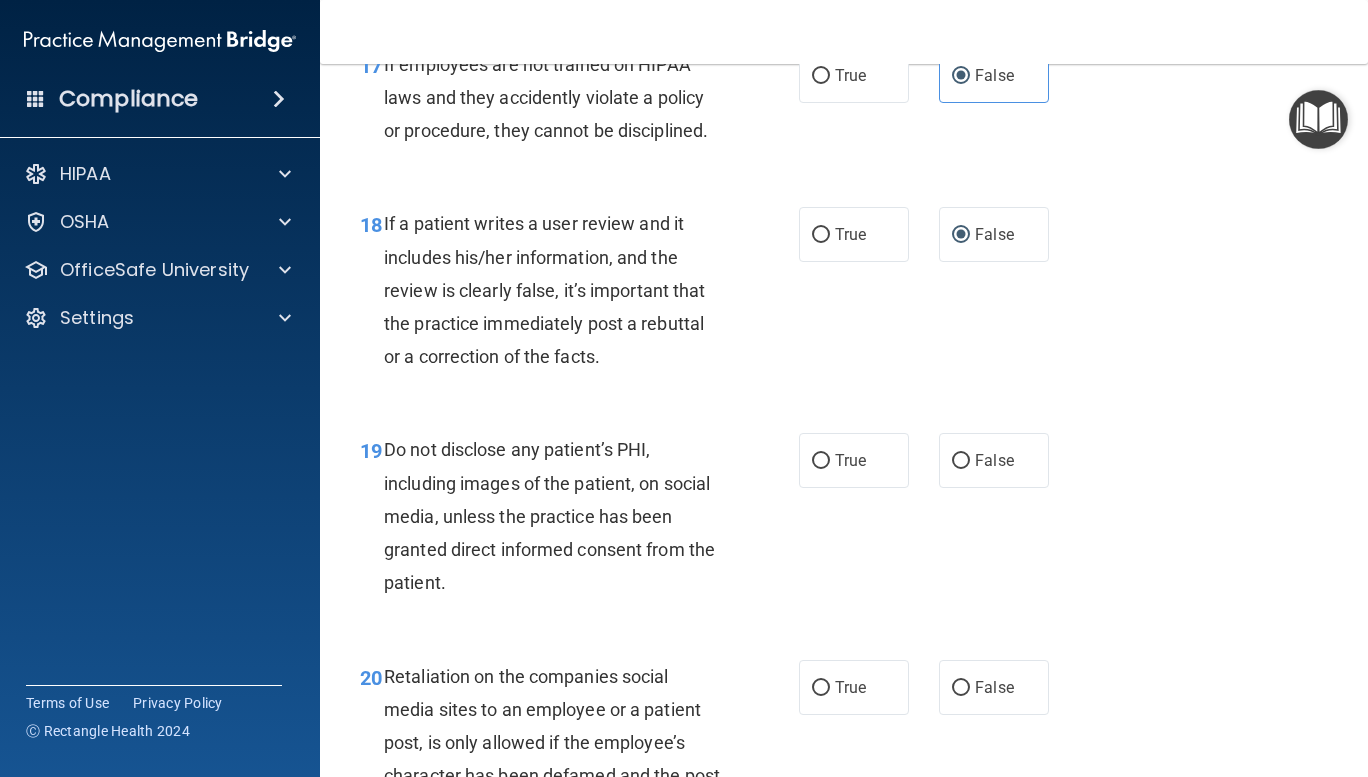 click on "False" at bounding box center (961, 461) 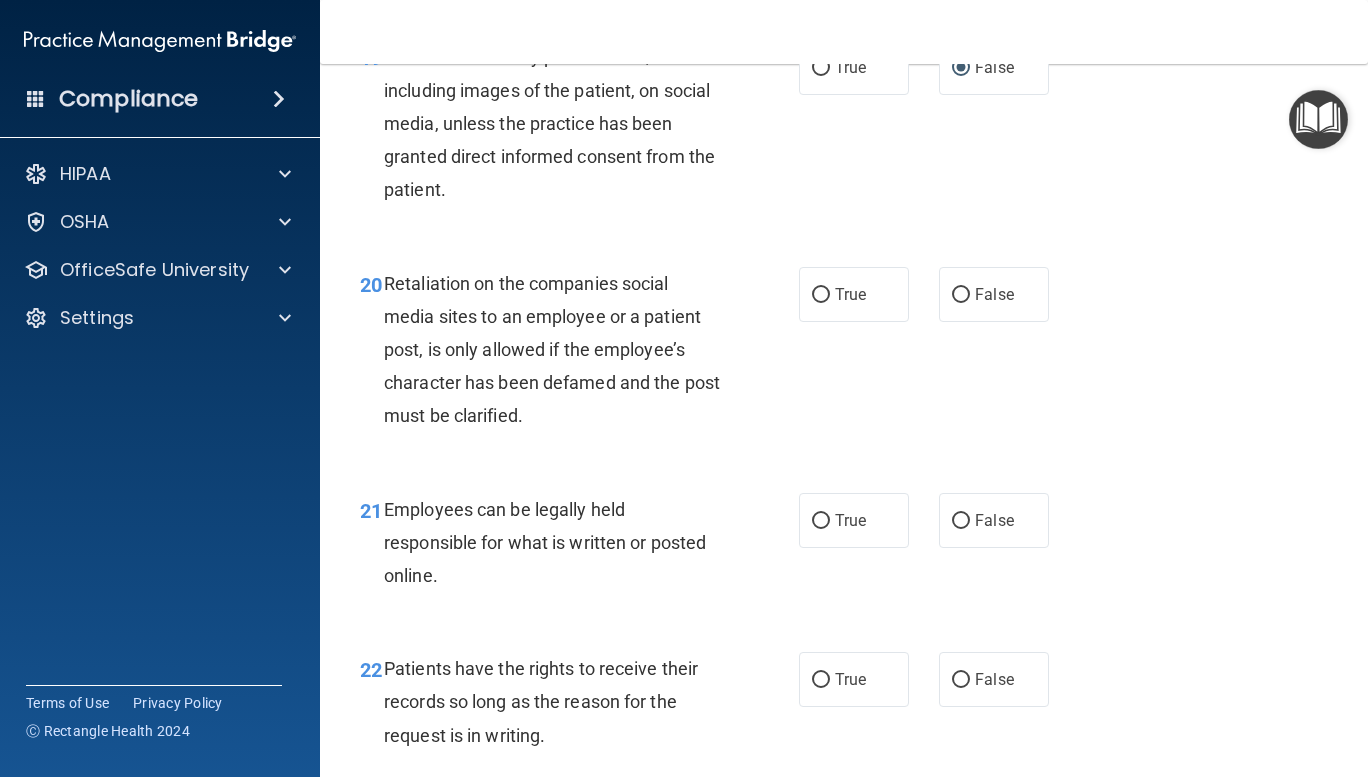 scroll, scrollTop: 4091, scrollLeft: 0, axis: vertical 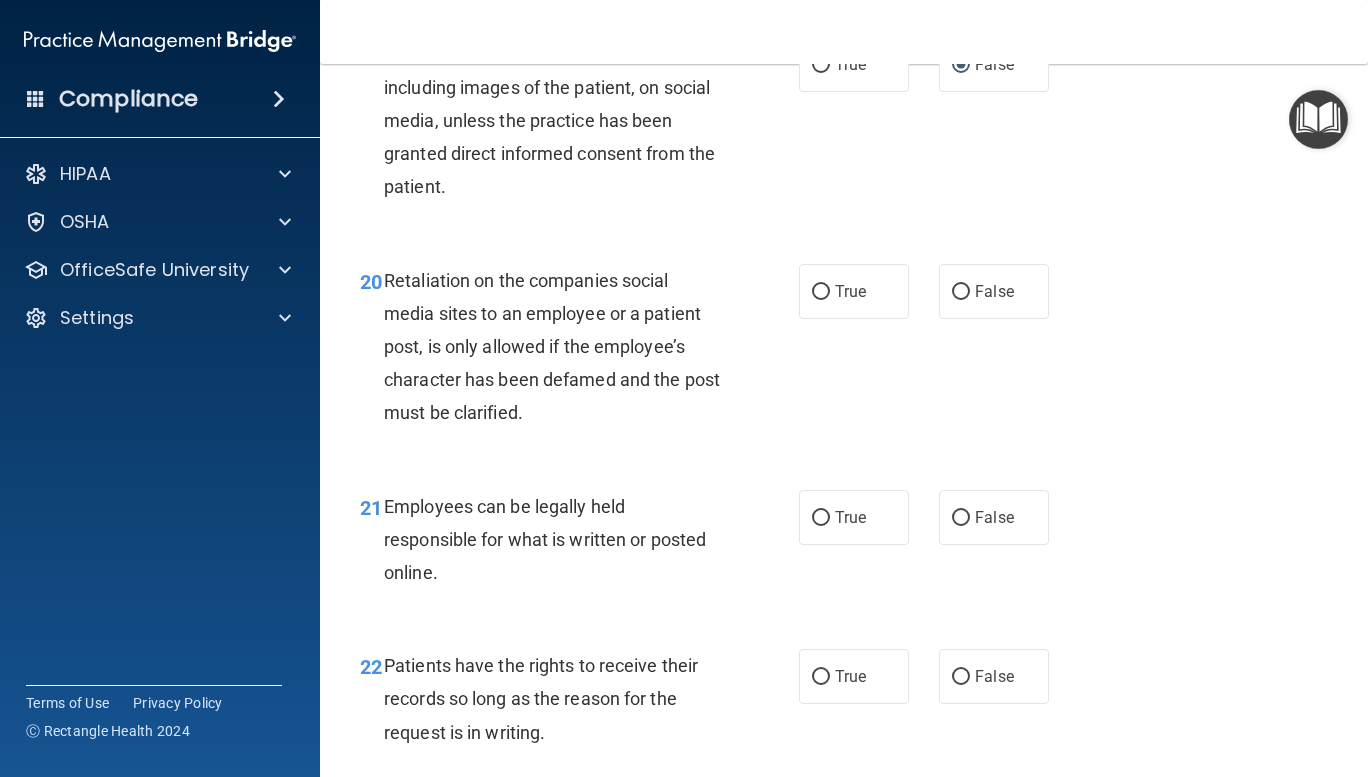 click on "False" at bounding box center (961, 292) 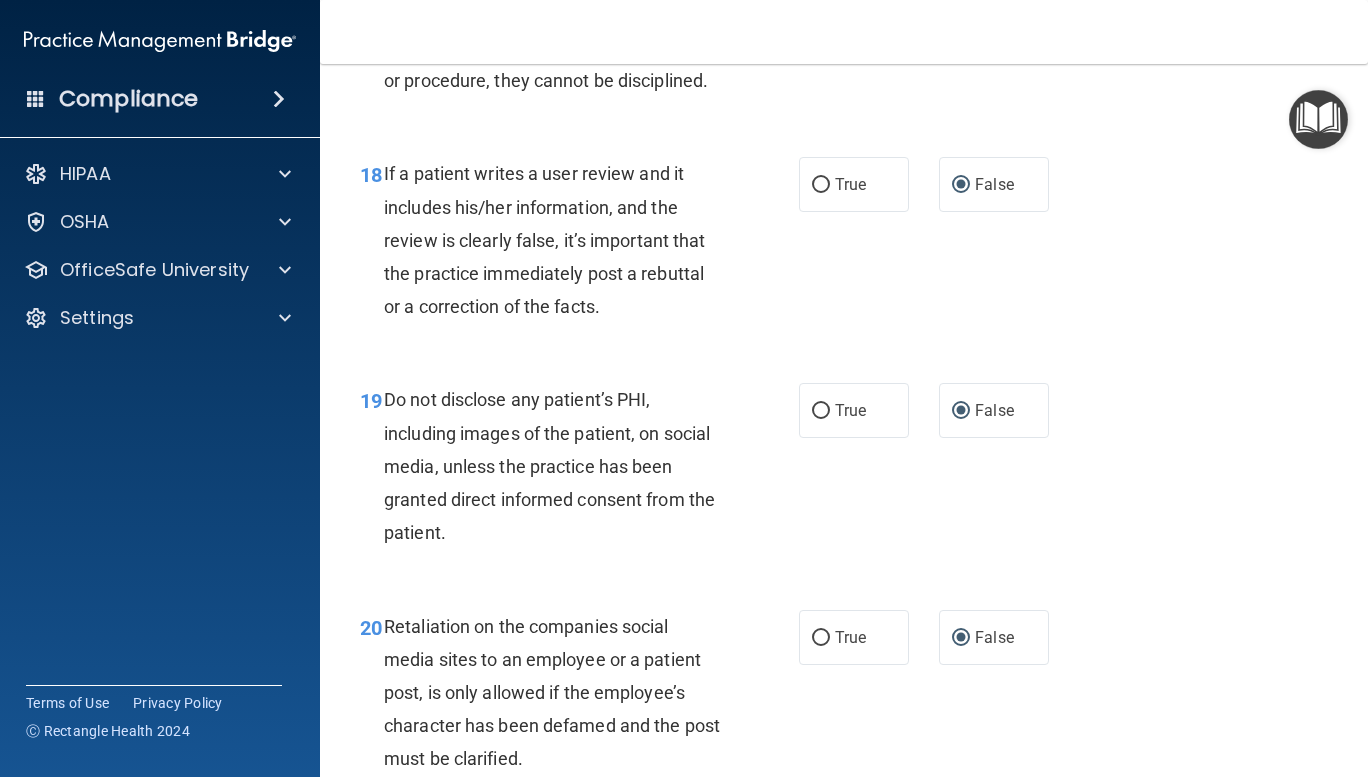 scroll, scrollTop: 3744, scrollLeft: 0, axis: vertical 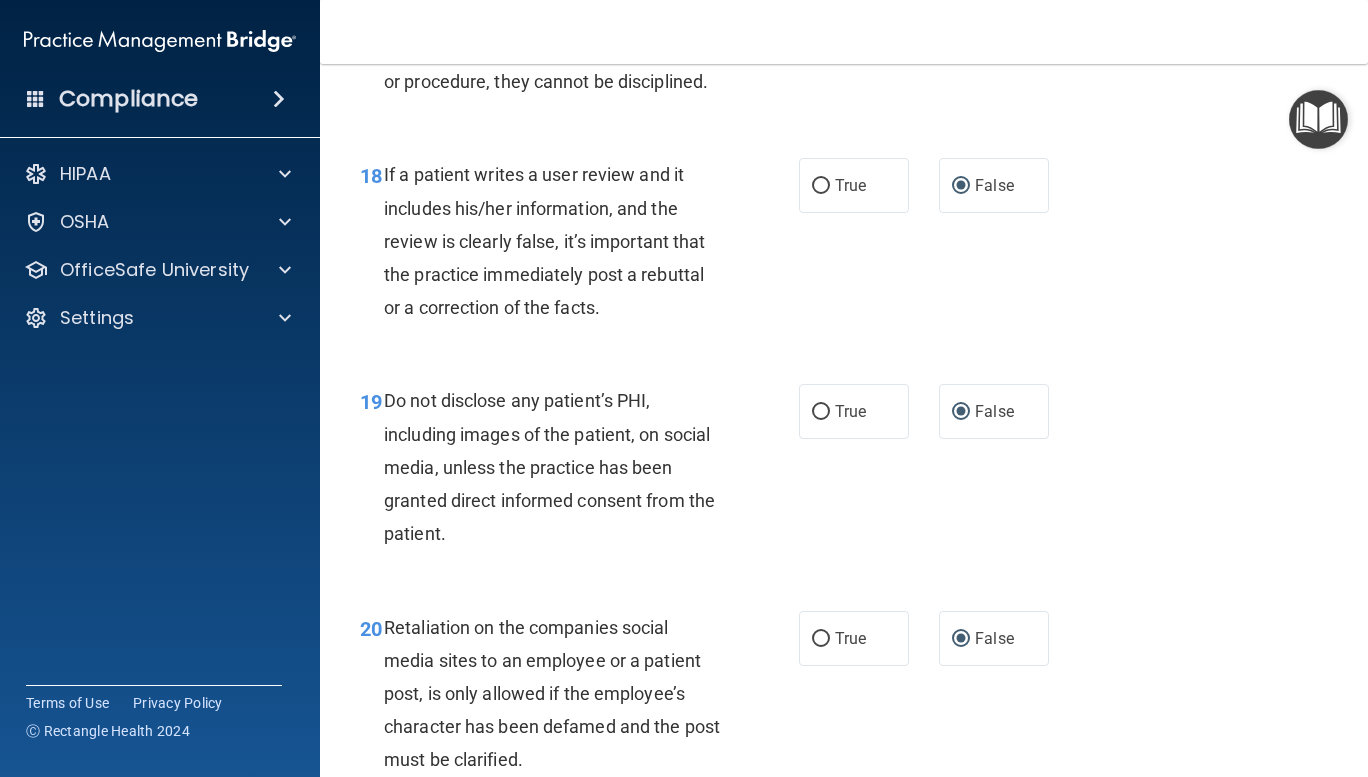 click on "True" at bounding box center (821, 412) 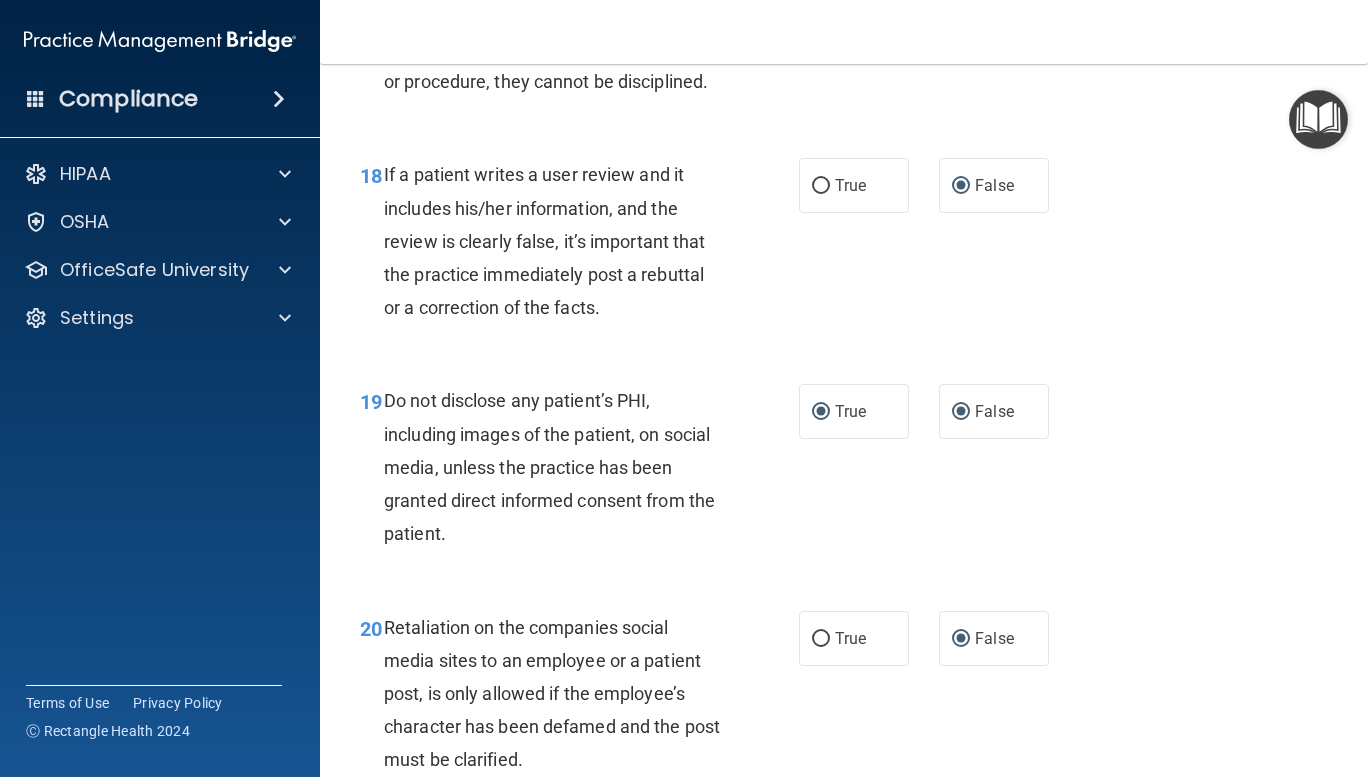 radio on "false" 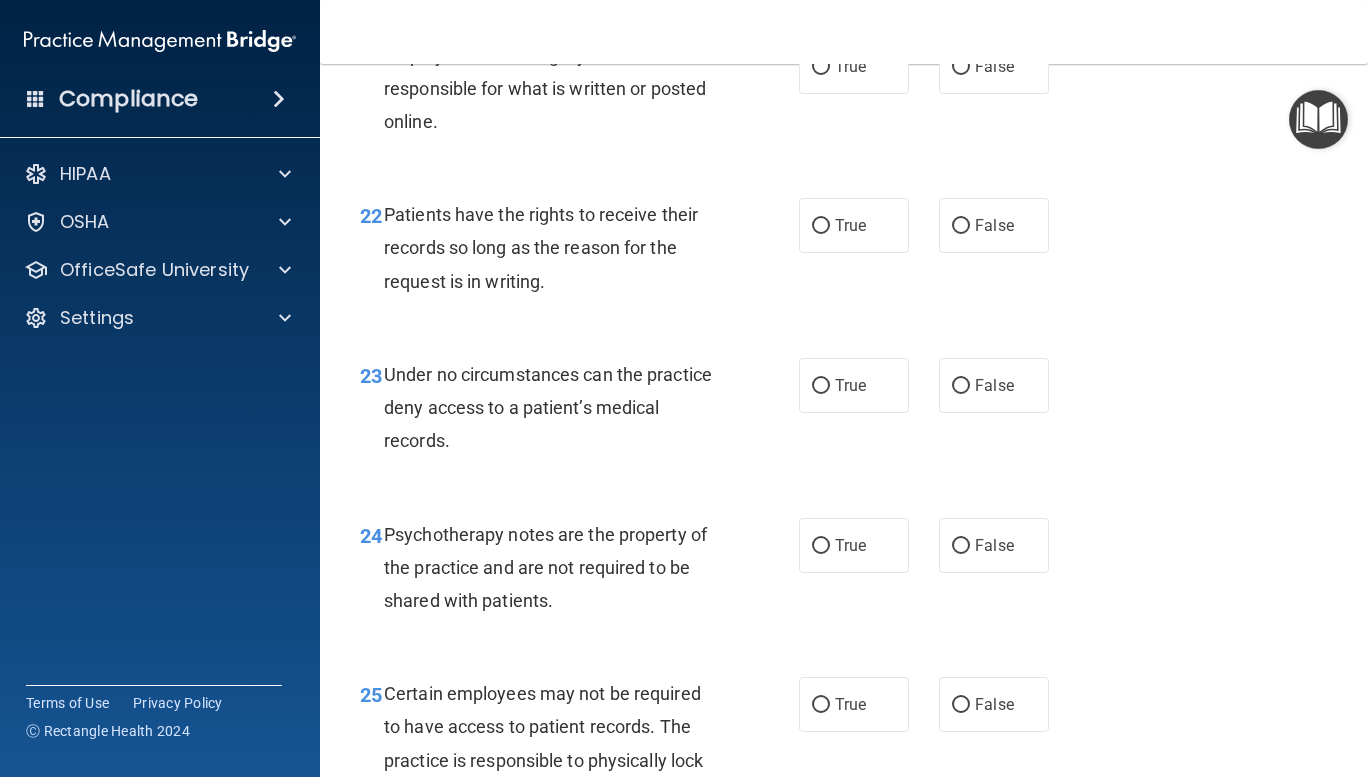 scroll, scrollTop: 4543, scrollLeft: 0, axis: vertical 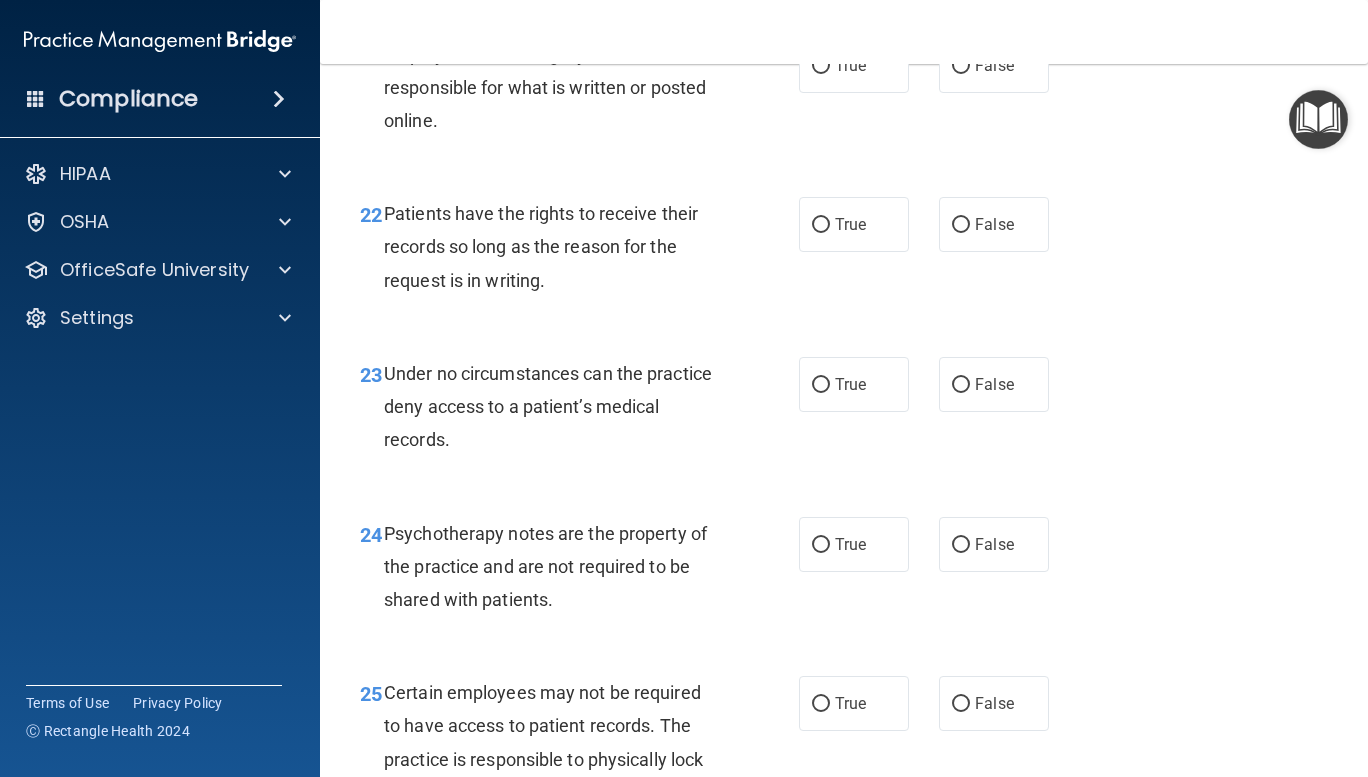 click on "True" at bounding box center (821, 66) 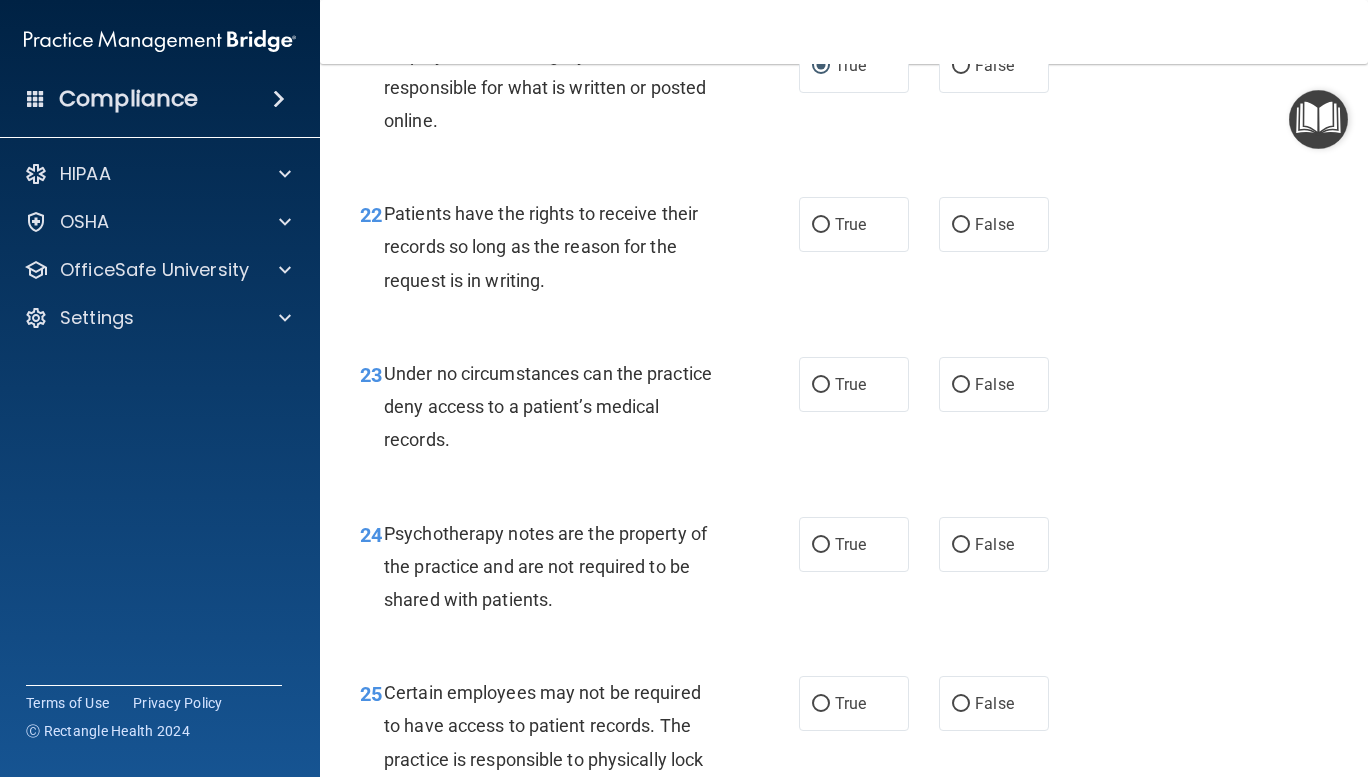 click on "False" at bounding box center [961, 225] 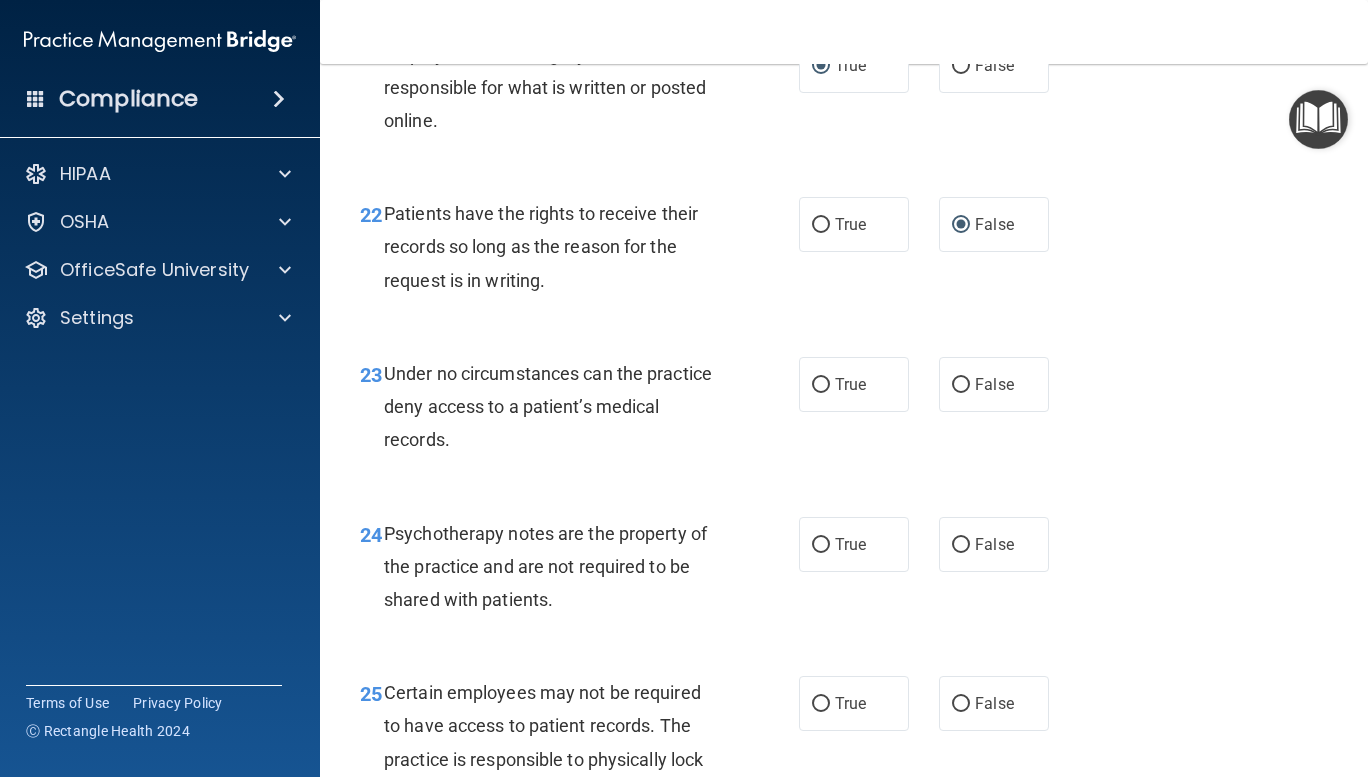 click on "False" at bounding box center (961, 385) 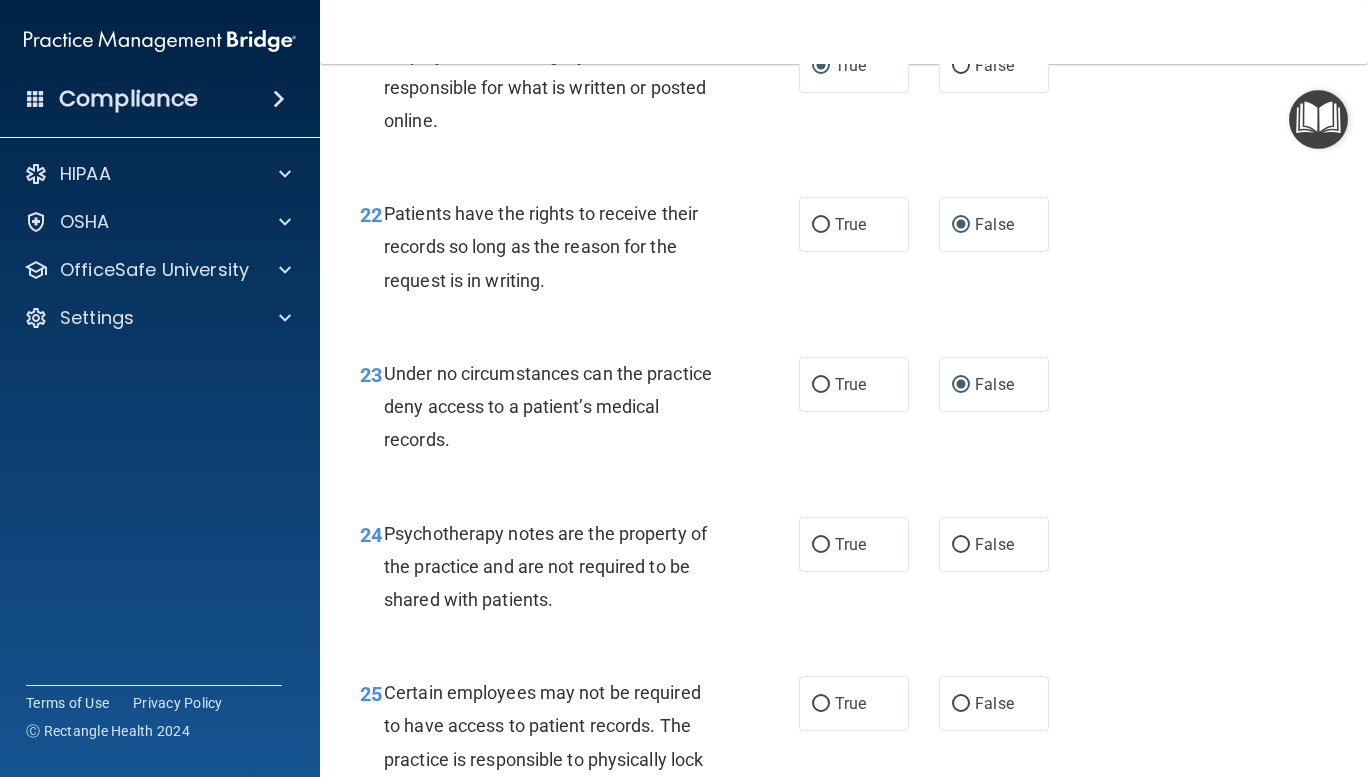 click on "True" at bounding box center (821, 545) 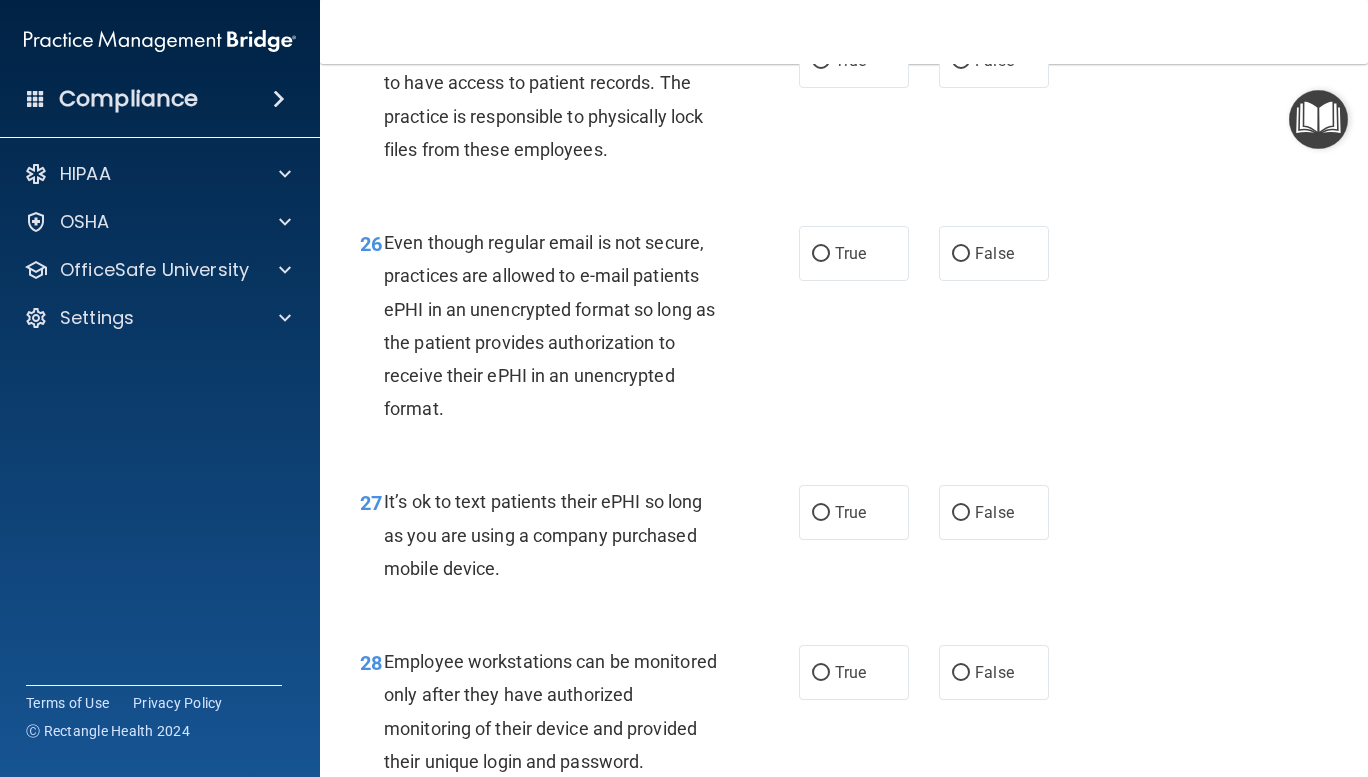scroll, scrollTop: 5187, scrollLeft: 0, axis: vertical 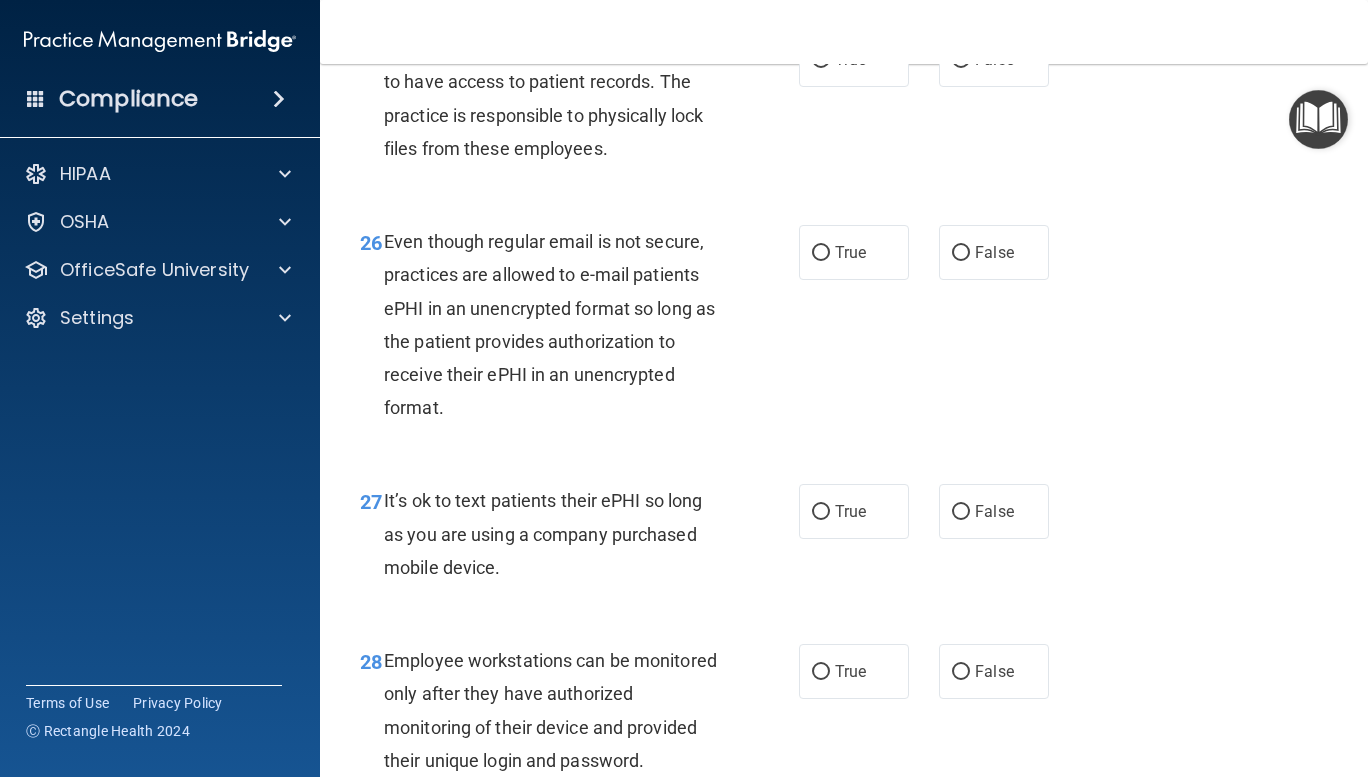 click on "True" at bounding box center [821, 60] 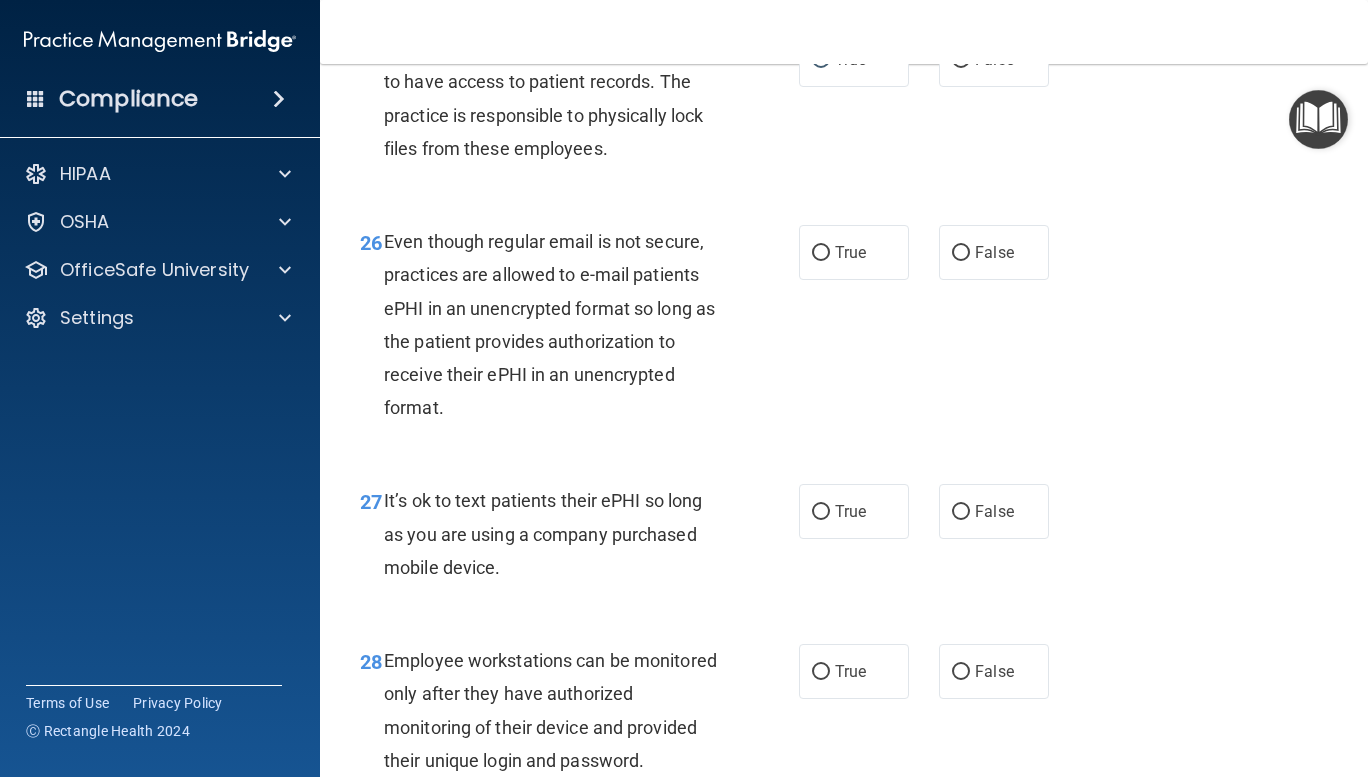 click on "True" at bounding box center [821, 253] 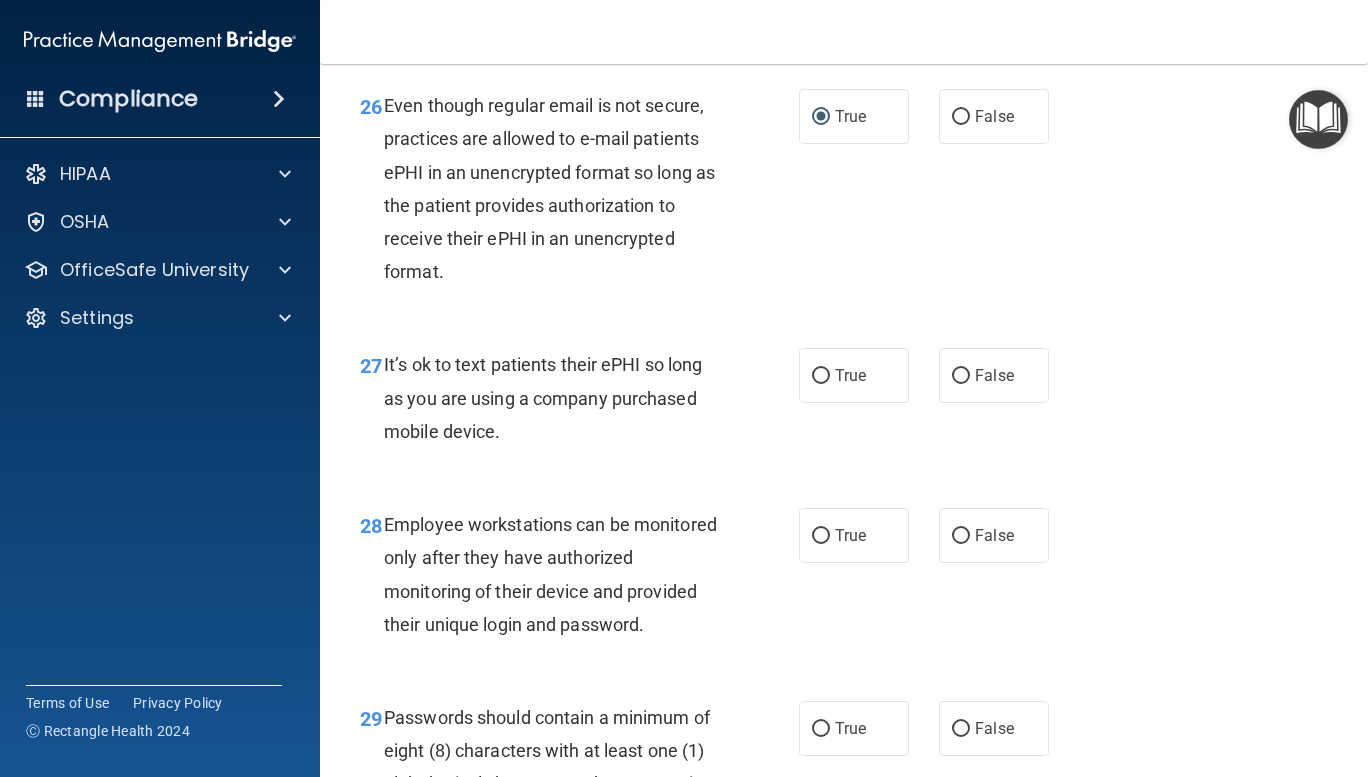 scroll, scrollTop: 5386, scrollLeft: 0, axis: vertical 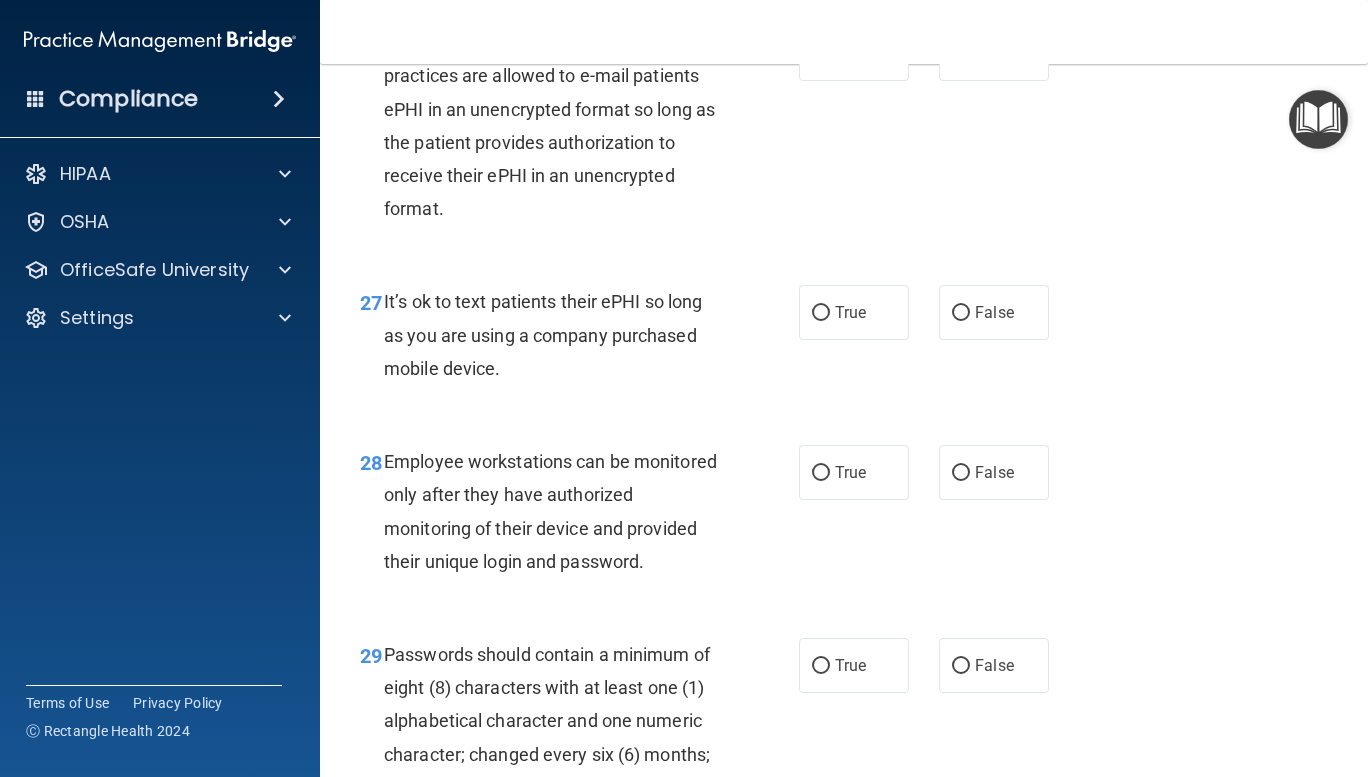 click on "False" at bounding box center [961, 313] 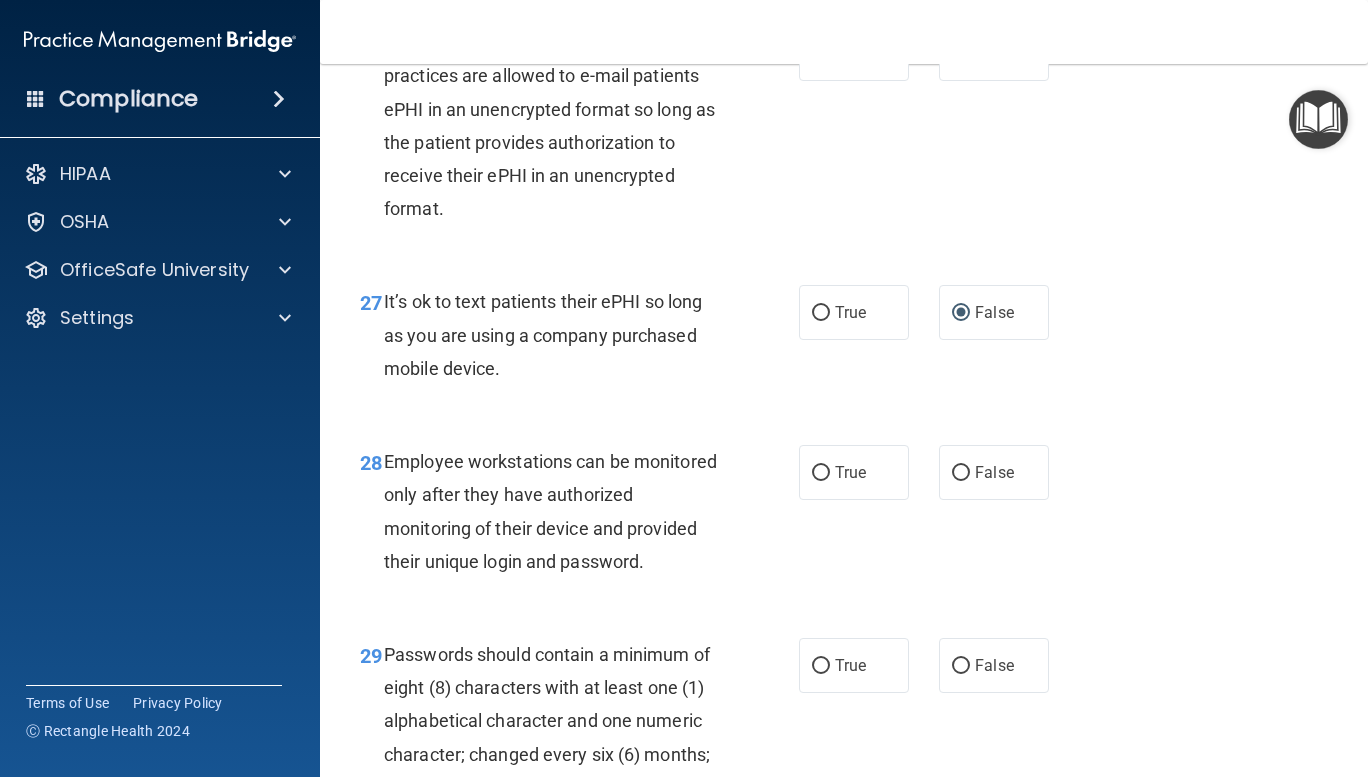 click on "False" at bounding box center (961, 473) 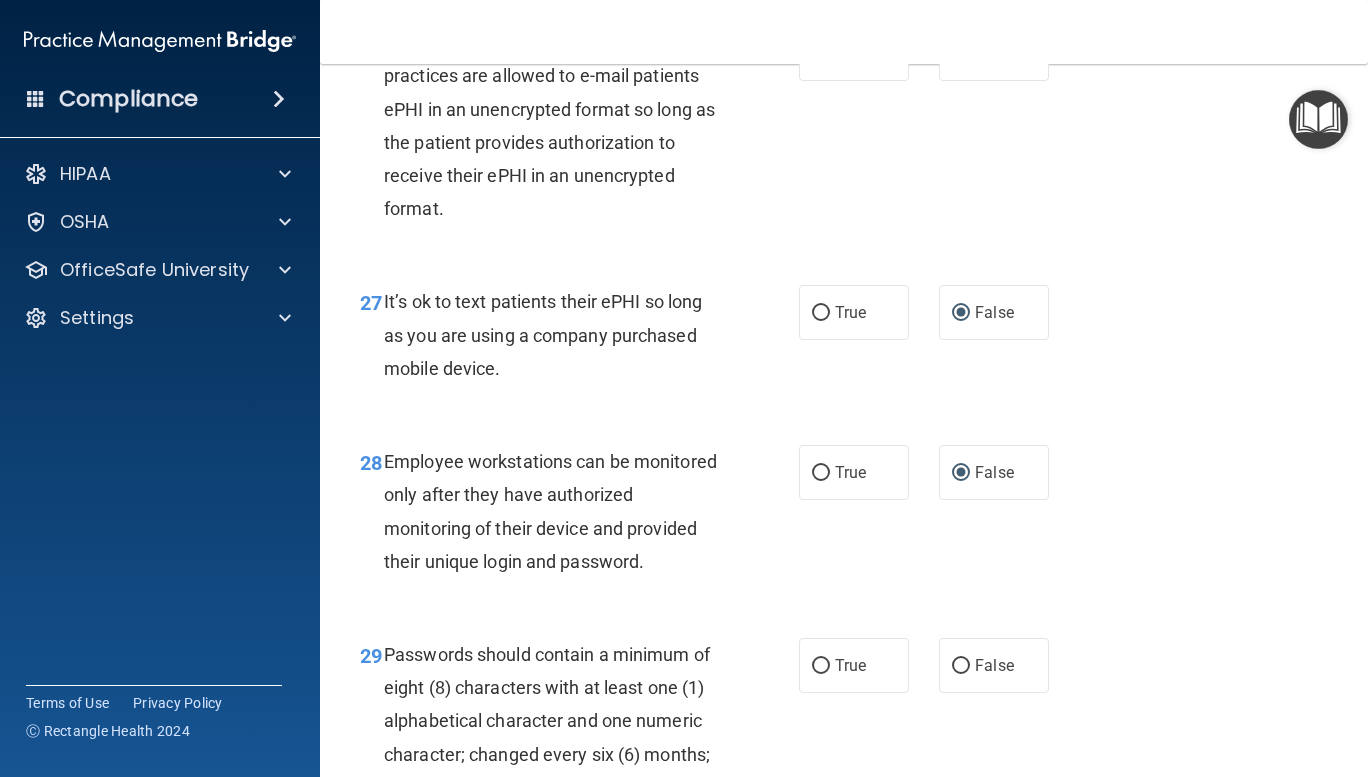 click on "True" at bounding box center [821, 666] 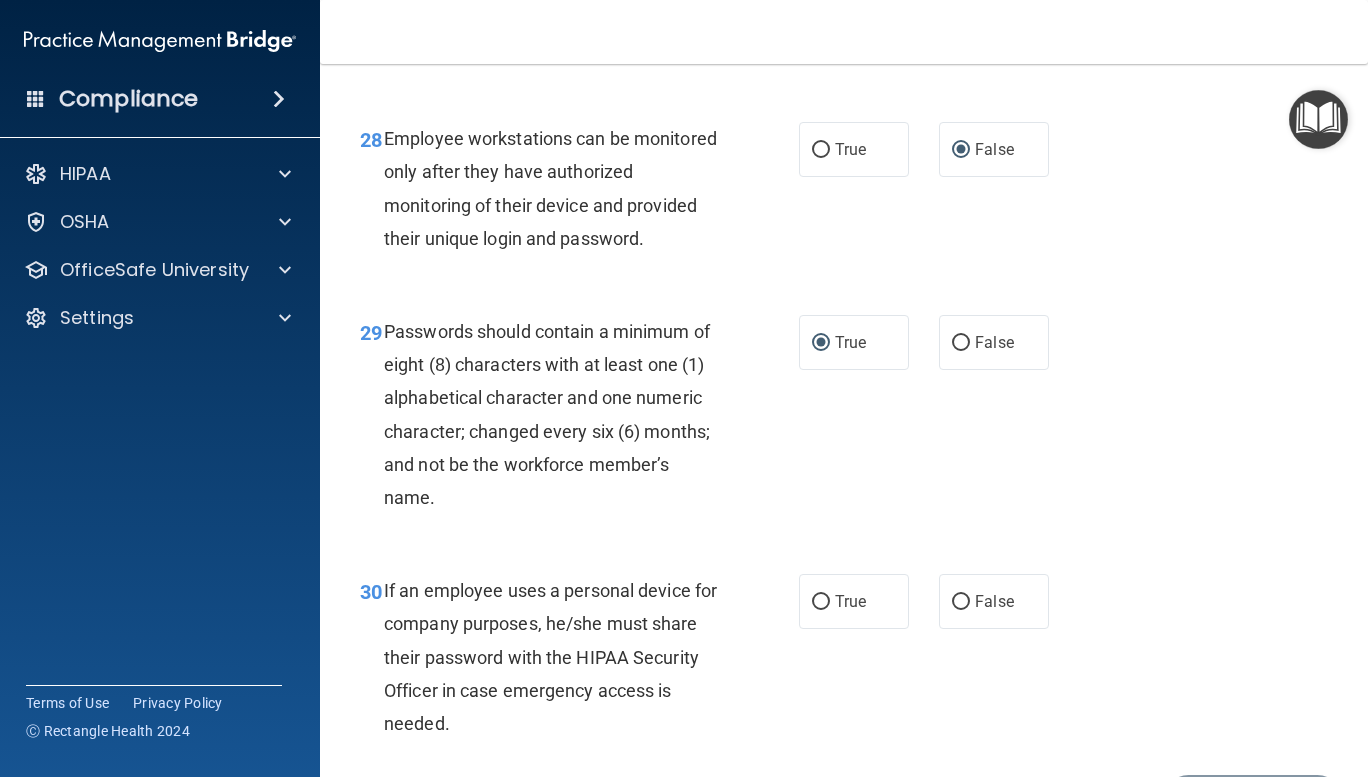 scroll, scrollTop: 5836, scrollLeft: 0, axis: vertical 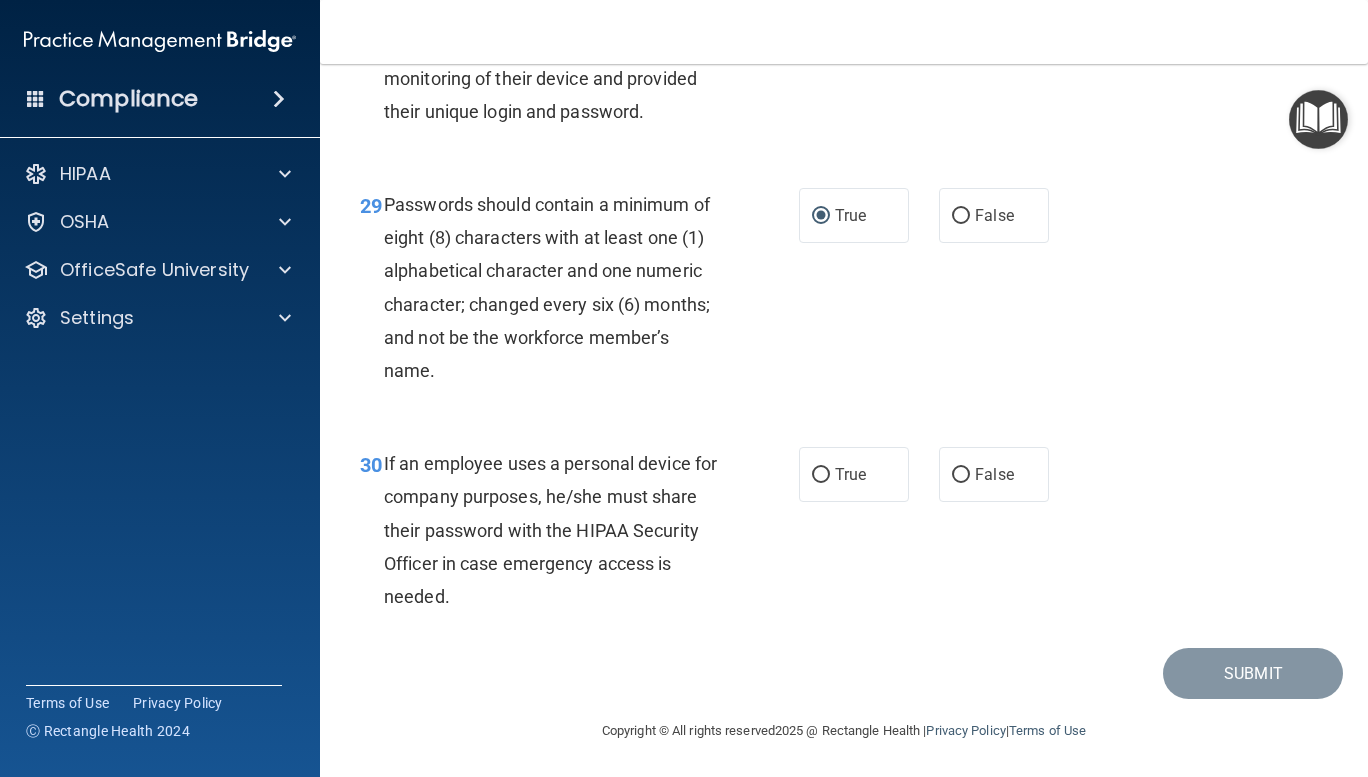 click on "True" at bounding box center [821, 475] 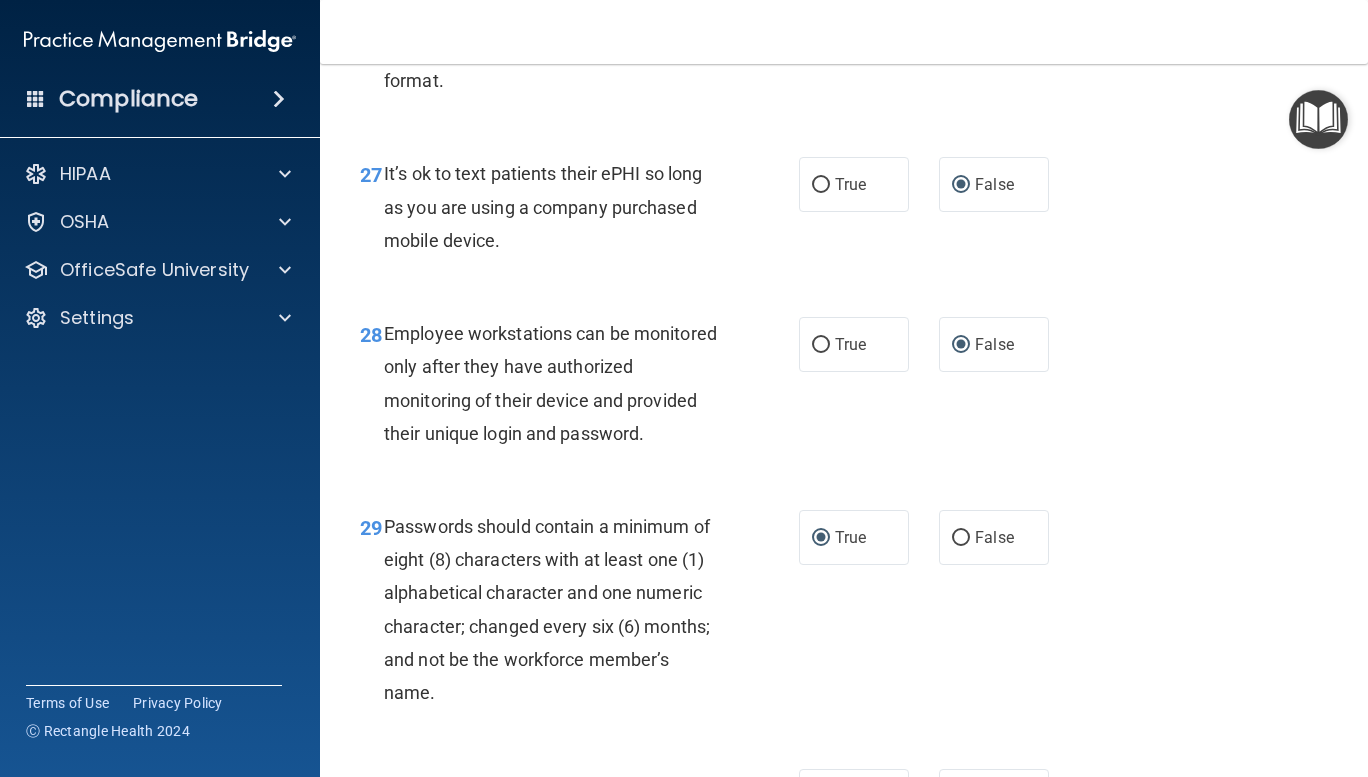 scroll, scrollTop: 5905, scrollLeft: 0, axis: vertical 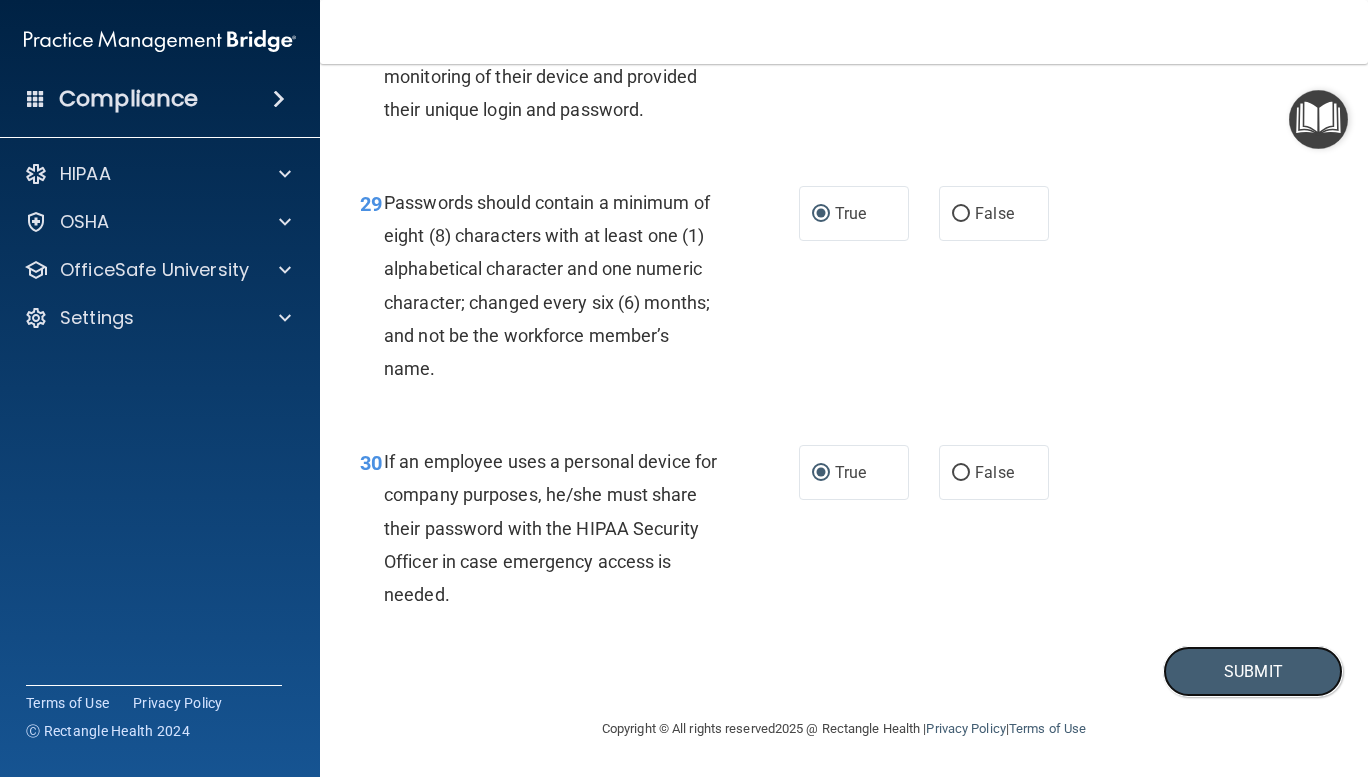 click on "Submit" at bounding box center (1253, 671) 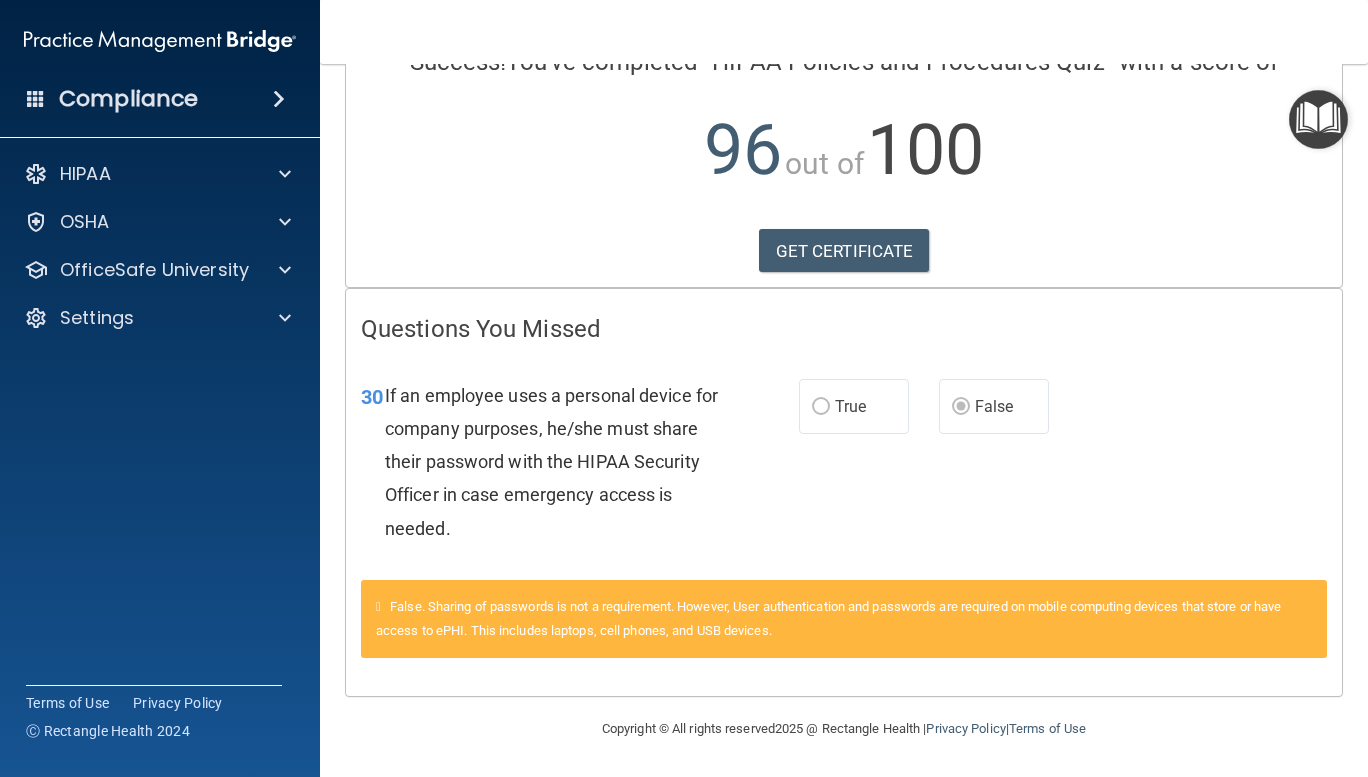 scroll, scrollTop: 0, scrollLeft: 0, axis: both 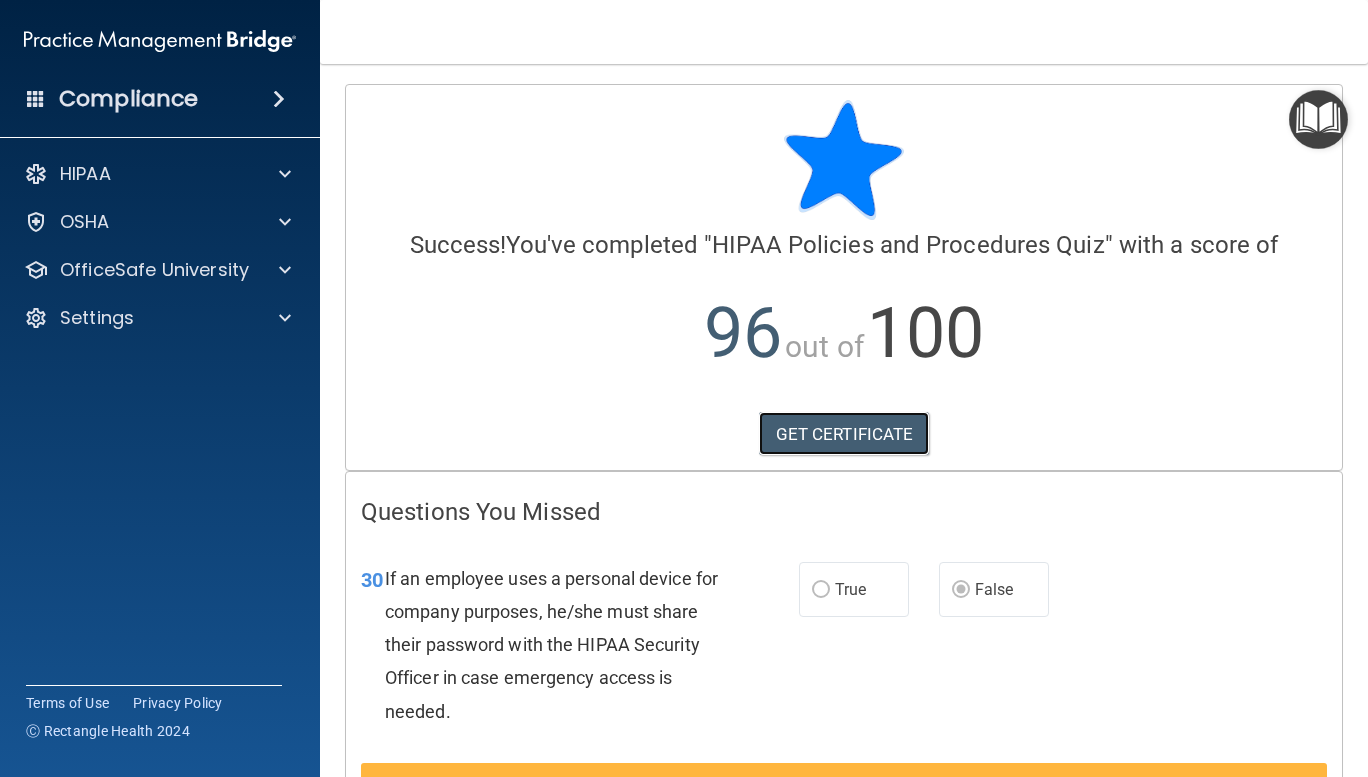 click on "GET CERTIFICATE" at bounding box center [844, 434] 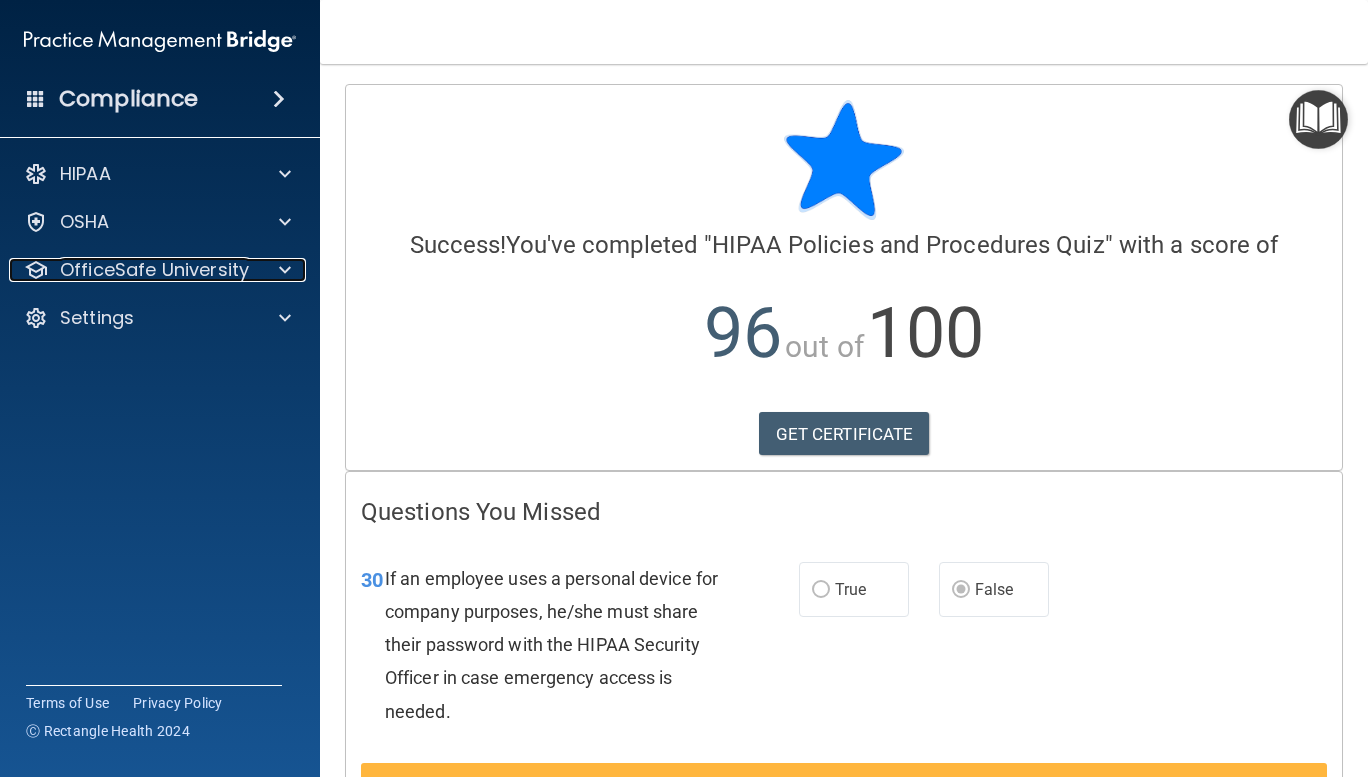 click on "OfficeSafe University" at bounding box center [154, 270] 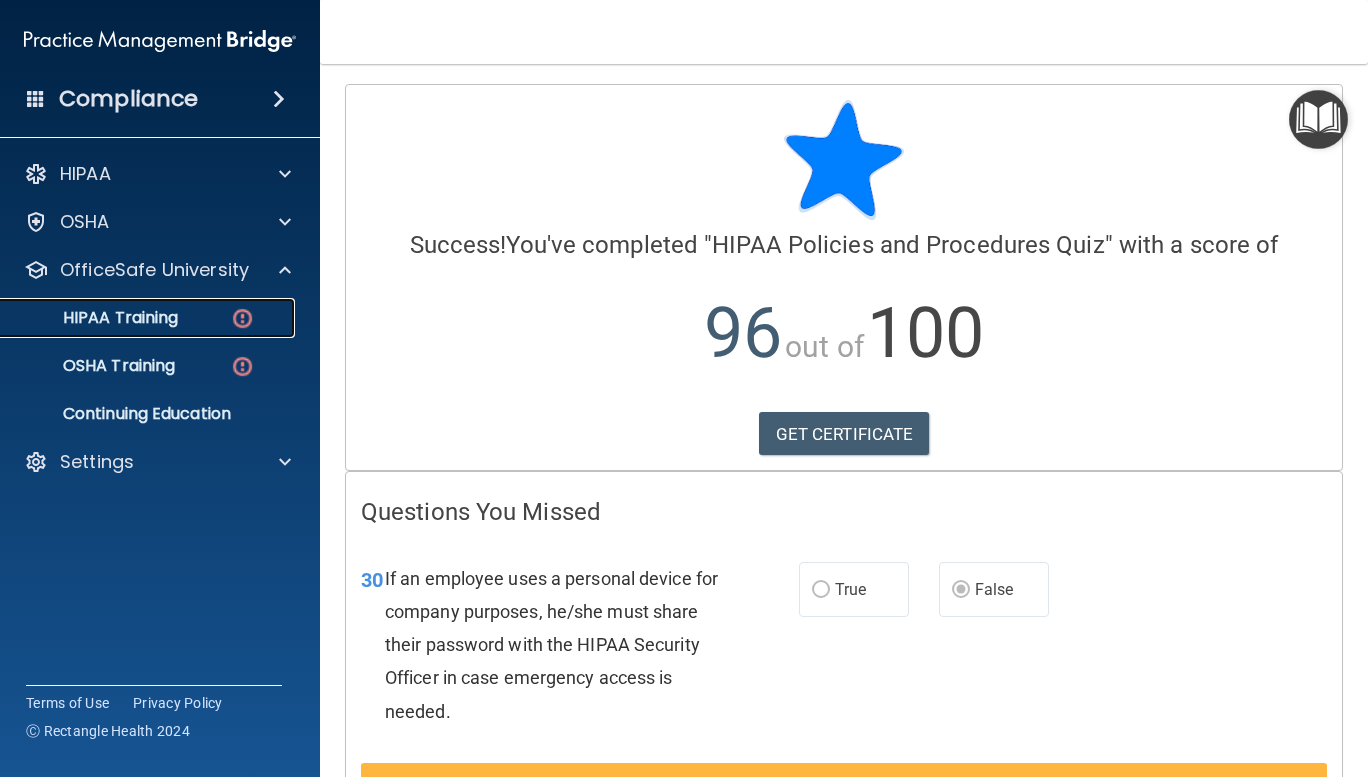 click on "HIPAA Training" at bounding box center [95, 318] 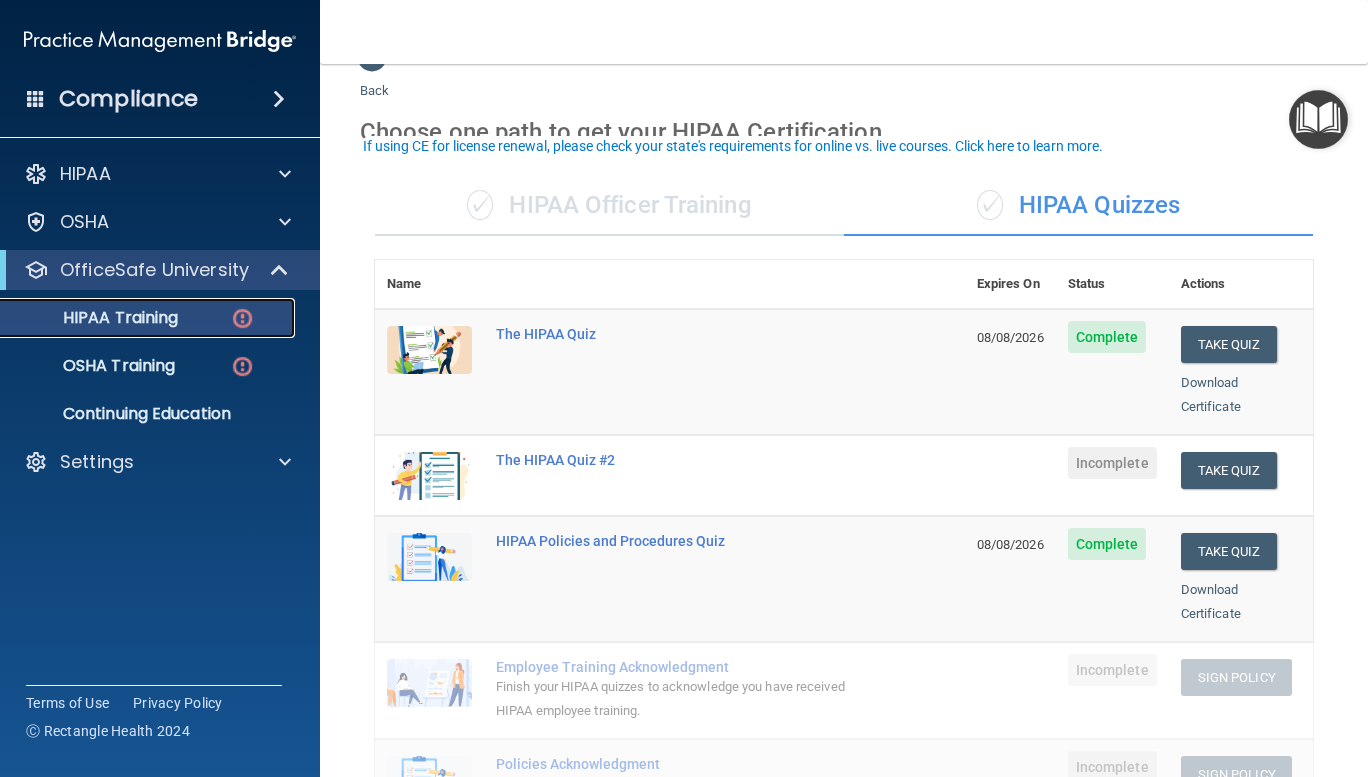 scroll, scrollTop: 34, scrollLeft: 0, axis: vertical 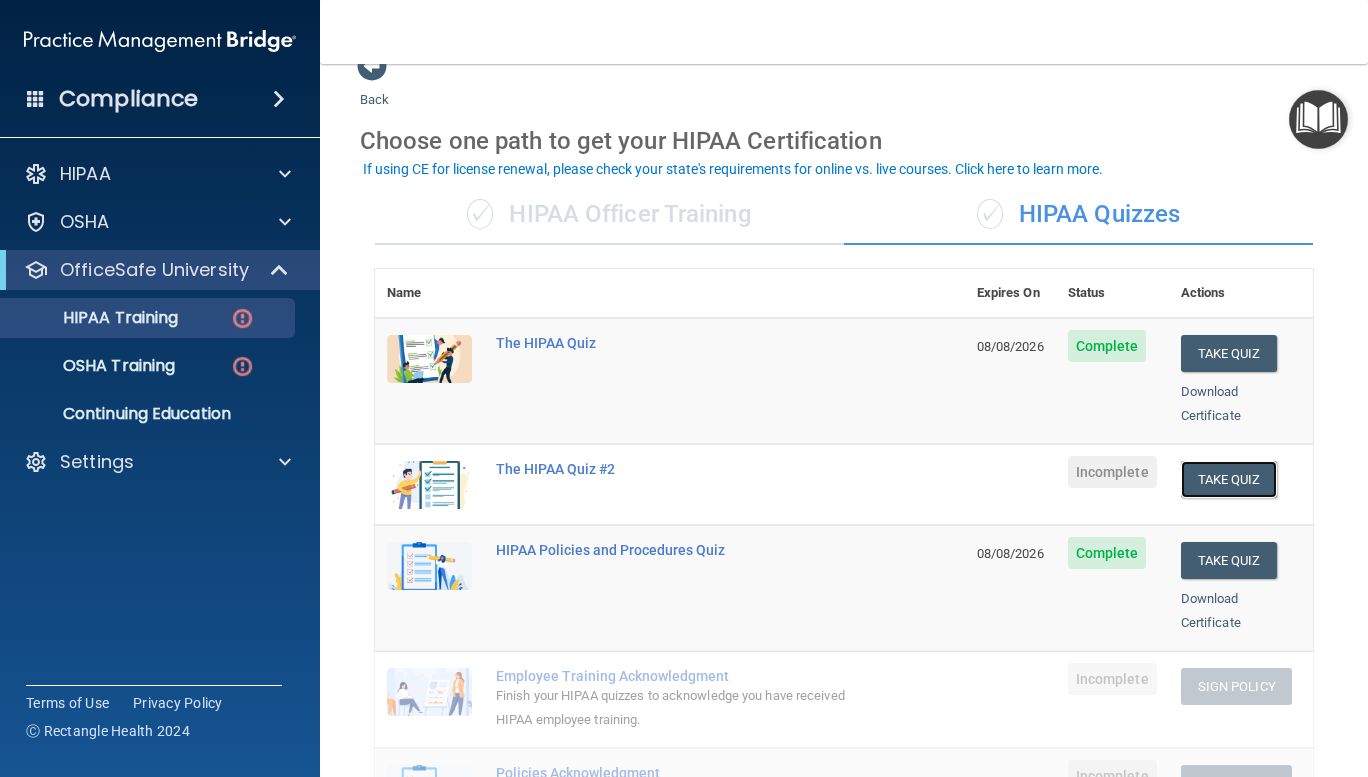 click on "Take Quiz" at bounding box center (1229, 479) 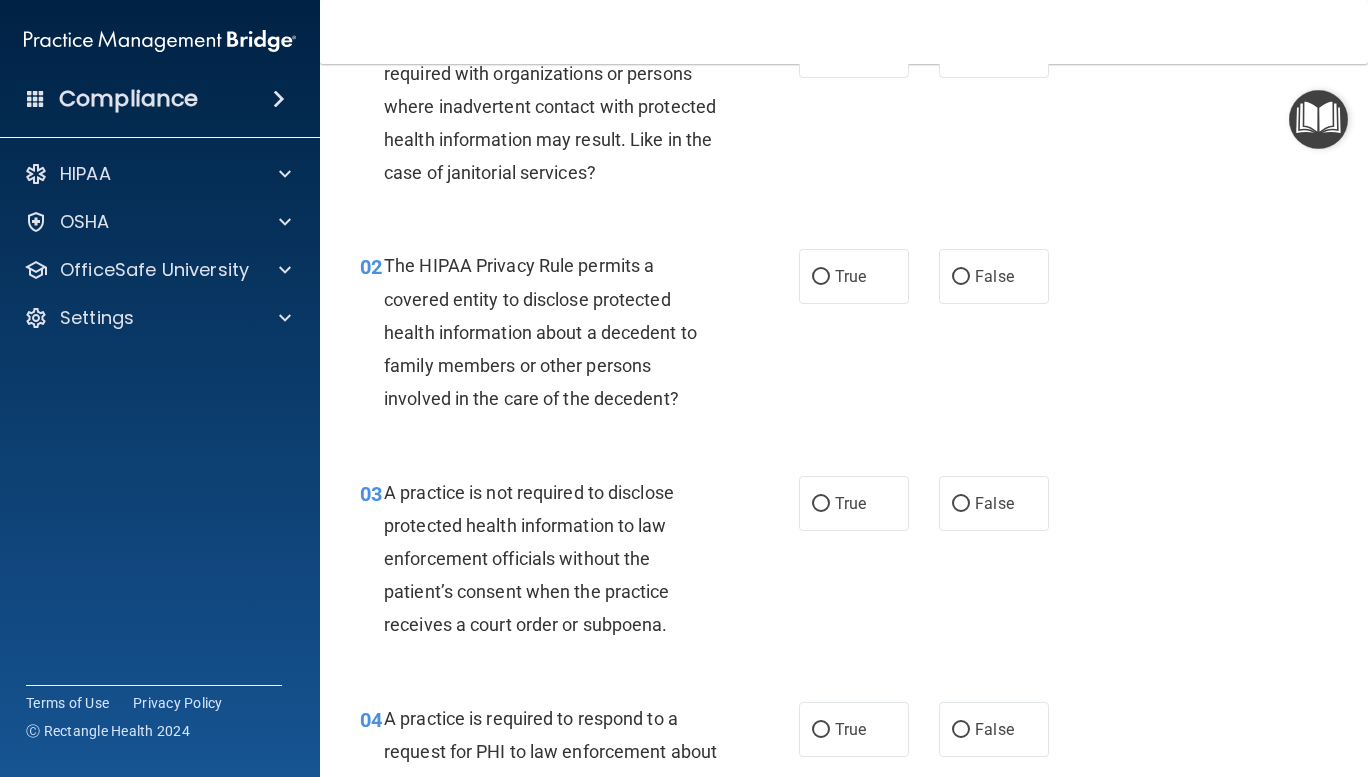 scroll, scrollTop: 0, scrollLeft: 0, axis: both 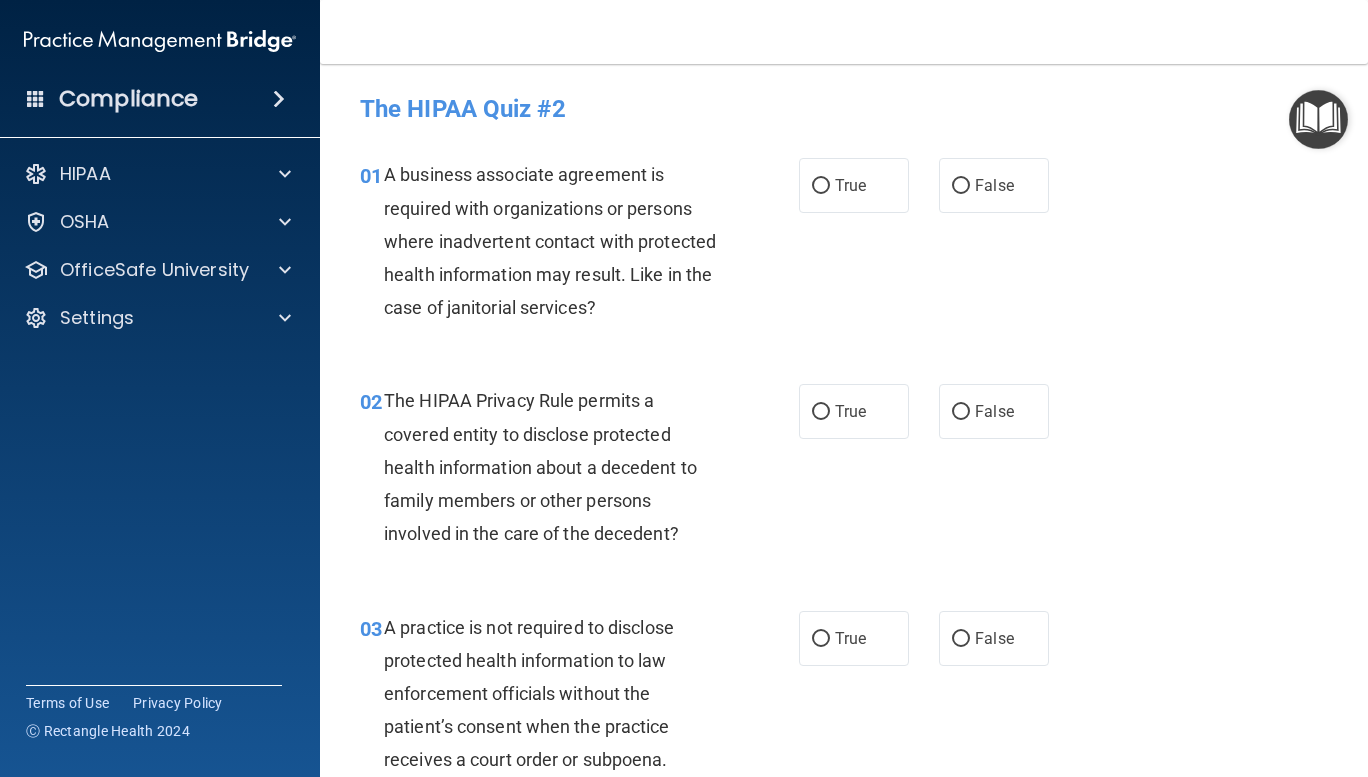 click on "False" at bounding box center [961, 186] 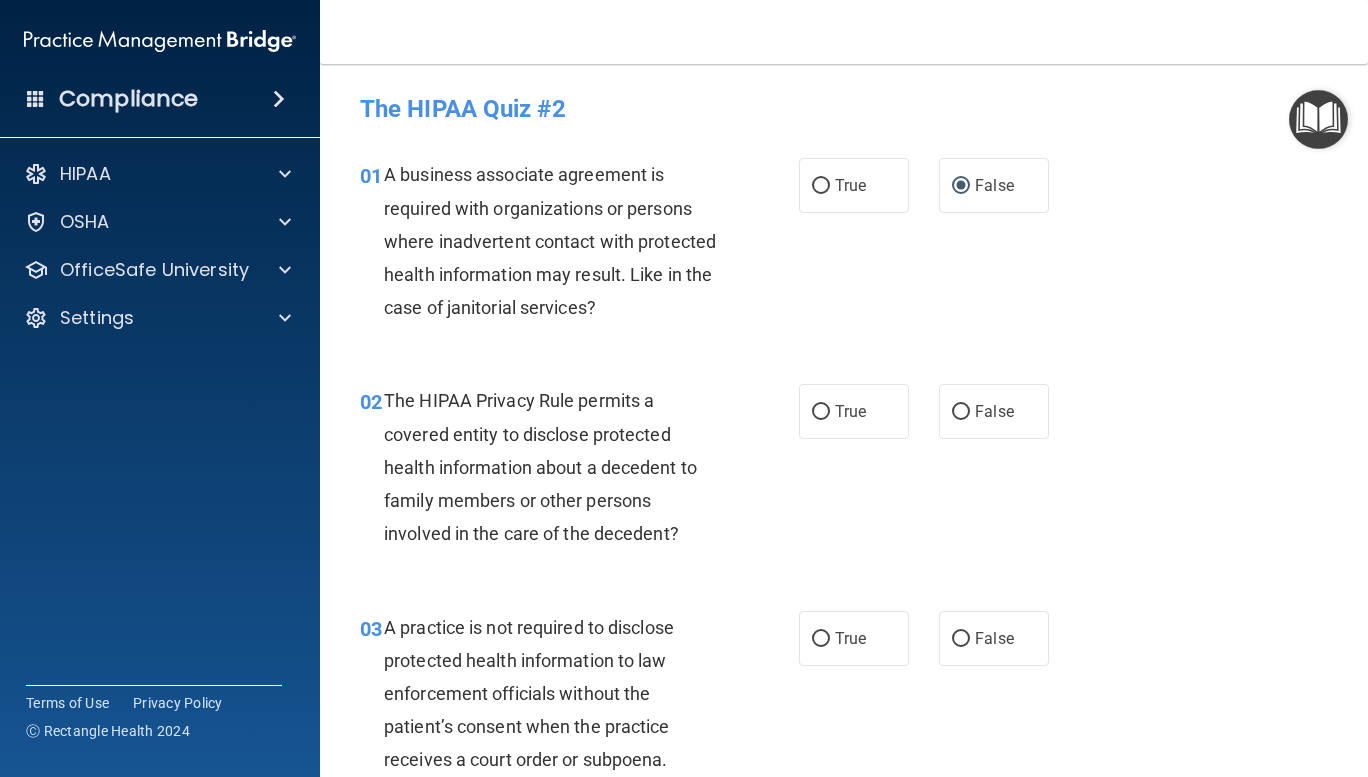 click on "False" at bounding box center (961, 412) 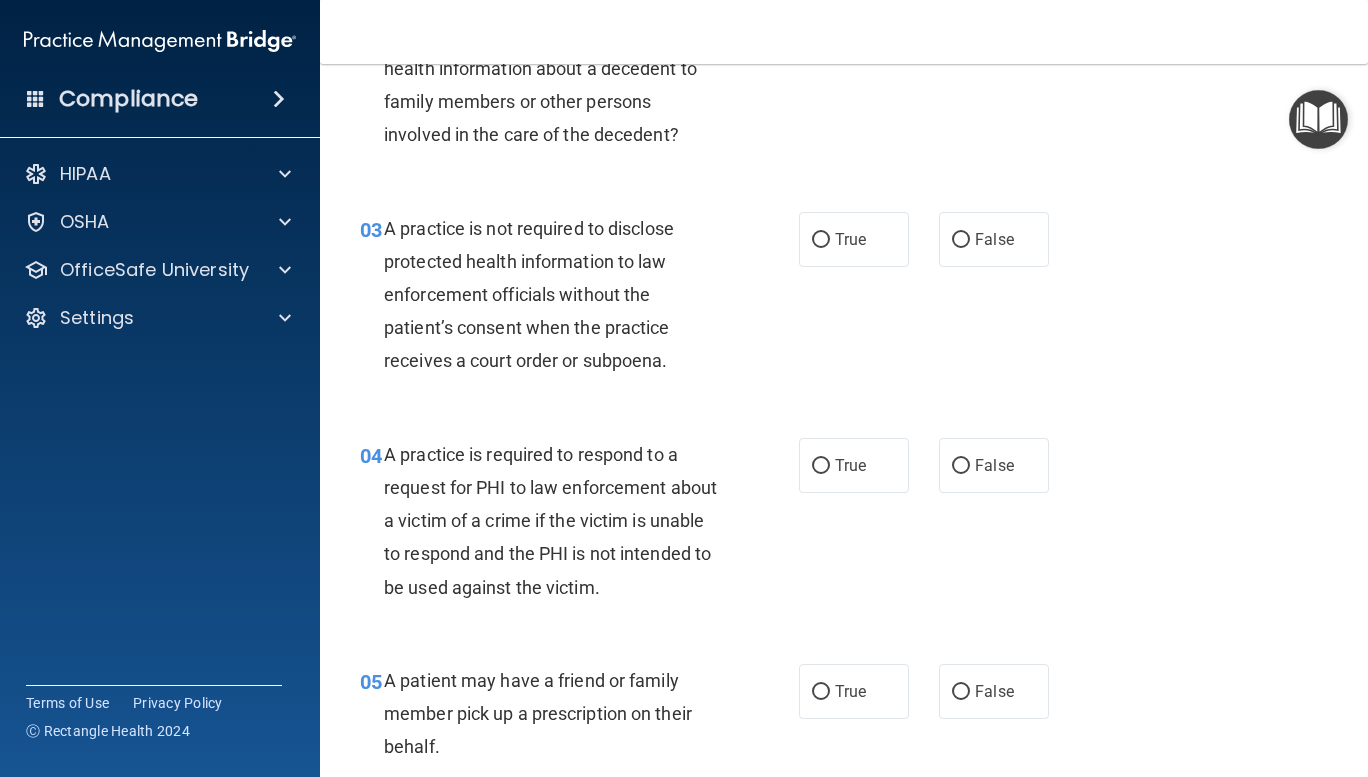 scroll, scrollTop: 417, scrollLeft: 0, axis: vertical 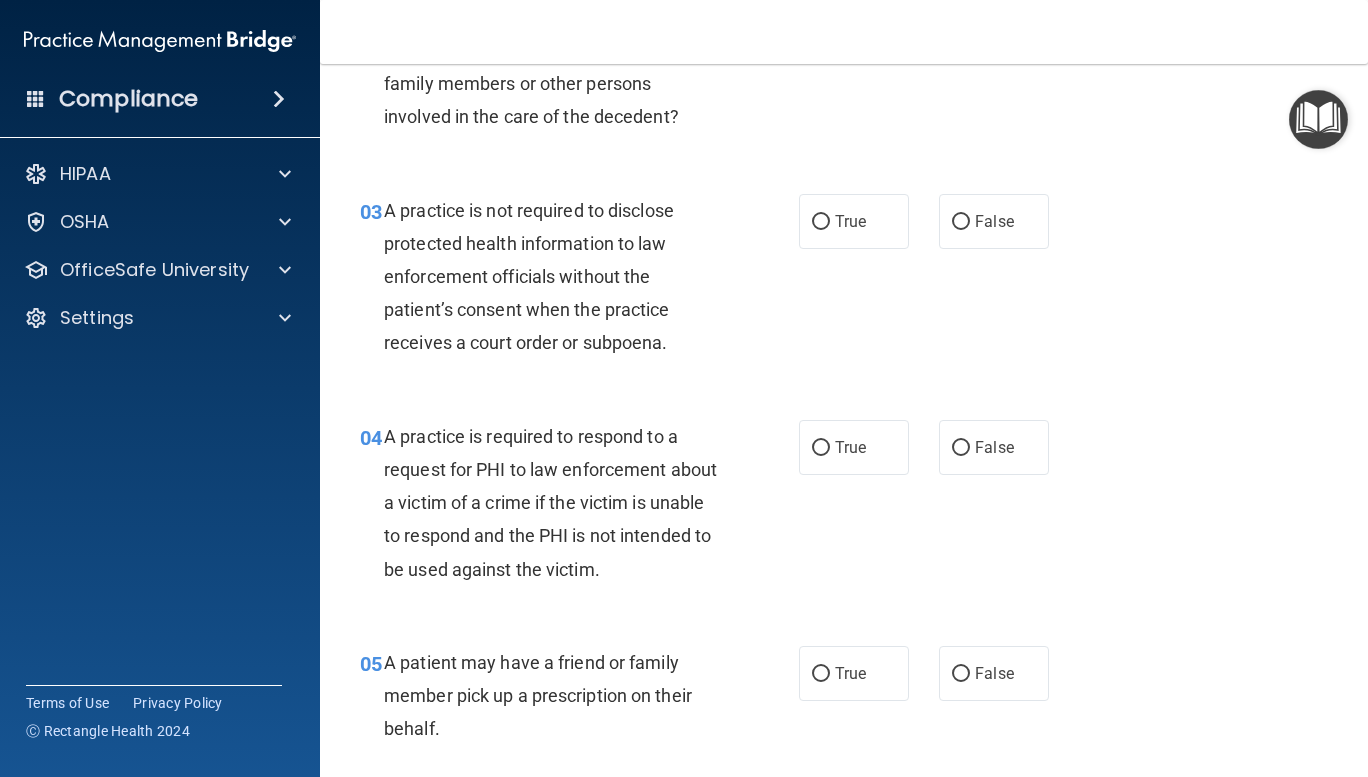 click on "False" at bounding box center [961, 222] 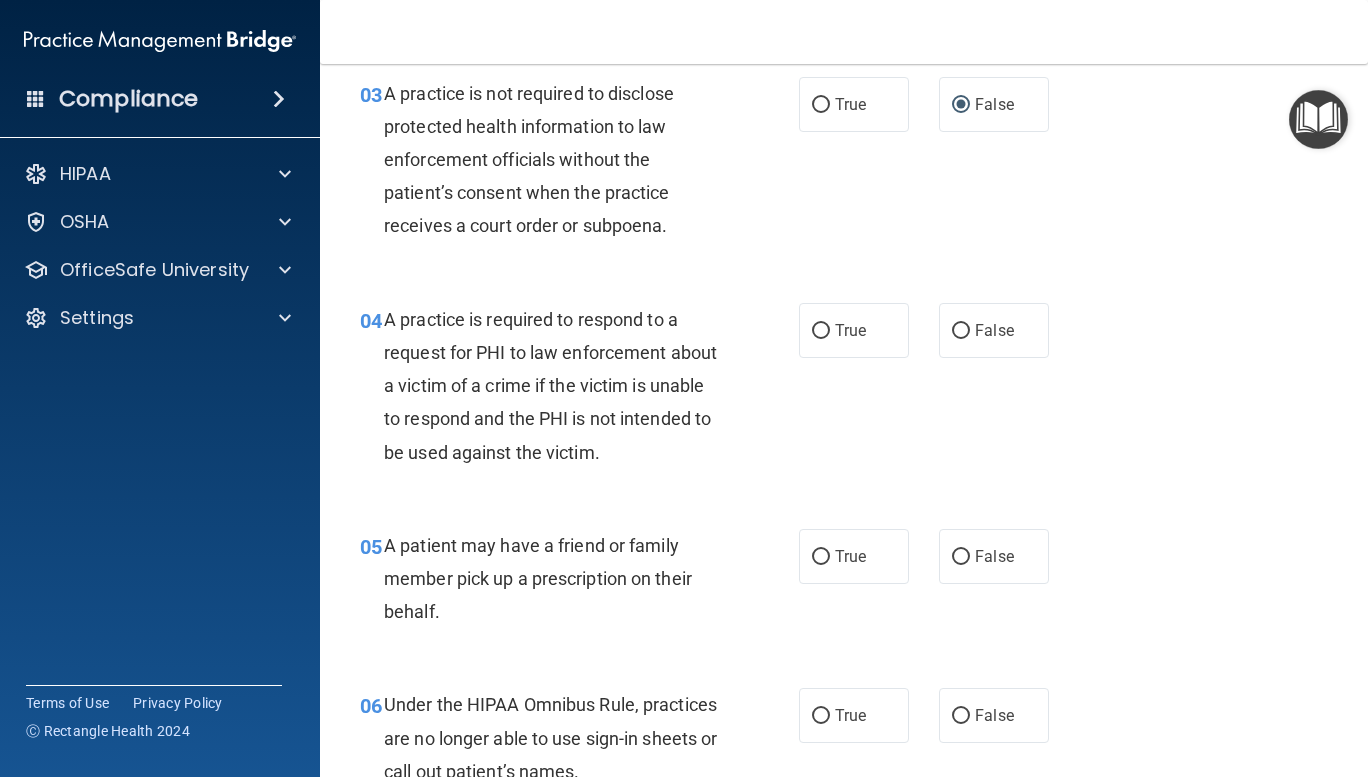 scroll, scrollTop: 535, scrollLeft: 0, axis: vertical 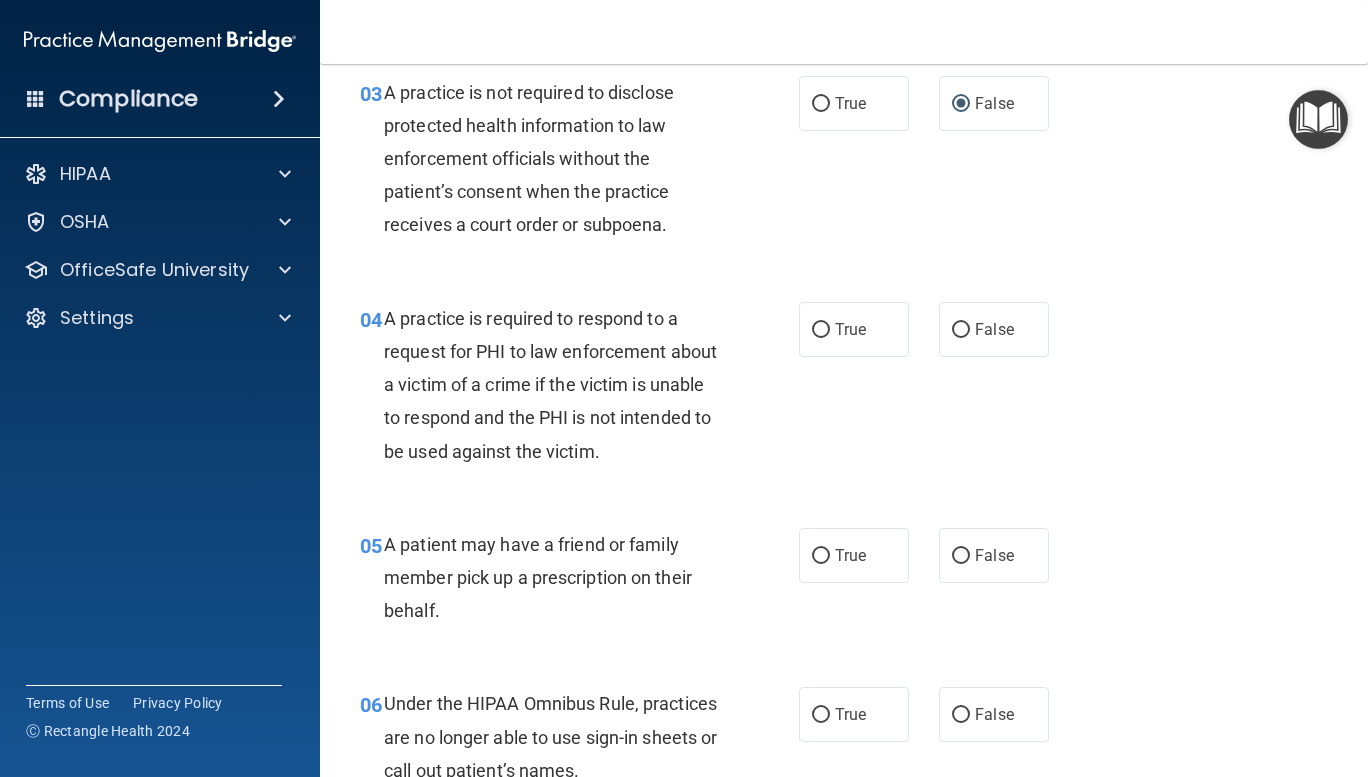 click on "True" at bounding box center (821, 330) 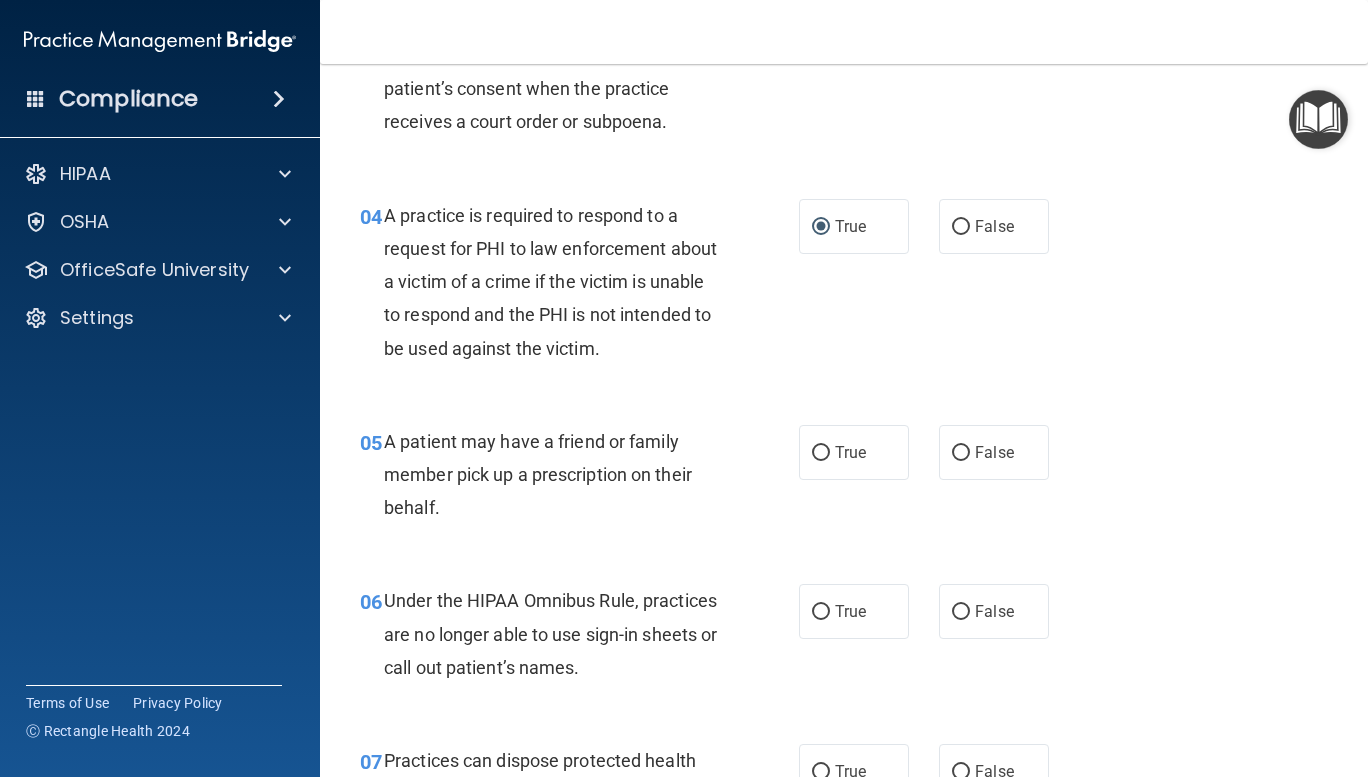 scroll, scrollTop: 639, scrollLeft: 0, axis: vertical 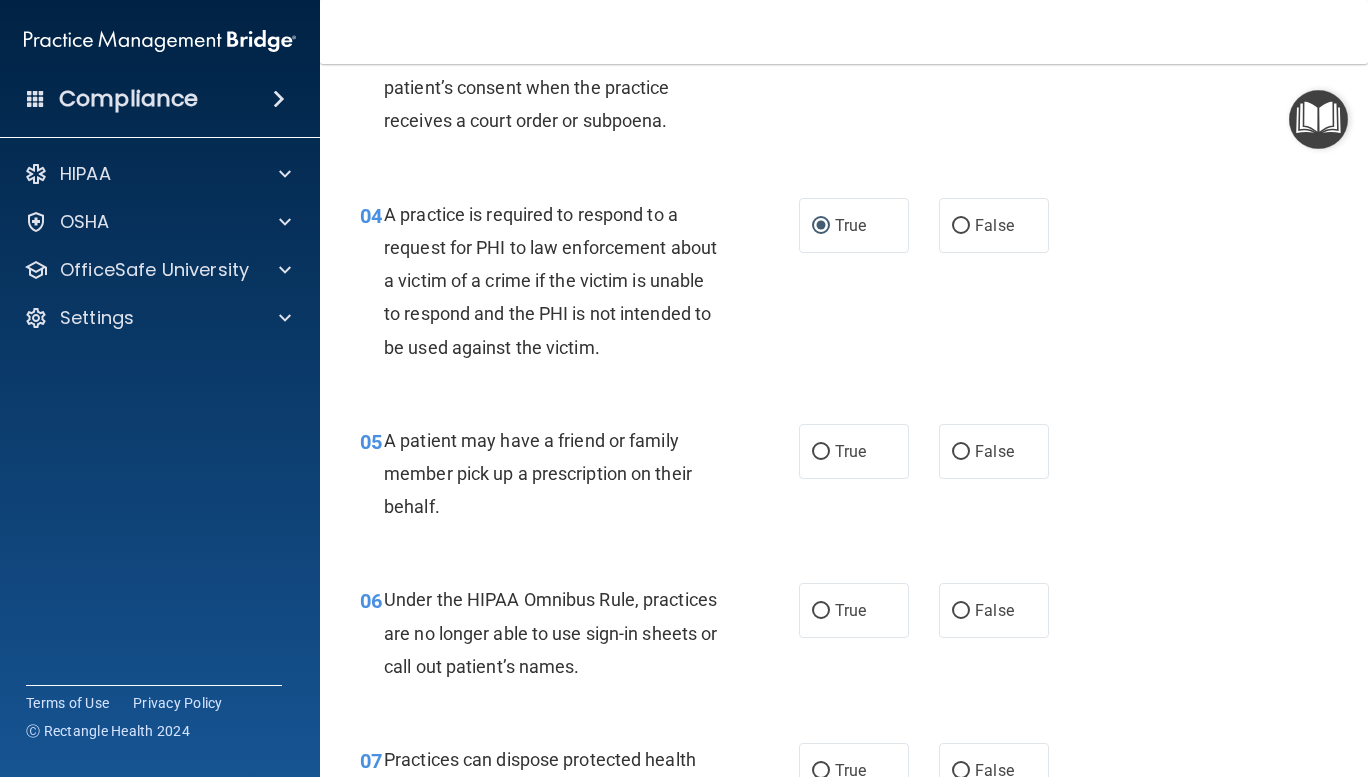 click on "False" at bounding box center [961, 452] 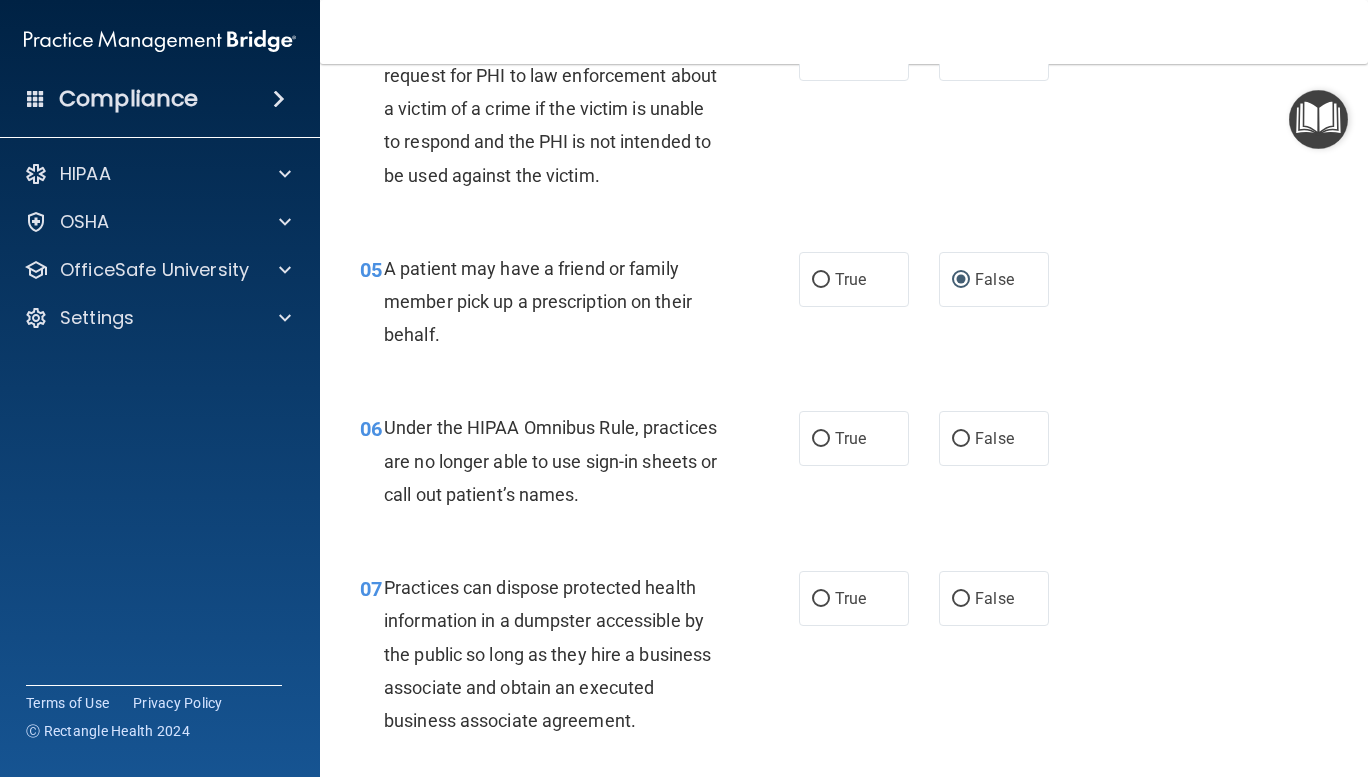 scroll, scrollTop: 815, scrollLeft: 0, axis: vertical 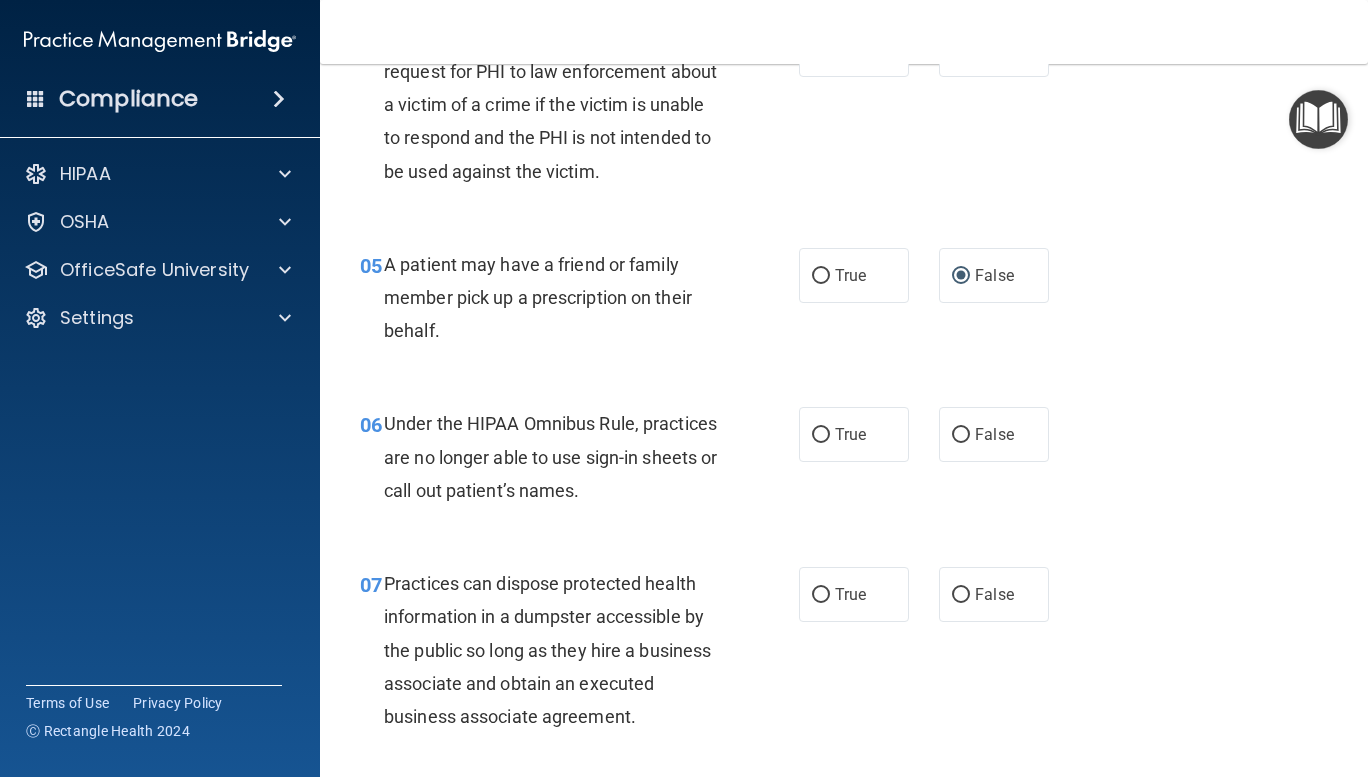 click on "True" at bounding box center (821, 435) 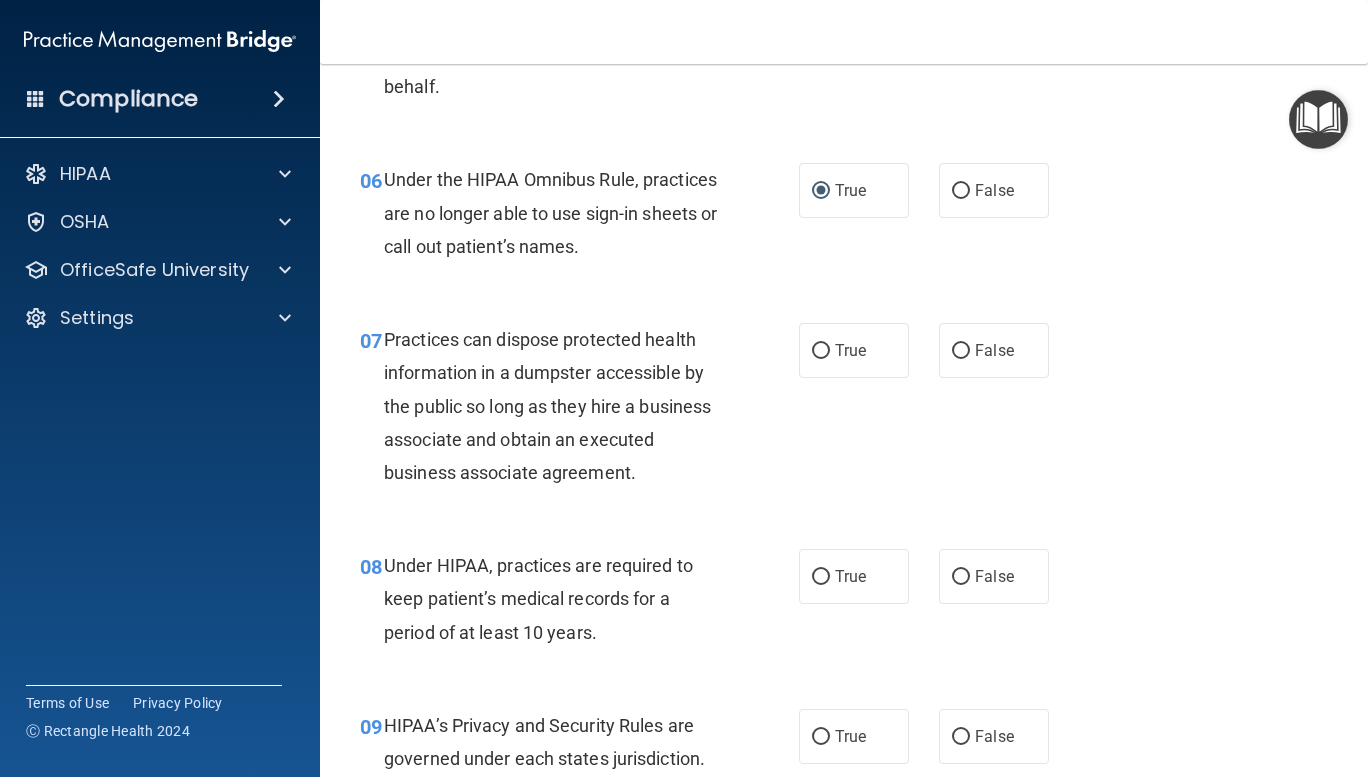 scroll, scrollTop: 1061, scrollLeft: 0, axis: vertical 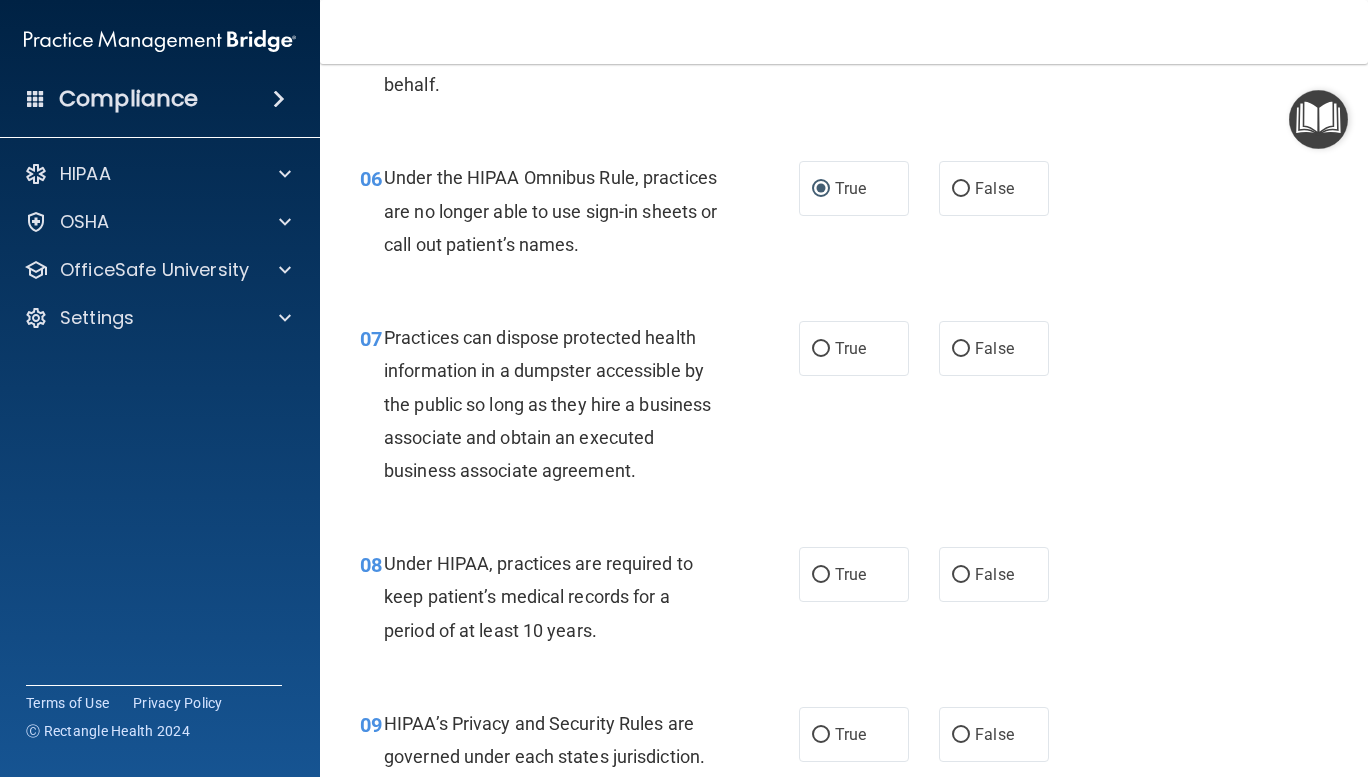 click on "False" at bounding box center [961, 349] 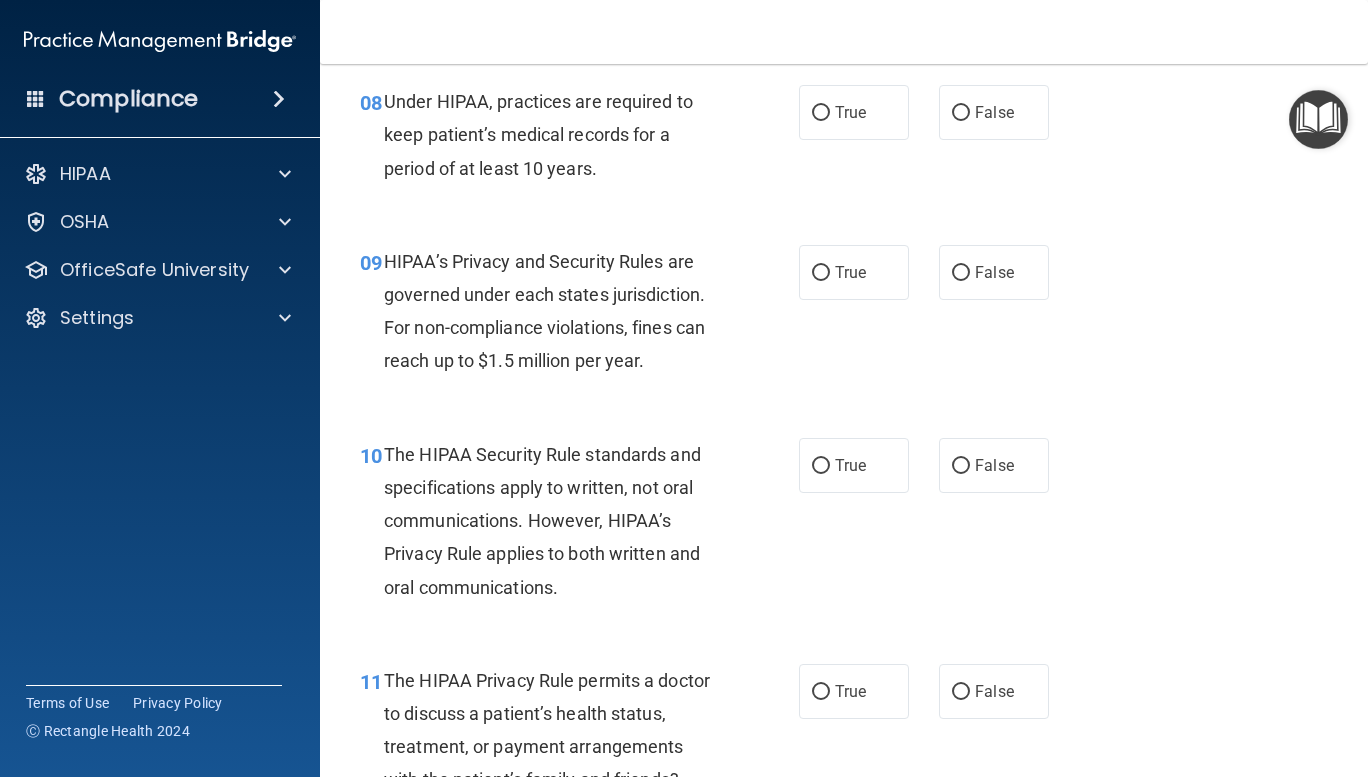 scroll, scrollTop: 1524, scrollLeft: 0, axis: vertical 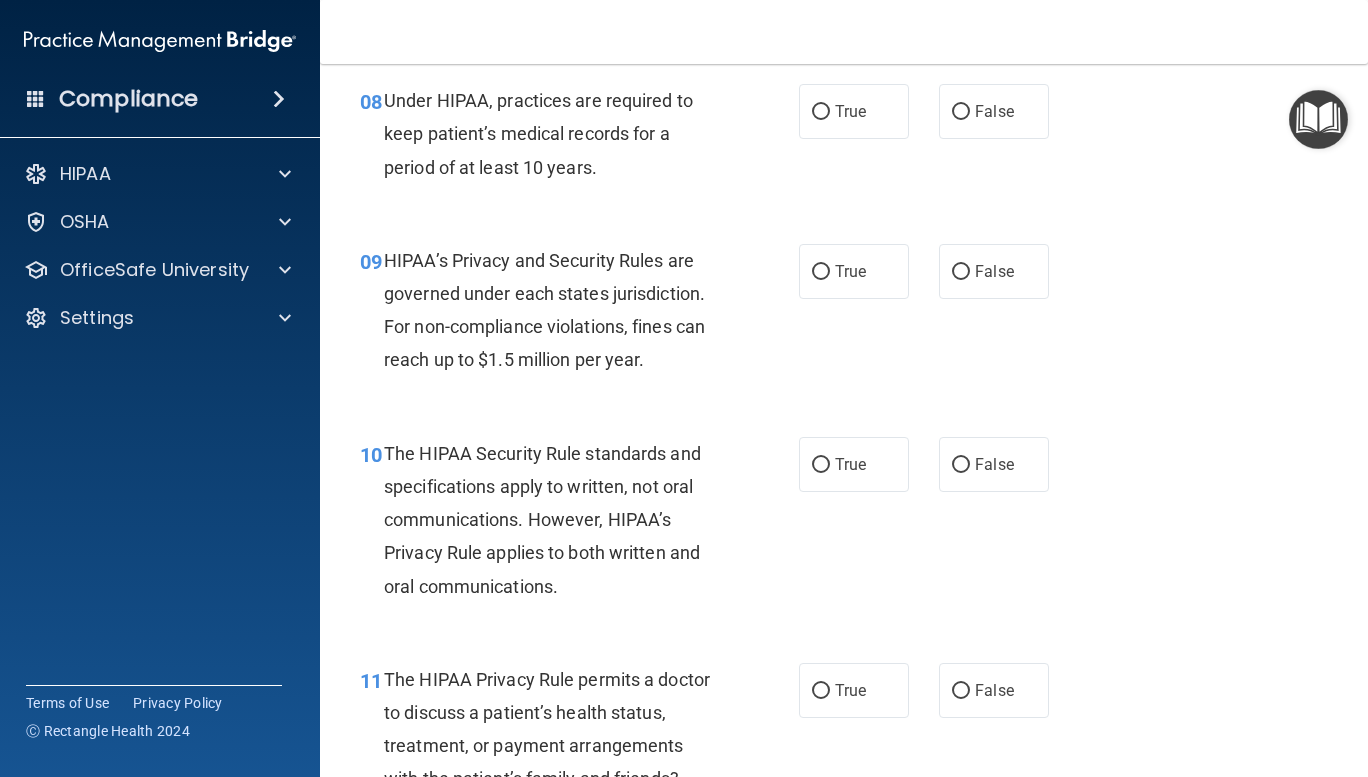 click on "False" at bounding box center [961, 112] 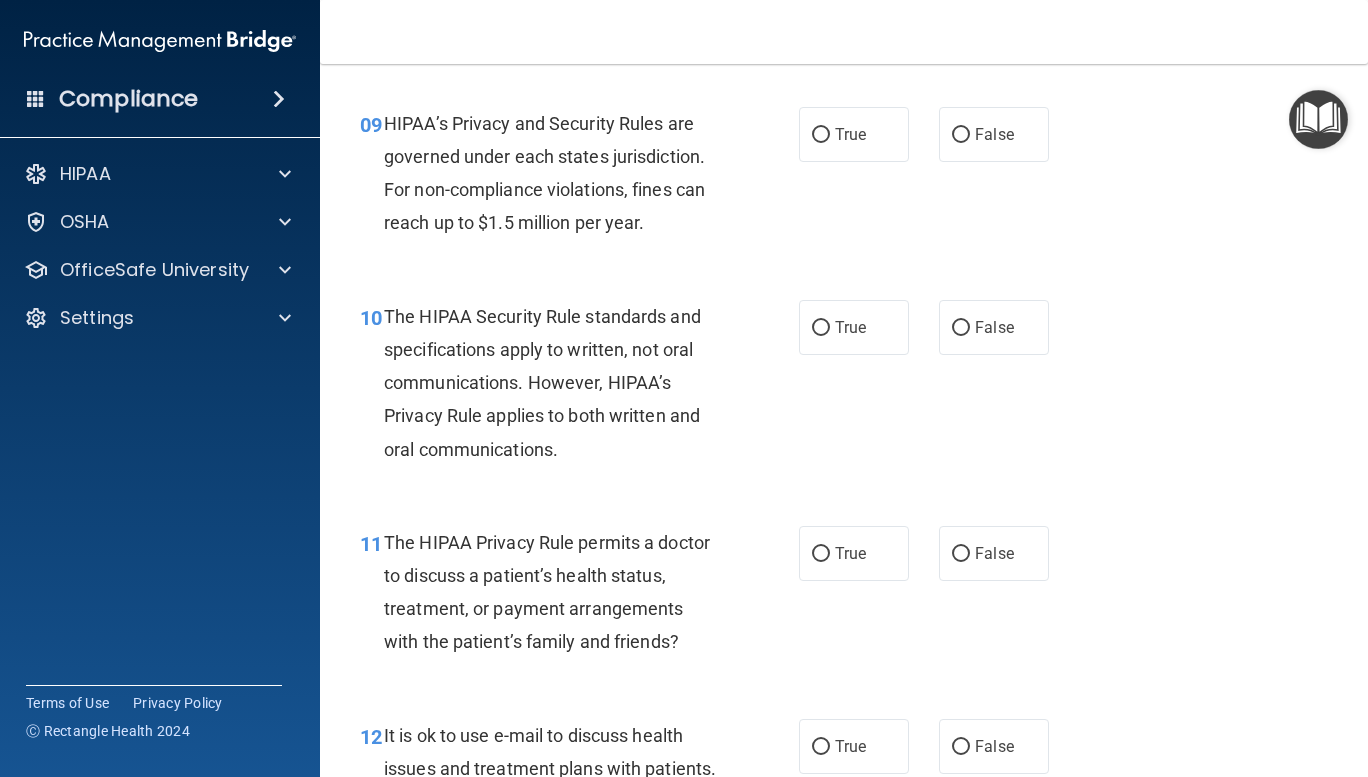 scroll, scrollTop: 1667, scrollLeft: 0, axis: vertical 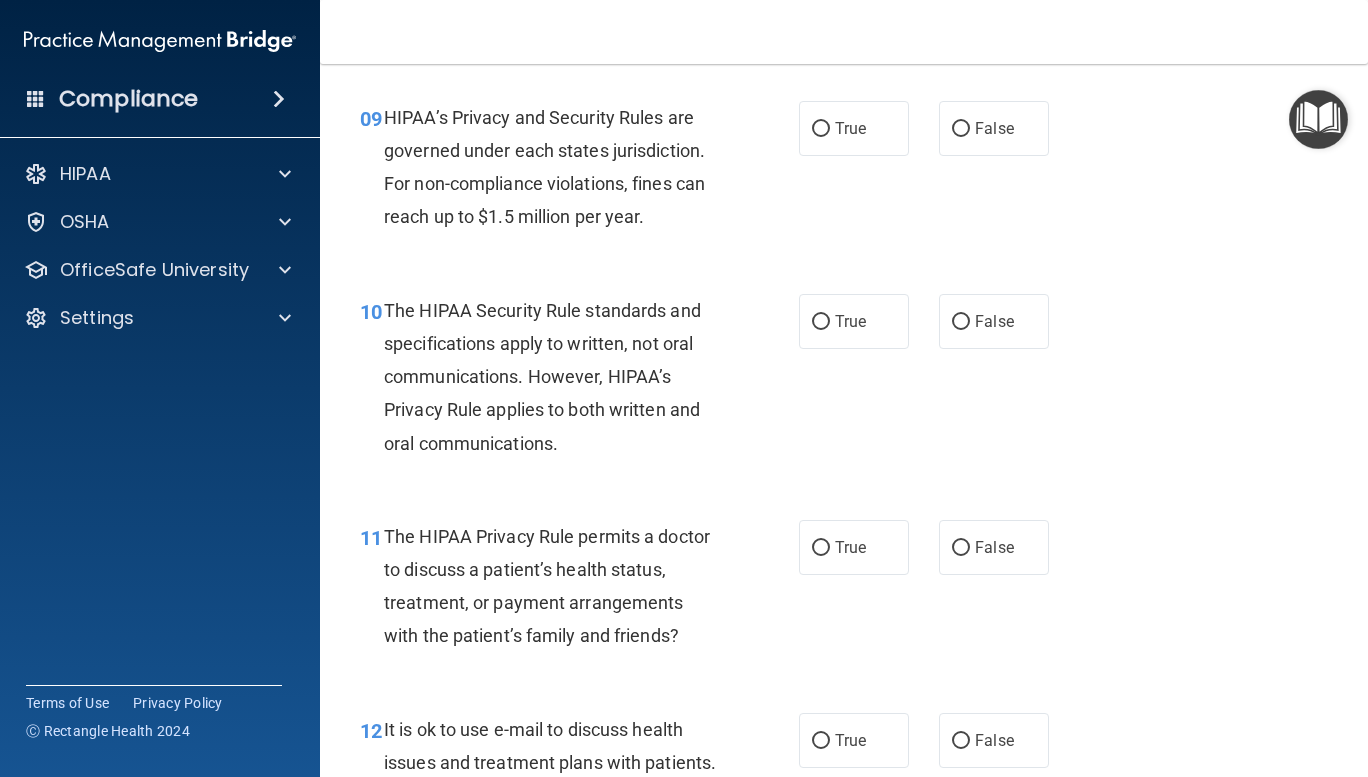 click on "True" at bounding box center [821, 129] 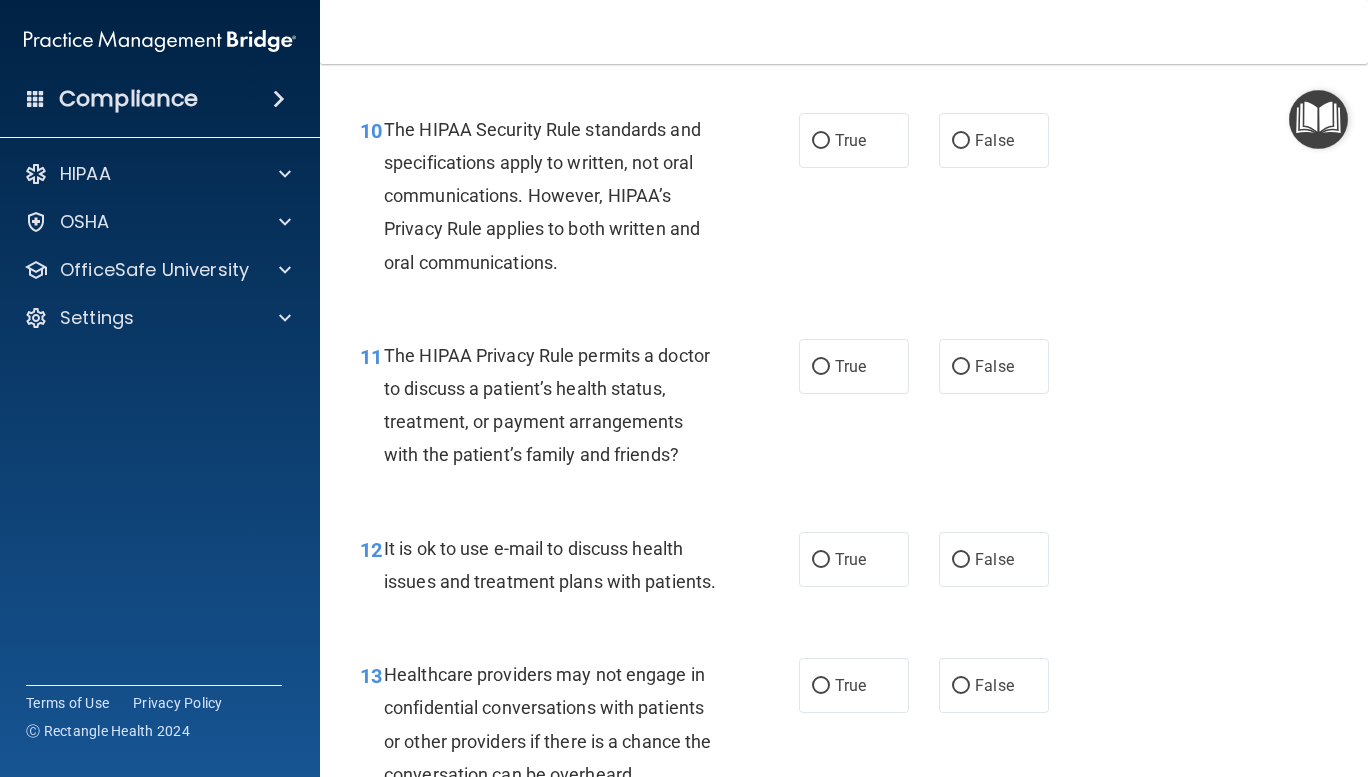 scroll, scrollTop: 1849, scrollLeft: 0, axis: vertical 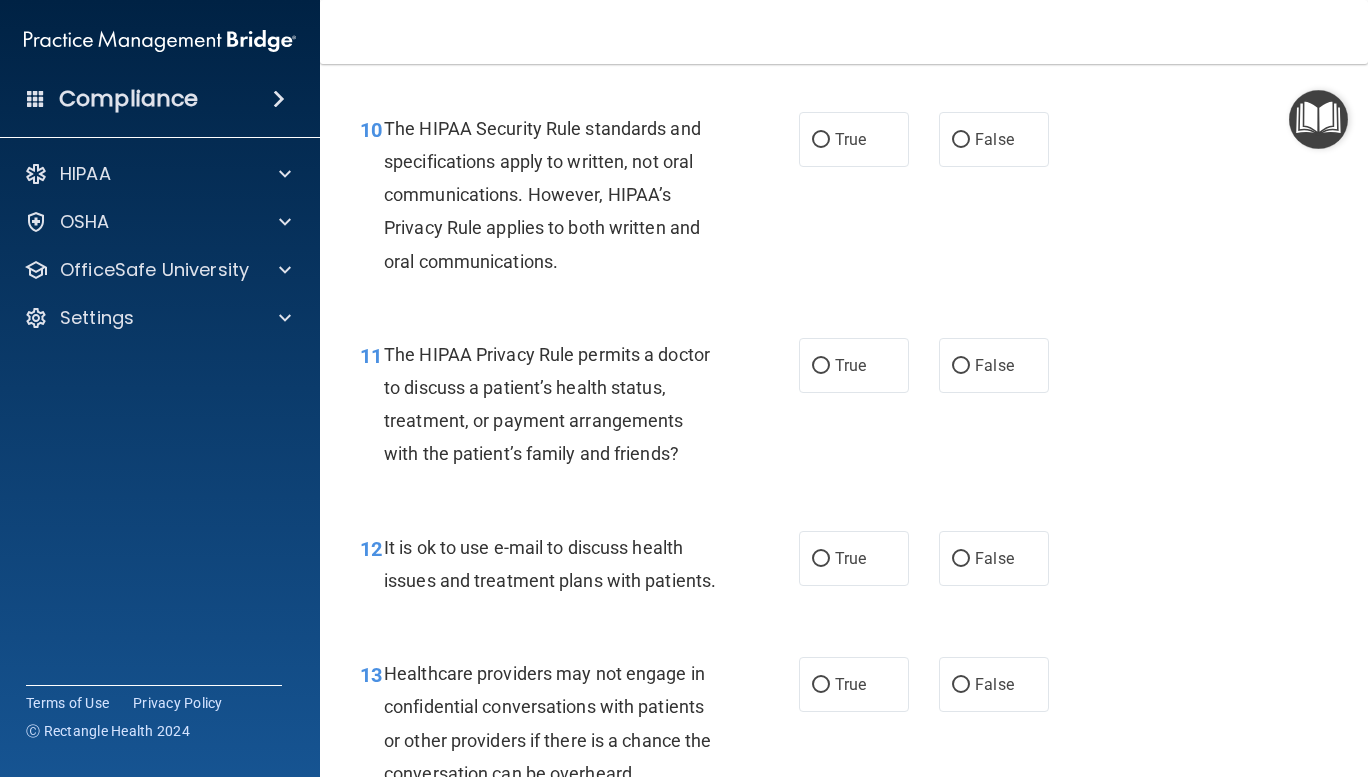 click on "True" at bounding box center (821, 140) 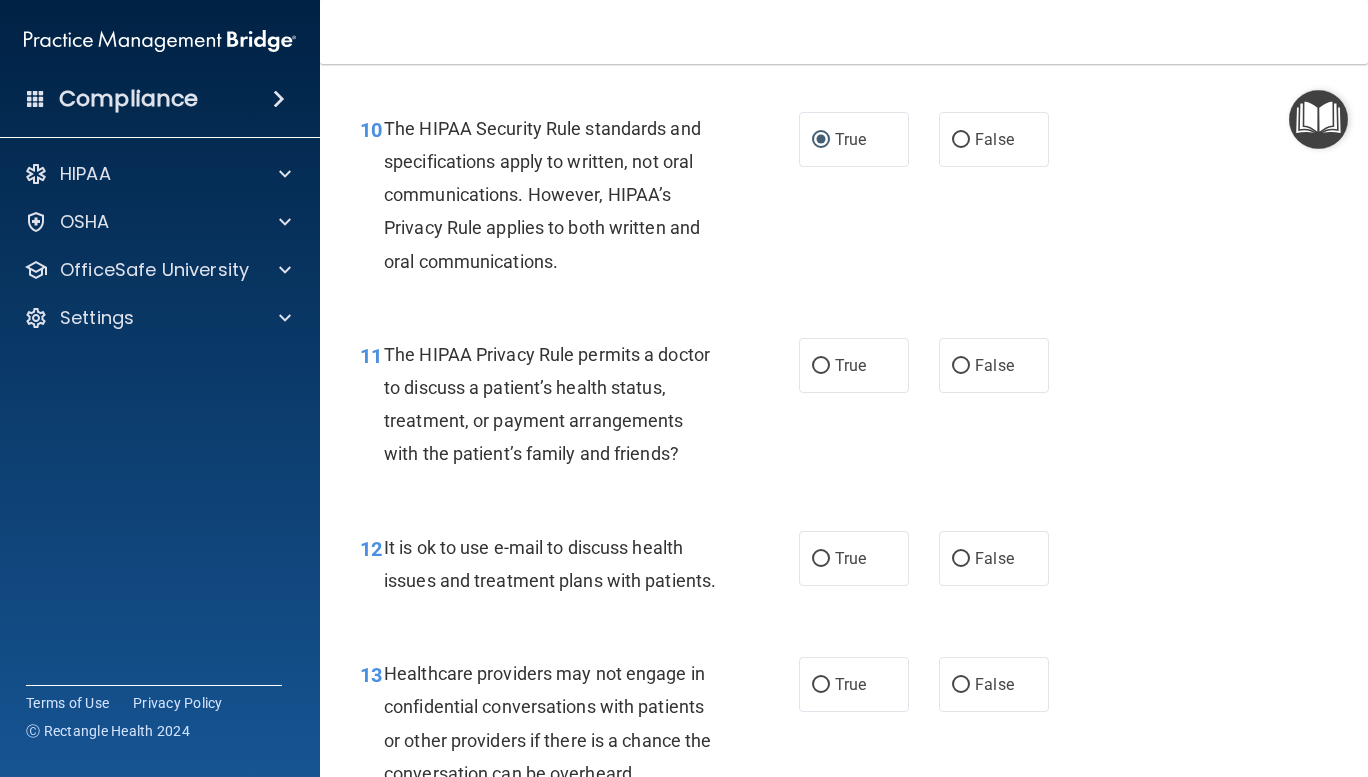 drag, startPoint x: 734, startPoint y: 431, endPoint x: 733, endPoint y: 474, distance: 43.011627 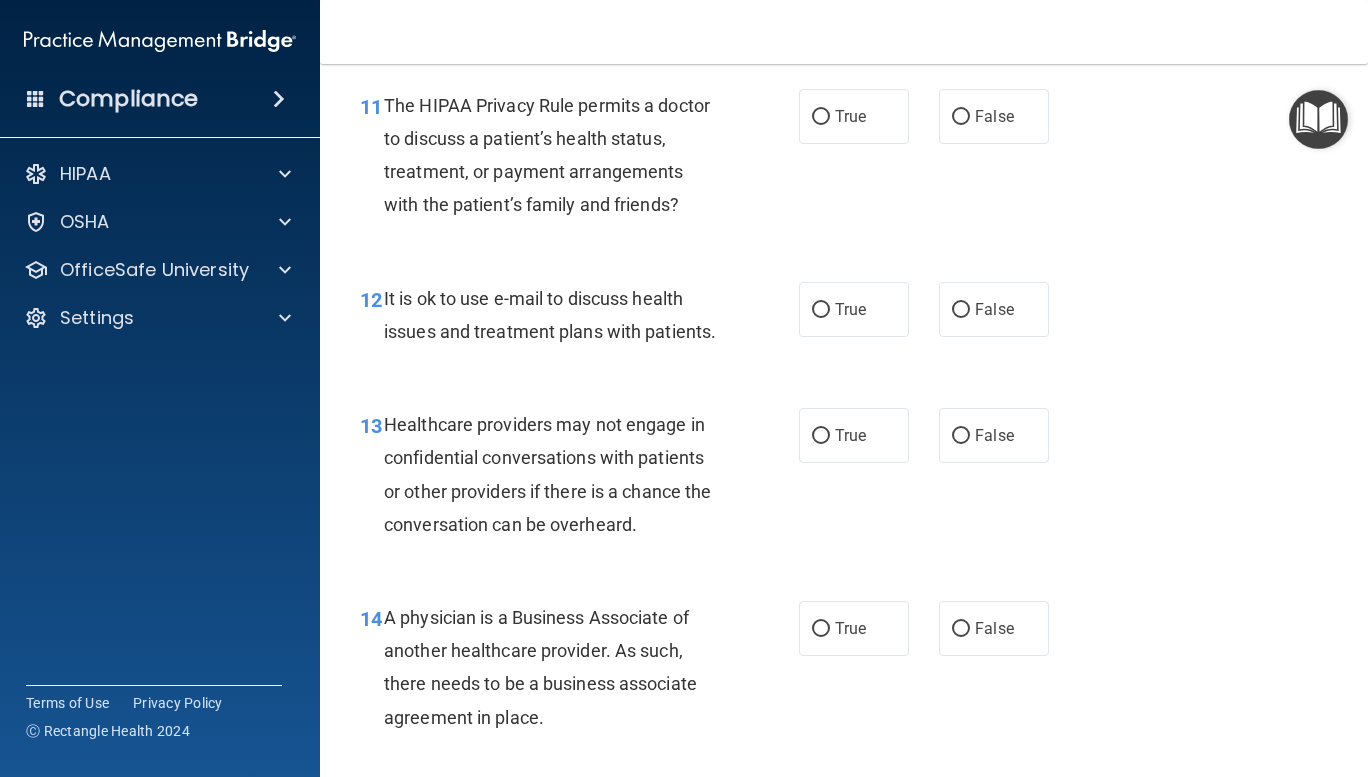 scroll, scrollTop: 2102, scrollLeft: 0, axis: vertical 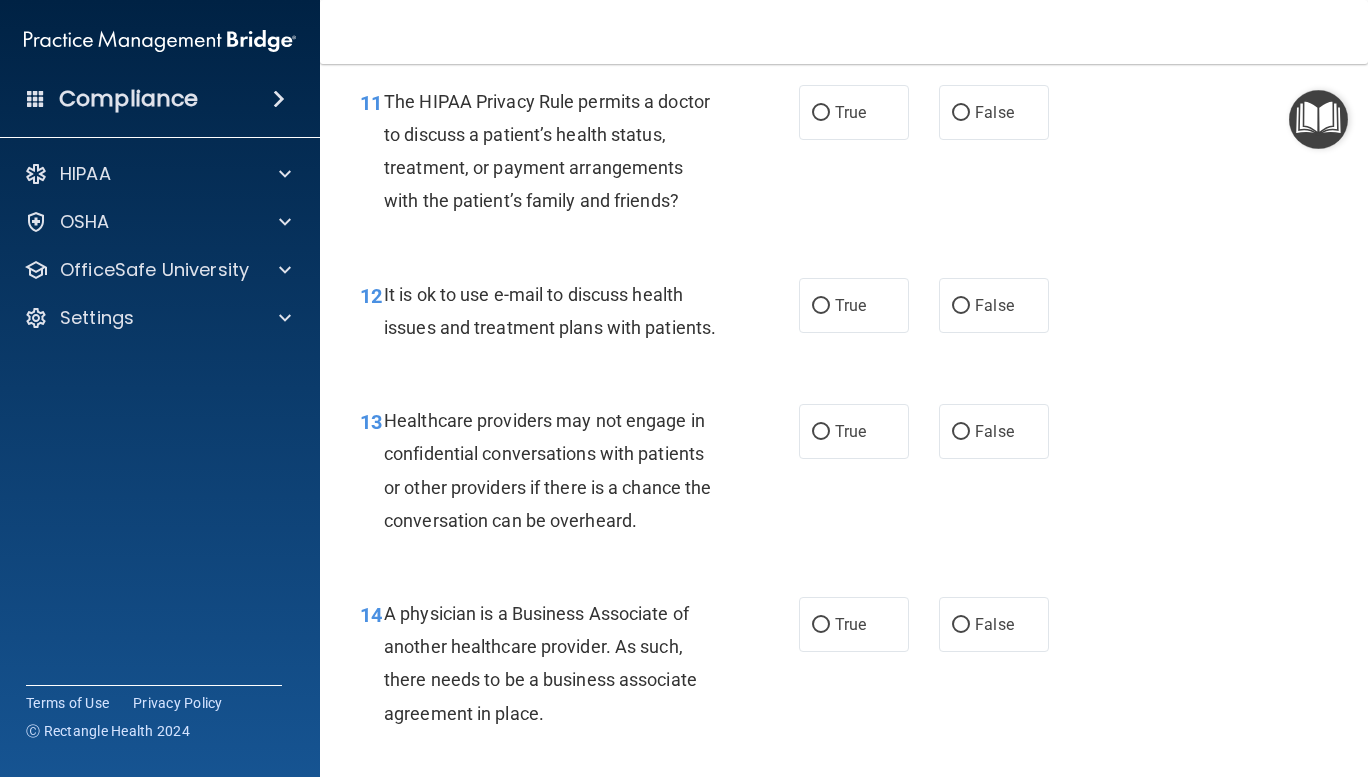 click on "False" at bounding box center (961, 113) 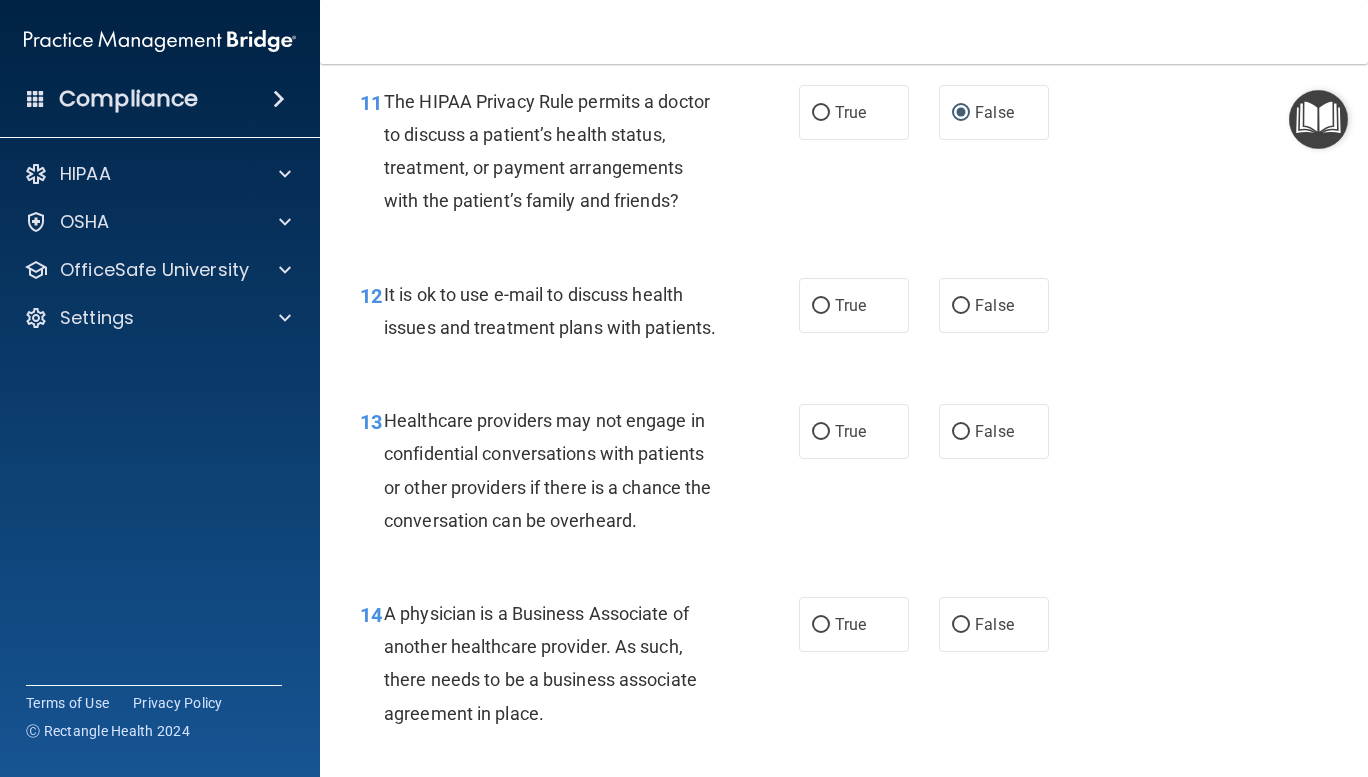 click on "True" at bounding box center [821, 306] 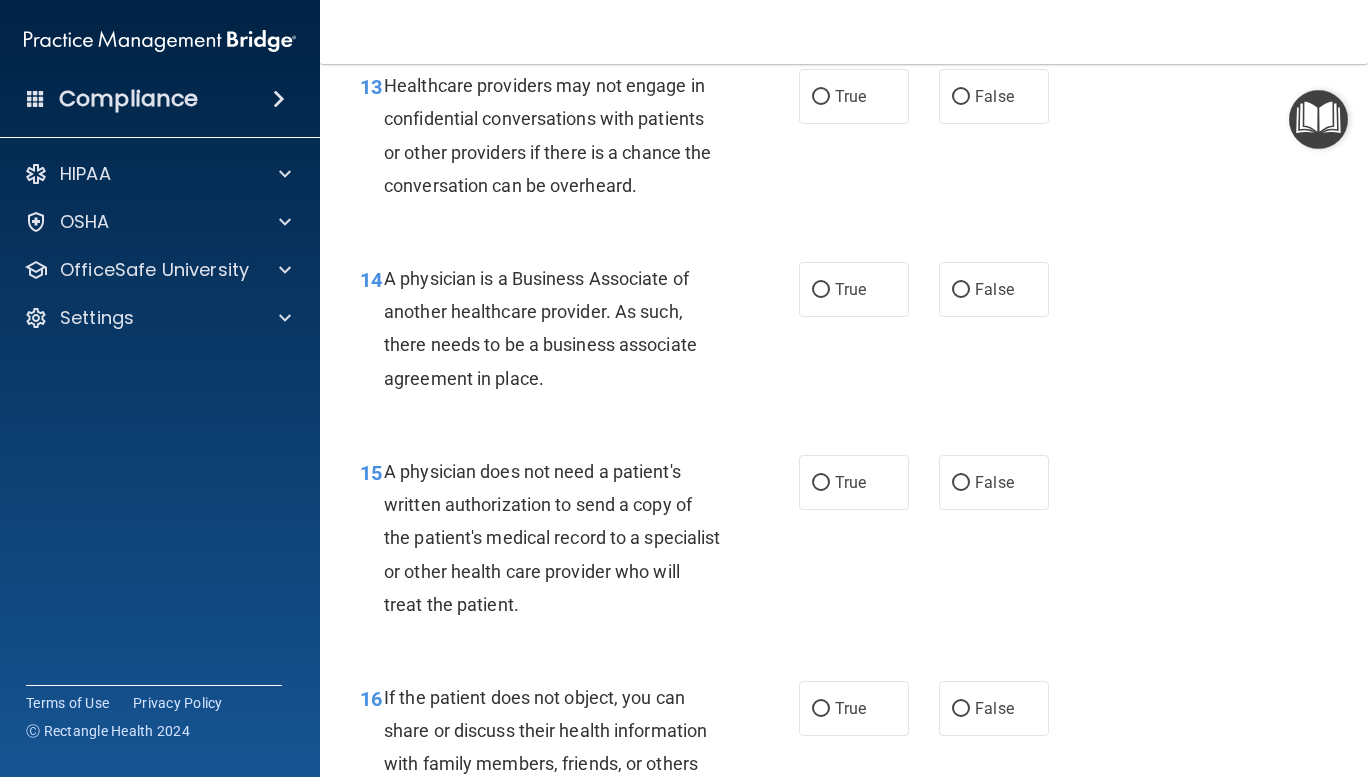 scroll, scrollTop: 2438, scrollLeft: 0, axis: vertical 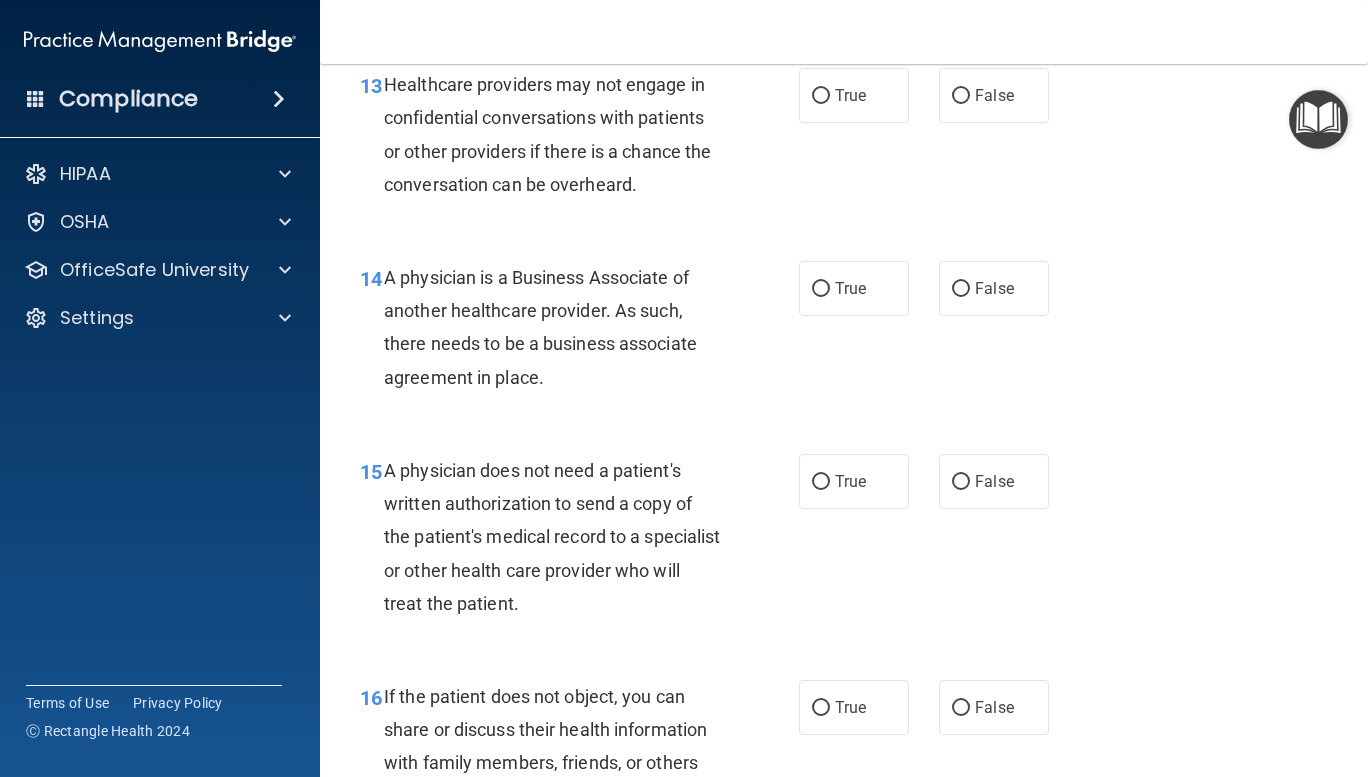 click on "True" at bounding box center [821, 96] 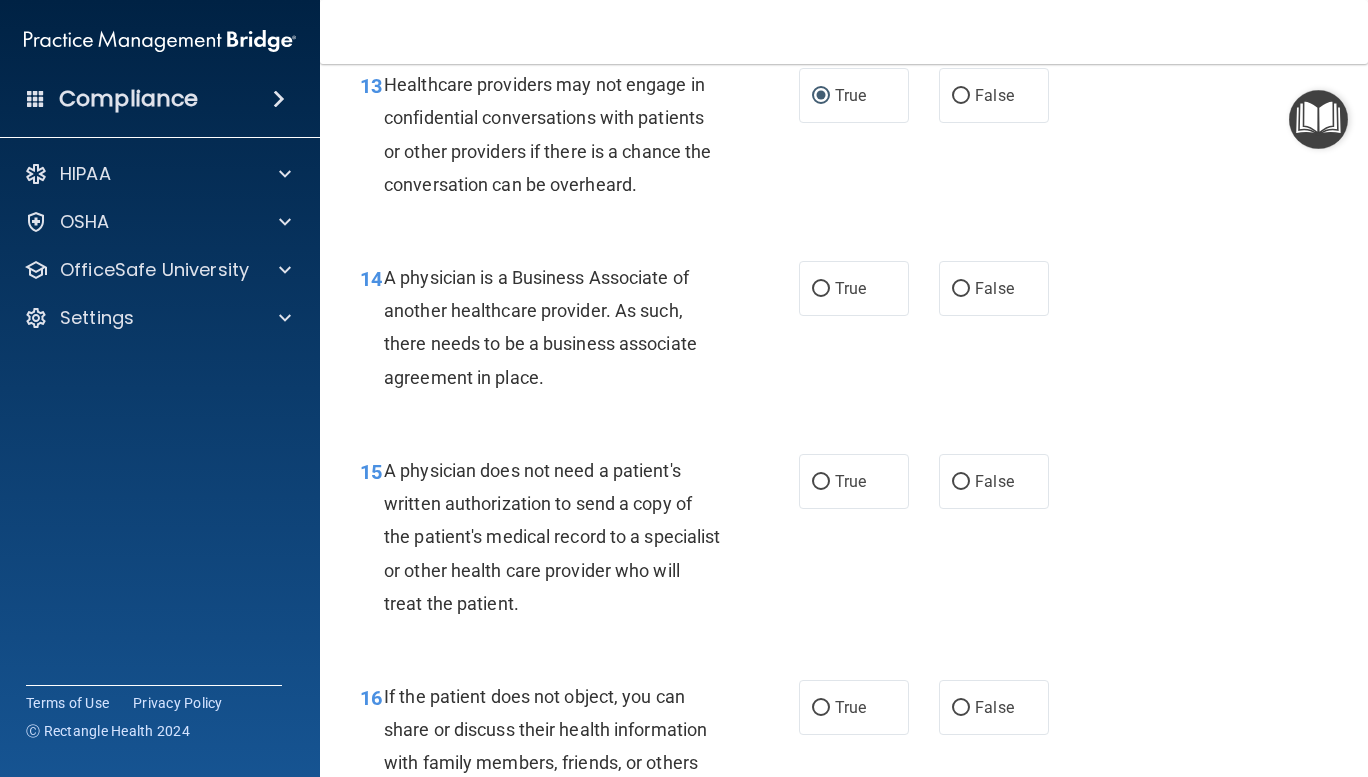 click on "False" at bounding box center (961, 289) 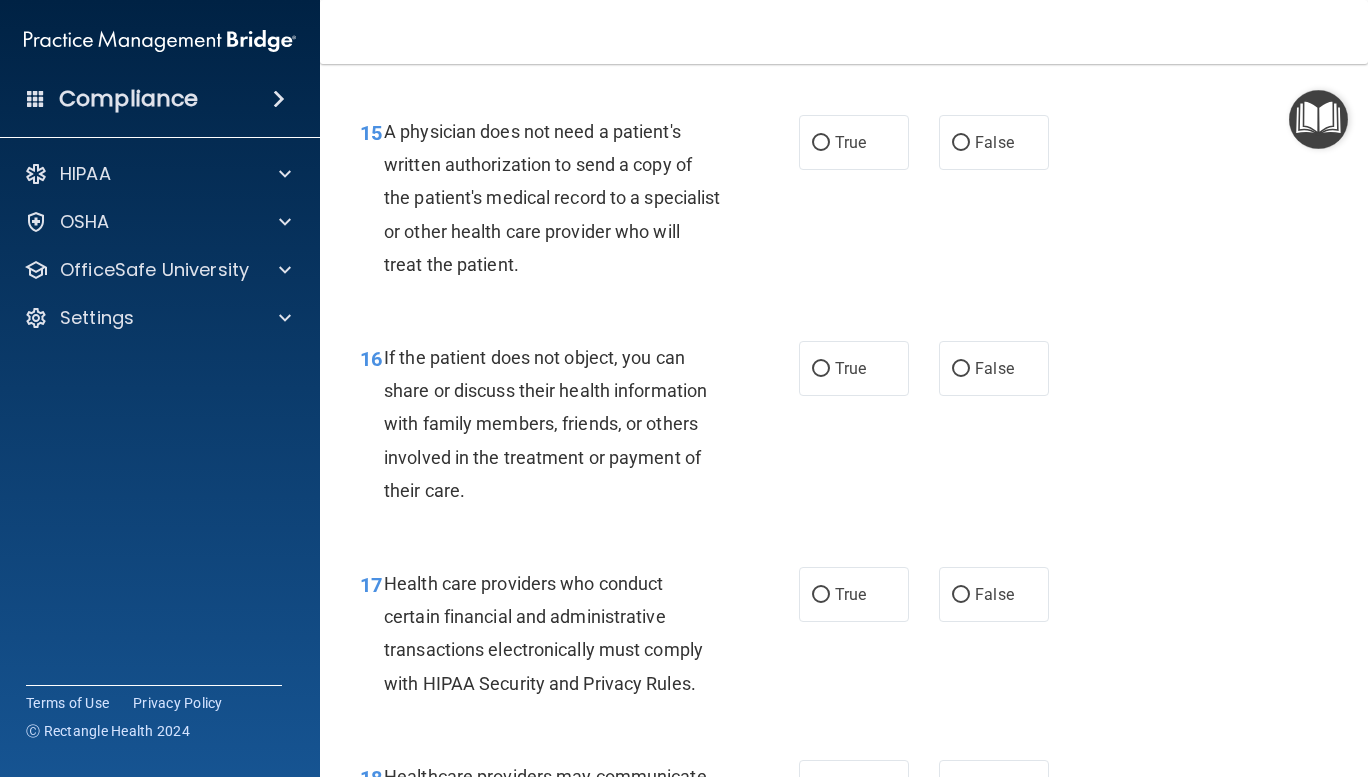 scroll, scrollTop: 2810, scrollLeft: 0, axis: vertical 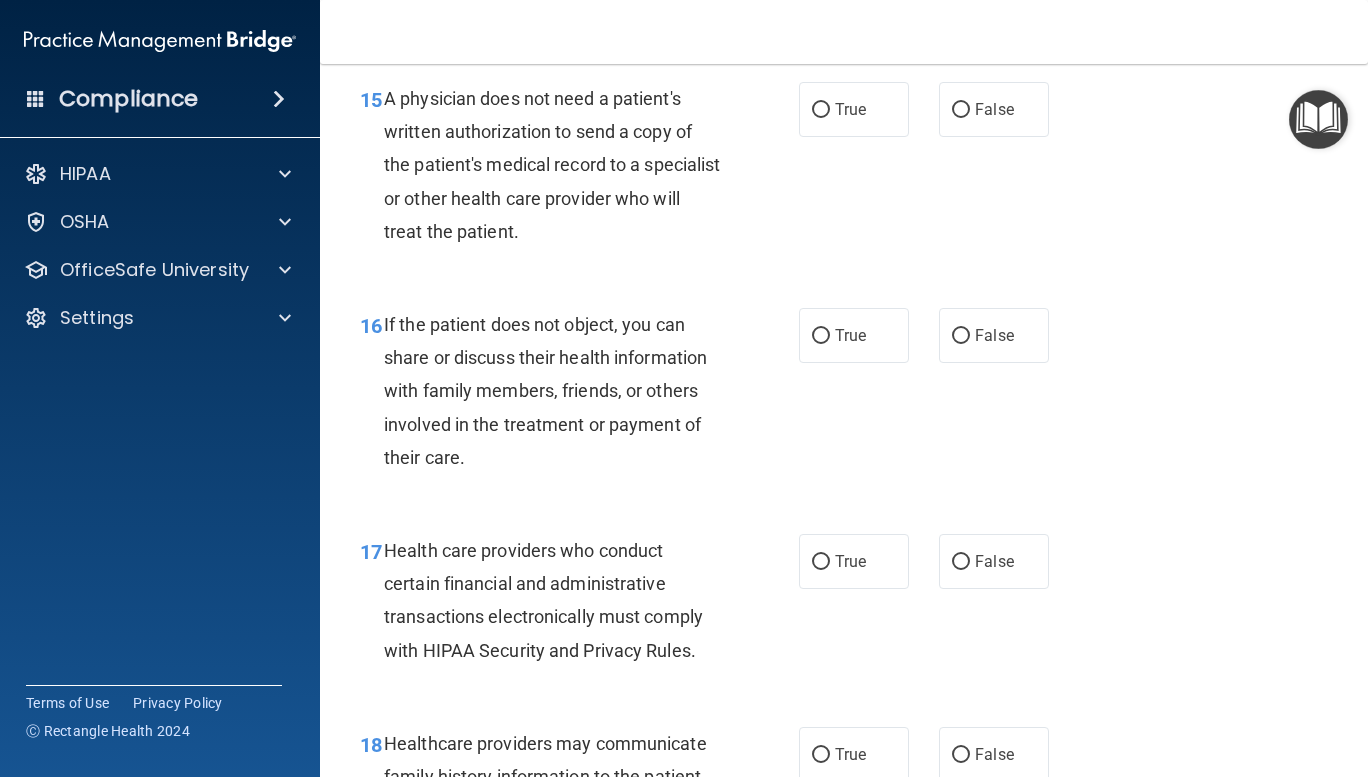 click on "True" at bounding box center [821, 110] 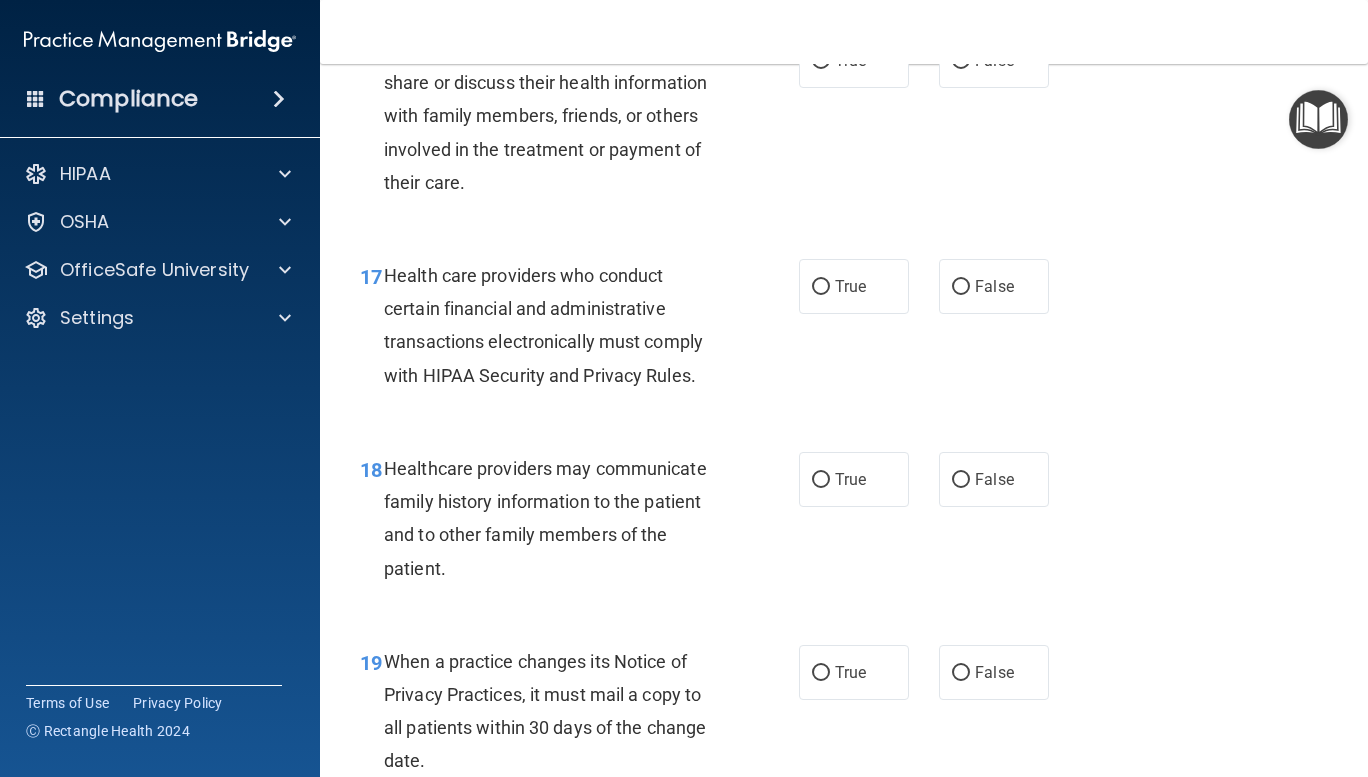 scroll, scrollTop: 3081, scrollLeft: 0, axis: vertical 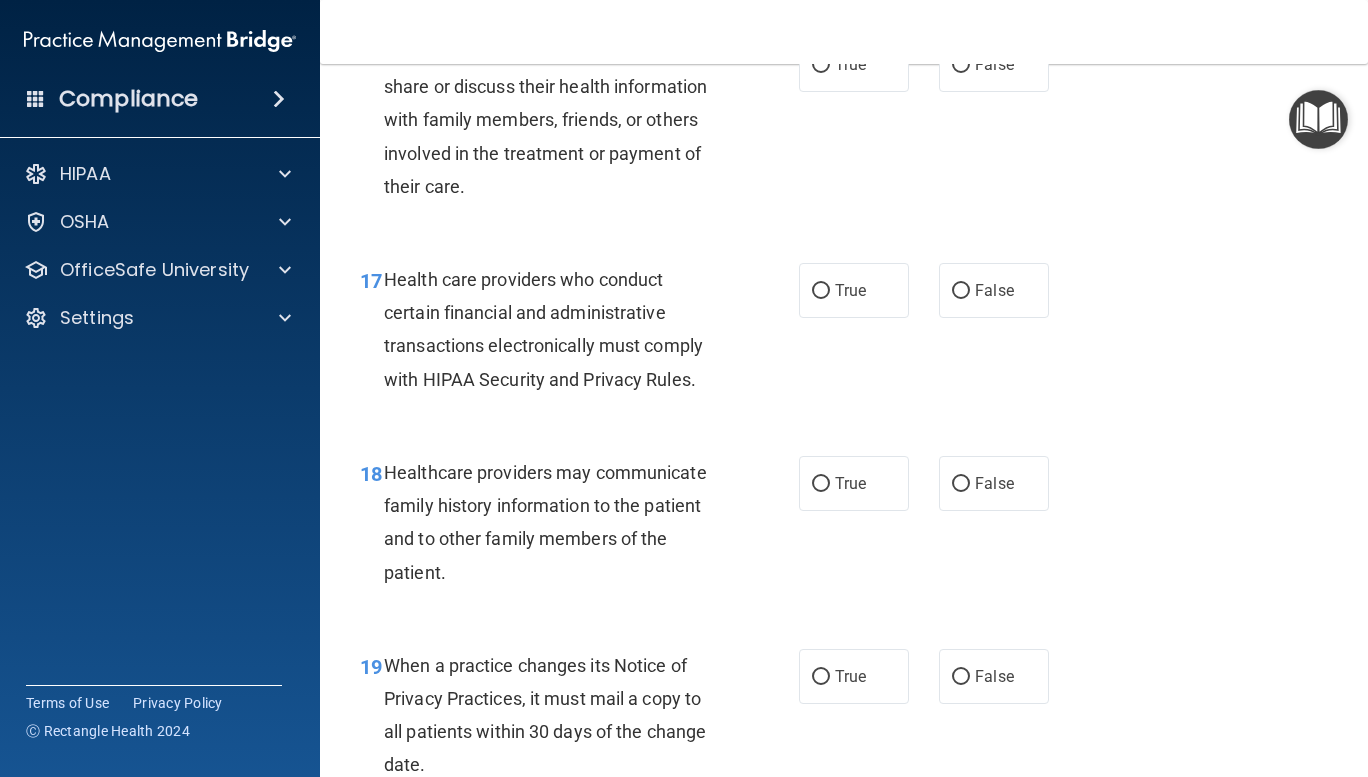 click on "True" at bounding box center [821, 65] 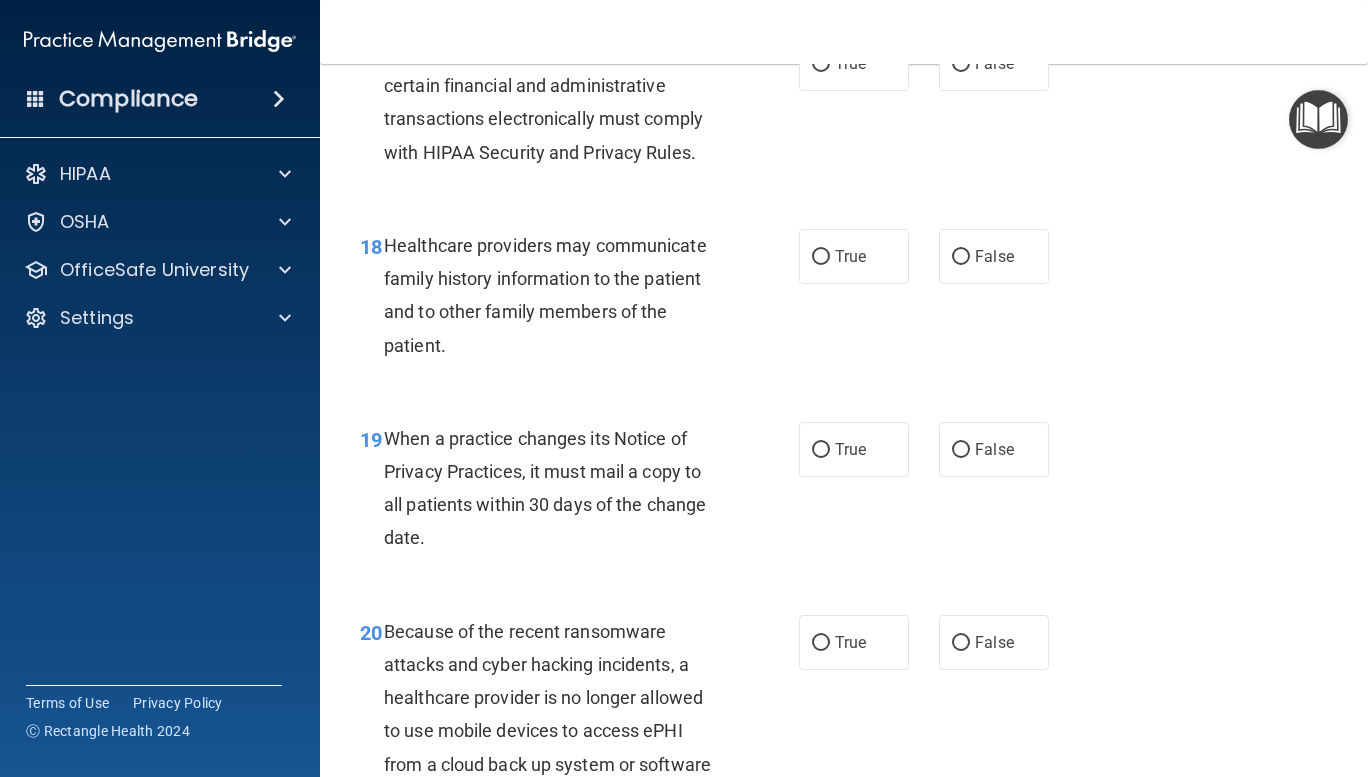 scroll, scrollTop: 3312, scrollLeft: 0, axis: vertical 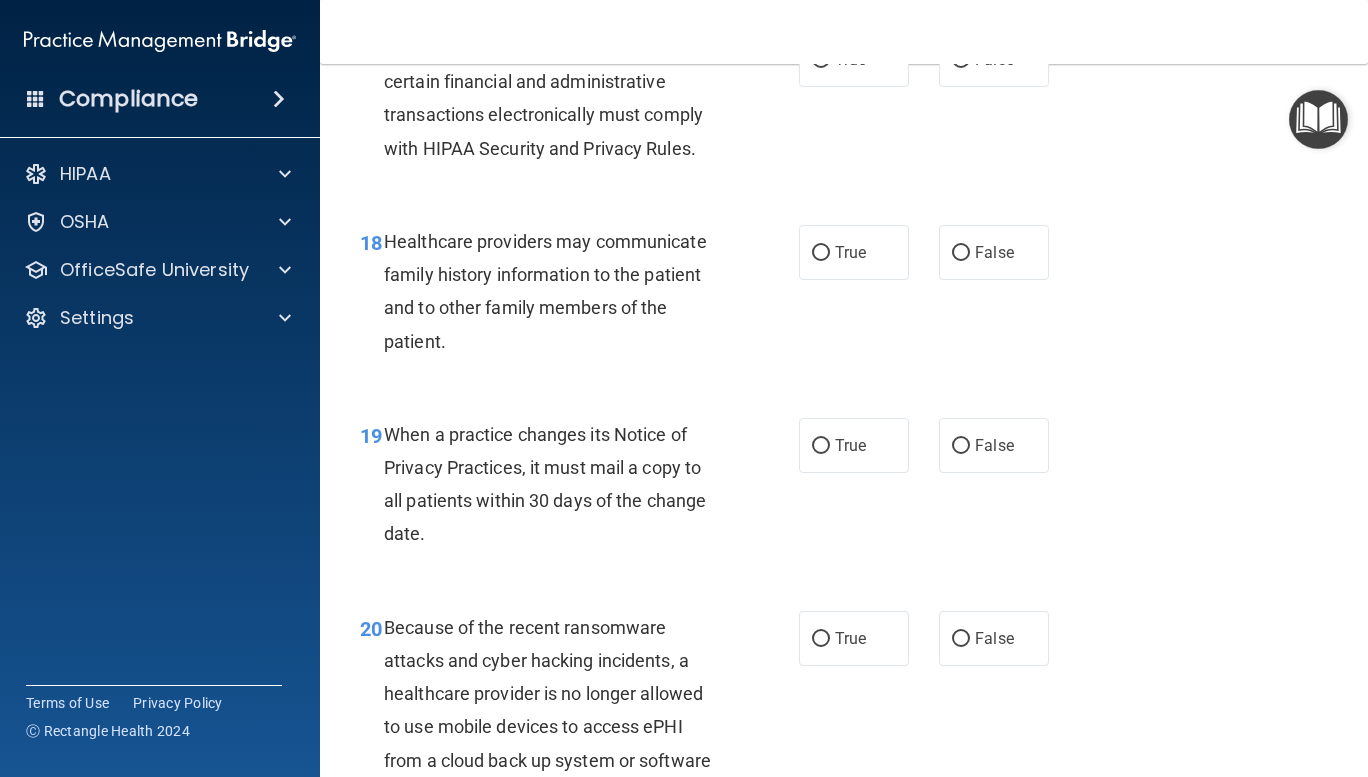 click on "True" at bounding box center [821, 60] 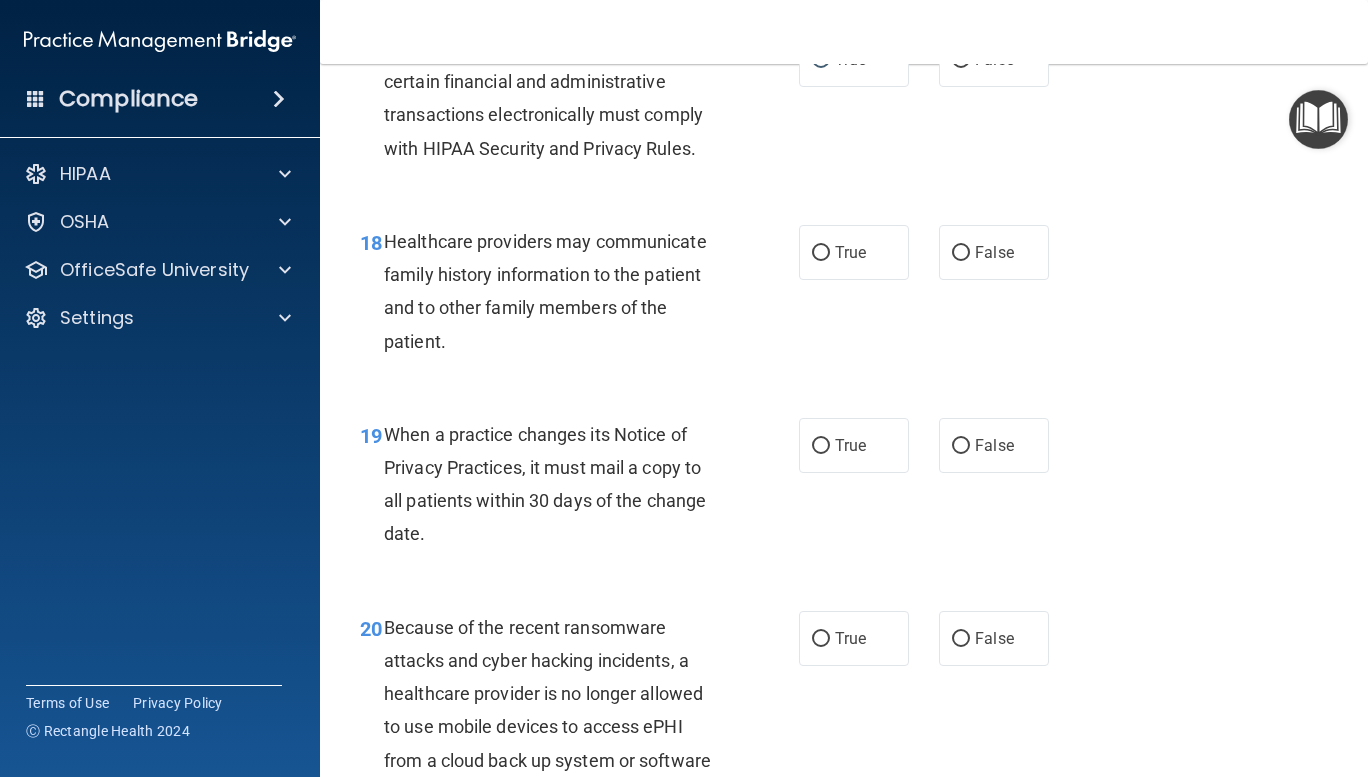 click on "False" at bounding box center [961, 253] 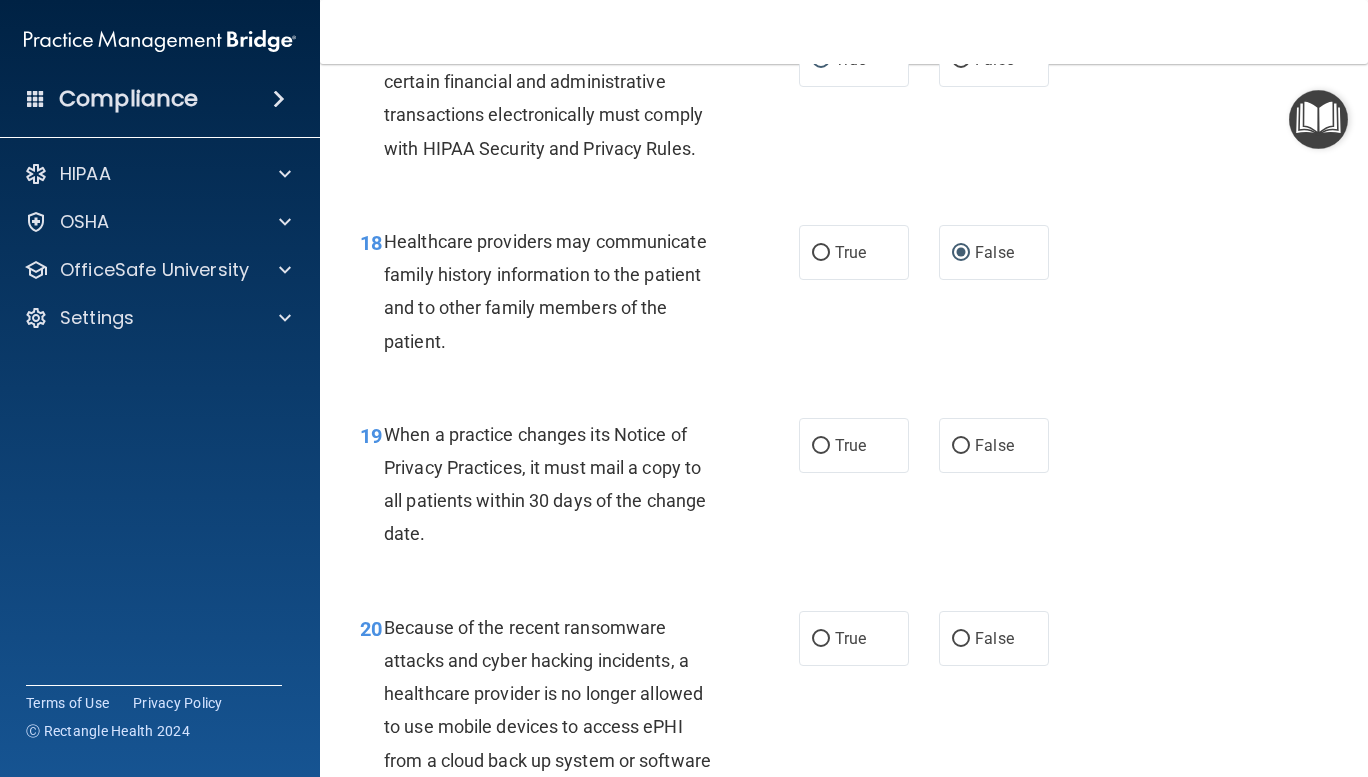 click on "True" at bounding box center (821, 446) 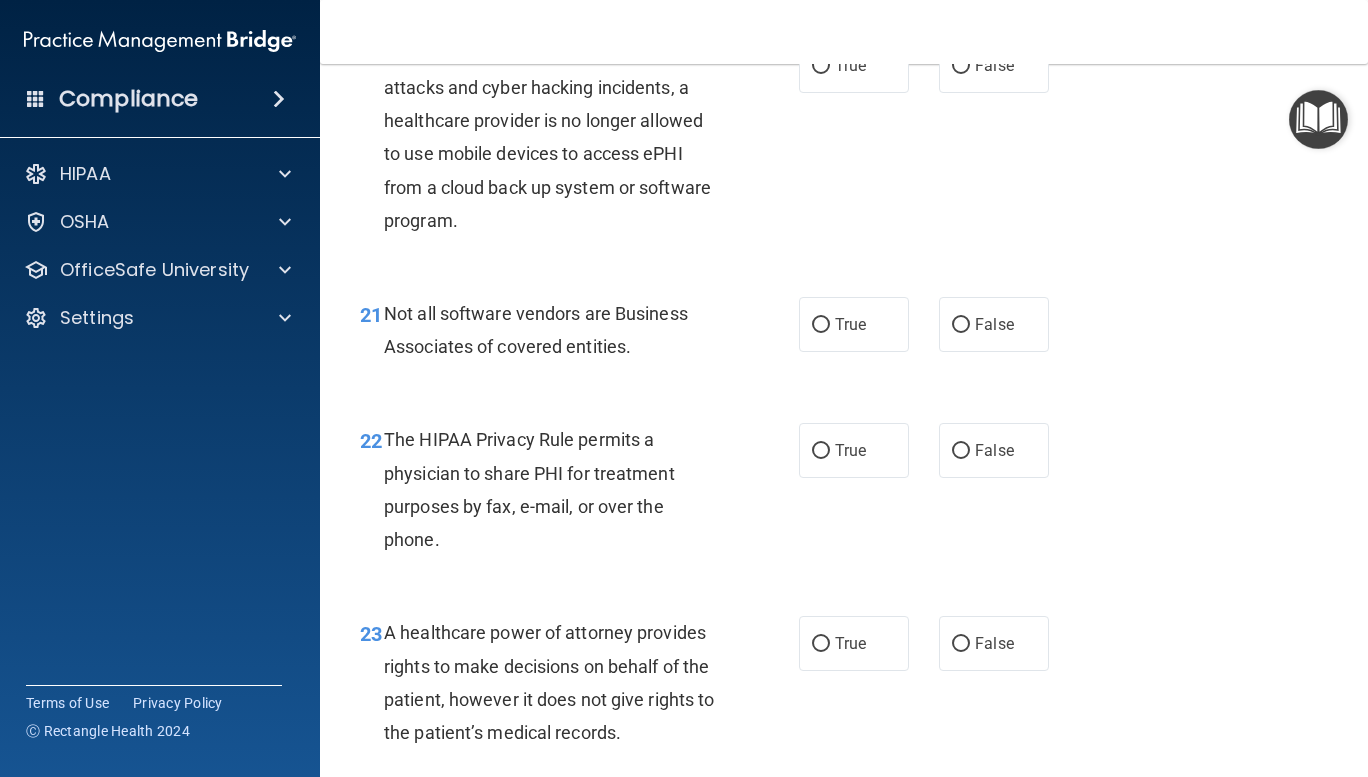 scroll, scrollTop: 3886, scrollLeft: 0, axis: vertical 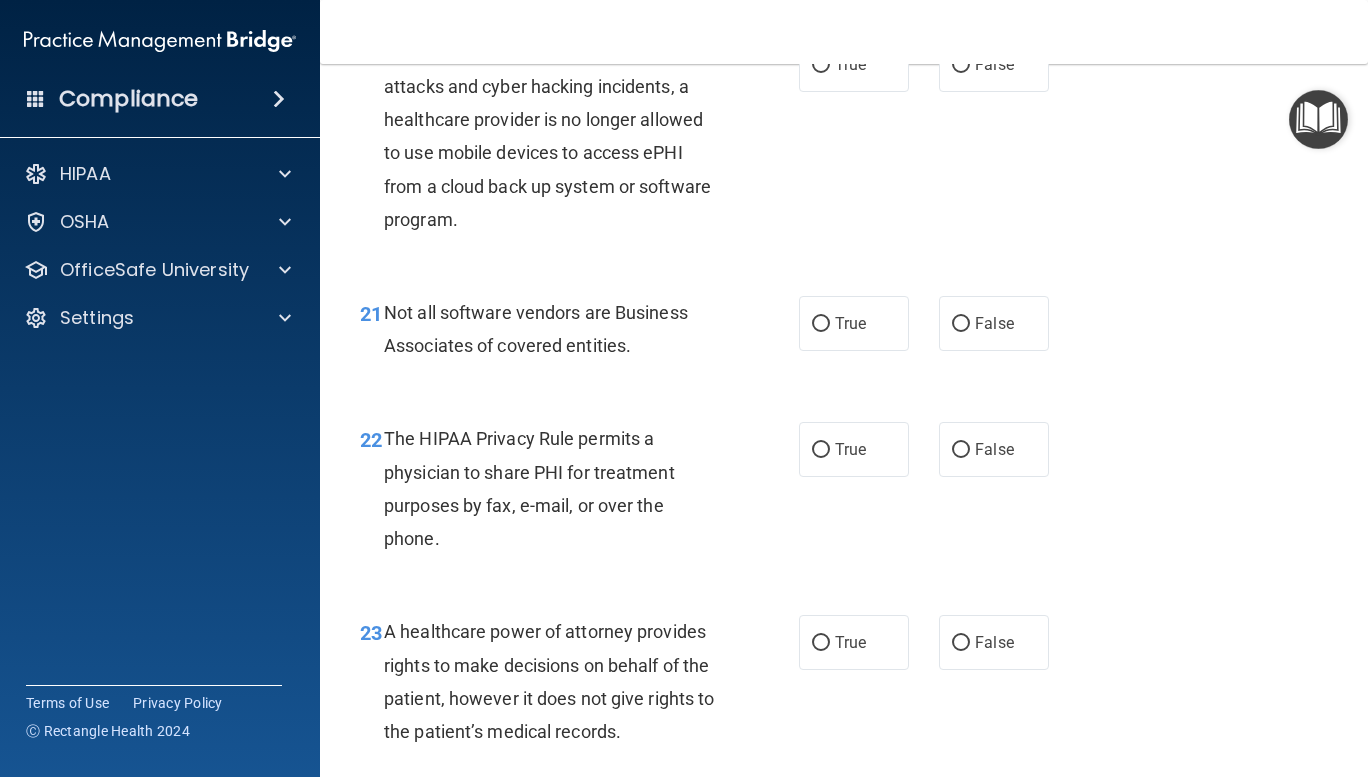 click on "True" at bounding box center (821, 65) 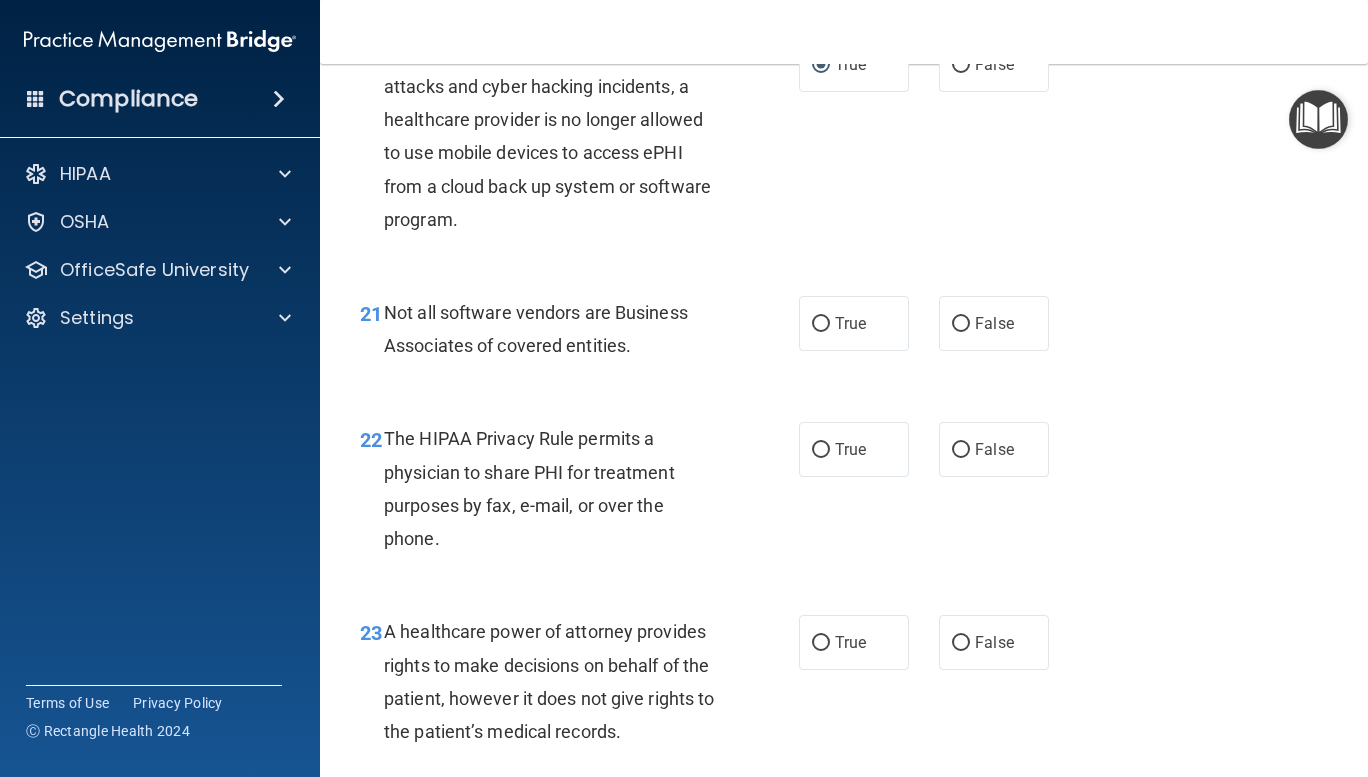 click on "True" at bounding box center [821, 324] 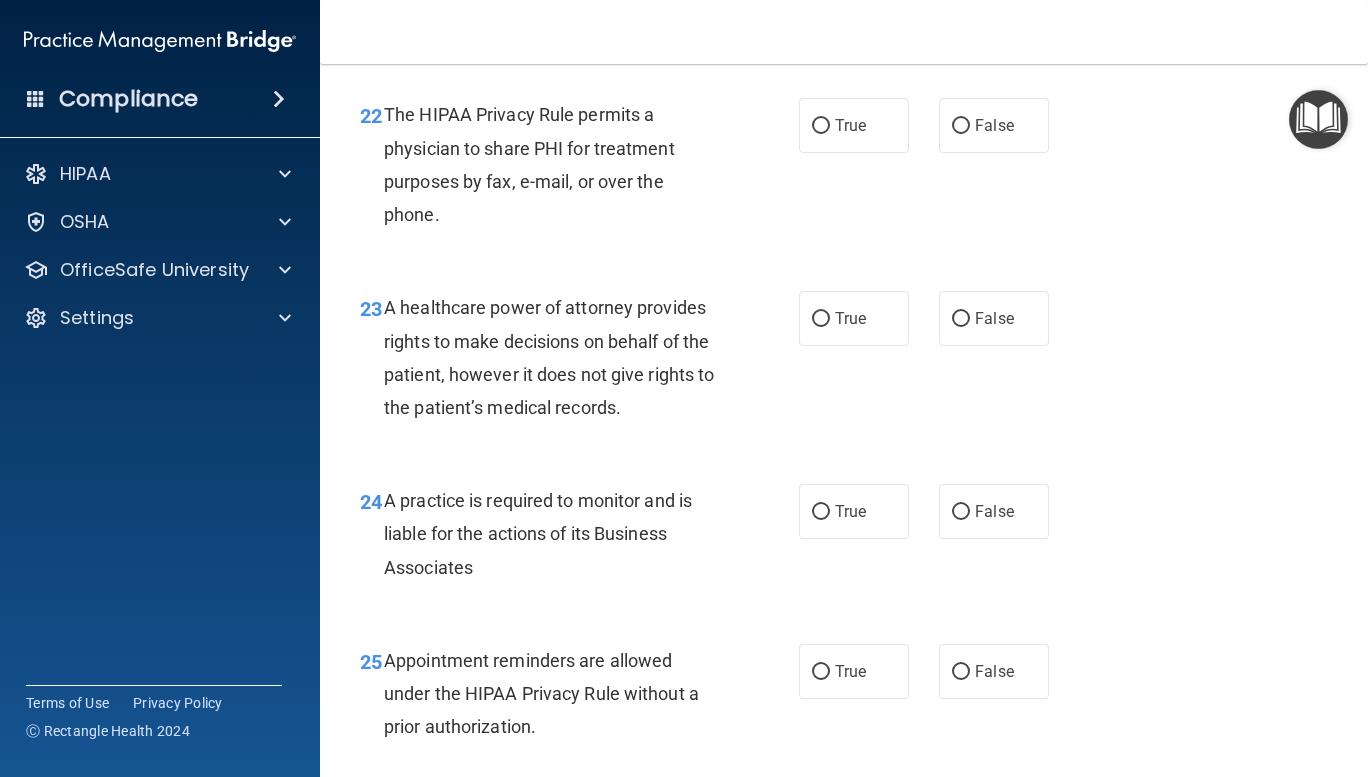 scroll, scrollTop: 4250, scrollLeft: 0, axis: vertical 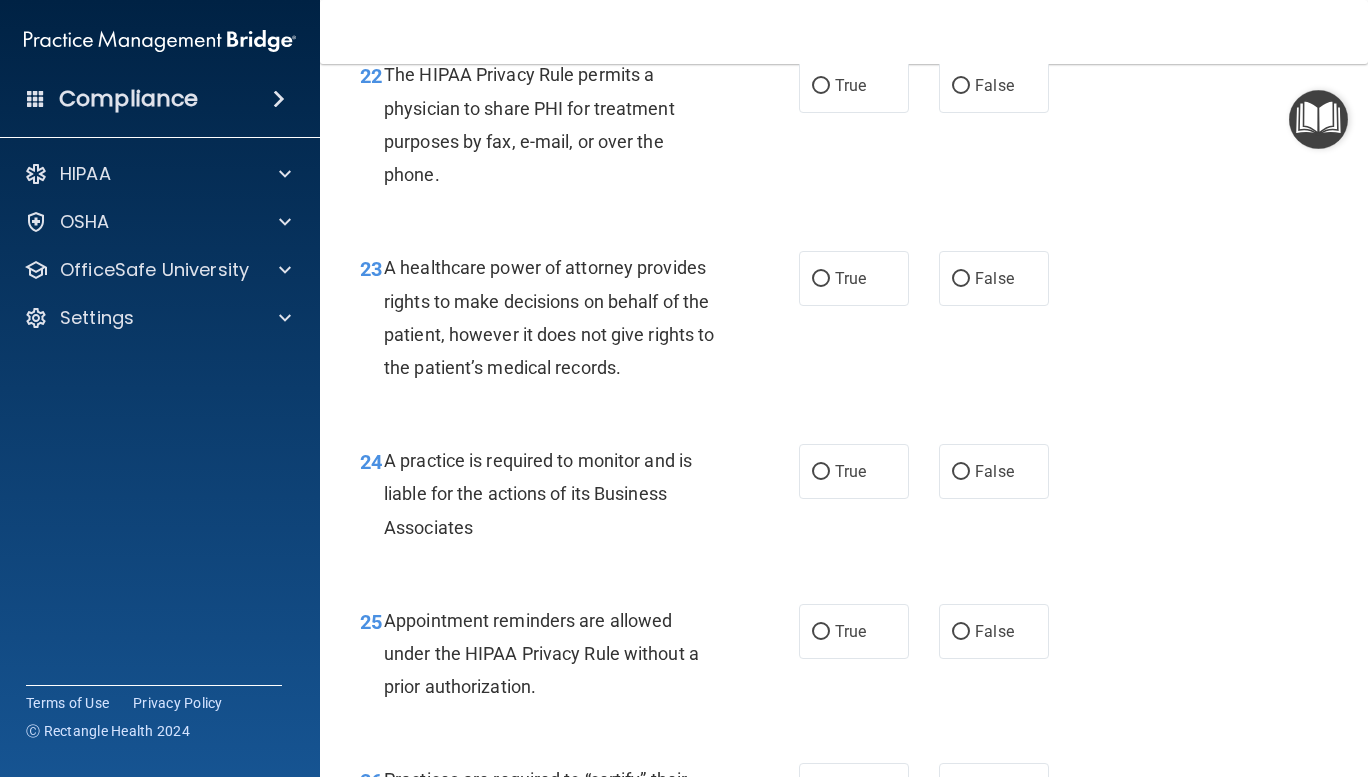 click on "True" at bounding box center (821, 86) 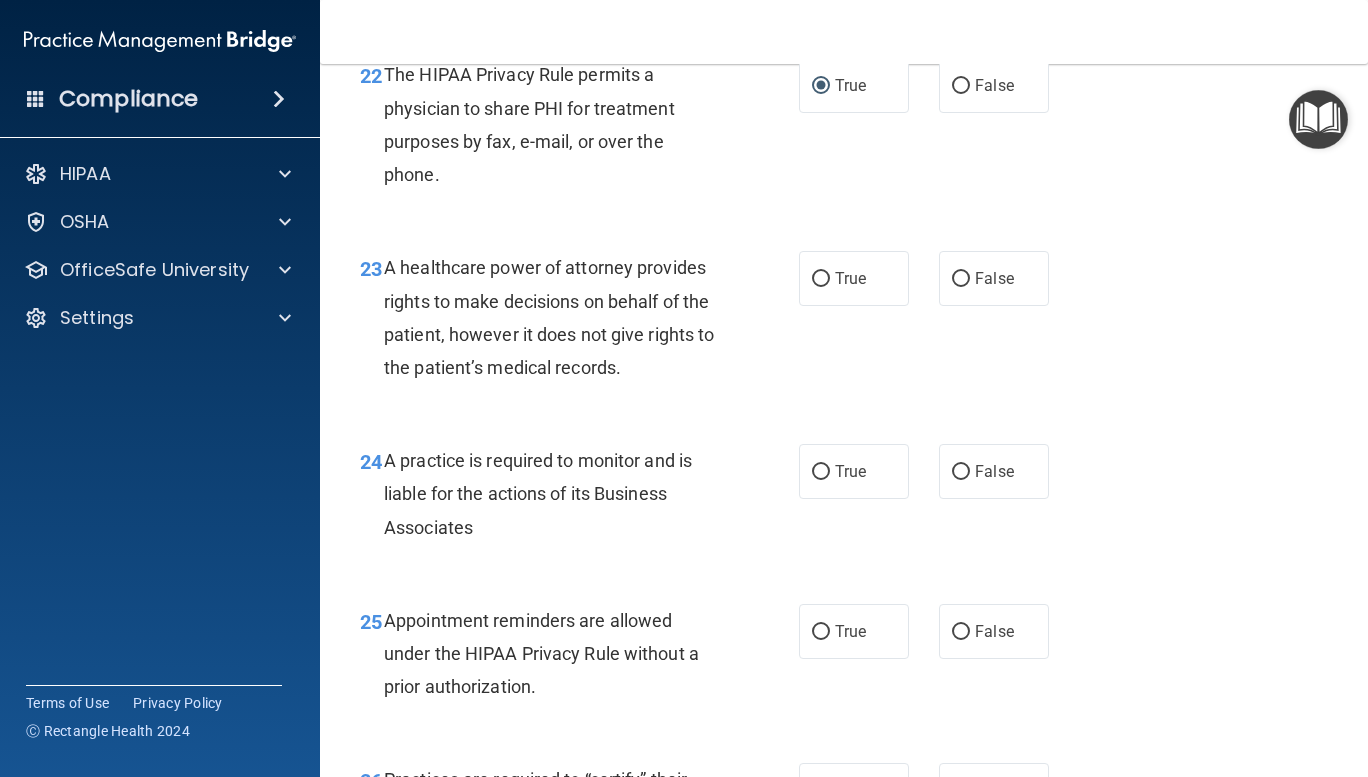 click on "True" at bounding box center [821, 279] 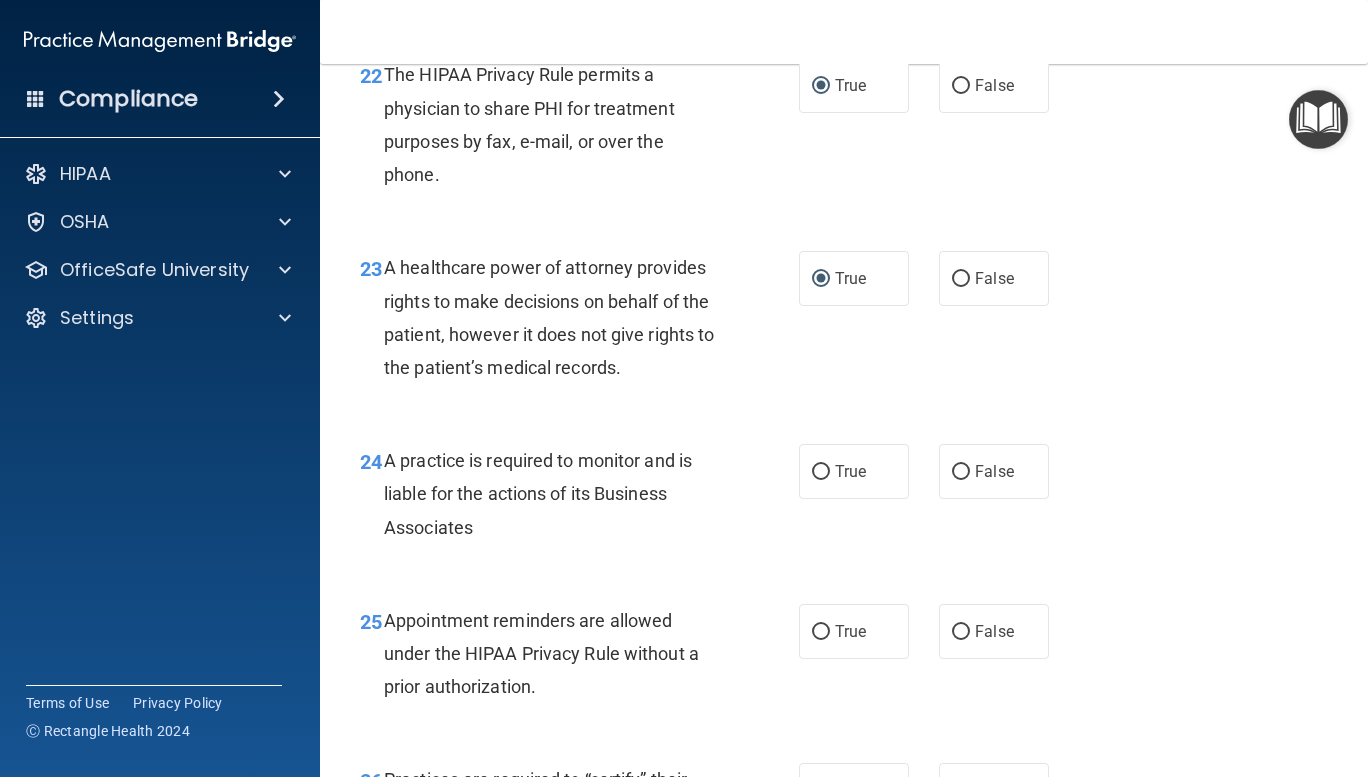 click on "True" at bounding box center [821, 472] 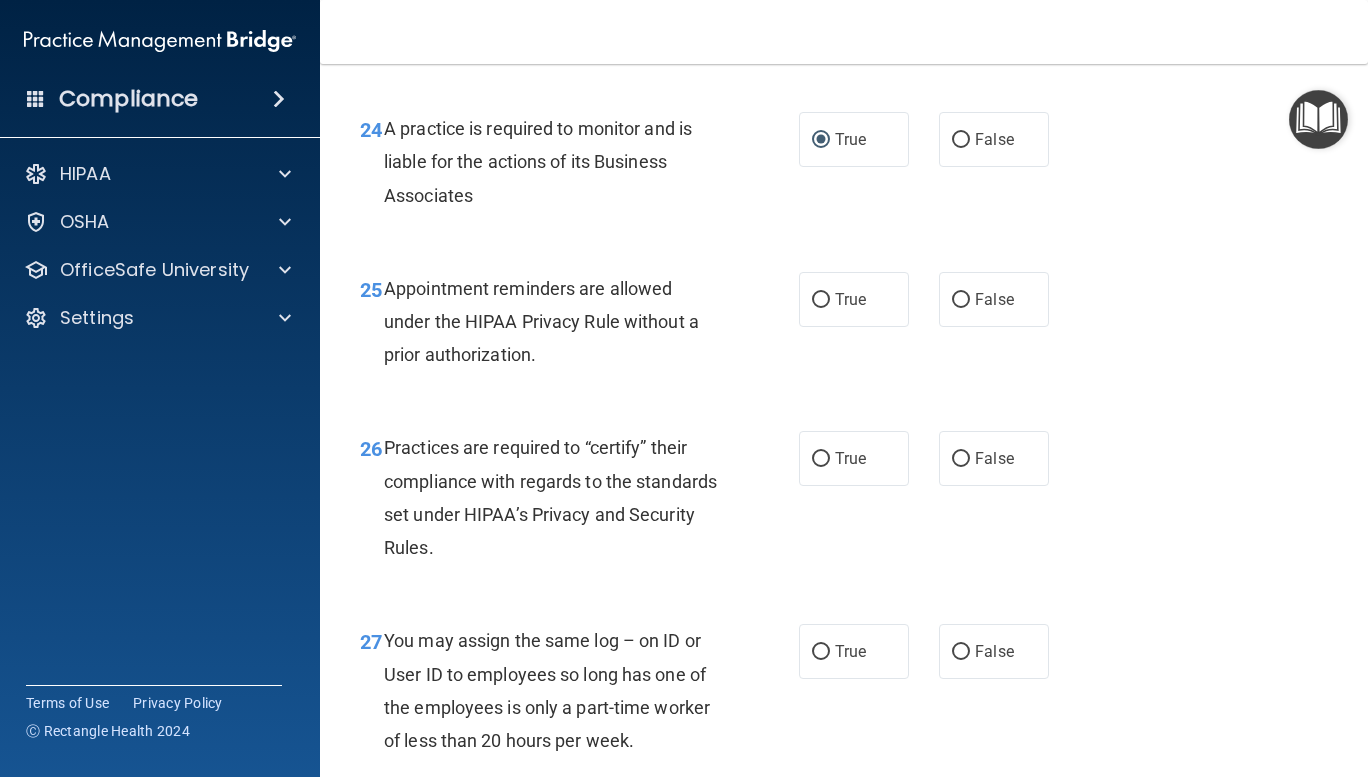 scroll, scrollTop: 4583, scrollLeft: 0, axis: vertical 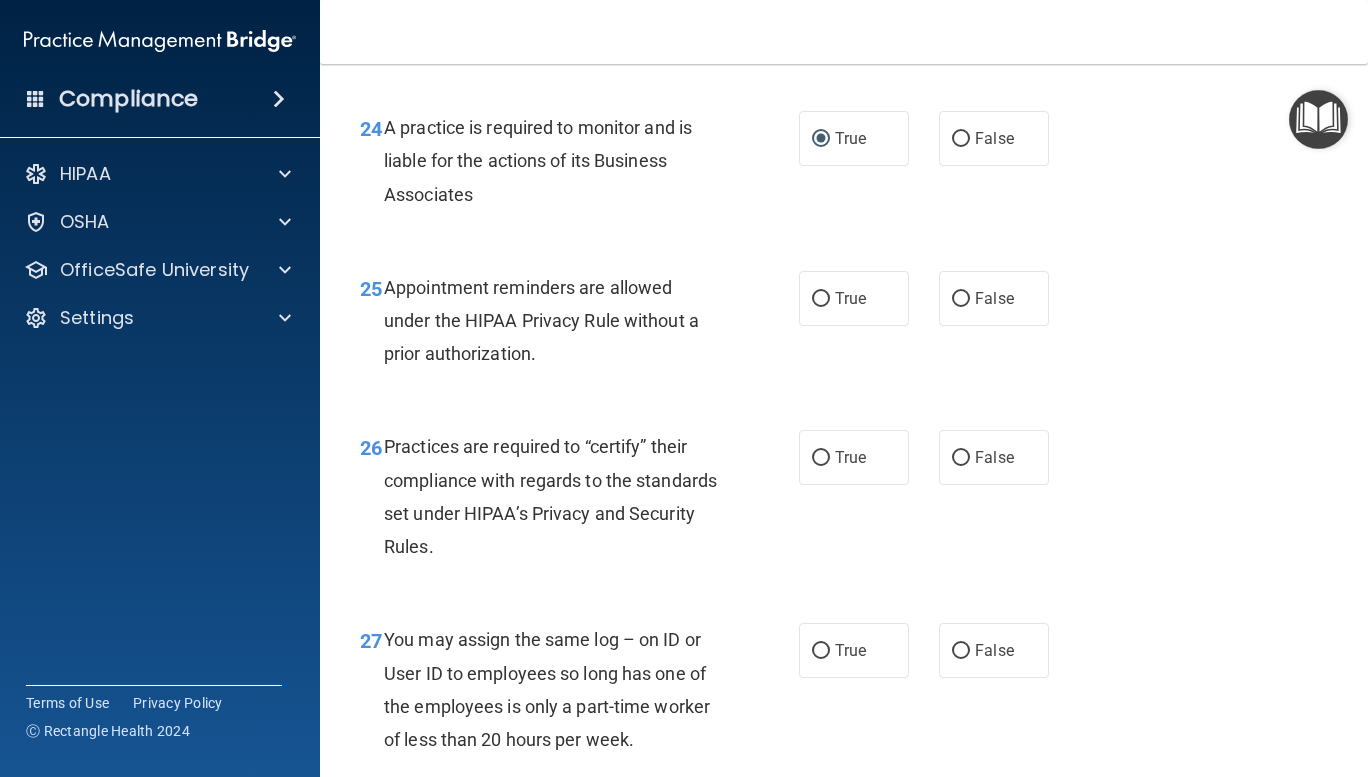 click on "True" at bounding box center (821, 299) 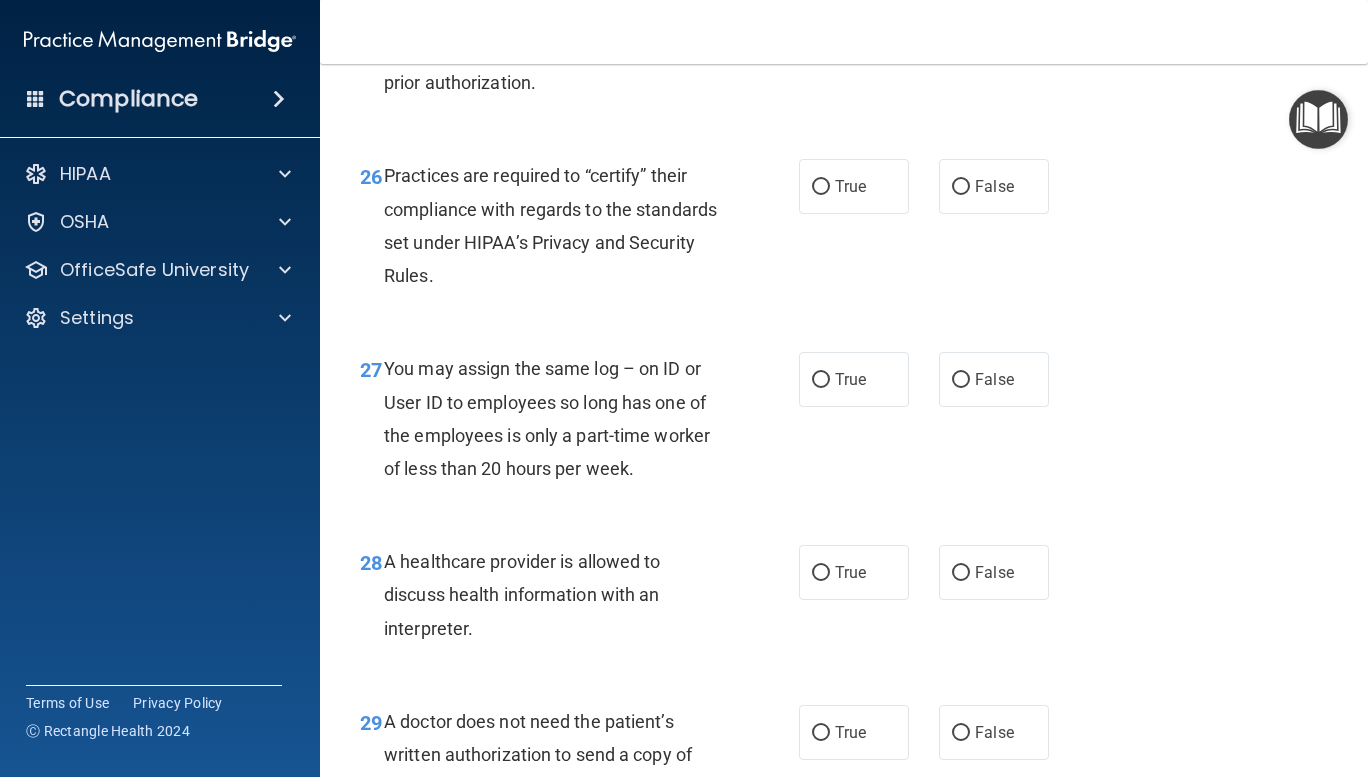 scroll, scrollTop: 4880, scrollLeft: 0, axis: vertical 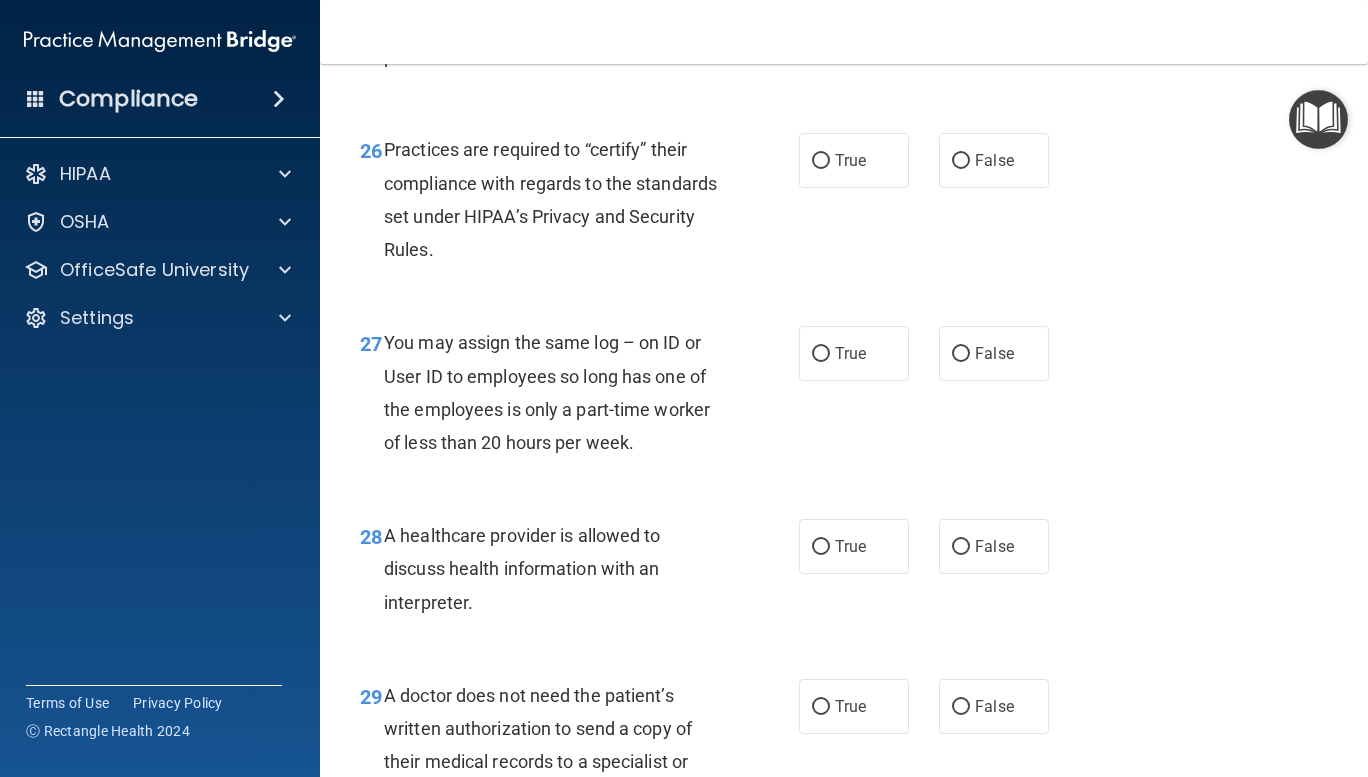 click on "True" at bounding box center (821, 161) 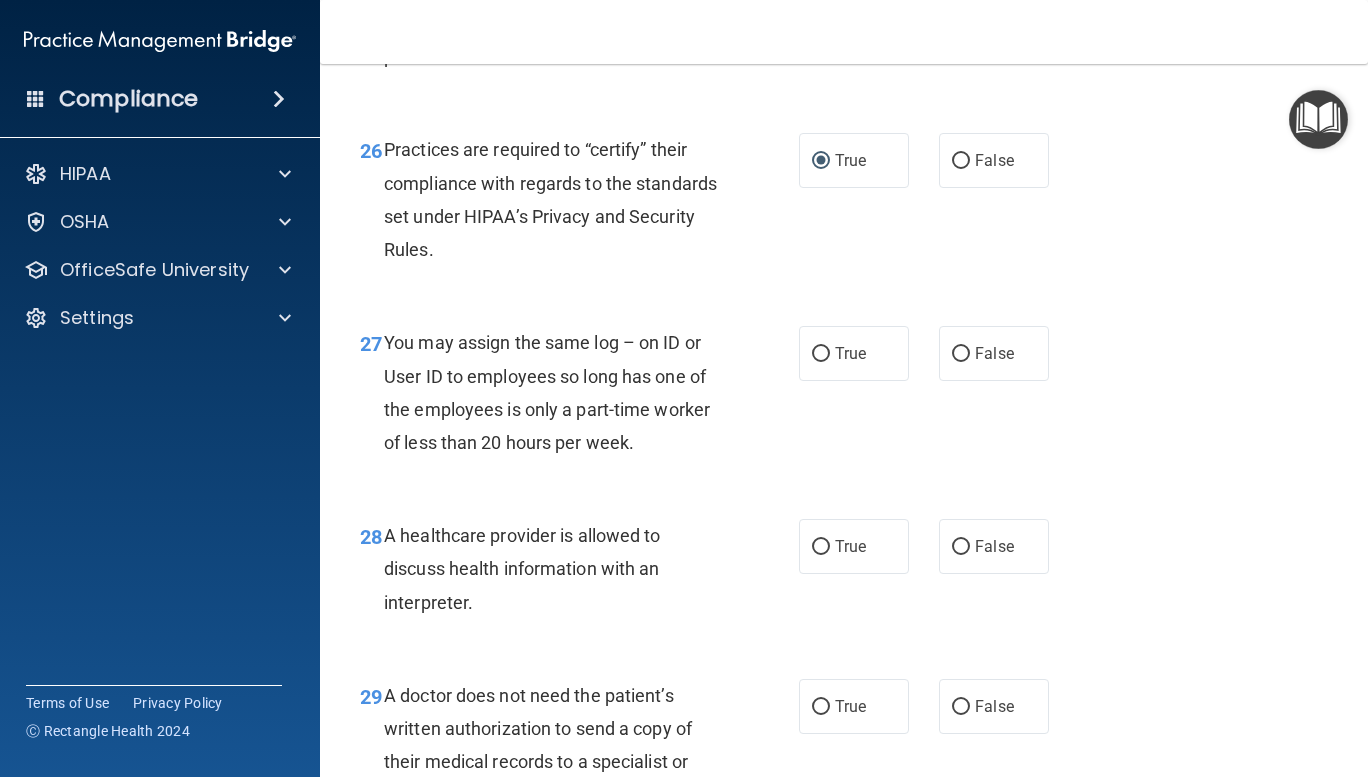 click on "False" at bounding box center (961, 354) 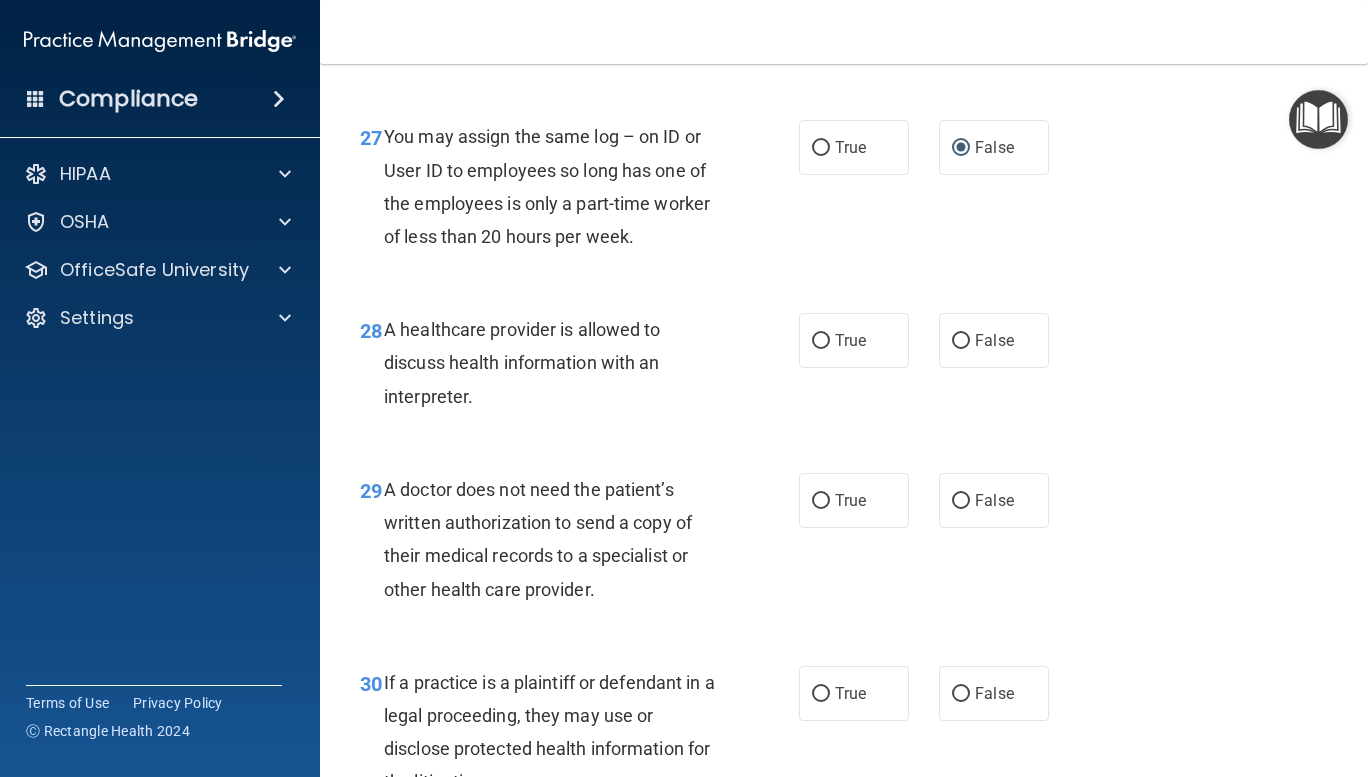scroll, scrollTop: 5097, scrollLeft: 0, axis: vertical 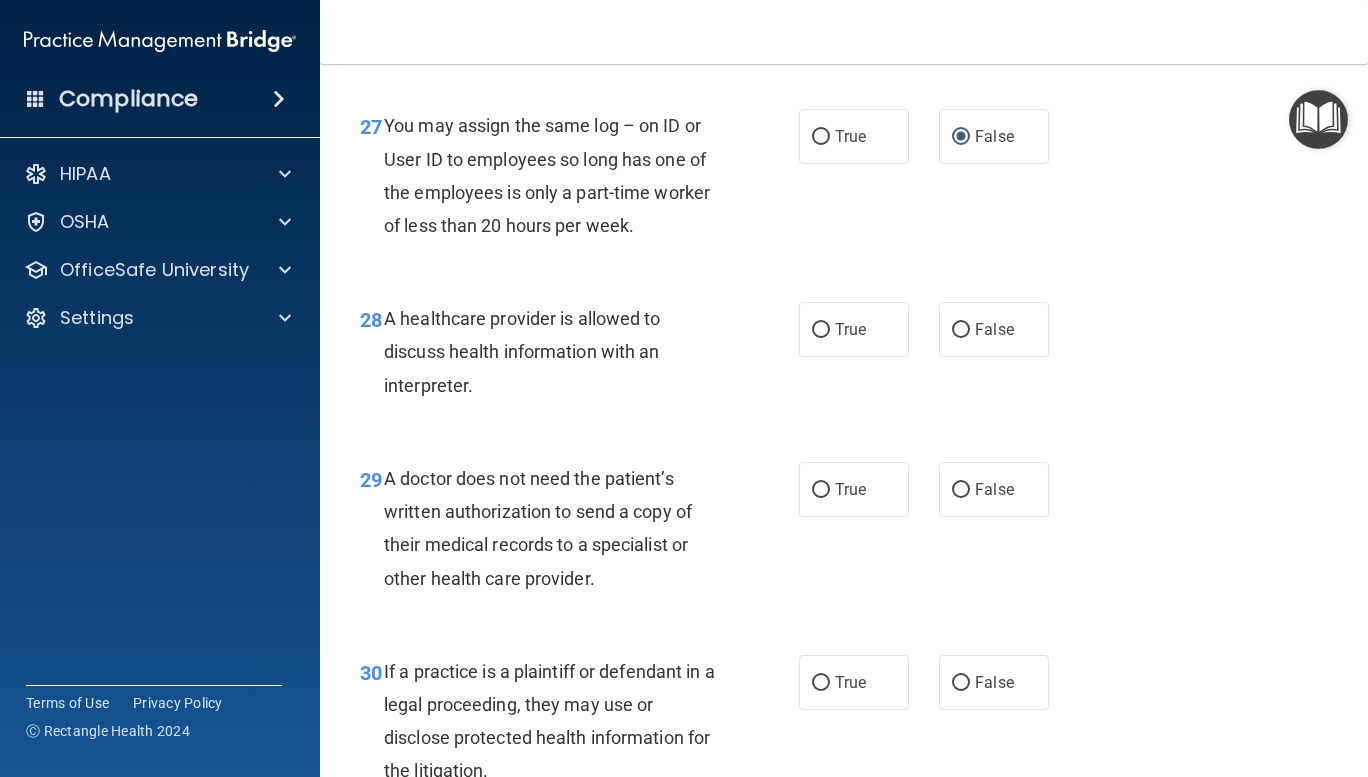 click on "True" at bounding box center [821, 330] 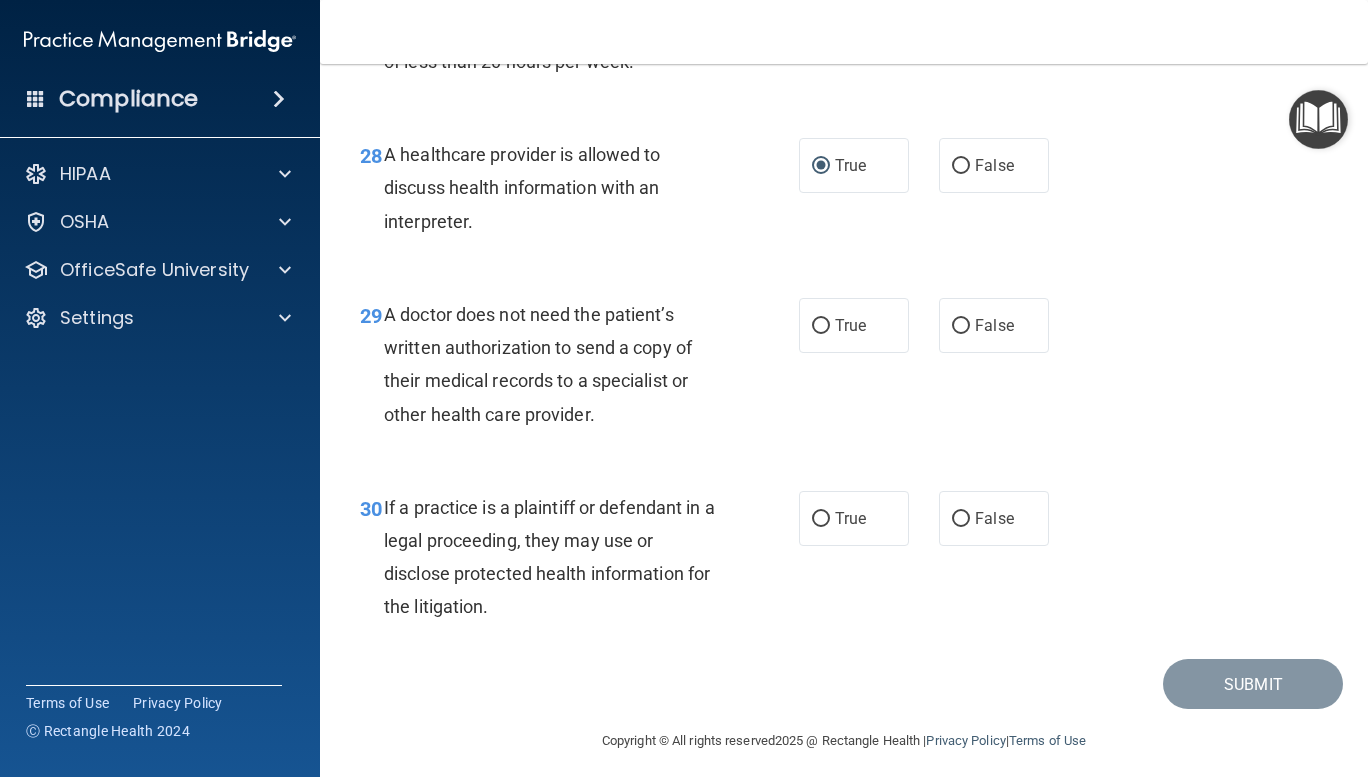 scroll, scrollTop: 5262, scrollLeft: 0, axis: vertical 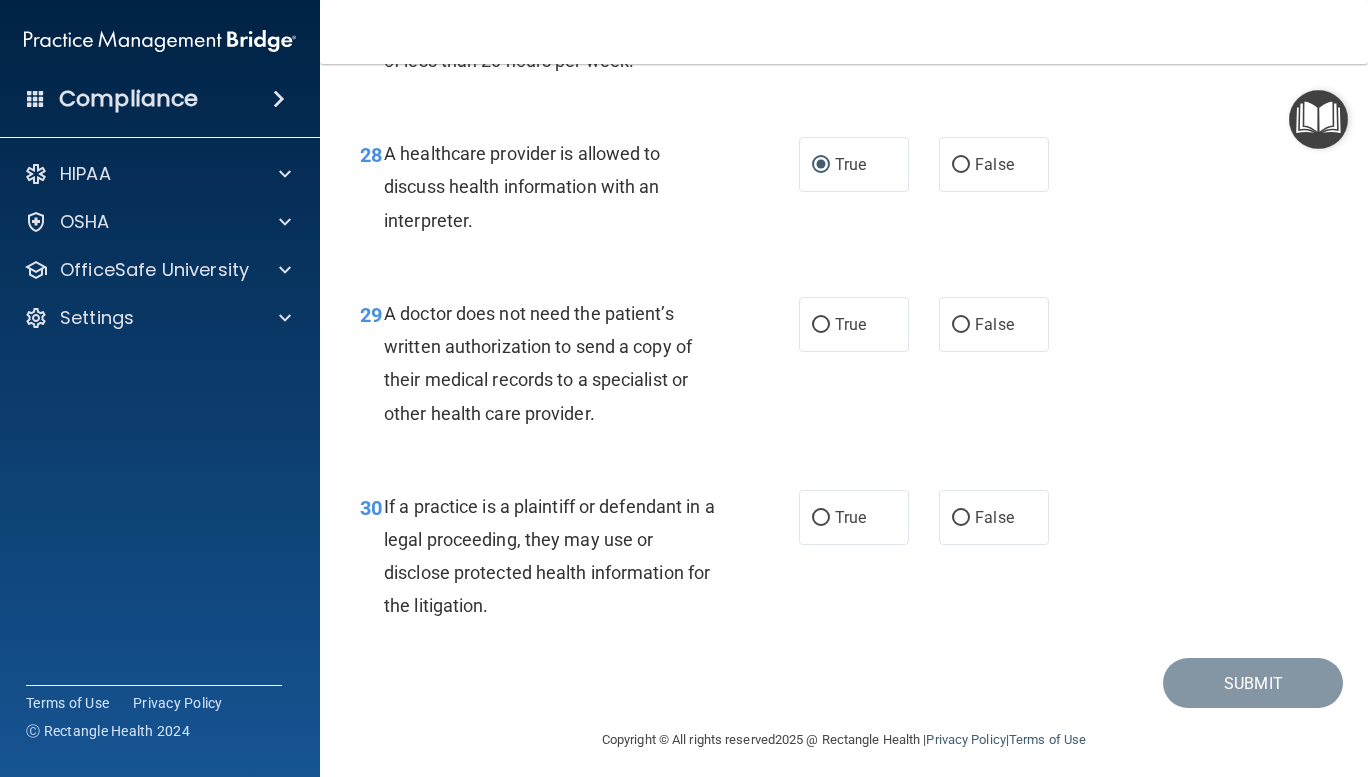 click on "True" at bounding box center (821, 325) 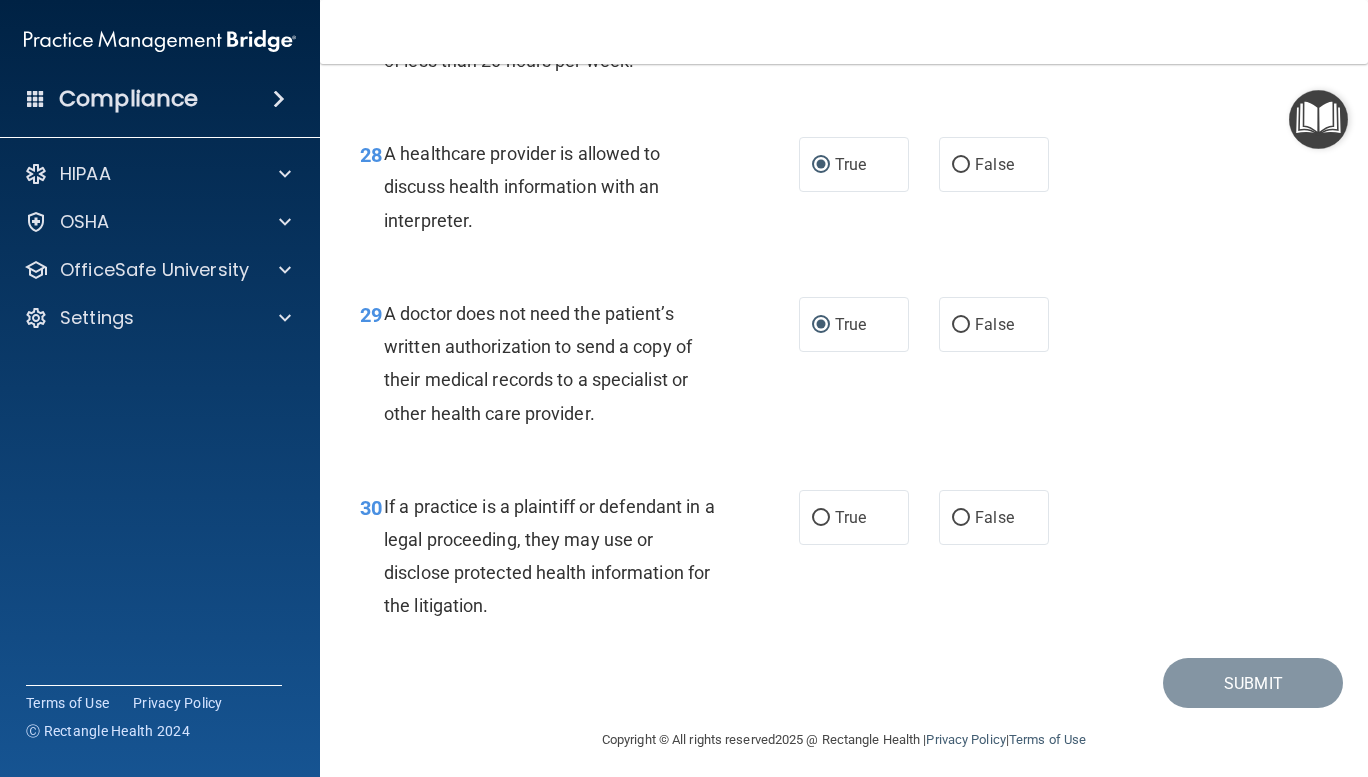 click on "False" at bounding box center (961, 518) 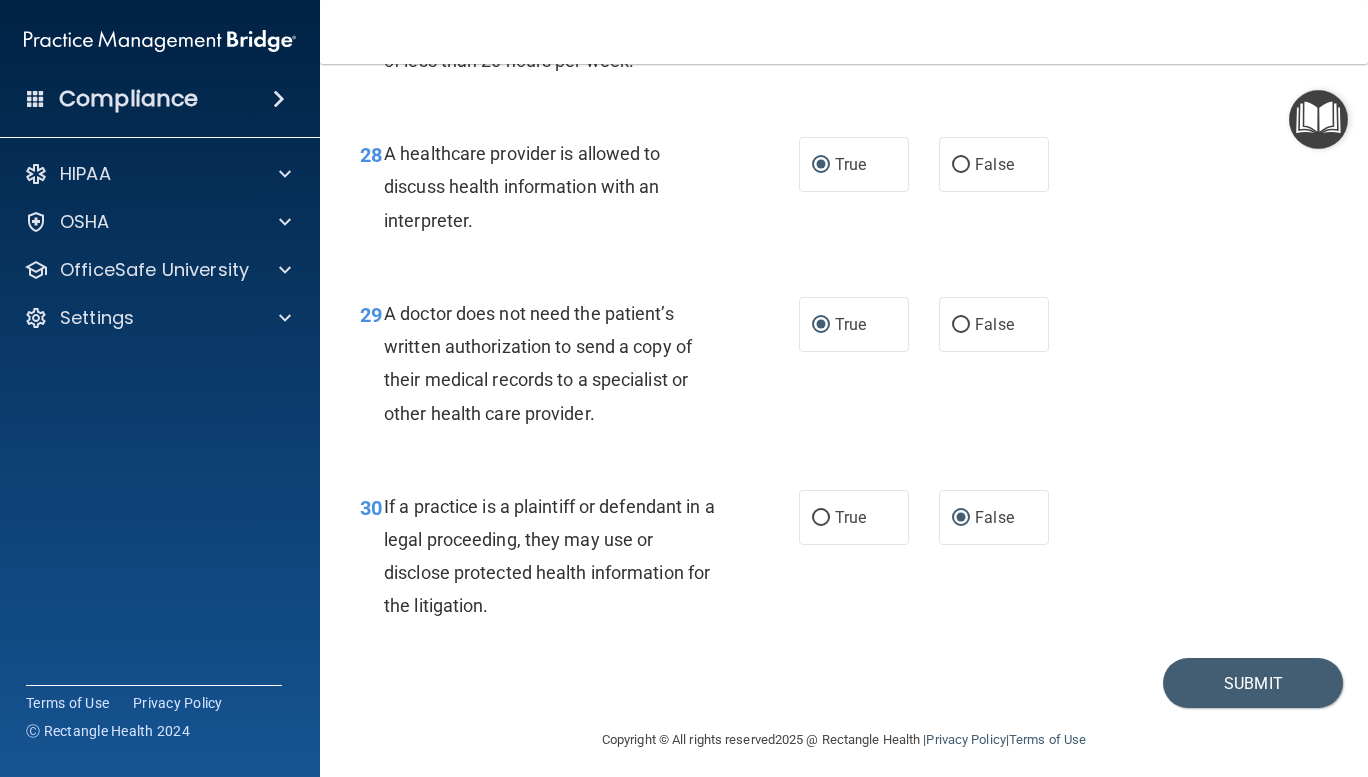 scroll, scrollTop: 5307, scrollLeft: 0, axis: vertical 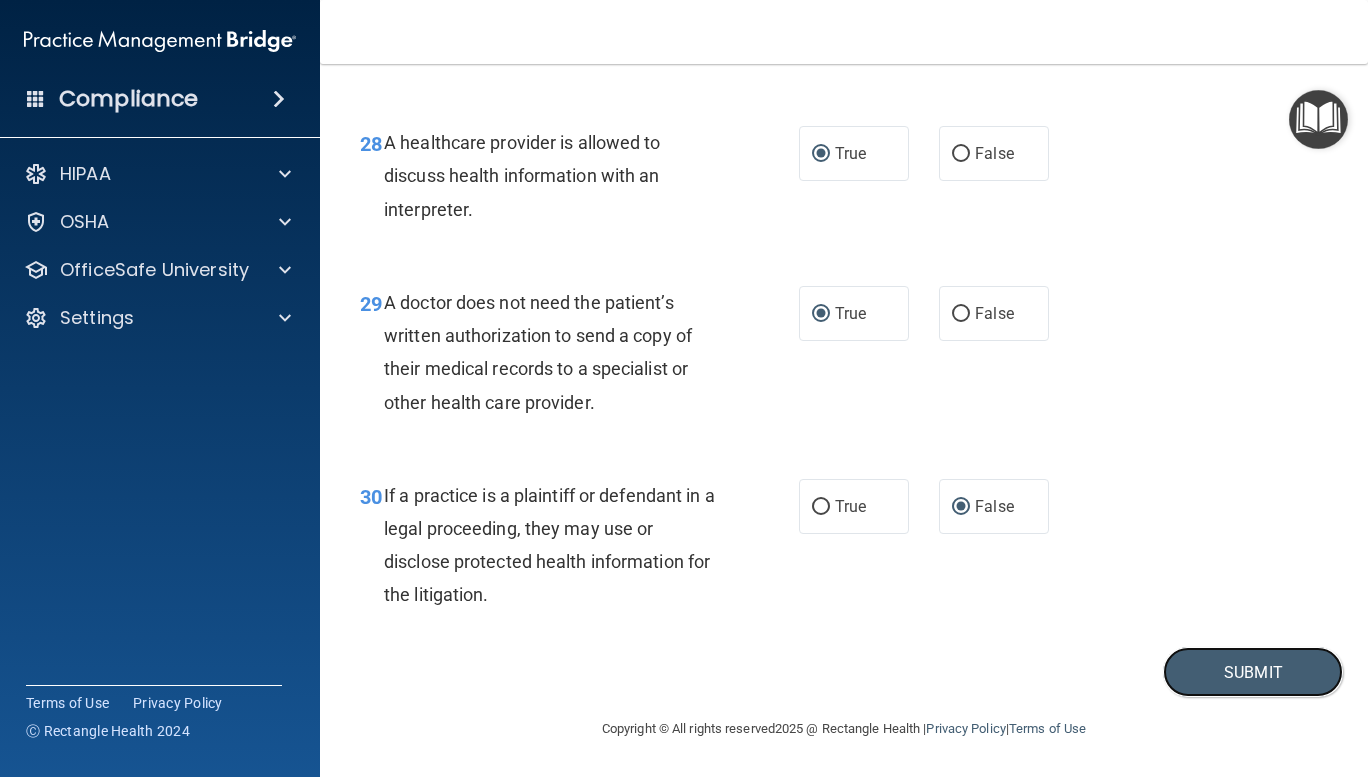 click on "Submit" at bounding box center (1253, 672) 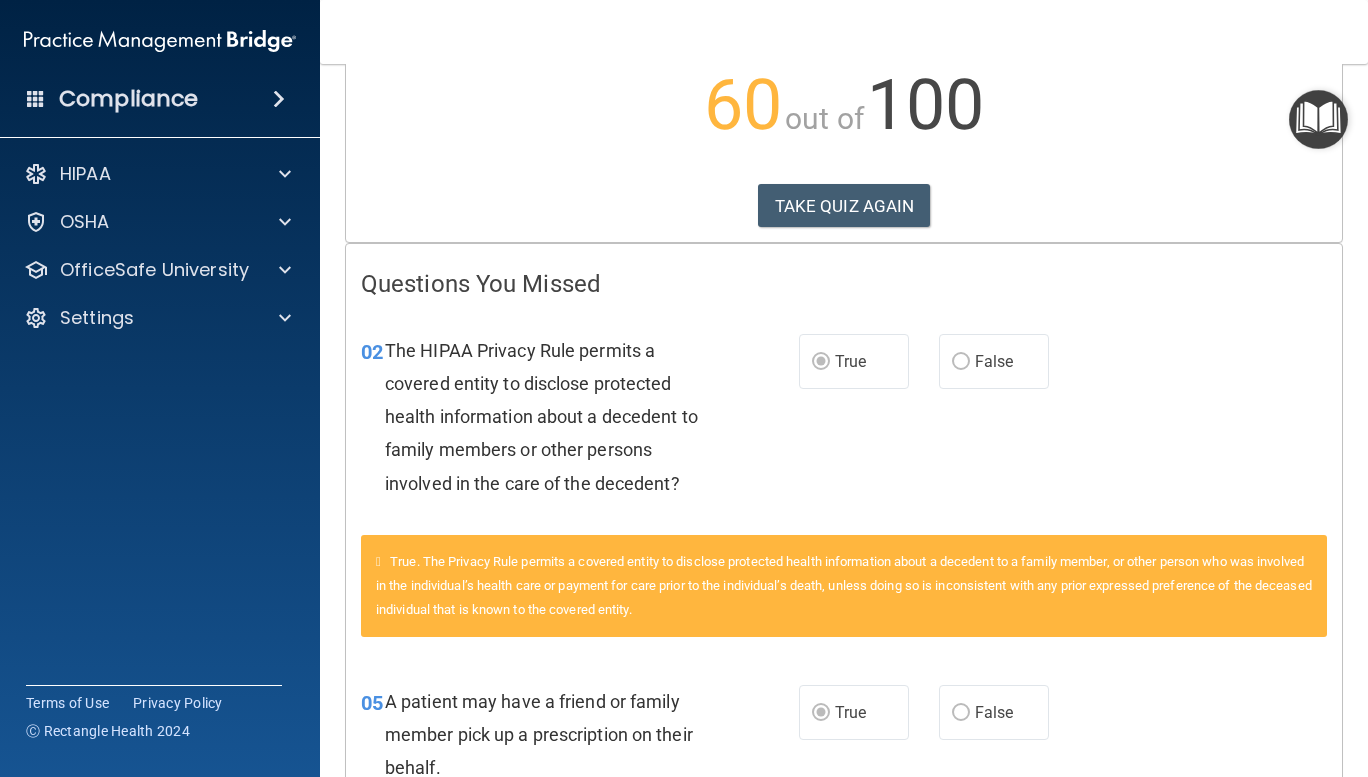 scroll, scrollTop: 0, scrollLeft: 0, axis: both 